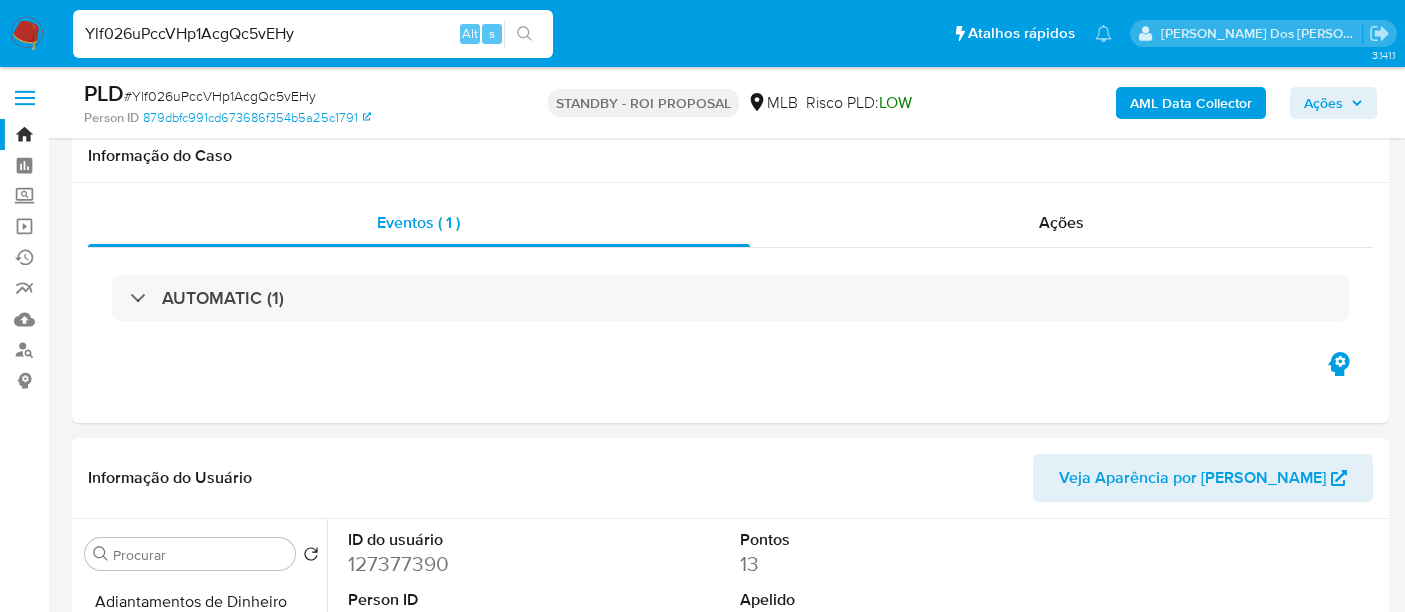 select on "10" 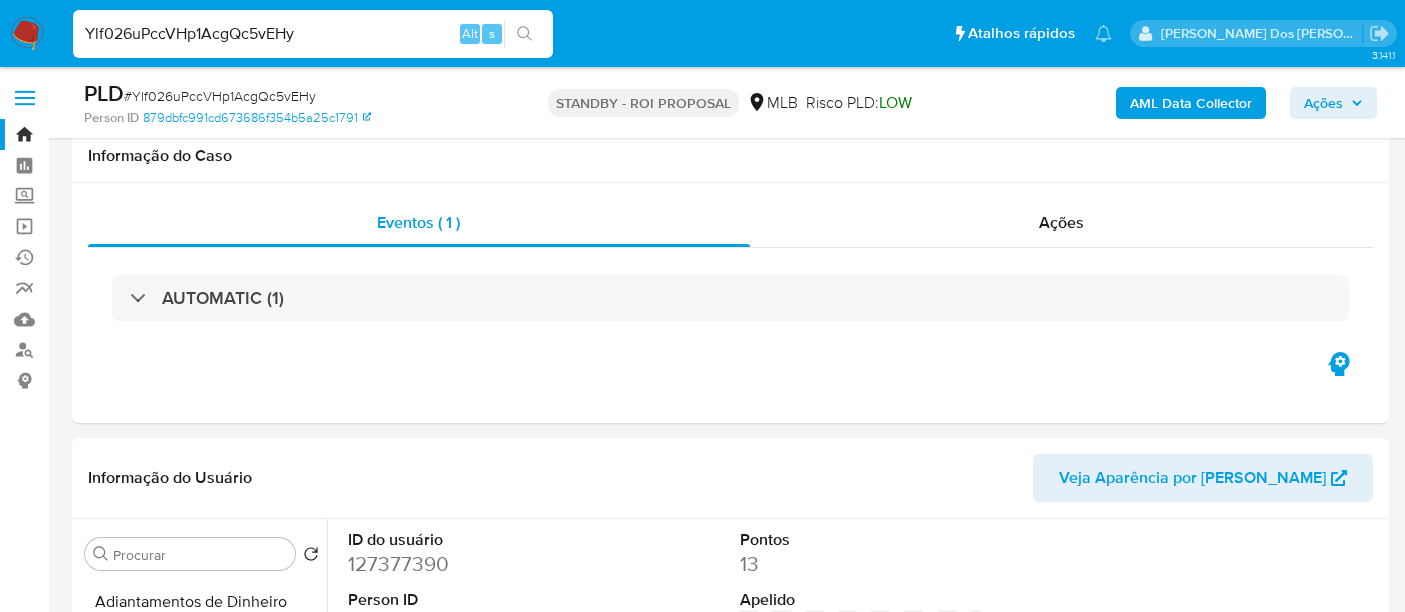scroll, scrollTop: 333, scrollLeft: 0, axis: vertical 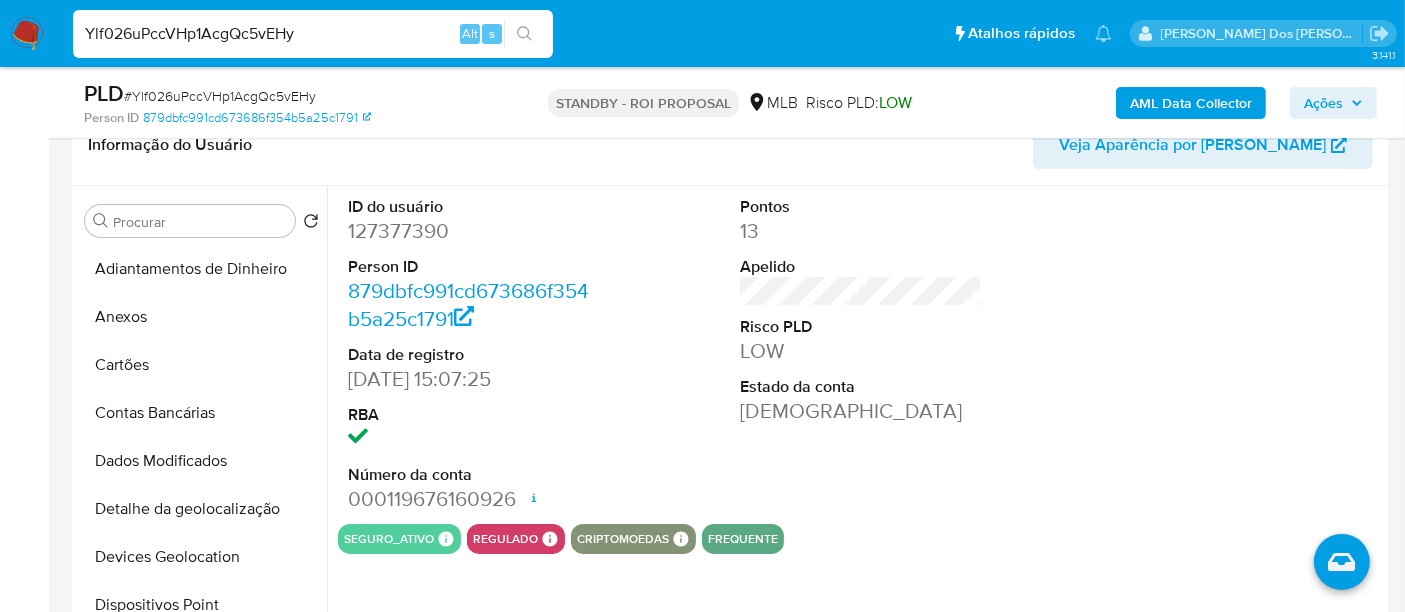 click on "Ylf026uPccVHp1AcgQc5vEHy" at bounding box center [313, 34] 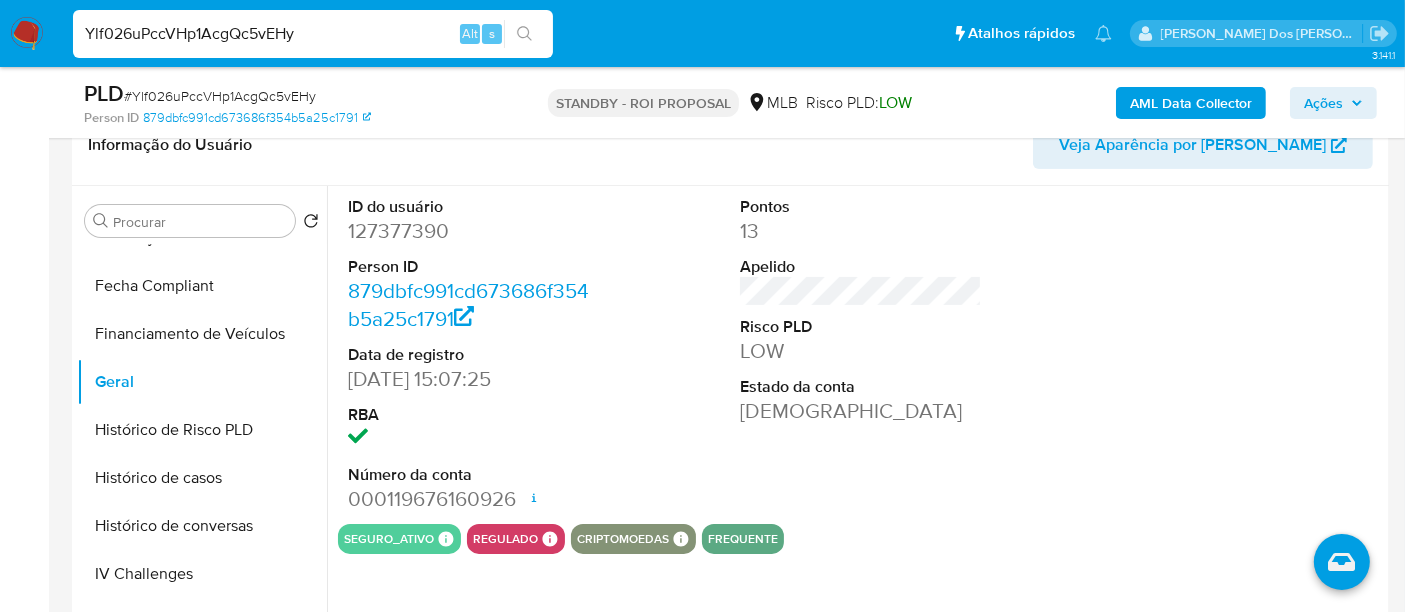 click on "Ylf026uPccVHp1AcgQc5vEHy" at bounding box center (313, 34) 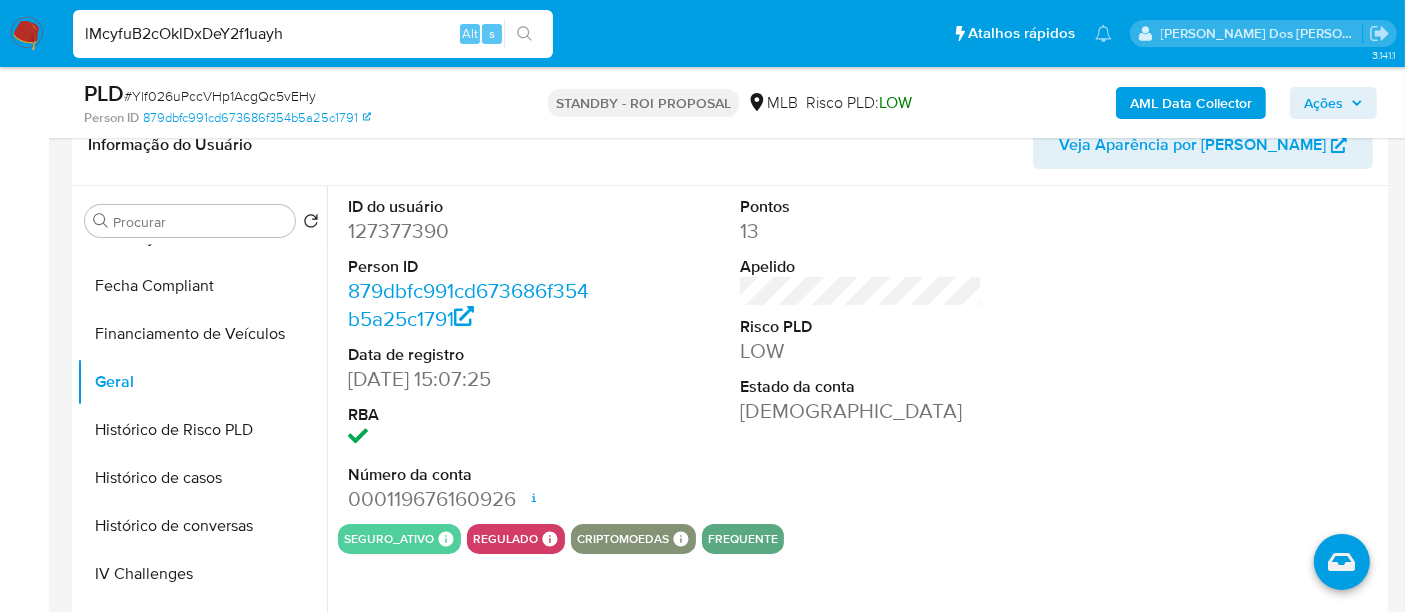 type on "lMcyfuB2cOklDxDeY2f1uayh" 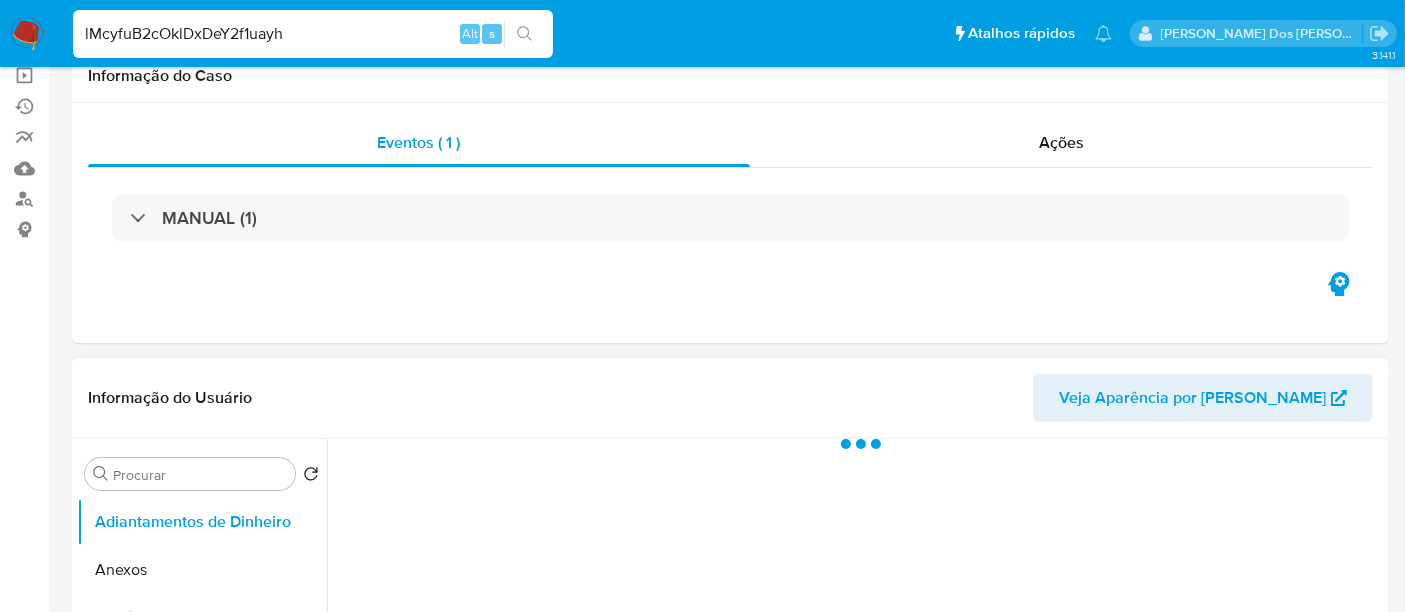 scroll, scrollTop: 333, scrollLeft: 0, axis: vertical 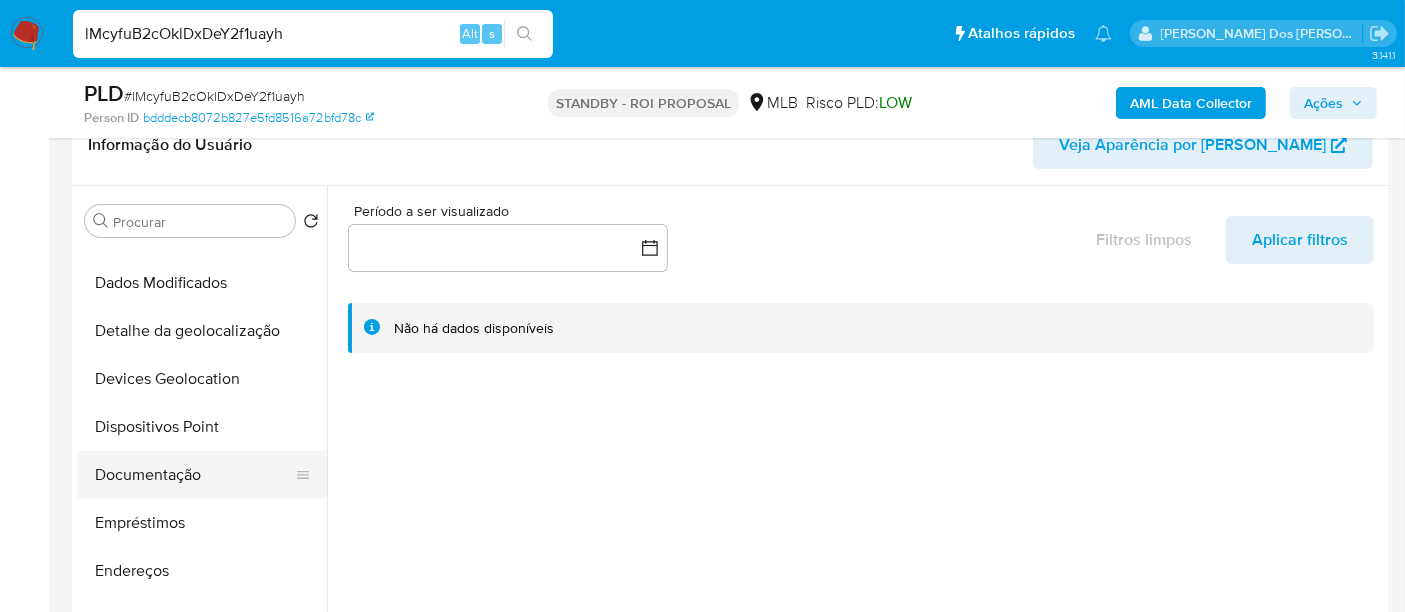 select on "10" 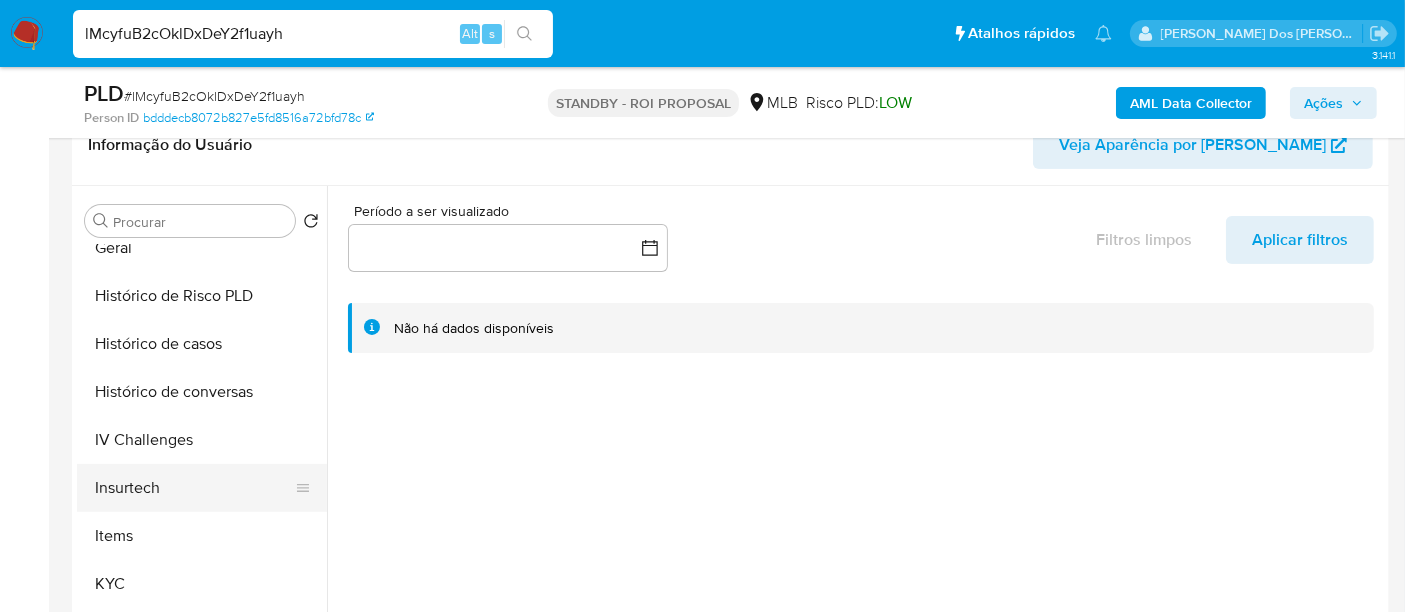 scroll, scrollTop: 666, scrollLeft: 0, axis: vertical 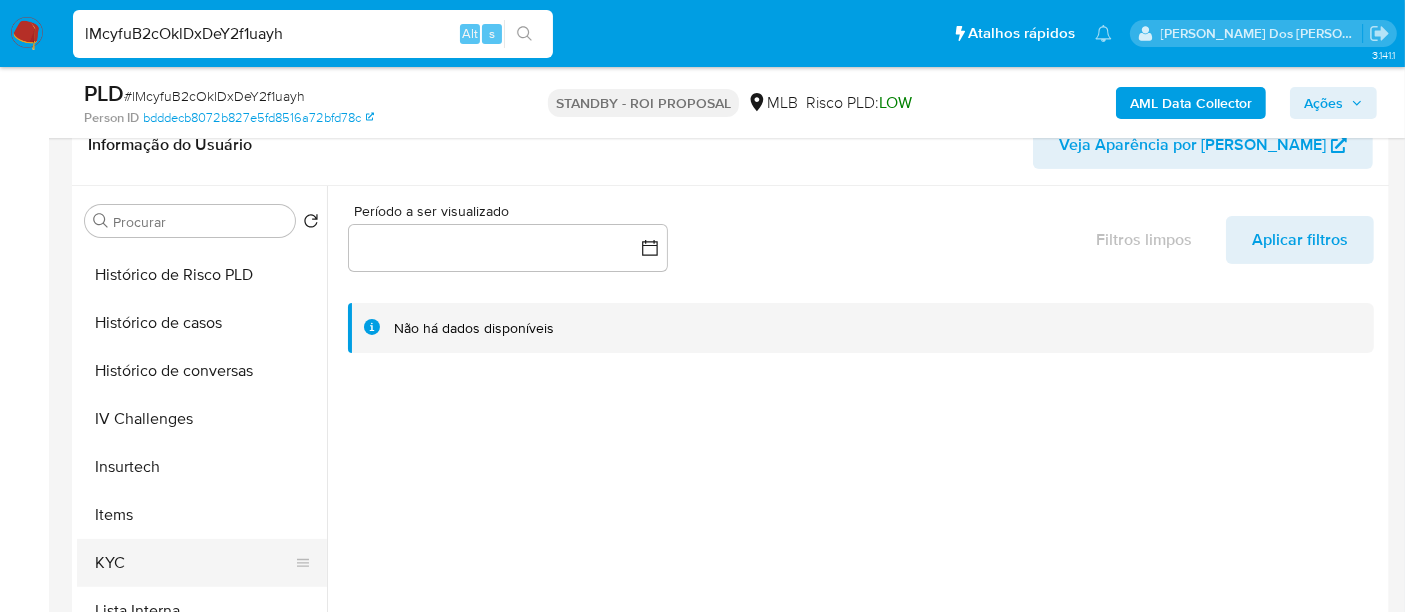 click on "KYC" at bounding box center (194, 563) 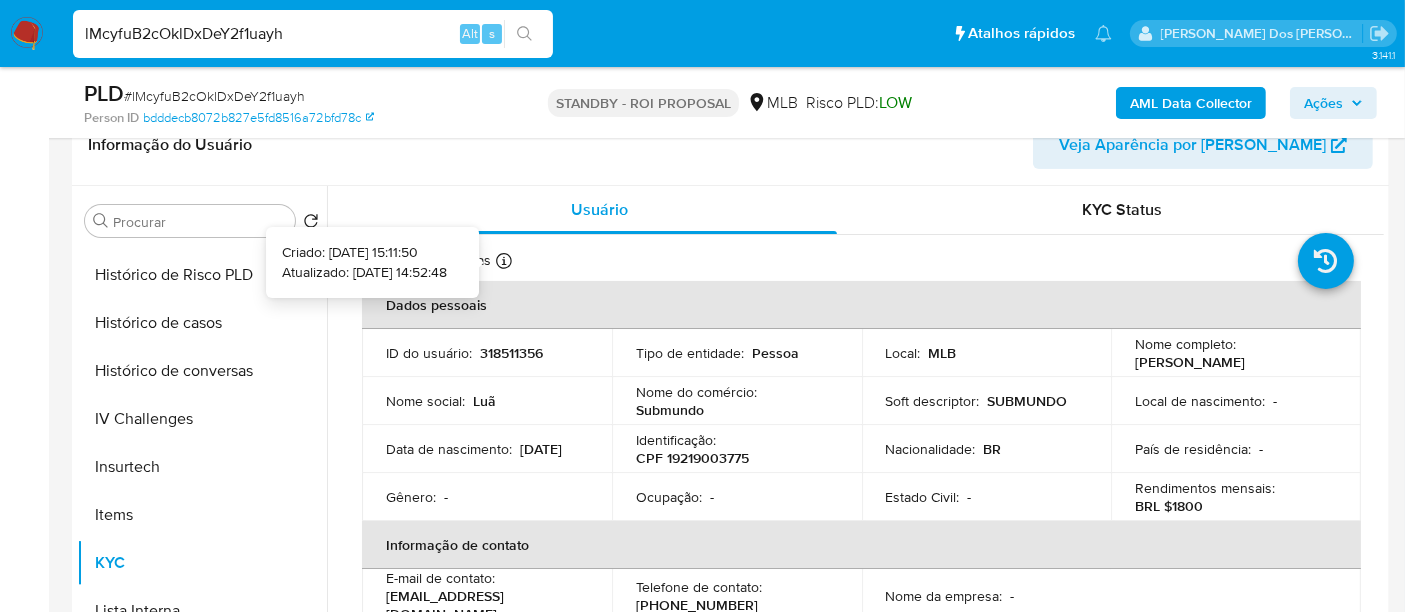 type 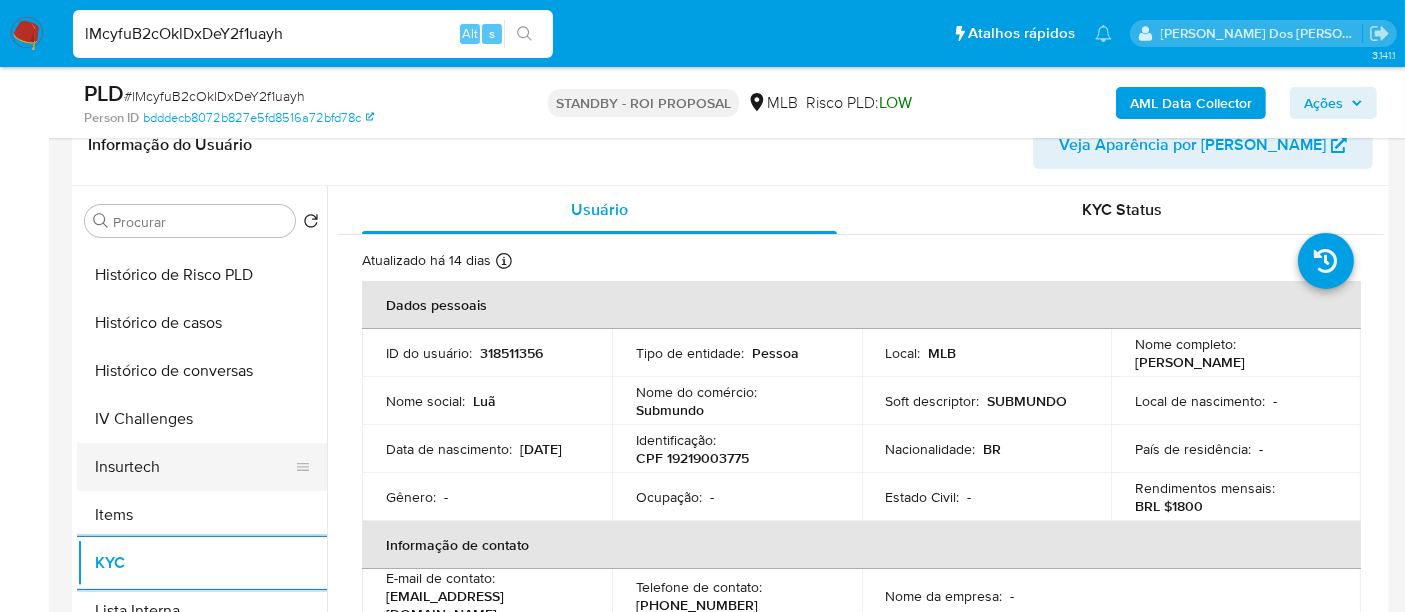 scroll, scrollTop: 555, scrollLeft: 0, axis: vertical 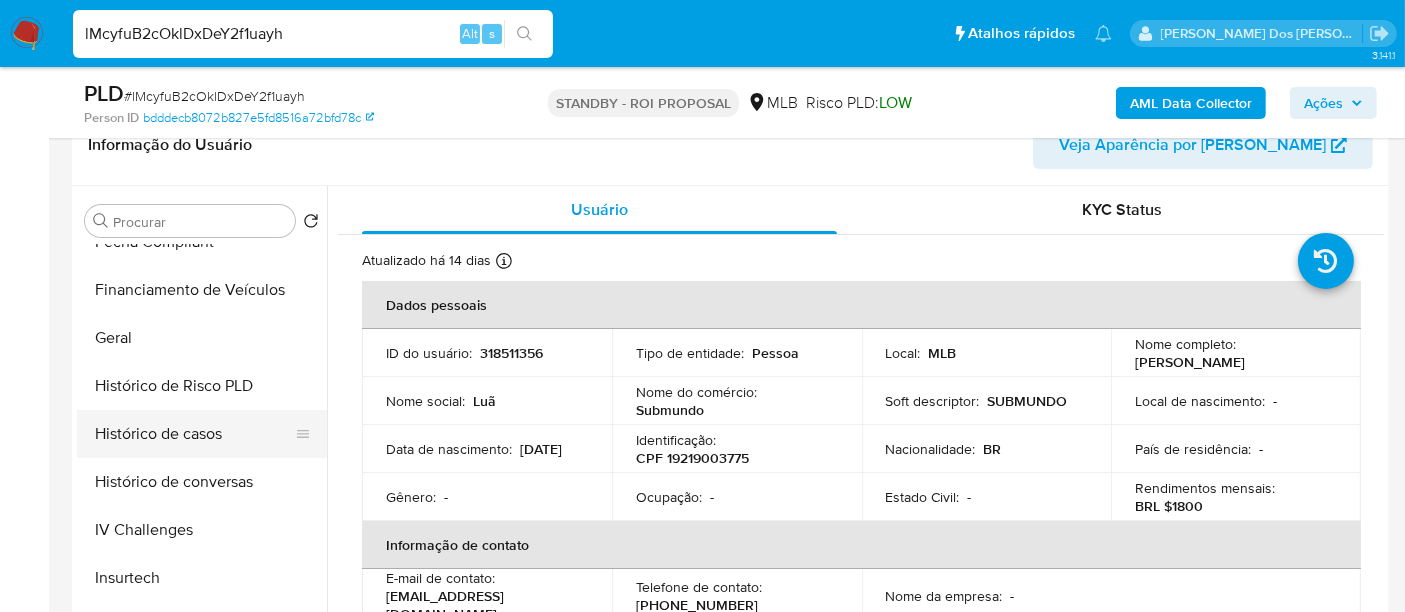 click on "Histórico de casos" at bounding box center [194, 434] 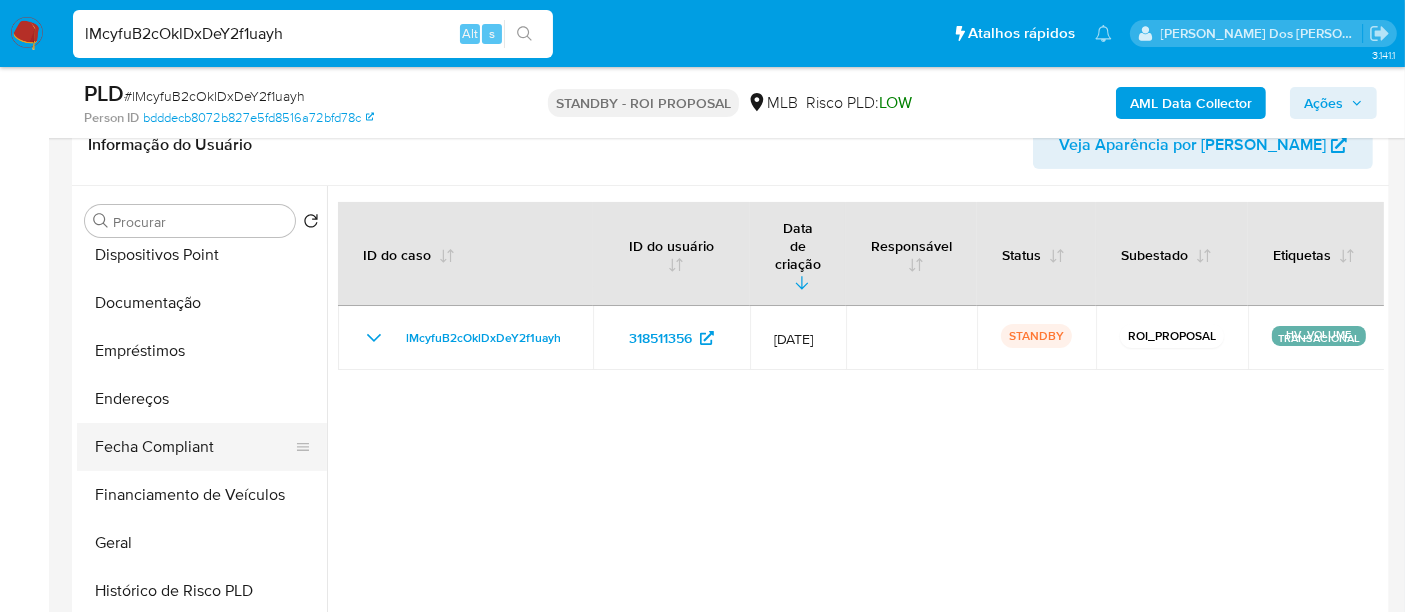 scroll, scrollTop: 333, scrollLeft: 0, axis: vertical 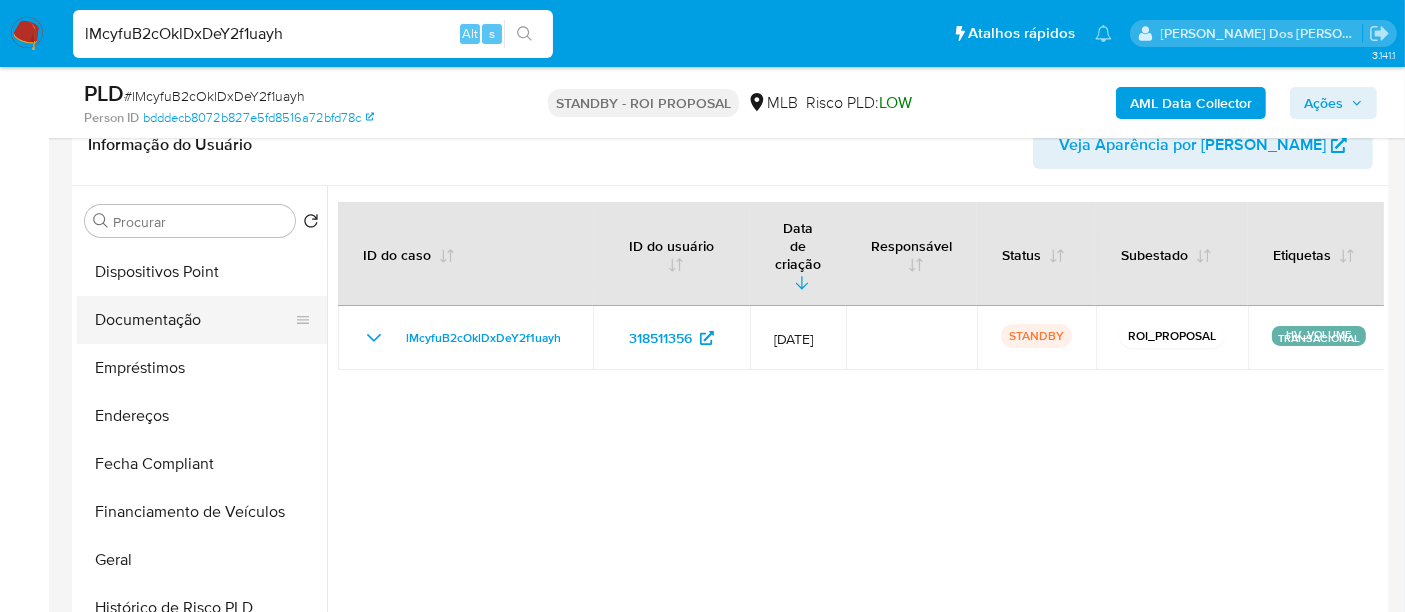 click on "Documentação" at bounding box center (194, 320) 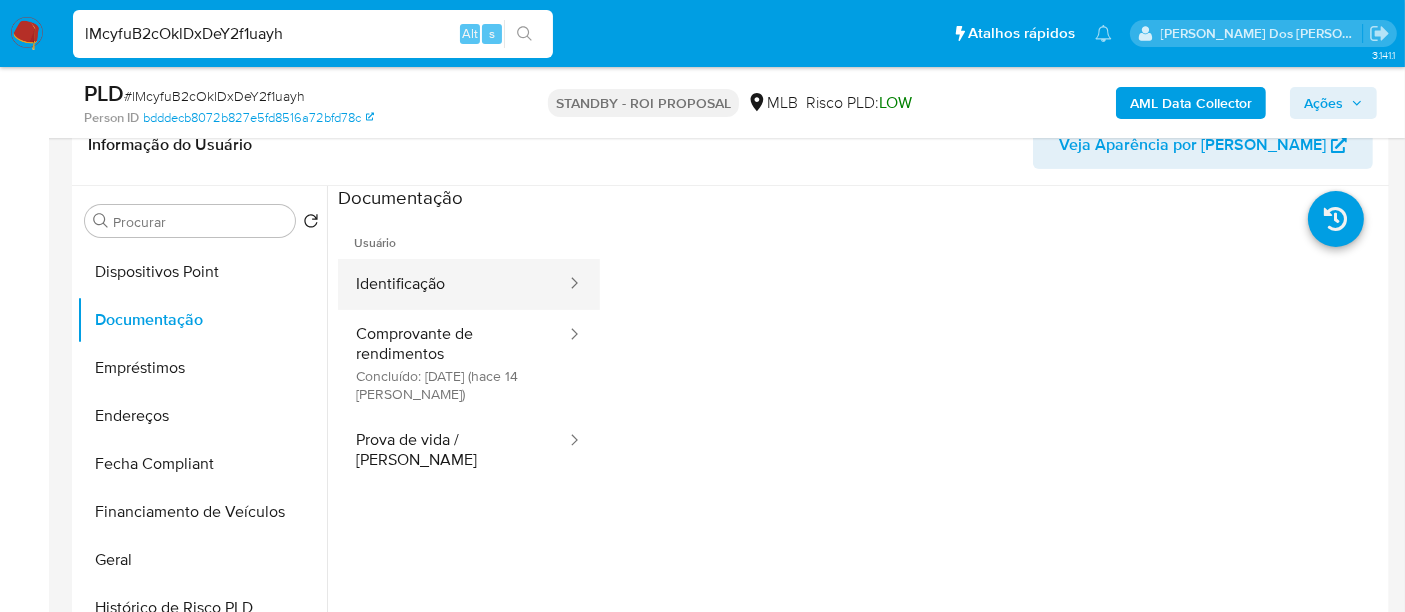 click on "Identificação" at bounding box center [453, 284] 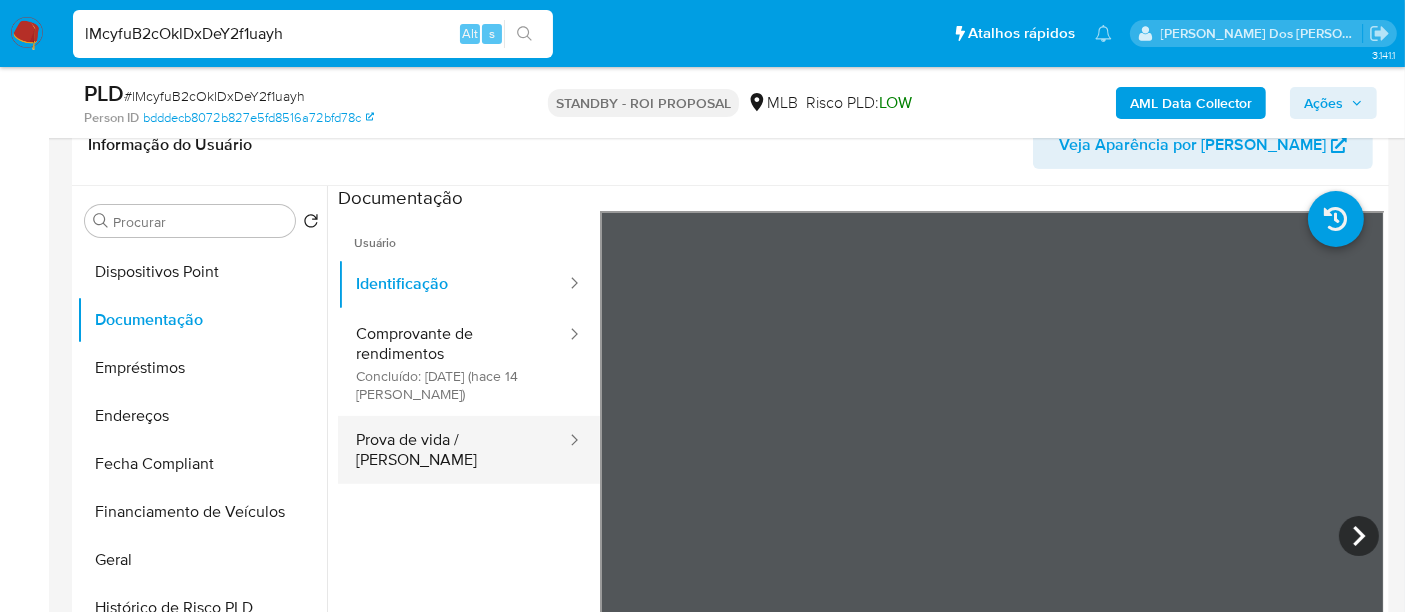 click on "Prova de vida / Selfie" at bounding box center (453, 450) 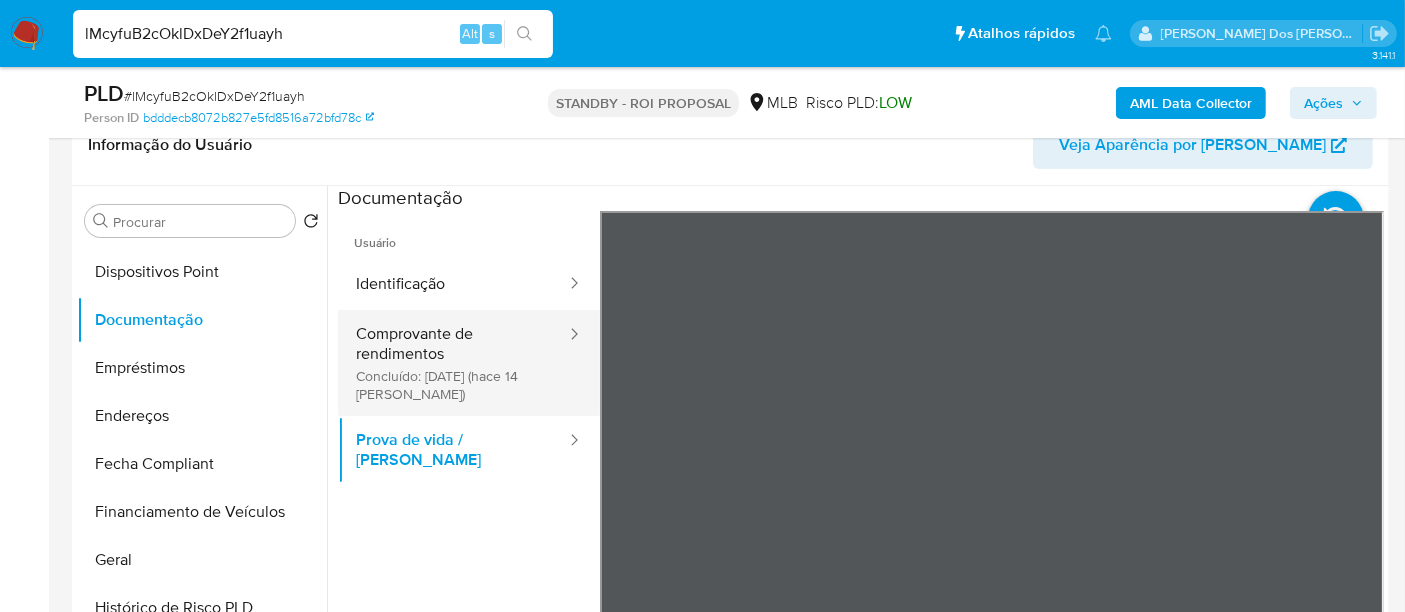 click on "Comprovante de rendimentos Concluído: 17/06/2025 (hace 14 días)" at bounding box center (453, 363) 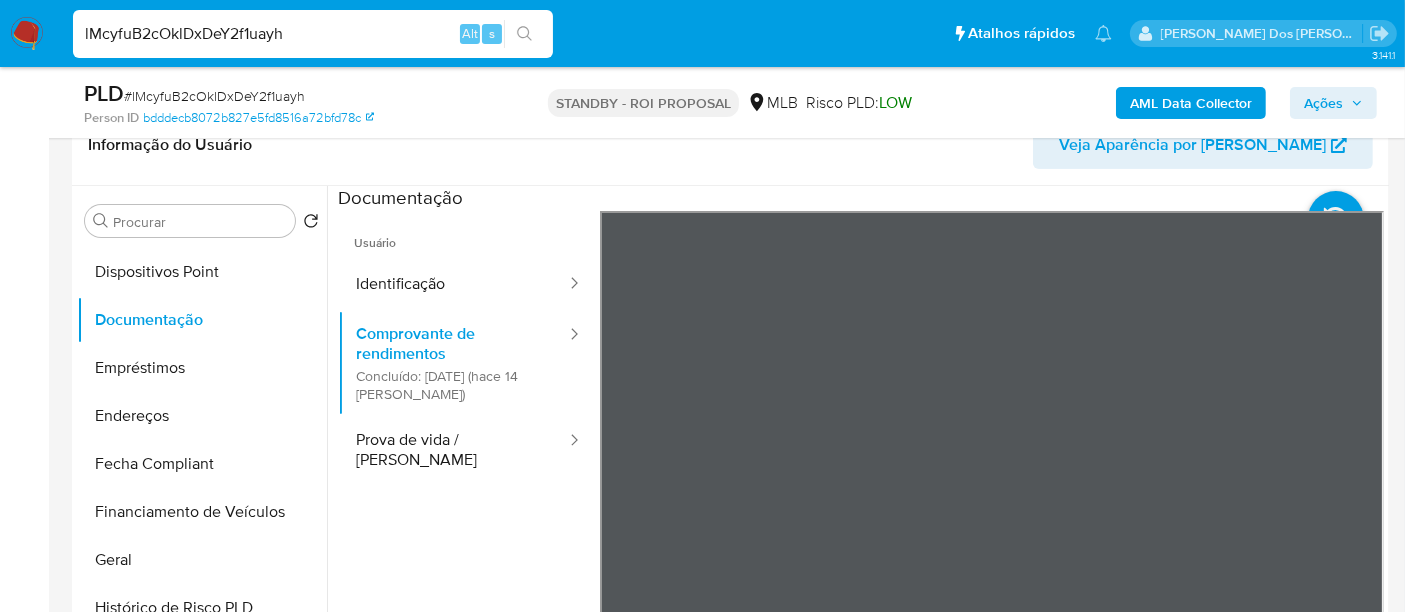click on "Pausado Ver notificaciones lMcyfuB2cOklDxDeY2f1uayh Alt s Atalhos rápidos   Presiona las siguientes teclas para acceder a algunas de las funciones Pesquisar caso ou usuário Alt s Voltar para casa Alt h Adicione um comentário Alt c Adicionar um anexo Alt a Renato Lopes Dos Santos Bandeja Painel Screening Pesquisa em Listas Watchlist Ferramentas Operações em massa Ejecuções automáticas relatórios Mulan Localizador de pessoas Consolidado 3.141.1 Sem atribuição   Asignado el: 13/06/2025 17:37:58 Criou: 13/06/2025   Criou: 13/06/2025 17:37:58 - Expira em um mês   Expira em 28/07/2025 17:37:59 PLD # lMcyfuB2cOklDxDeY2f1uayh Person ID bdddecb8072b827e5fd8516a72bfd78c STANDBY - ROI PROPOSAL  MLB Risco PLD:  LOW AML Data Collector Ações Informação do Caso Eventos ( 1 ) Ações MANUAL (1) Informação do Usuário Veja Aparência por Pessoa Procurar   Retornar ao pedido padrão Adiantamentos de Dinheiro Anexos Cartões Contas Bancárias Dados Modificados Detalhe da geolocalização Devices Geolocation Id" at bounding box center [702, 1464] 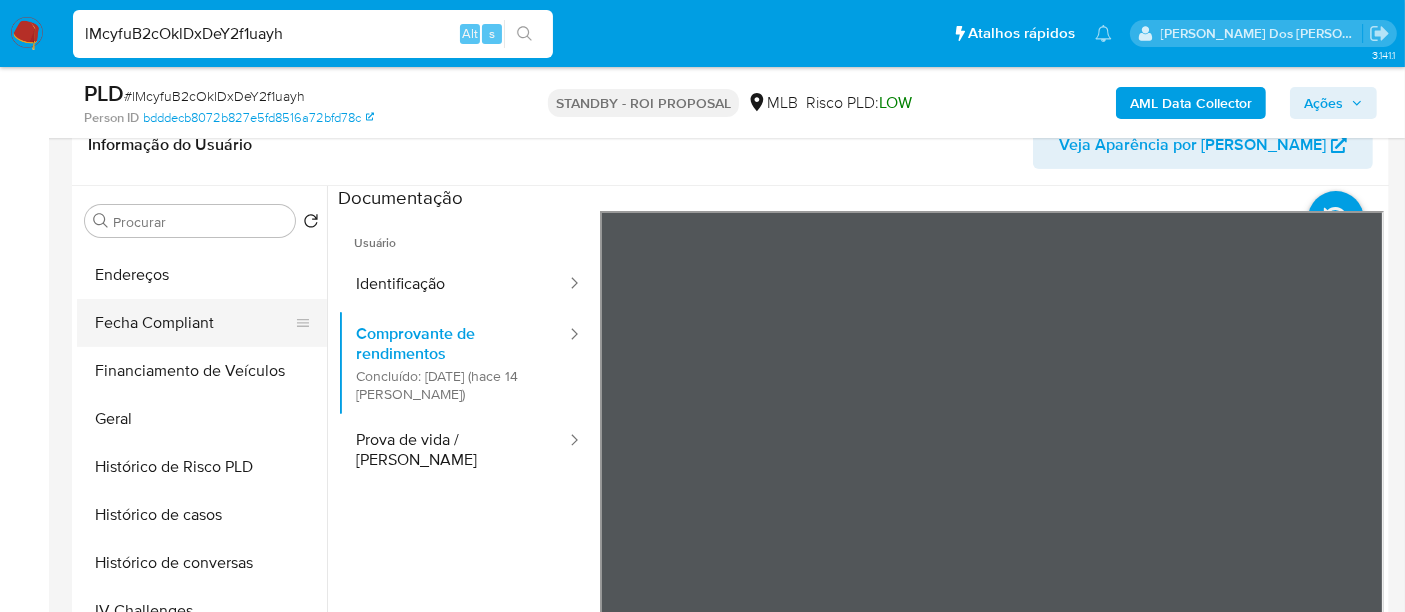scroll, scrollTop: 844, scrollLeft: 0, axis: vertical 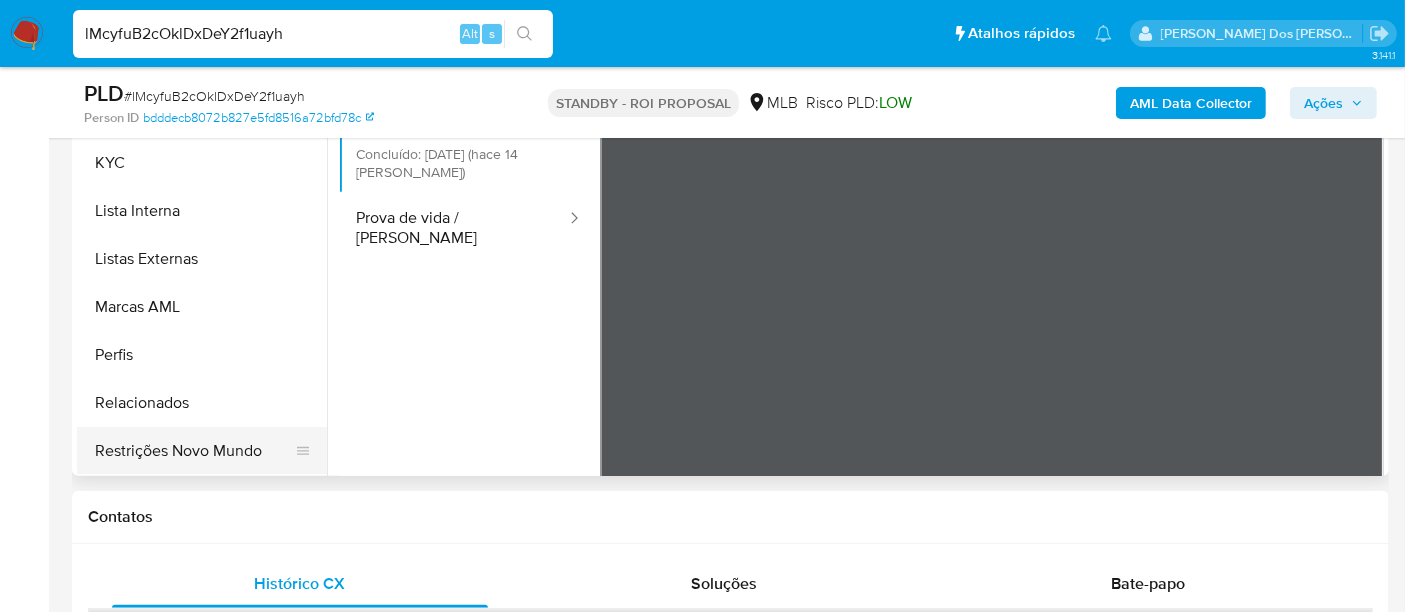 click on "Restrições Novo Mundo" at bounding box center (194, 451) 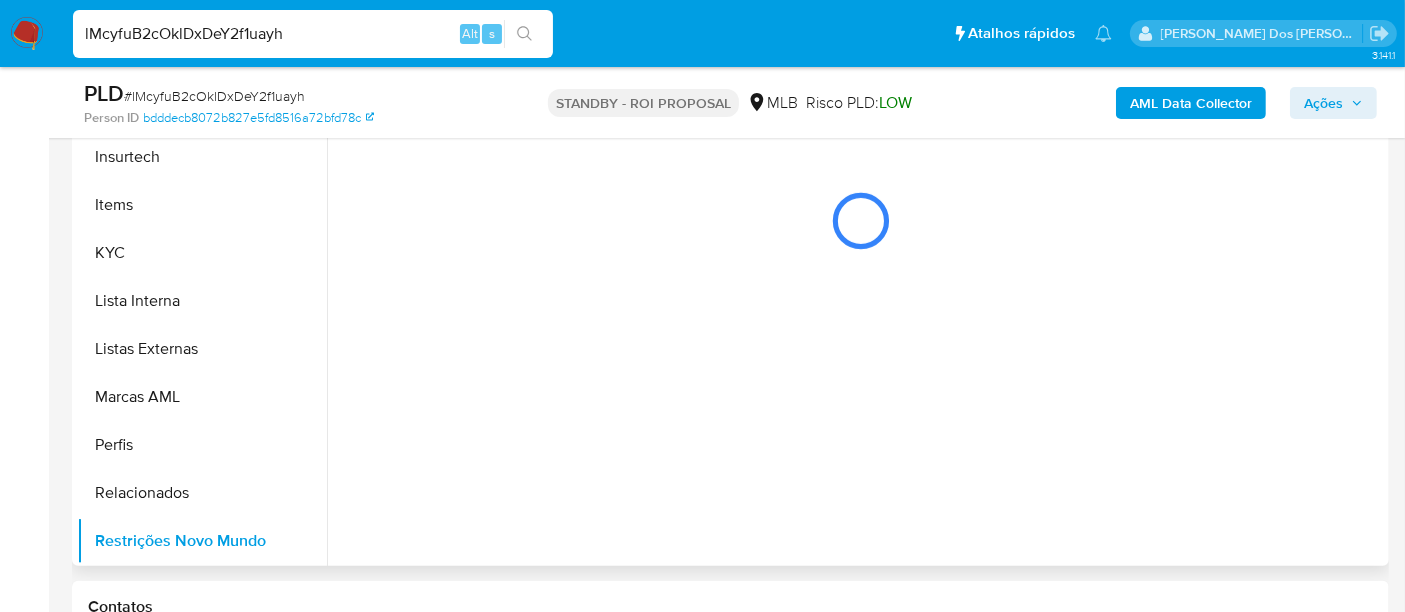 scroll, scrollTop: 444, scrollLeft: 0, axis: vertical 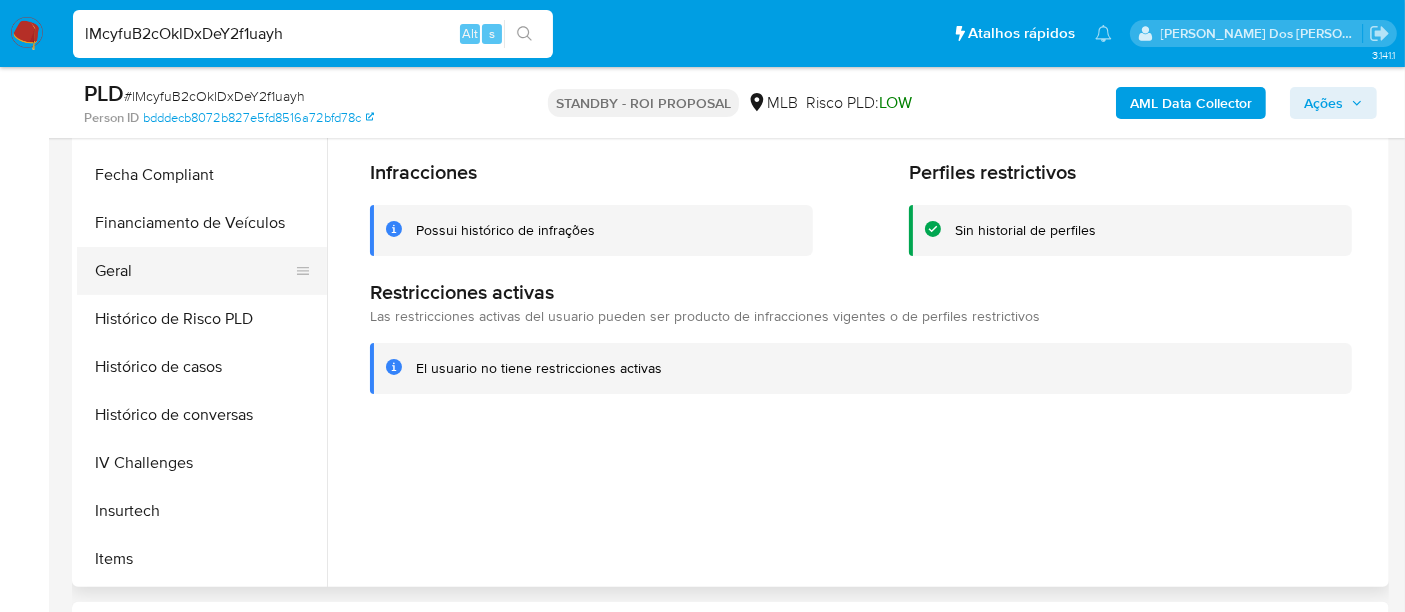 click on "Geral" at bounding box center (194, 271) 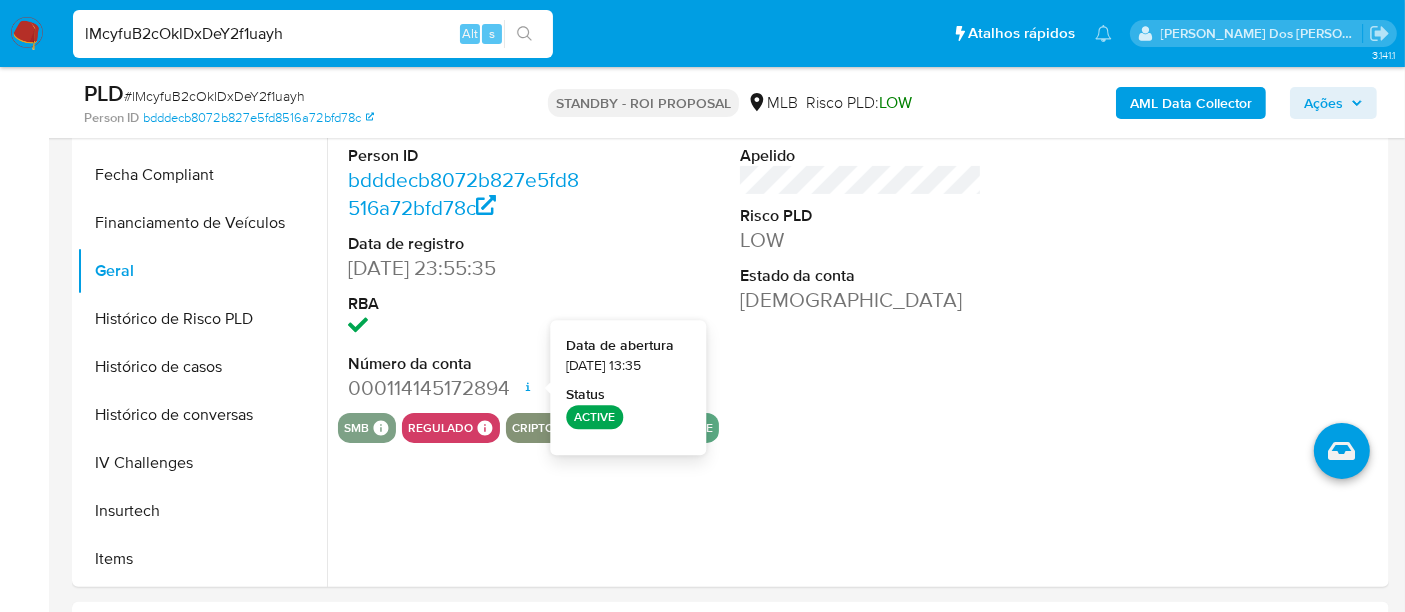 type 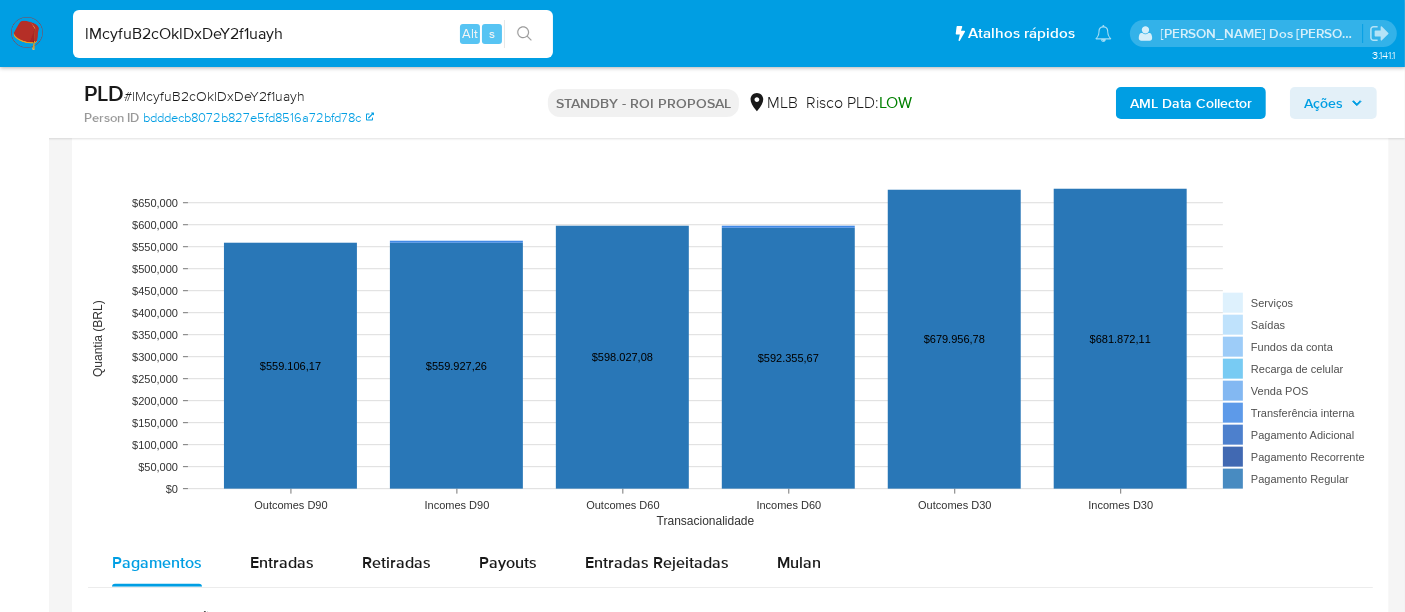 scroll, scrollTop: 1777, scrollLeft: 0, axis: vertical 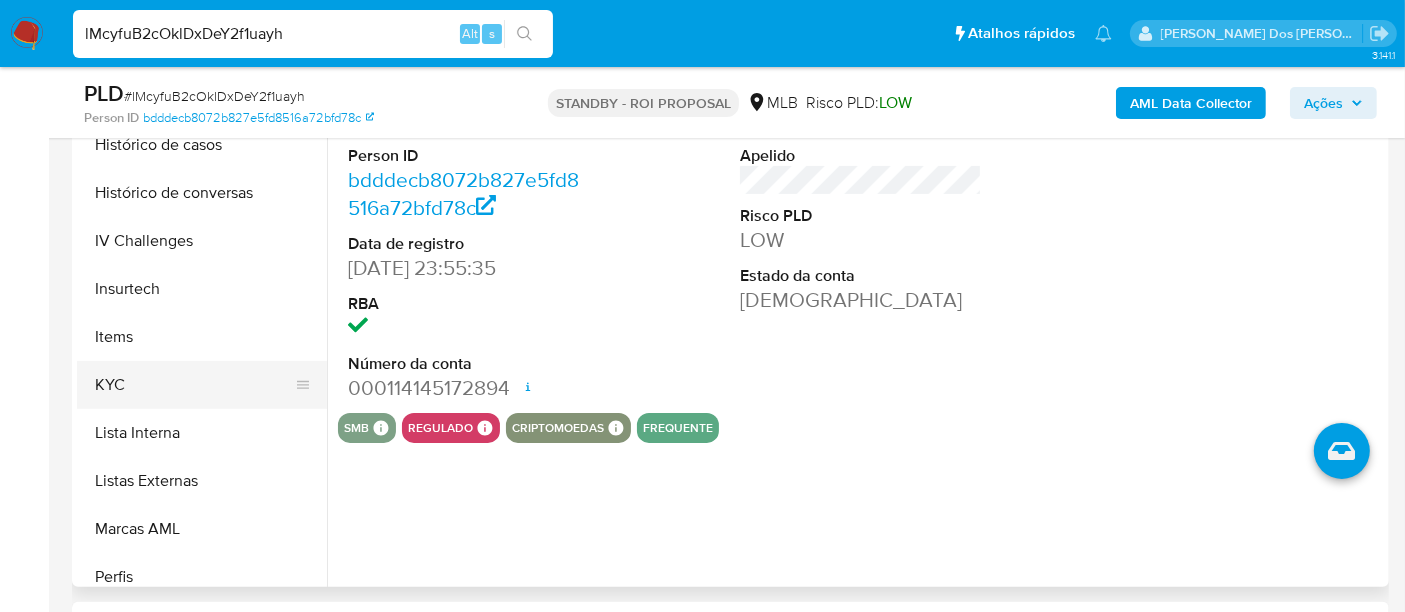 click on "KYC" at bounding box center [194, 385] 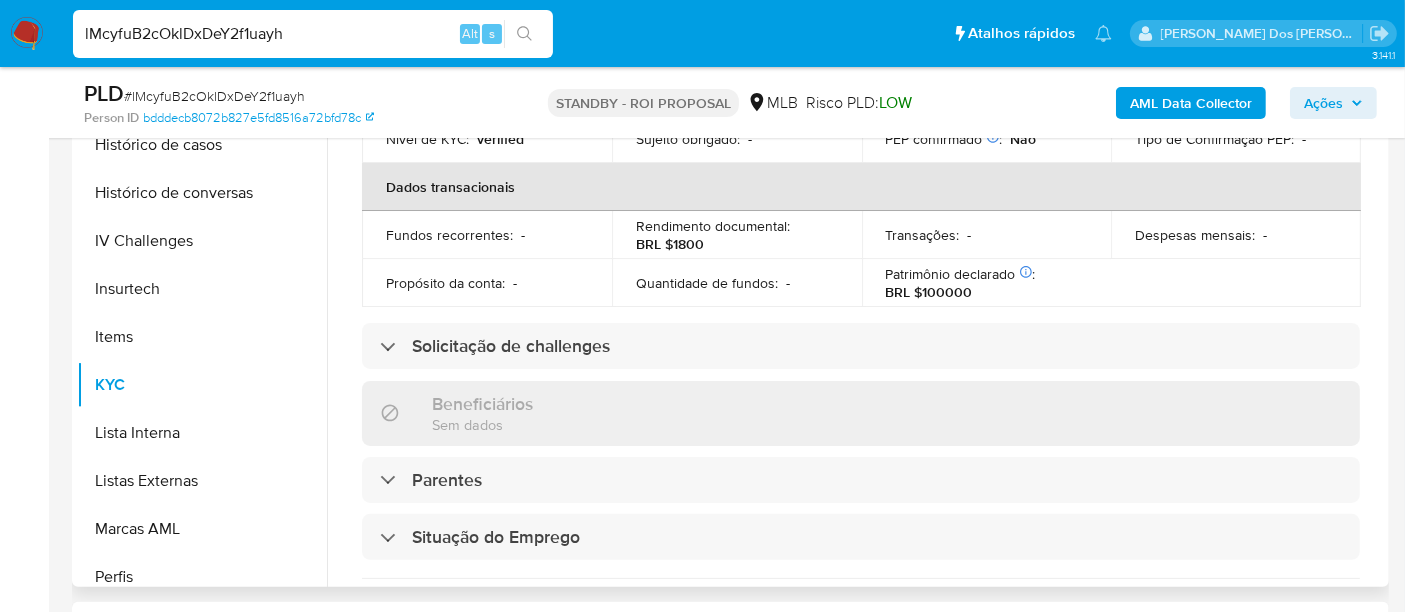 scroll, scrollTop: 555, scrollLeft: 0, axis: vertical 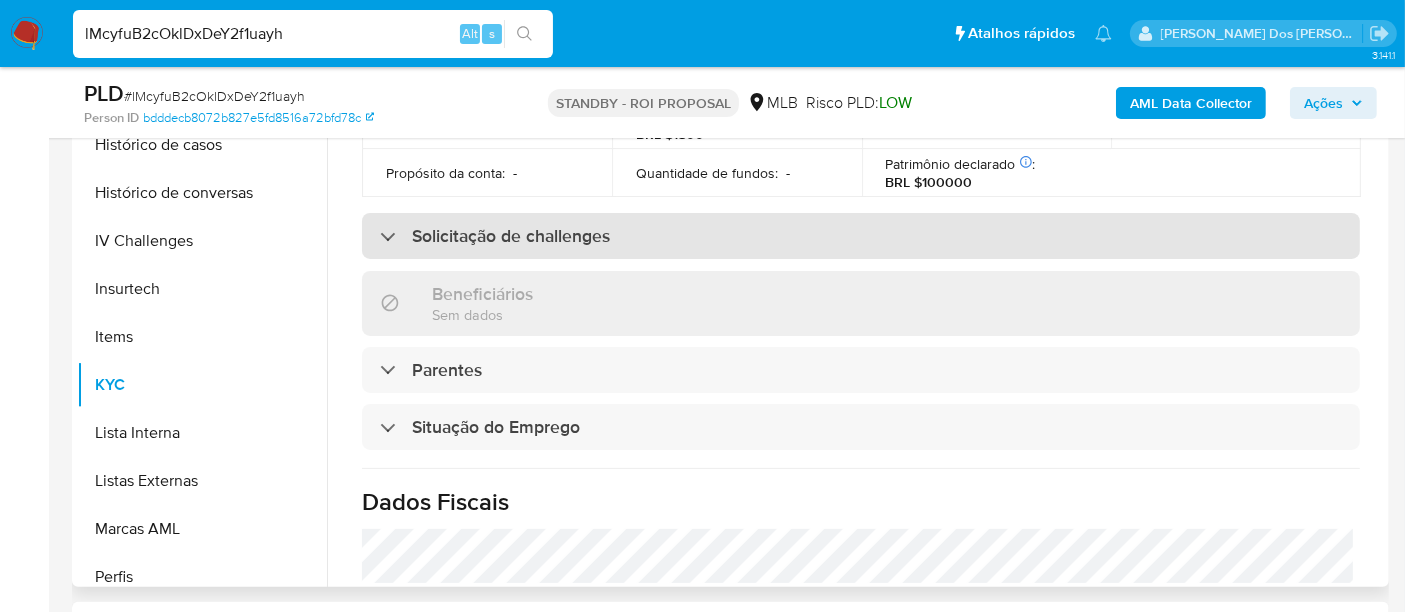 click on "Solicitação de challenges" at bounding box center (861, 236) 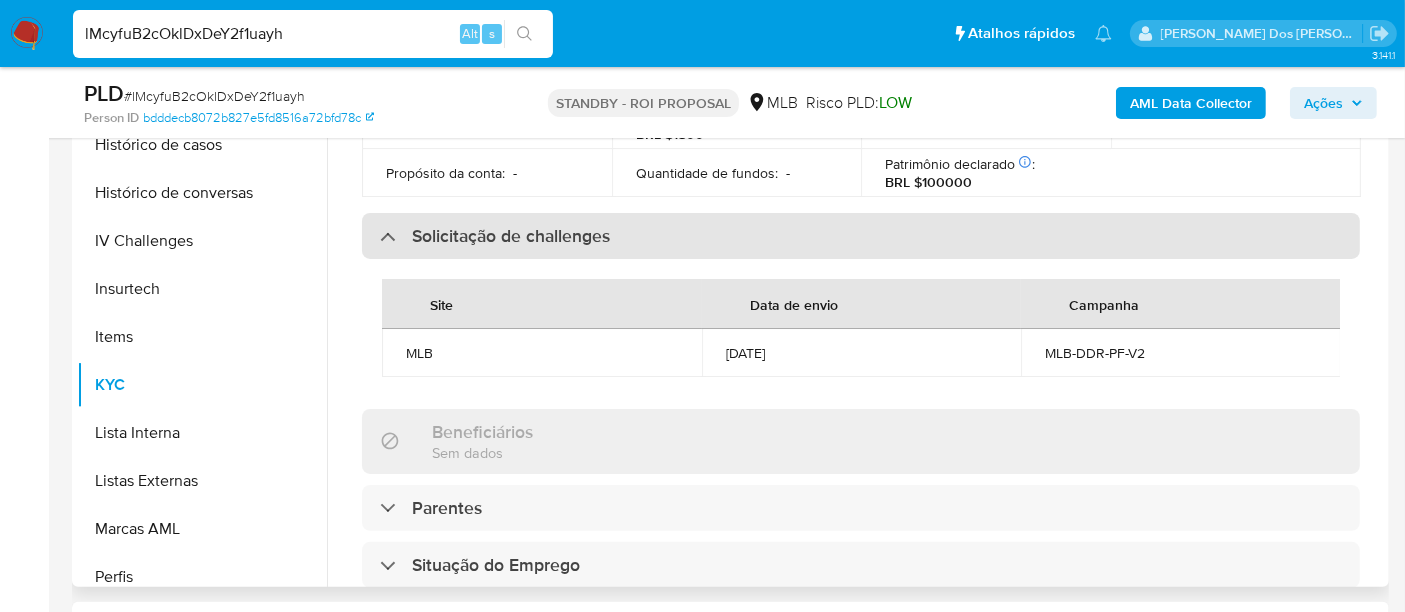 click on "Solicitação de challenges" at bounding box center [861, 236] 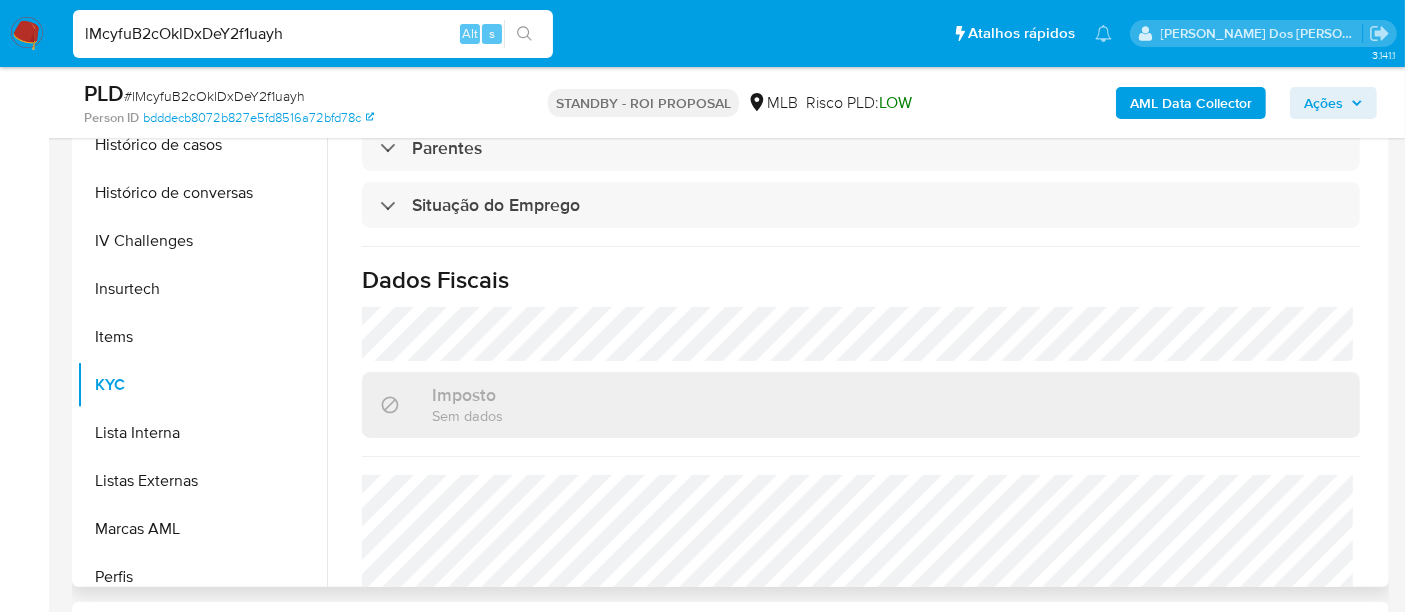 scroll, scrollTop: 908, scrollLeft: 0, axis: vertical 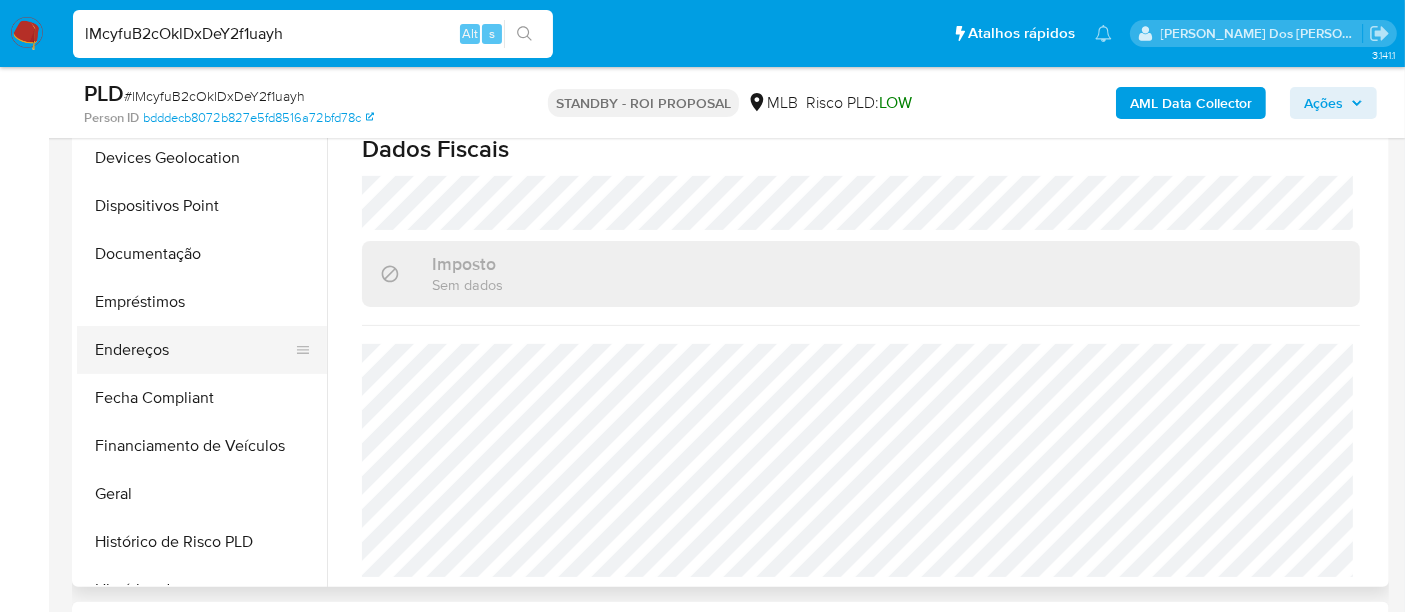 click on "Endereços" at bounding box center [194, 350] 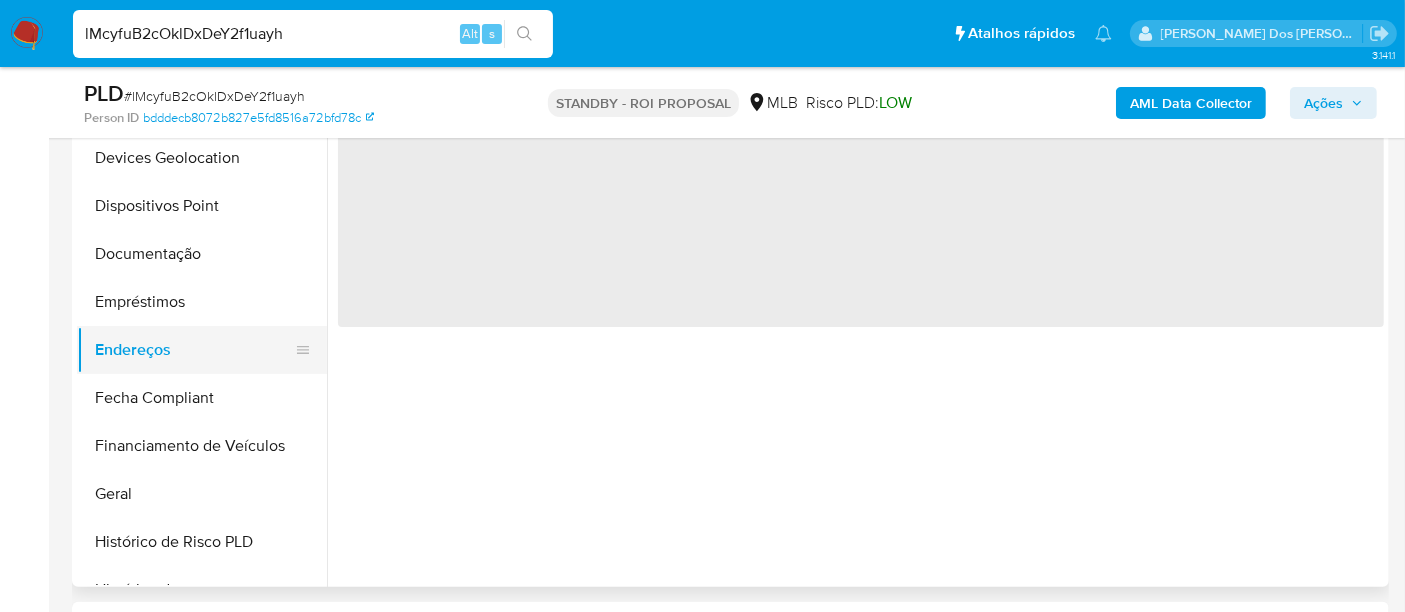 scroll, scrollTop: 0, scrollLeft: 0, axis: both 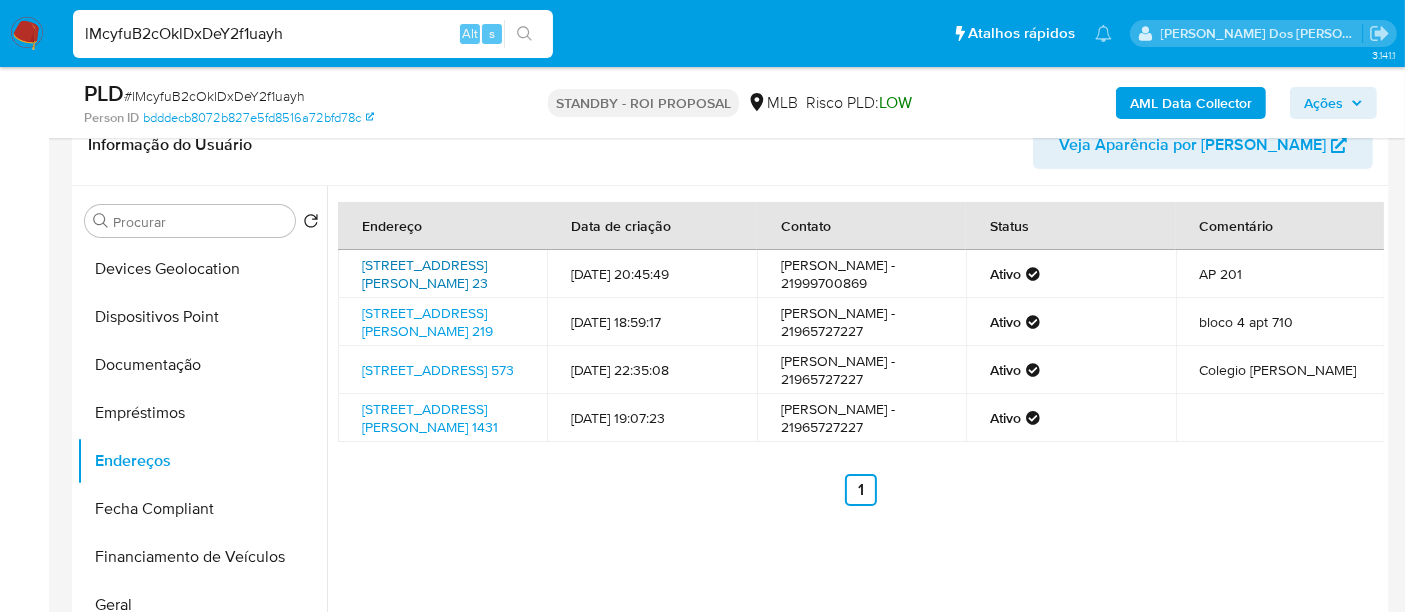 click on "Rua Dona Lídia 23, Rio De Janeiro, Rio De Janeiro, 20750120, Brasil 23" at bounding box center [425, 274] 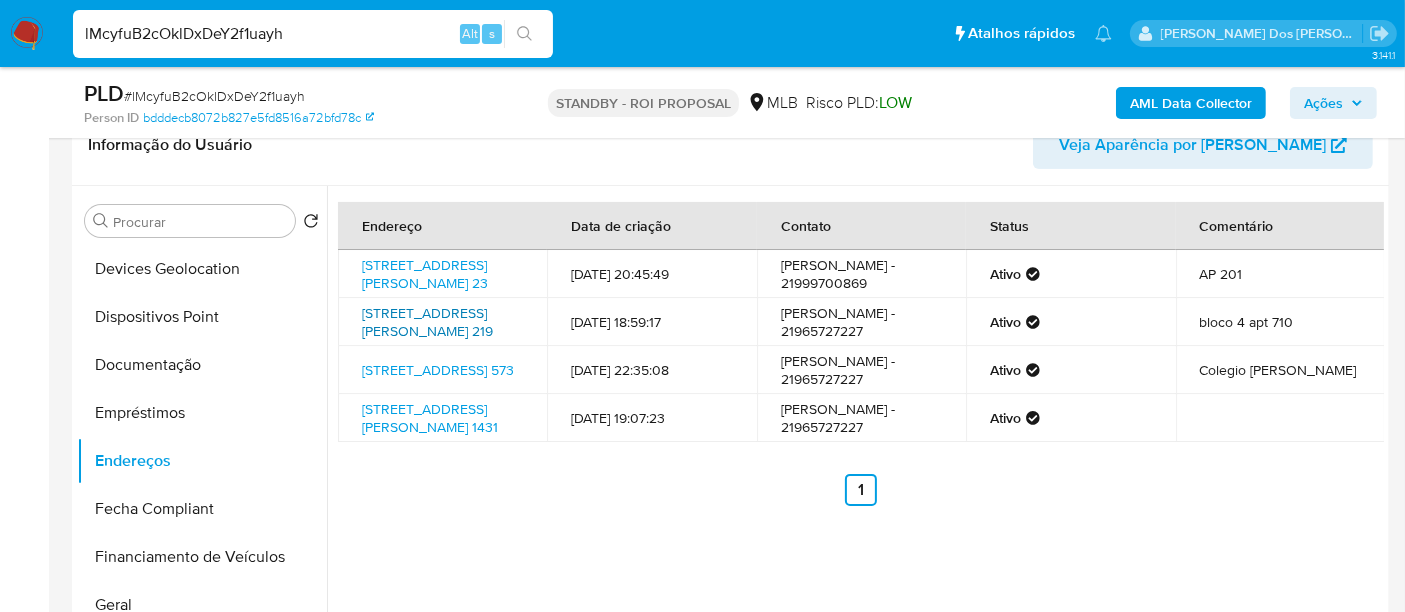 click on "Rua Moacir De Almeida 219, Rio De Janeiro, Rio De Janeiro, 20750340, Brasil 219" at bounding box center [427, 322] 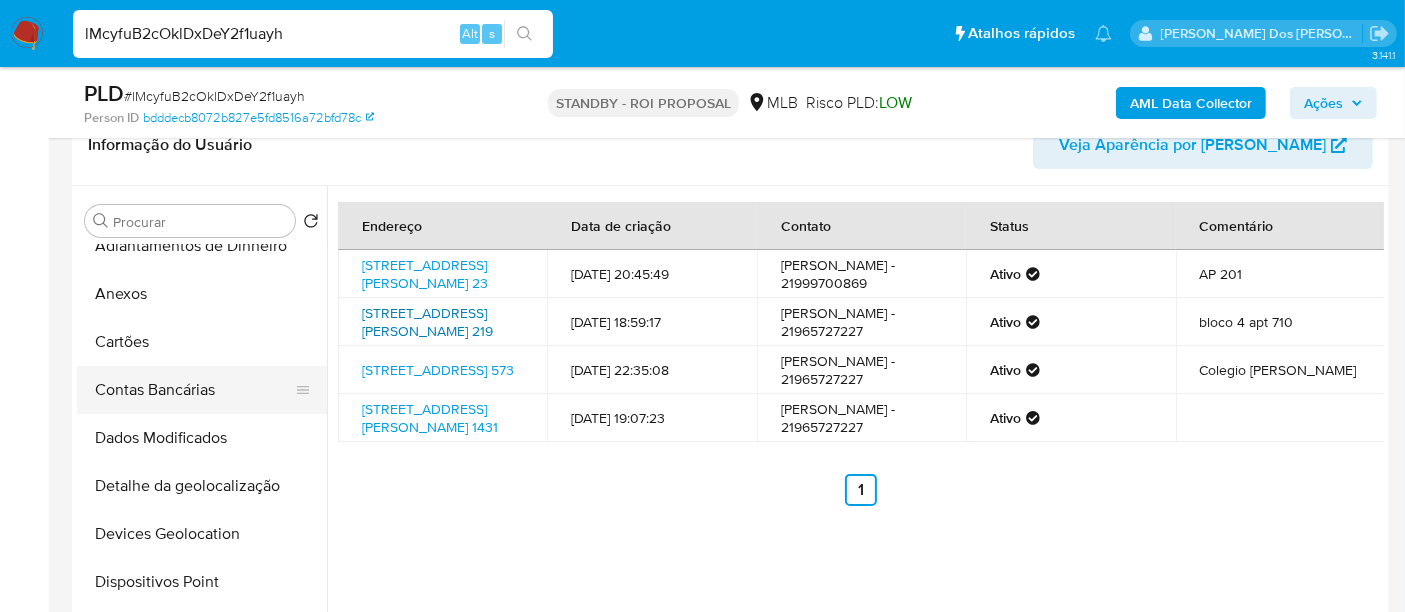 scroll, scrollTop: 0, scrollLeft: 0, axis: both 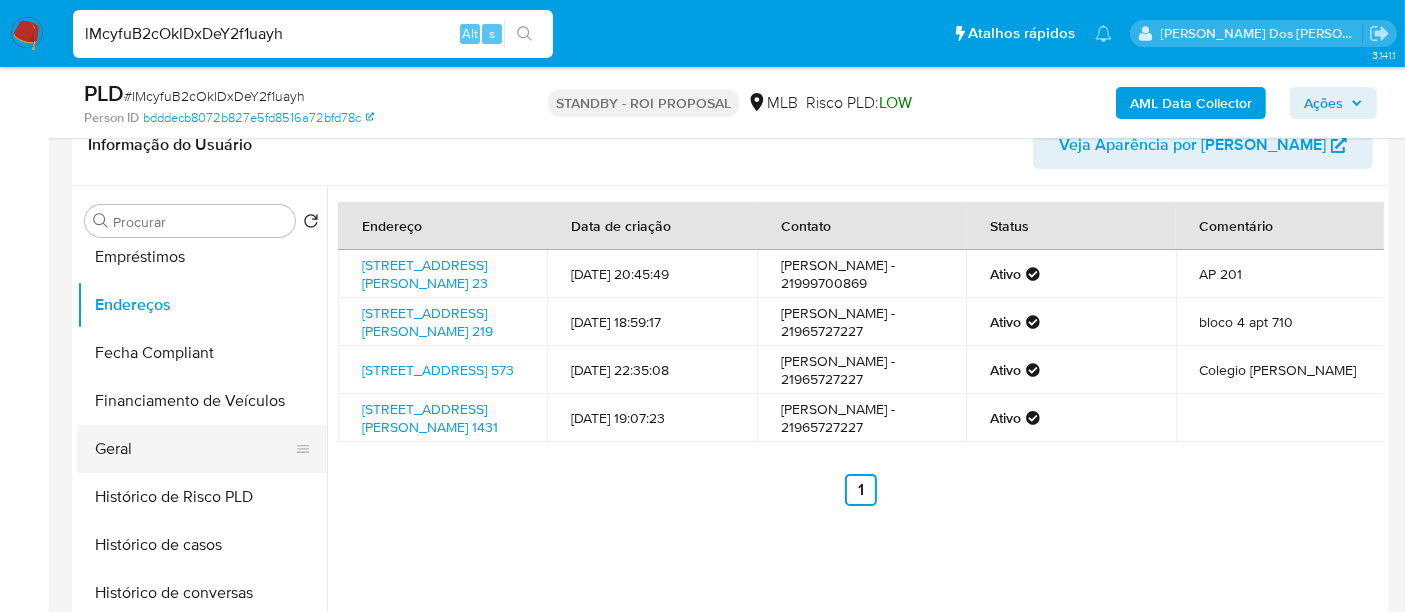 click on "Geral" at bounding box center (194, 449) 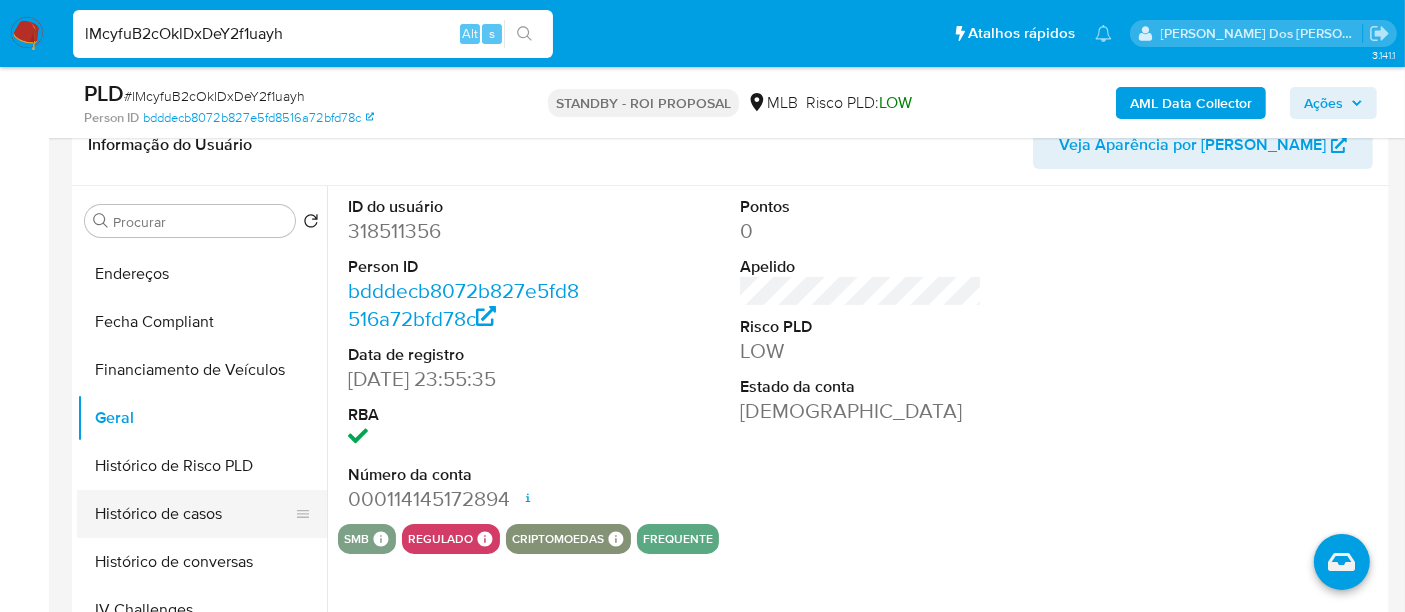scroll, scrollTop: 555, scrollLeft: 0, axis: vertical 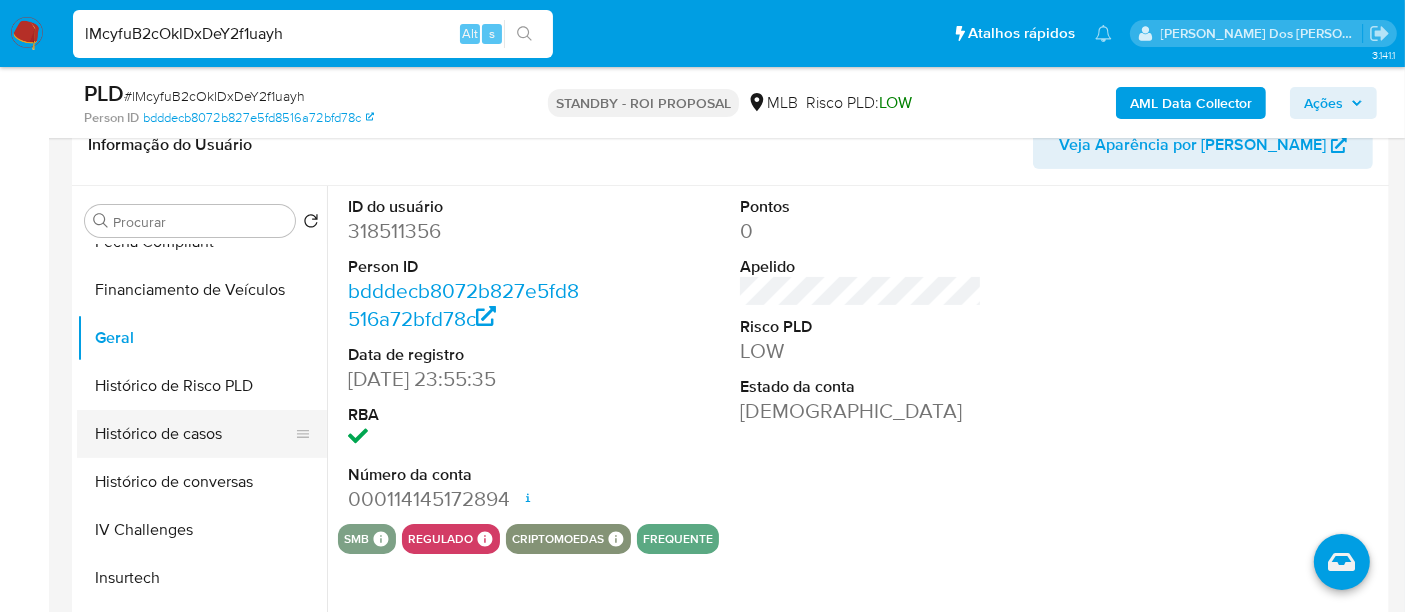 click on "Histórico de casos" at bounding box center (194, 434) 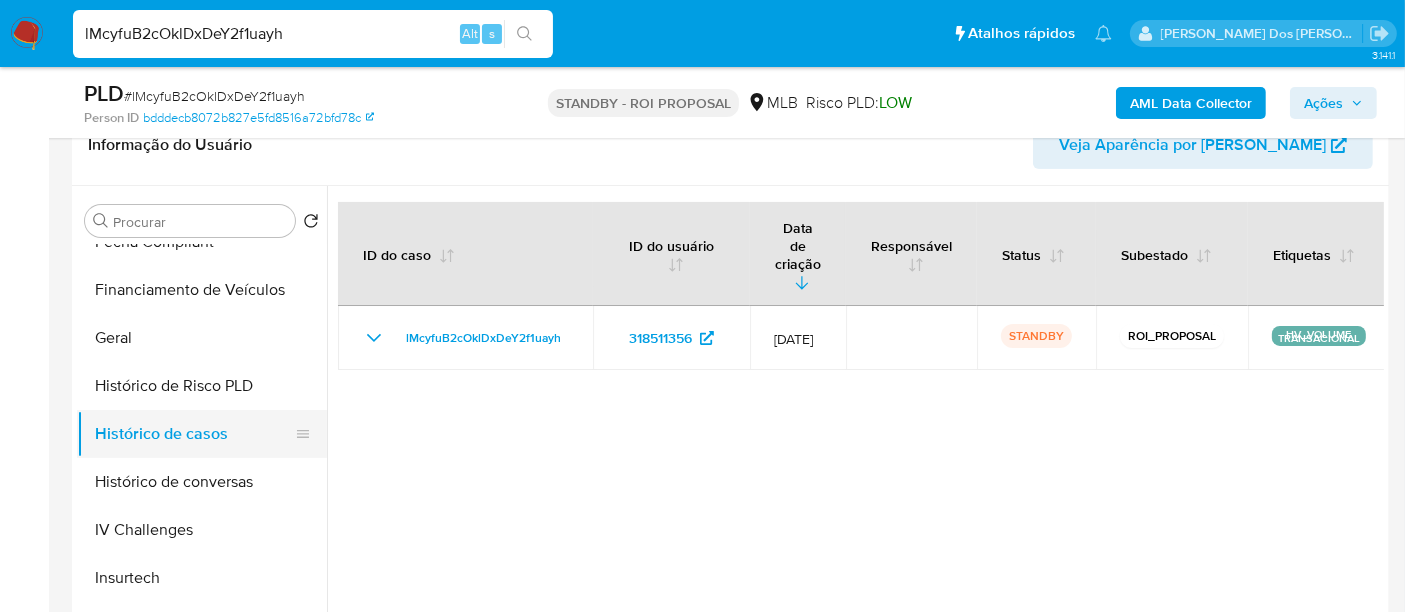 scroll, scrollTop: 333, scrollLeft: 0, axis: vertical 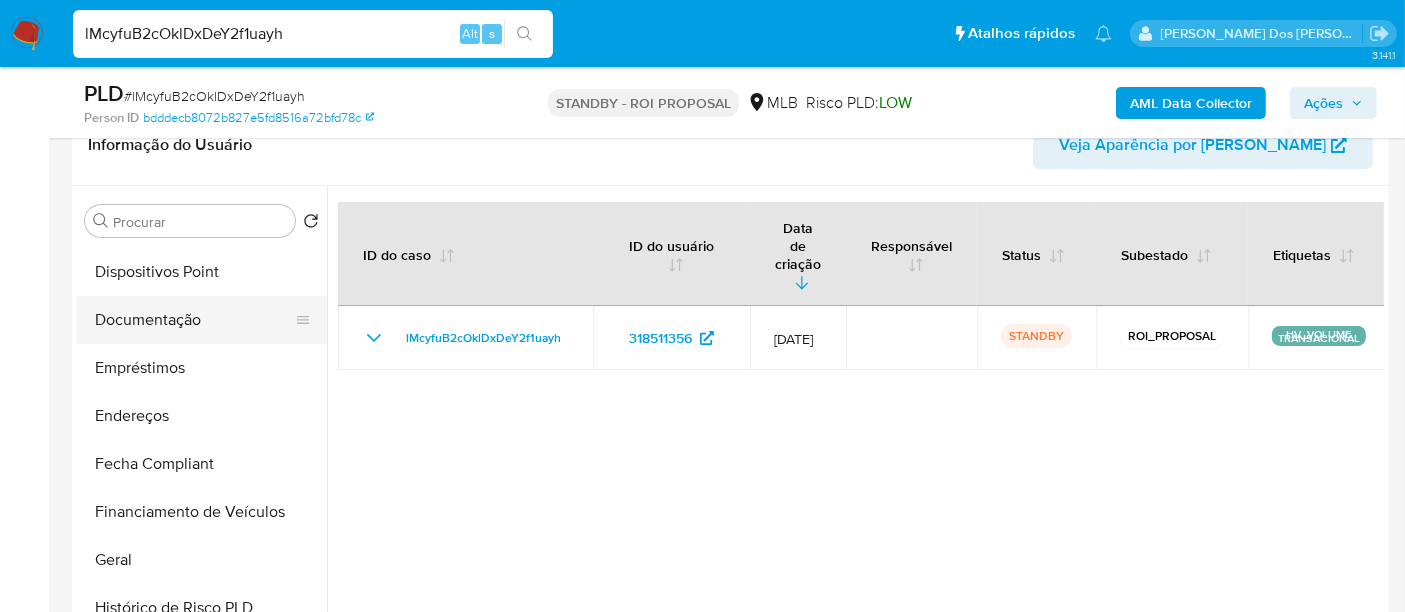 click on "Documentação" at bounding box center (194, 320) 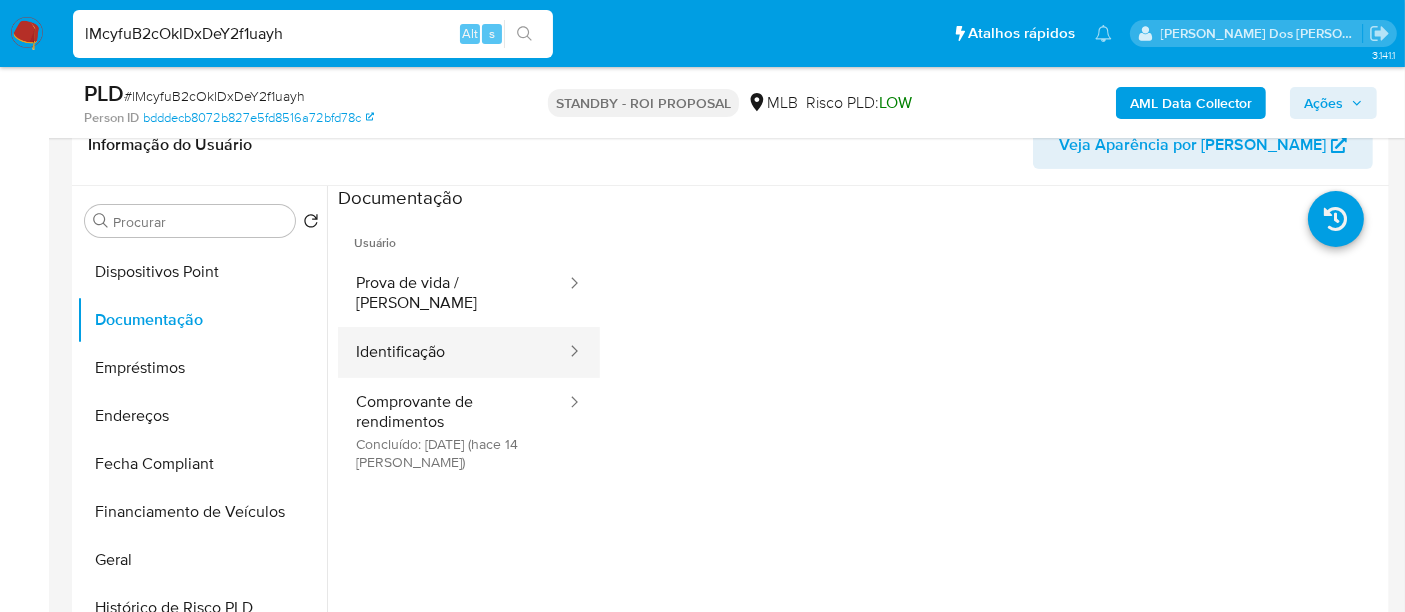 click on "Identificação" at bounding box center [453, 352] 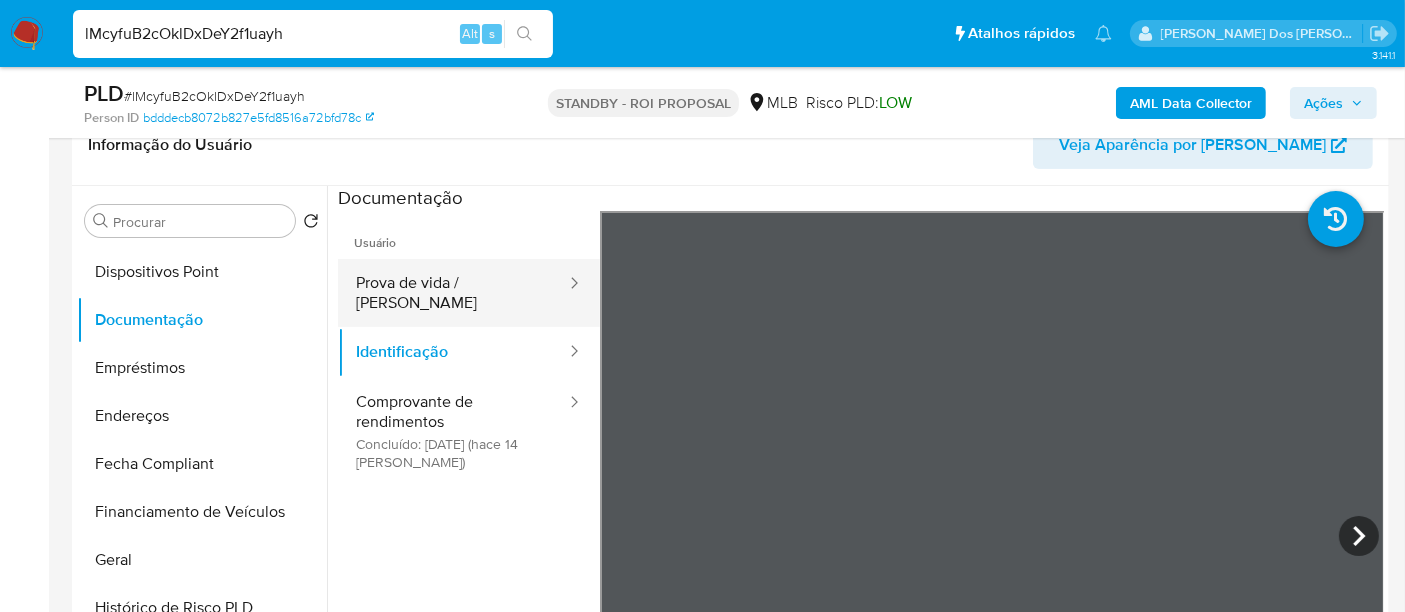 click on "Prova de vida / [PERSON_NAME]" at bounding box center [453, 293] 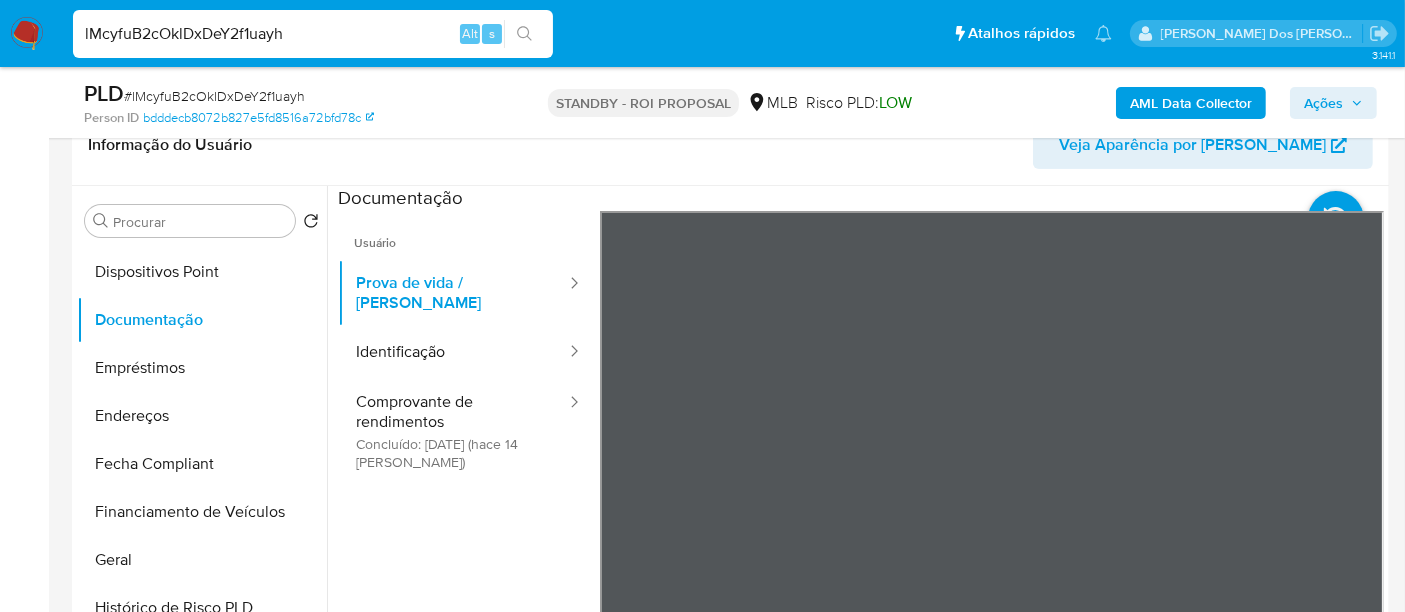 type 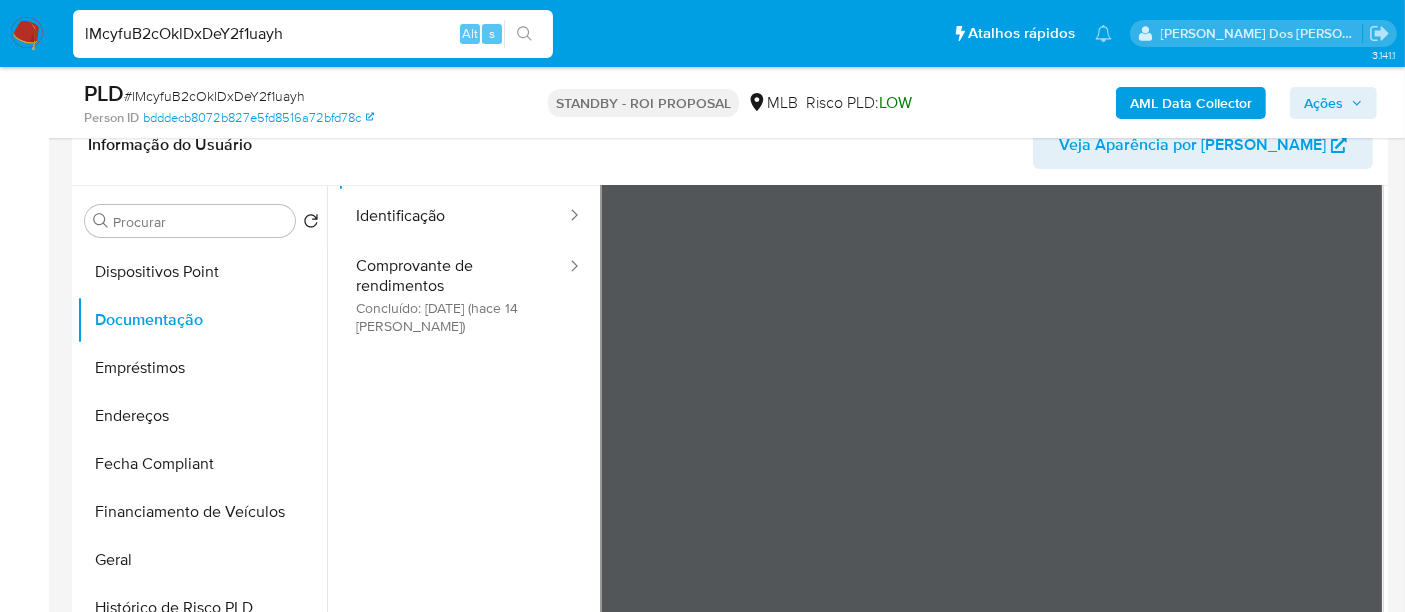 scroll, scrollTop: 168, scrollLeft: 0, axis: vertical 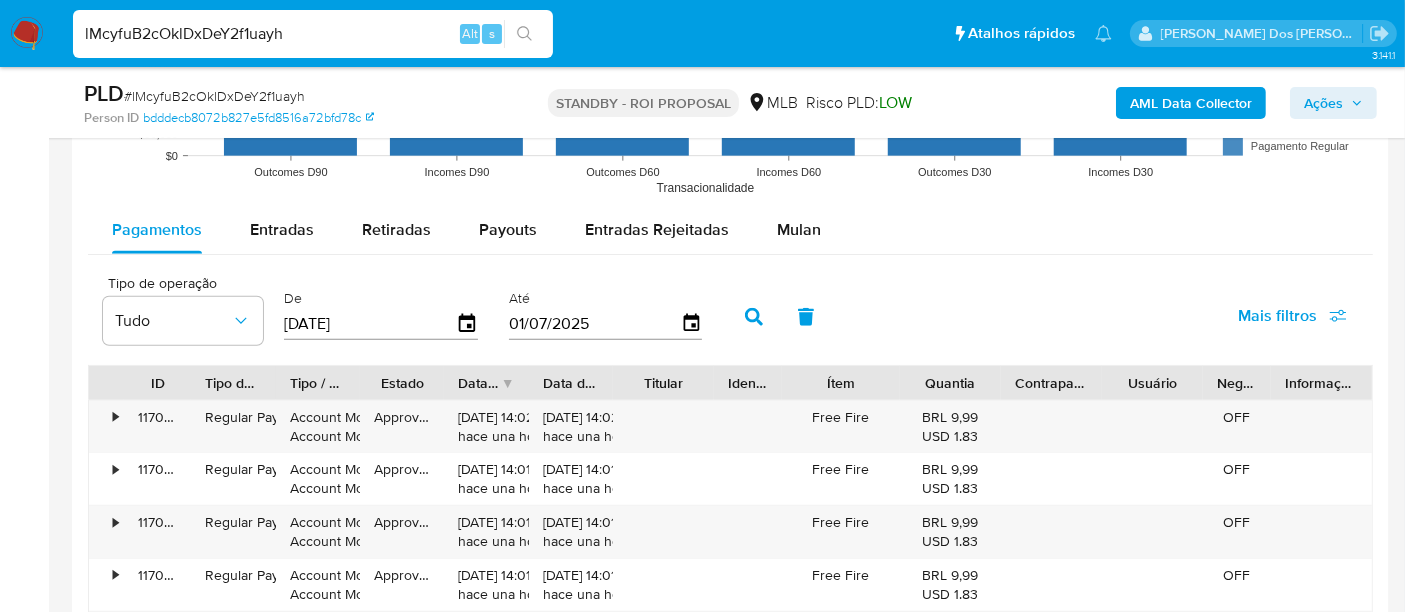 click on "lMcyfuB2cOklDxDeY2f1uayh" at bounding box center [313, 34] 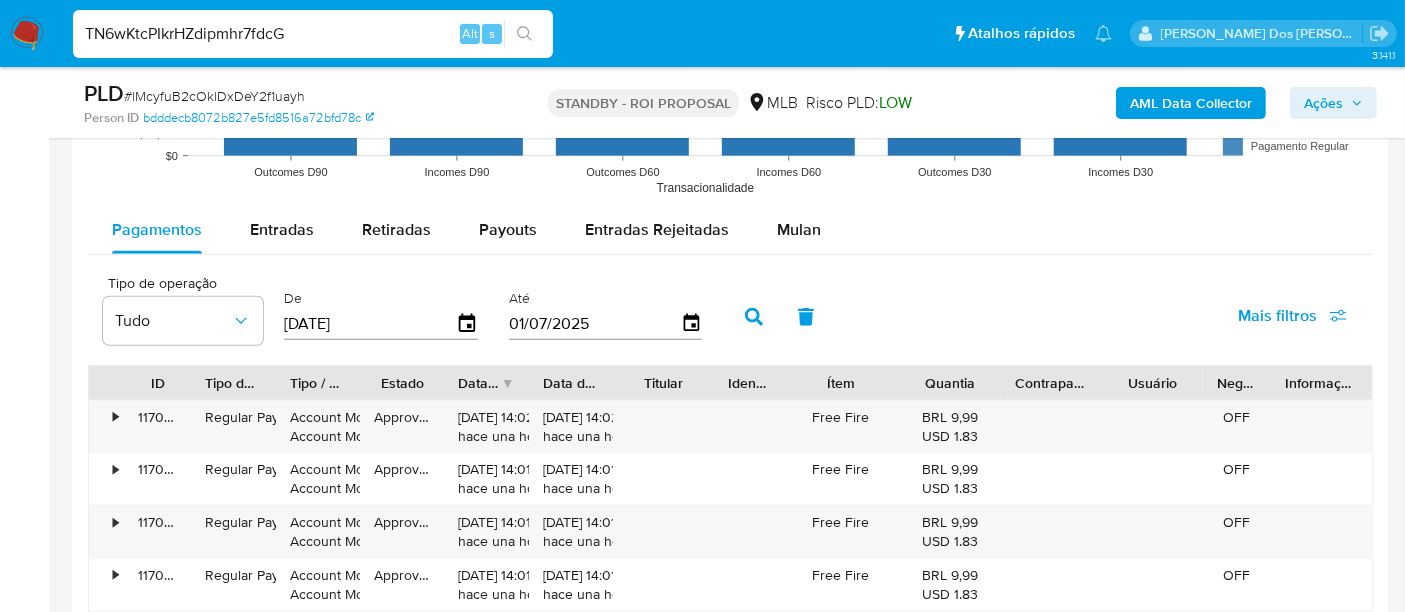 type on "TN6wKtcPIkrHZdipmhr7fdcG" 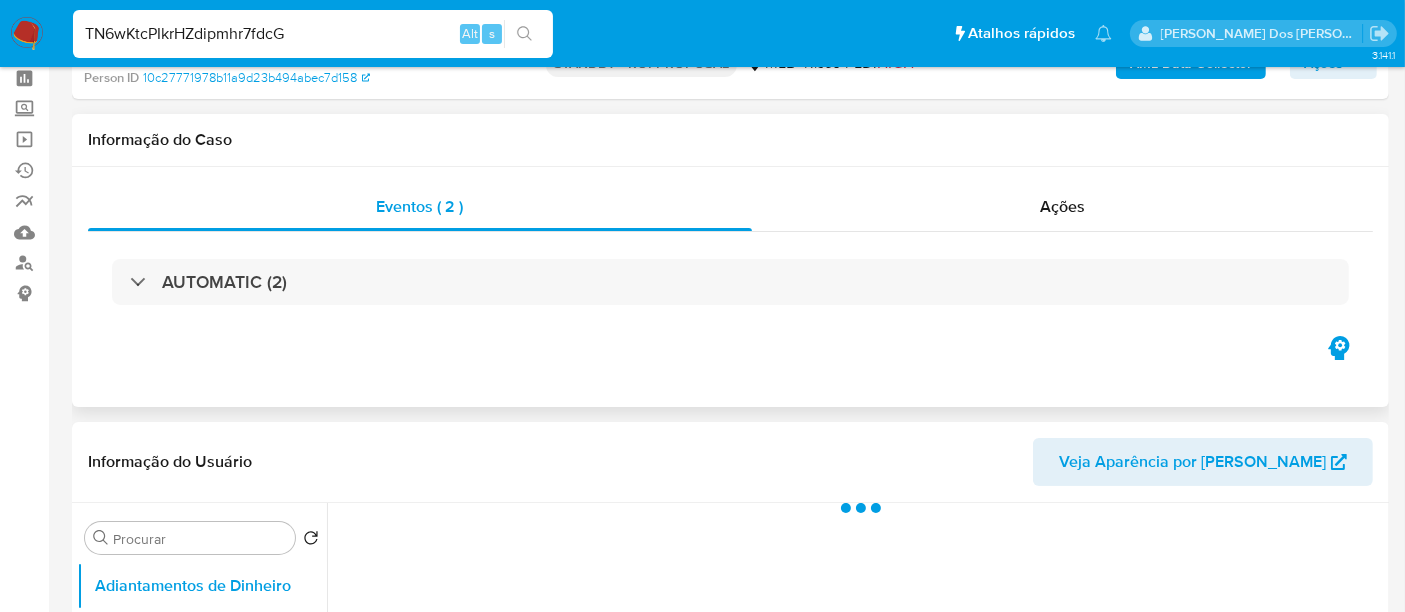 scroll, scrollTop: 222, scrollLeft: 0, axis: vertical 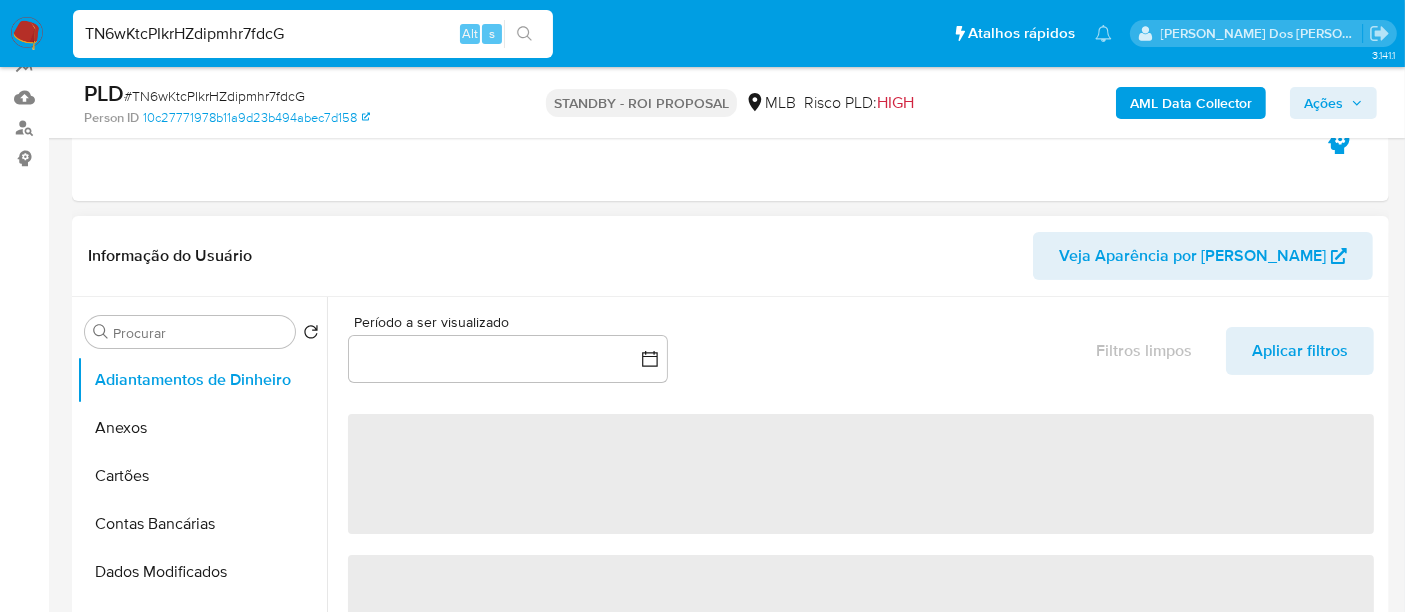 select on "10" 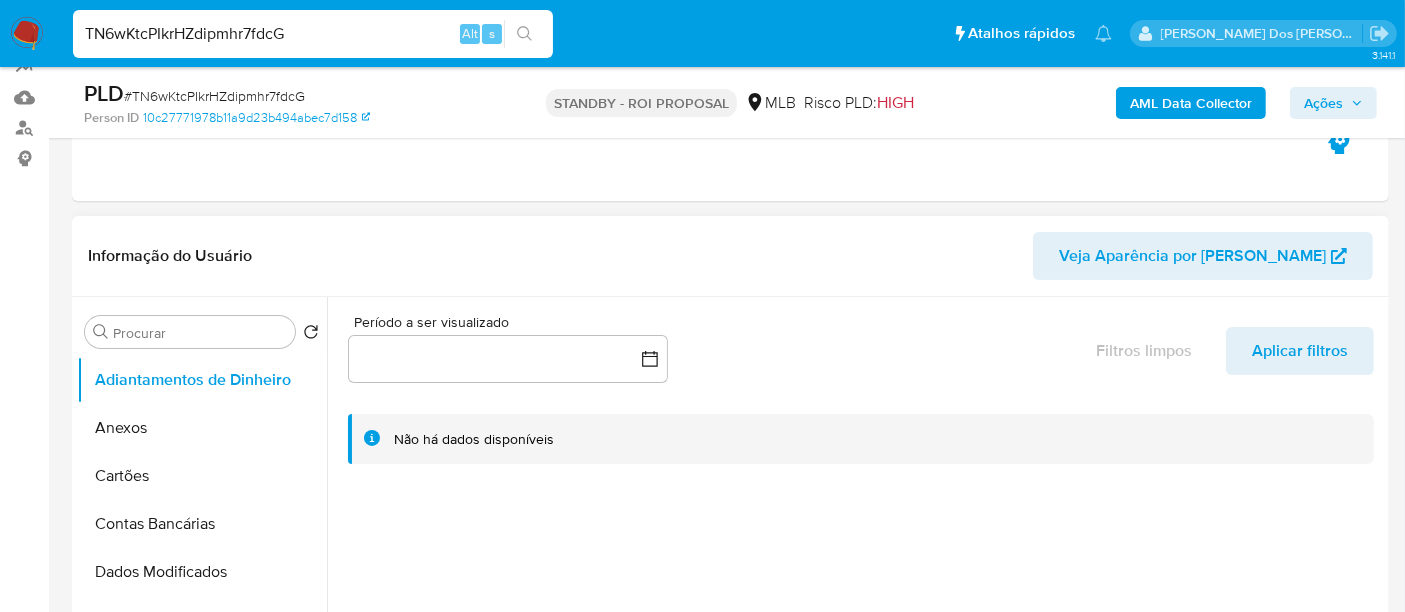 scroll, scrollTop: 555, scrollLeft: 0, axis: vertical 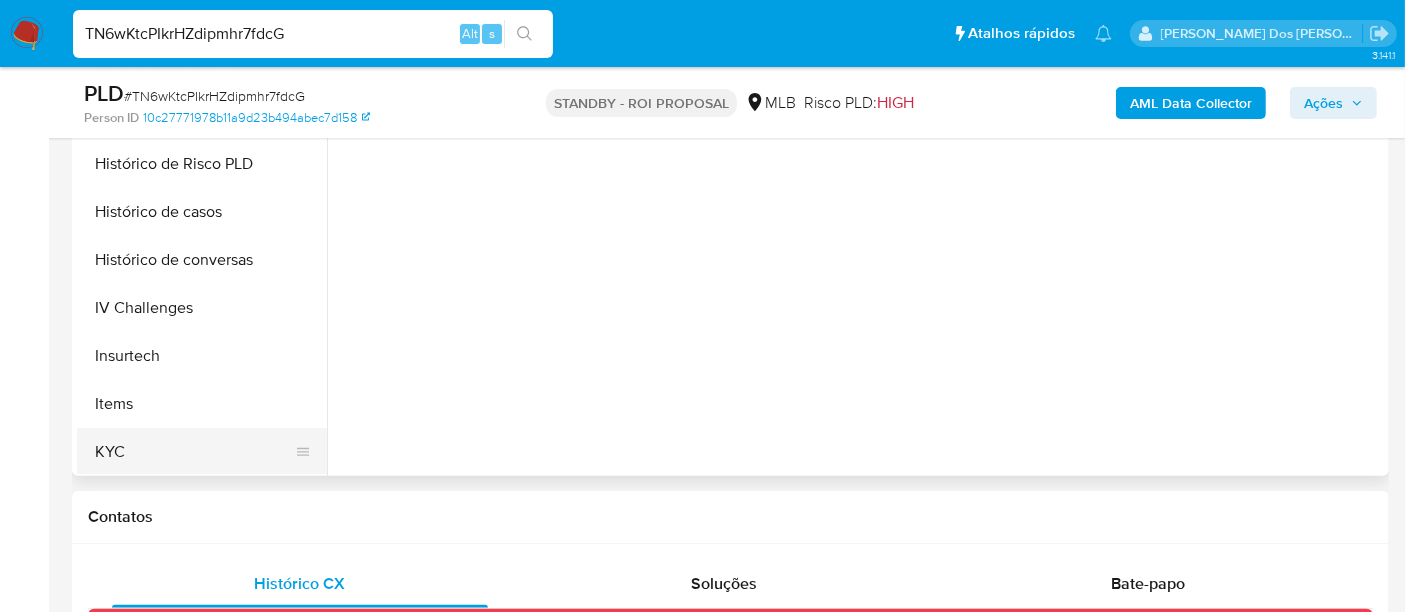 click on "KYC" at bounding box center [194, 452] 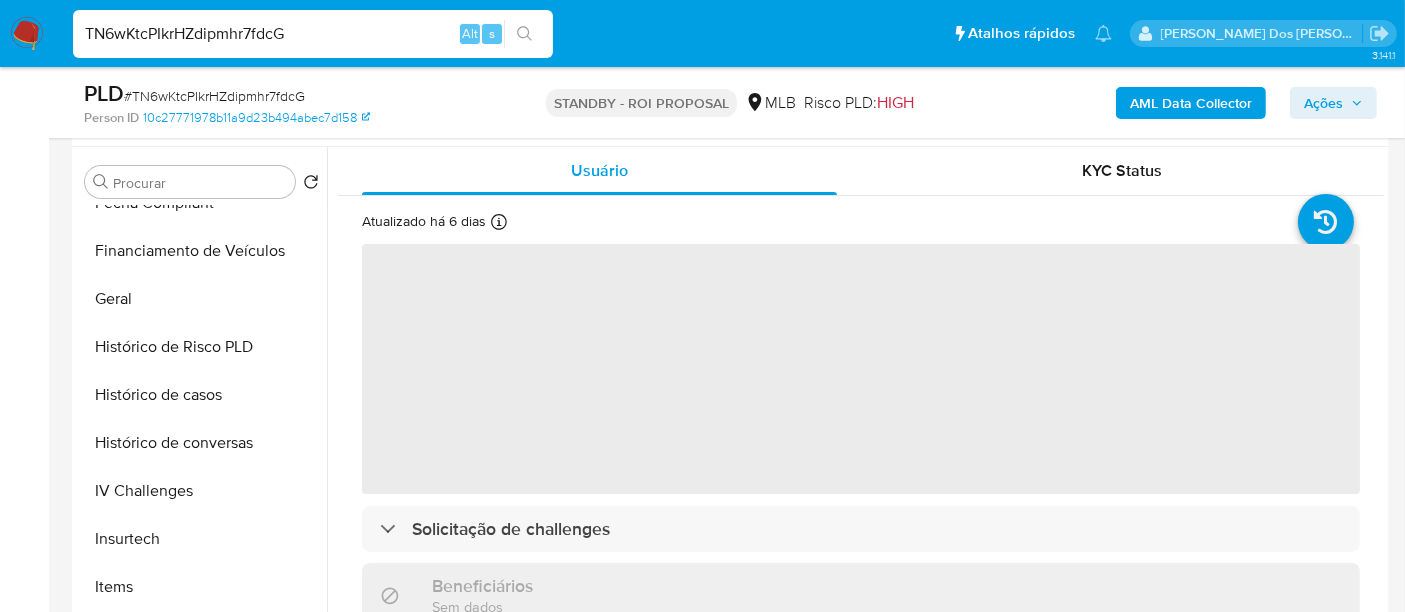 scroll, scrollTop: 222, scrollLeft: 0, axis: vertical 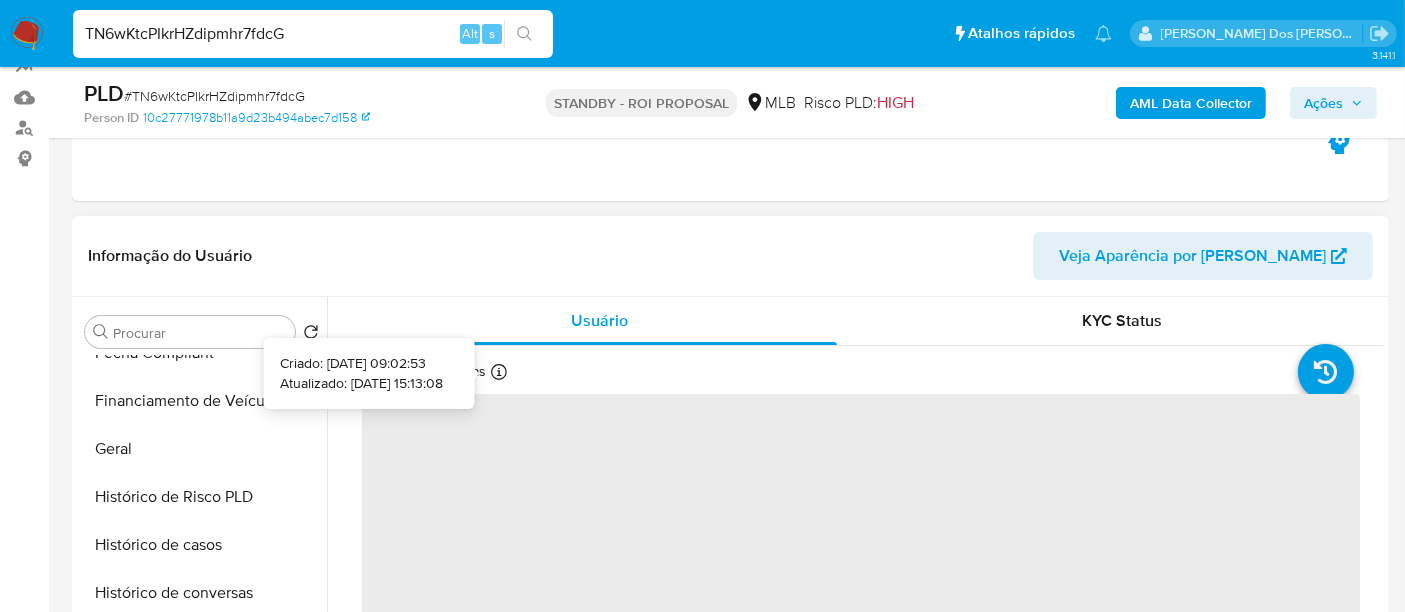 type 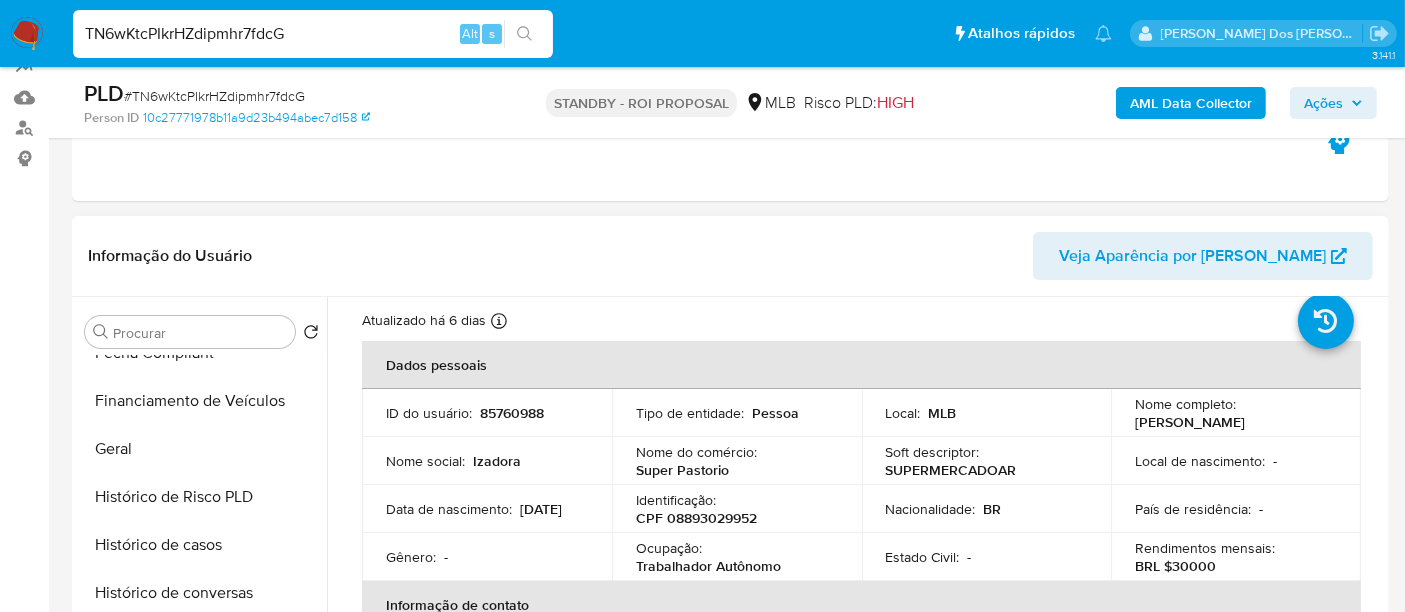 scroll, scrollTop: 0, scrollLeft: 0, axis: both 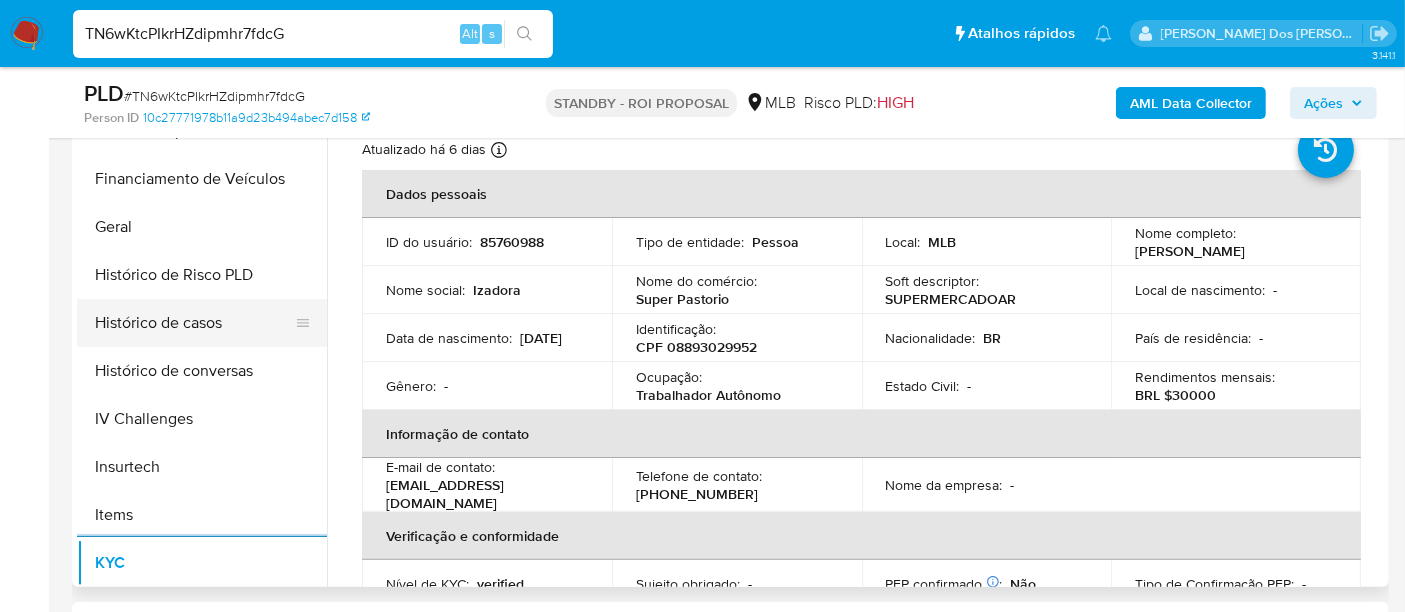 click on "Histórico de casos" at bounding box center (194, 323) 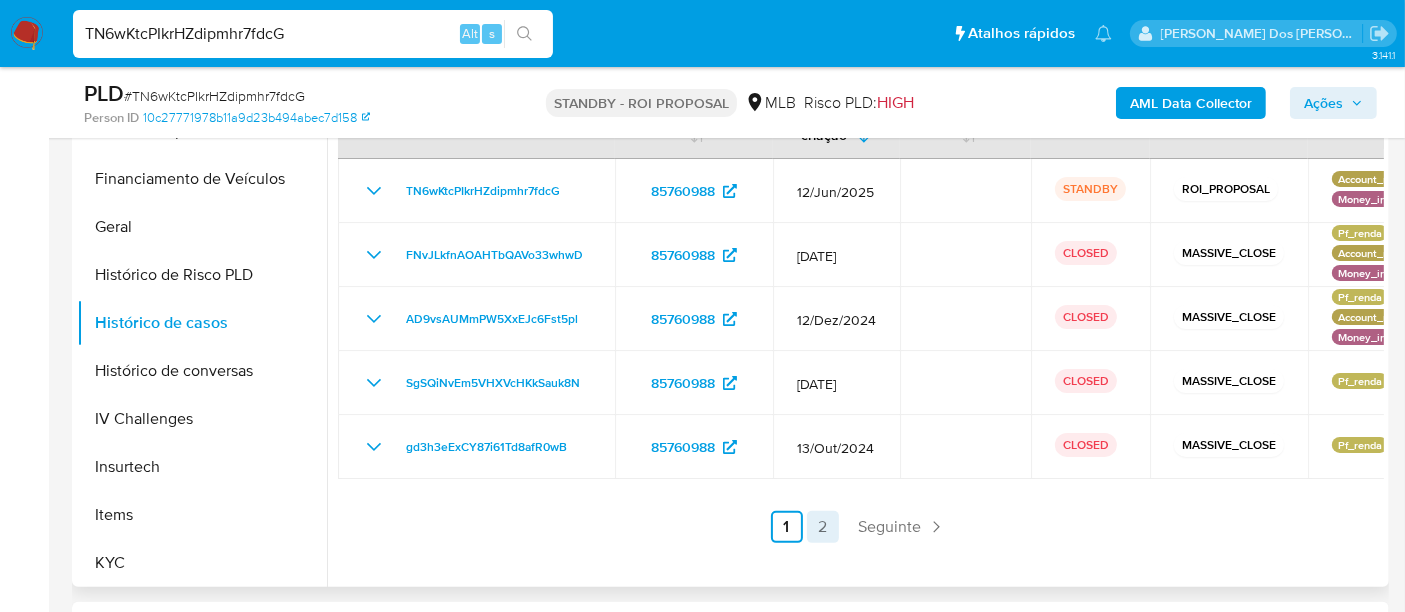 click on "2" at bounding box center [823, 527] 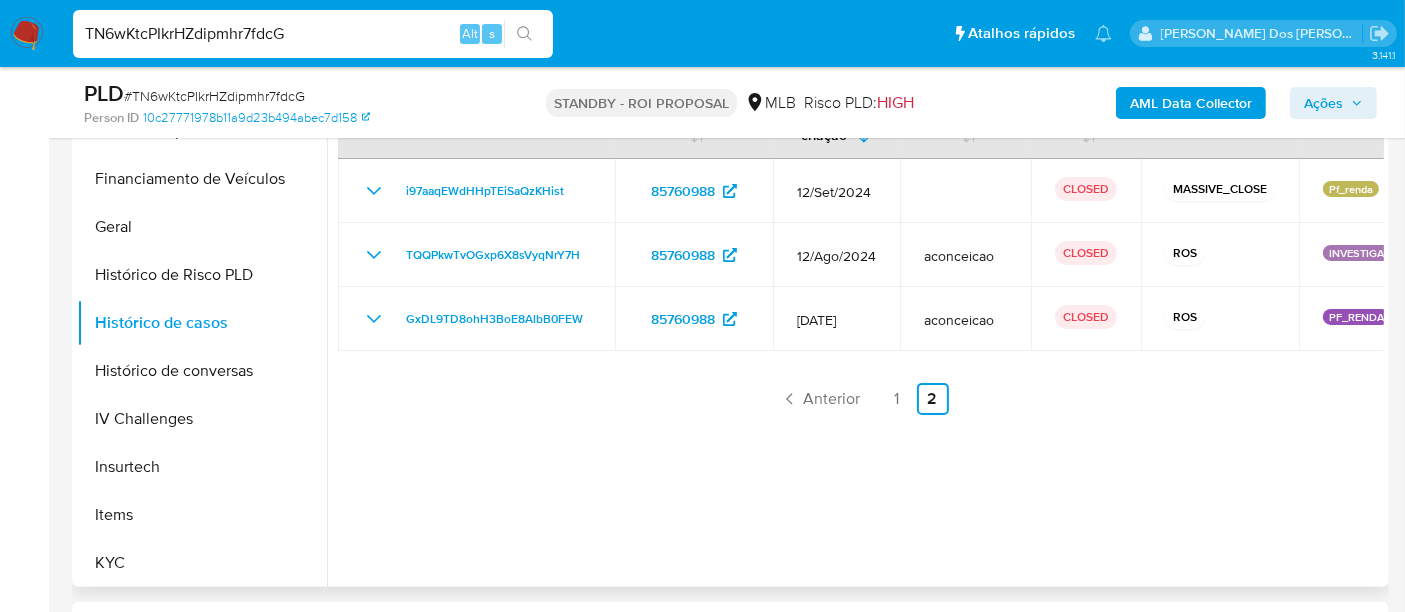 click on "1" at bounding box center [897, 399] 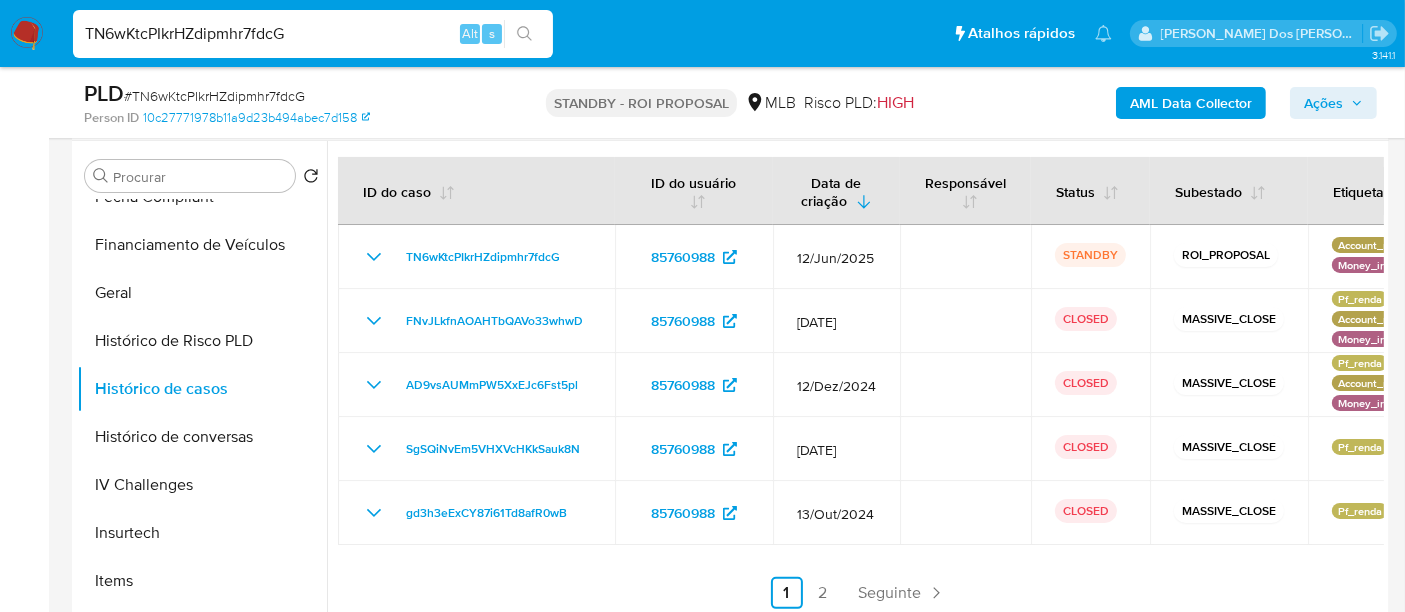scroll, scrollTop: 333, scrollLeft: 0, axis: vertical 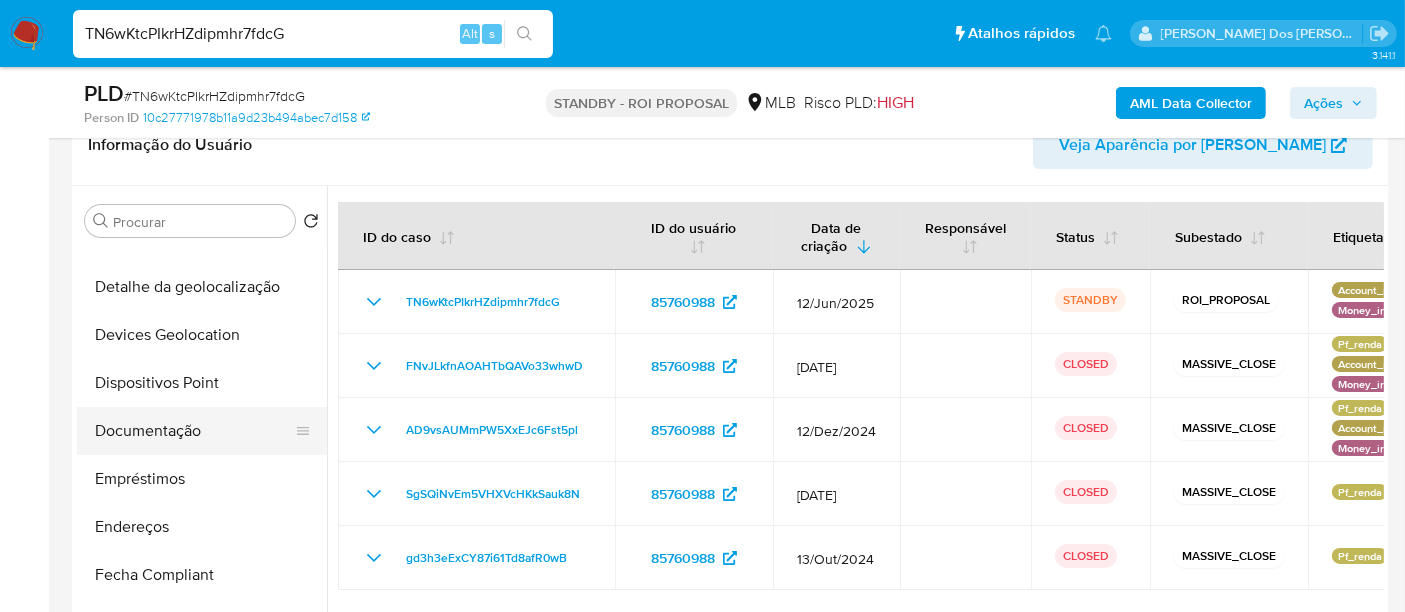 click on "Documentação" at bounding box center (194, 431) 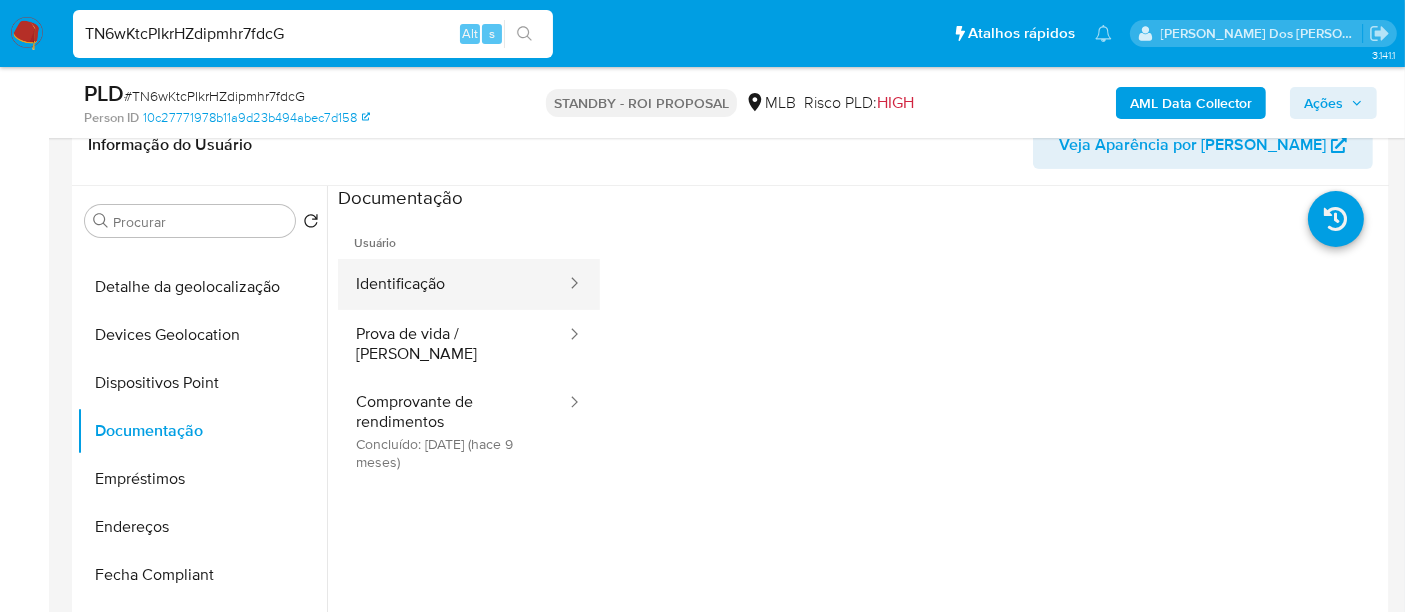 click on "Identificação" at bounding box center (453, 284) 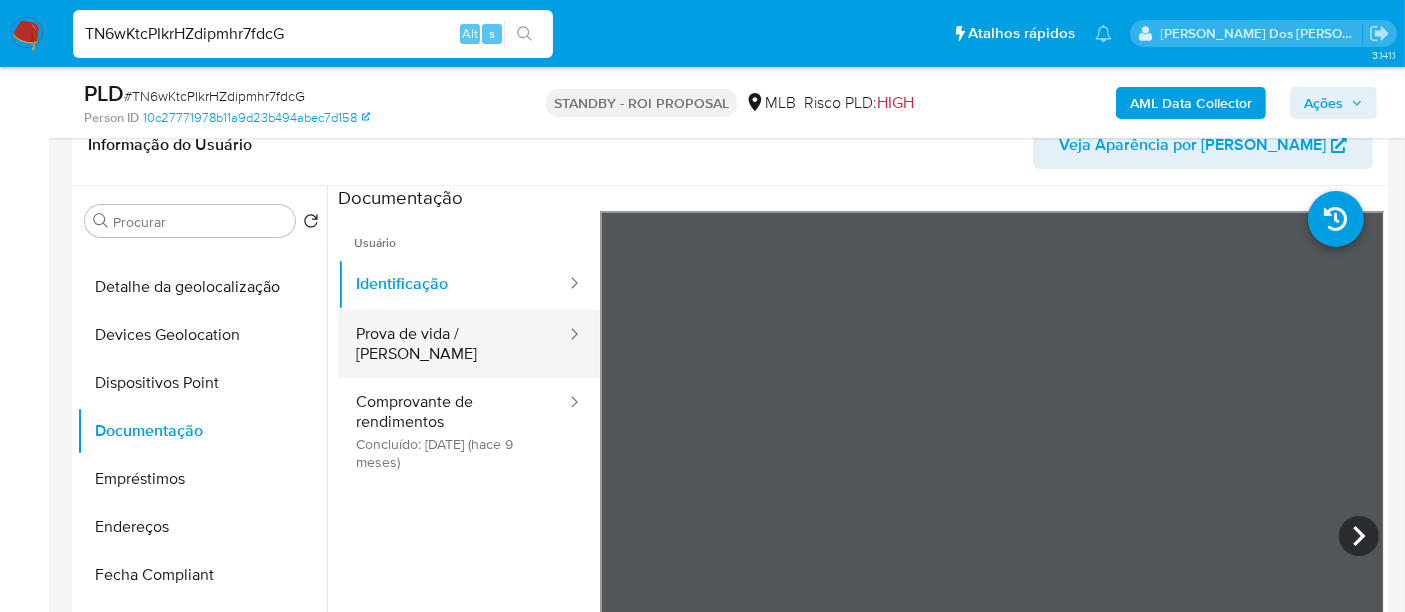 click on "Prova de vida / Selfie" at bounding box center (453, 344) 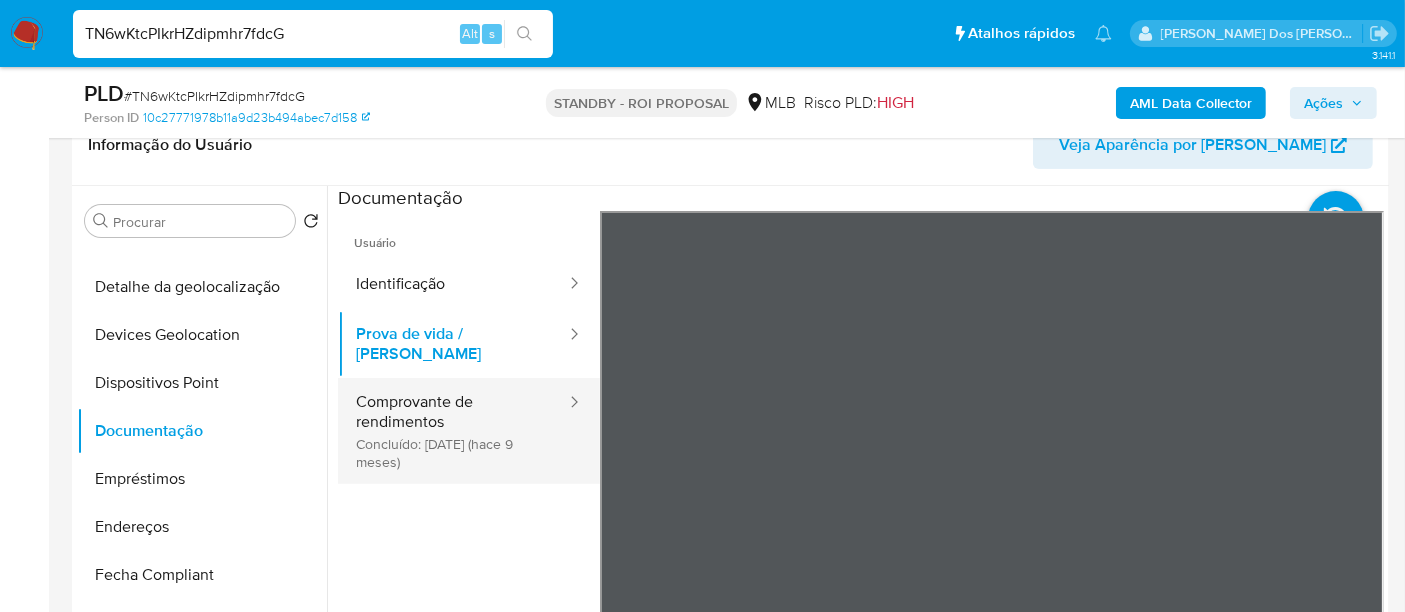 click on "Comprovante de rendimentos Concluído: 02/10/2024 (hace 9 meses)" at bounding box center [453, 431] 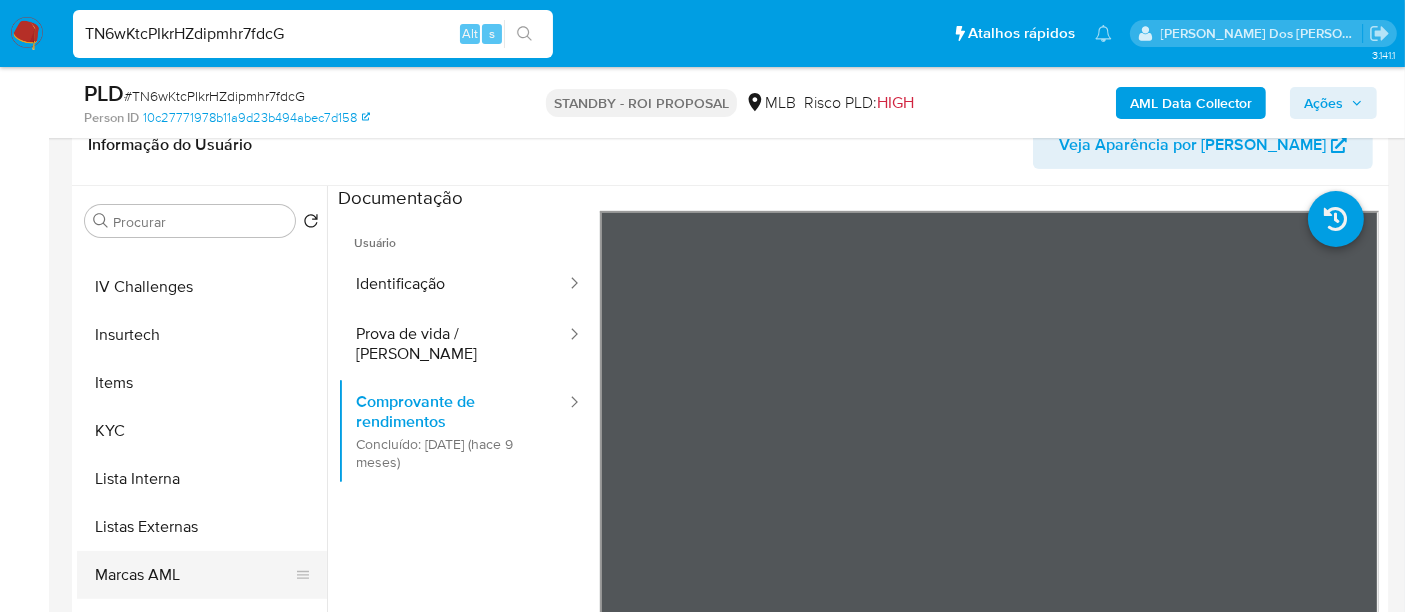 scroll, scrollTop: 844, scrollLeft: 0, axis: vertical 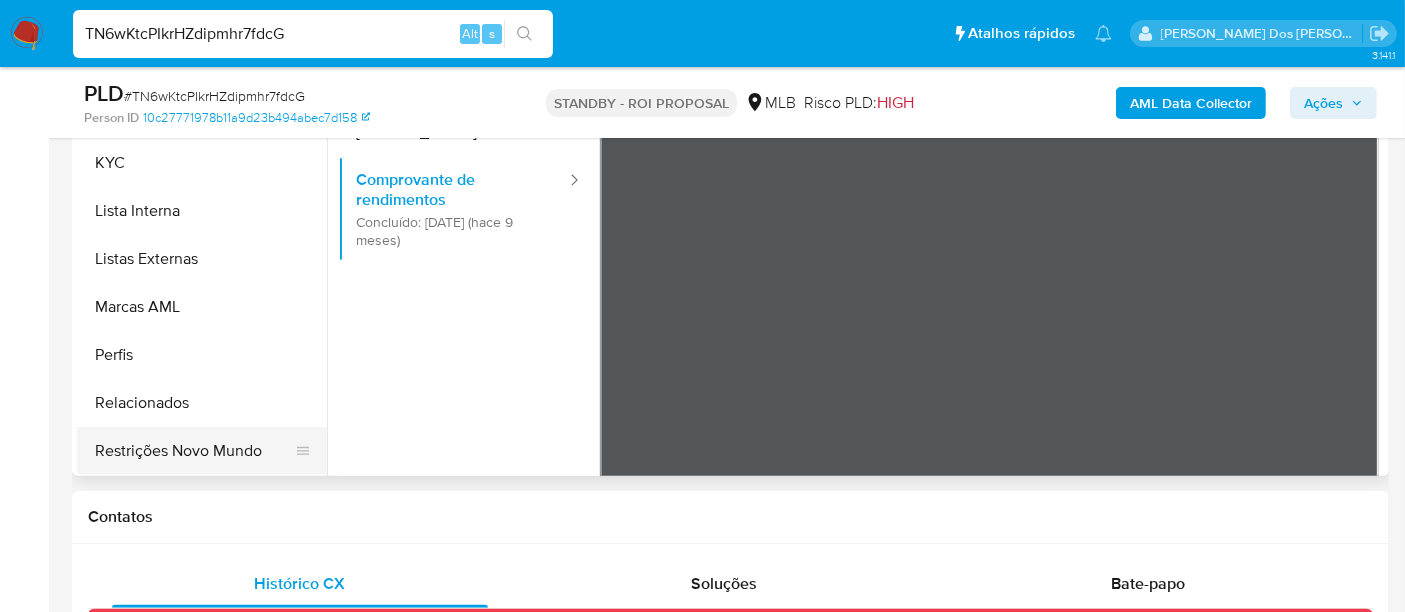click on "Restrições Novo Mundo" at bounding box center (194, 451) 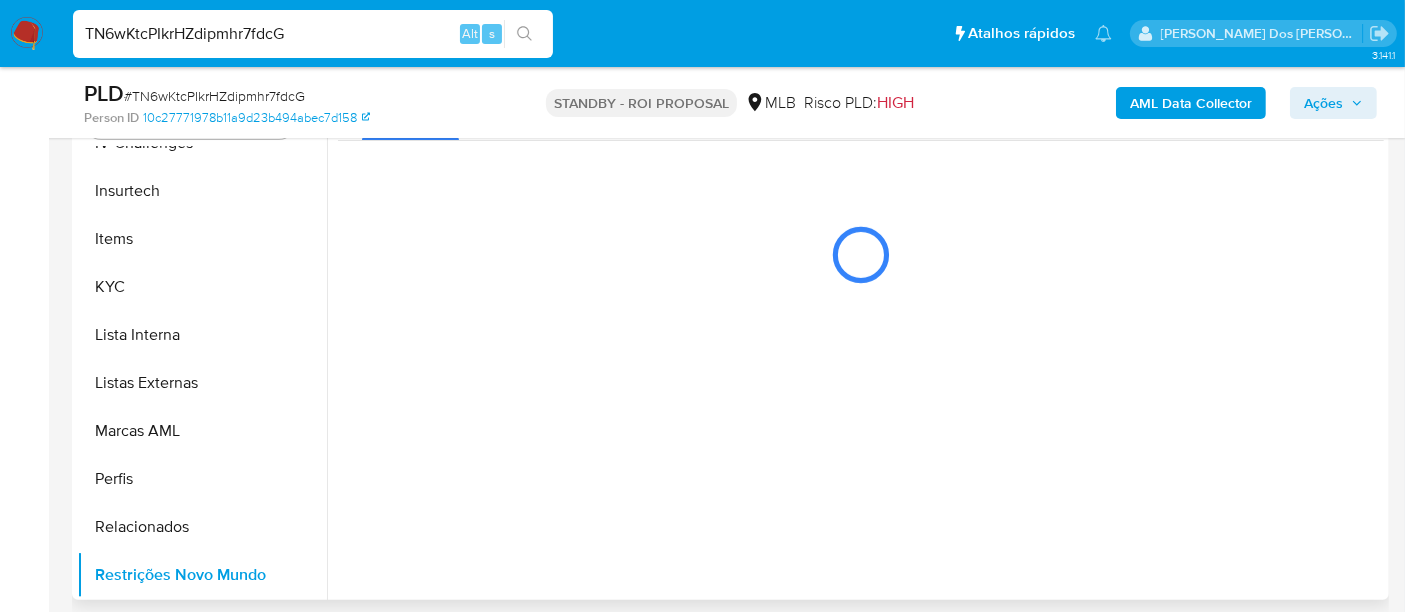 scroll, scrollTop: 333, scrollLeft: 0, axis: vertical 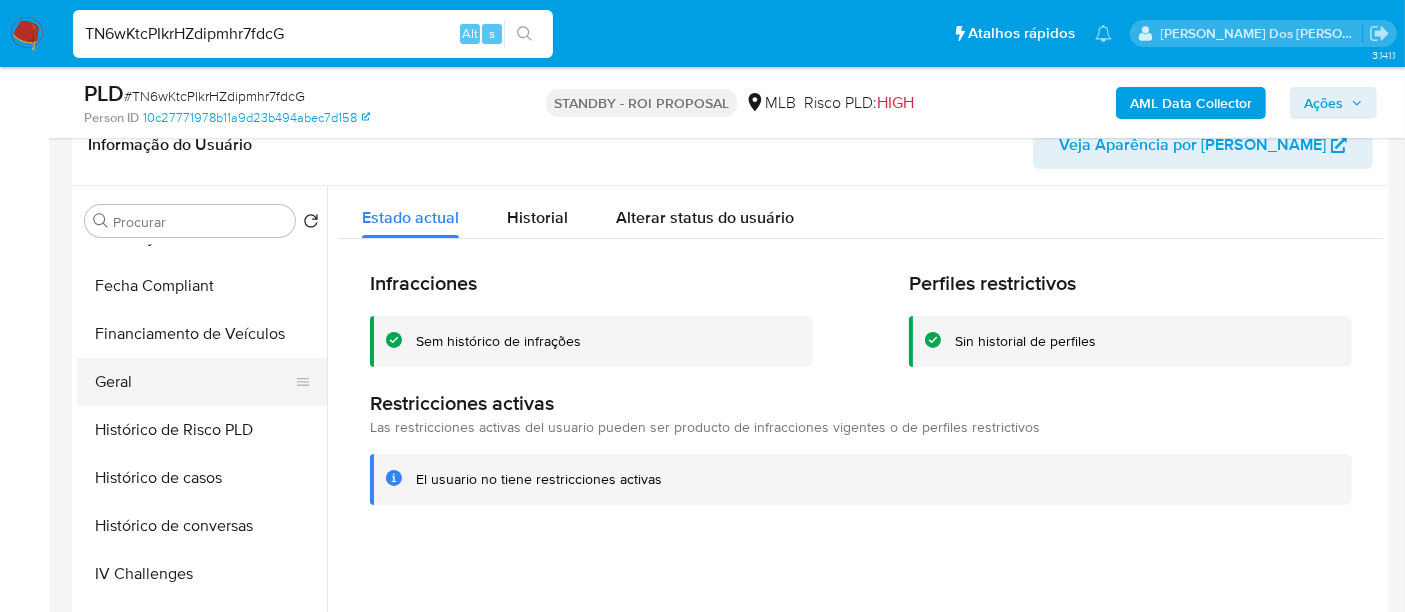 click on "Geral" at bounding box center (194, 382) 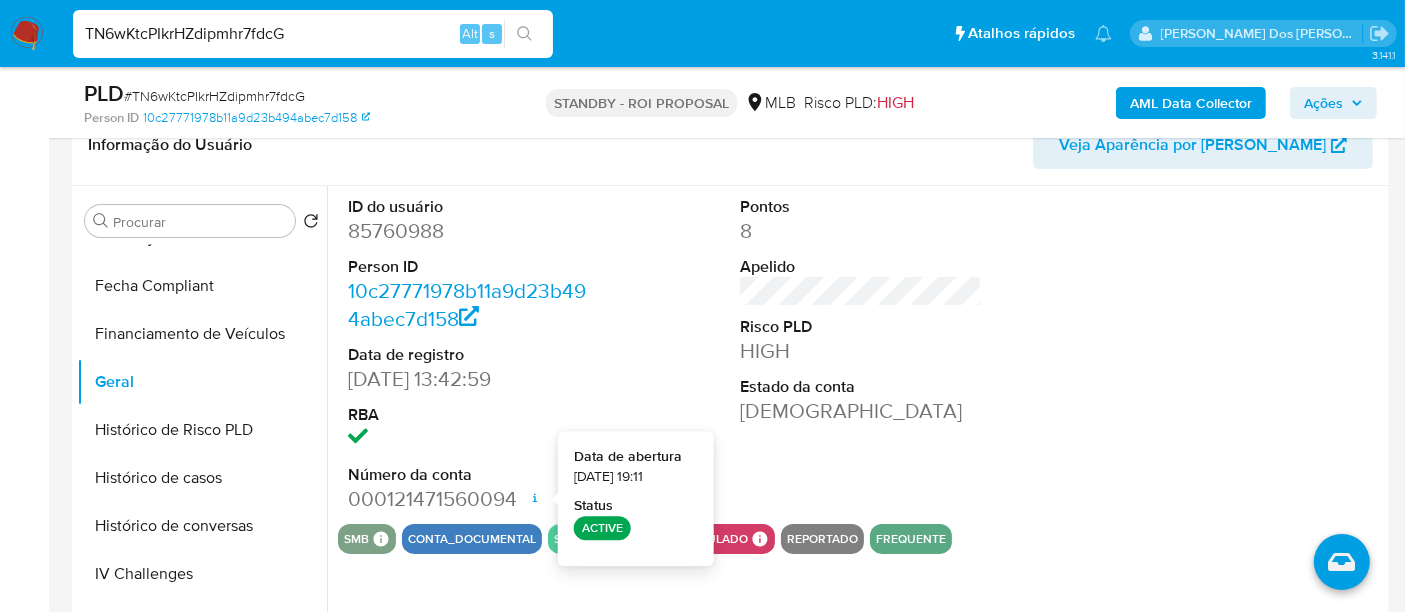 type 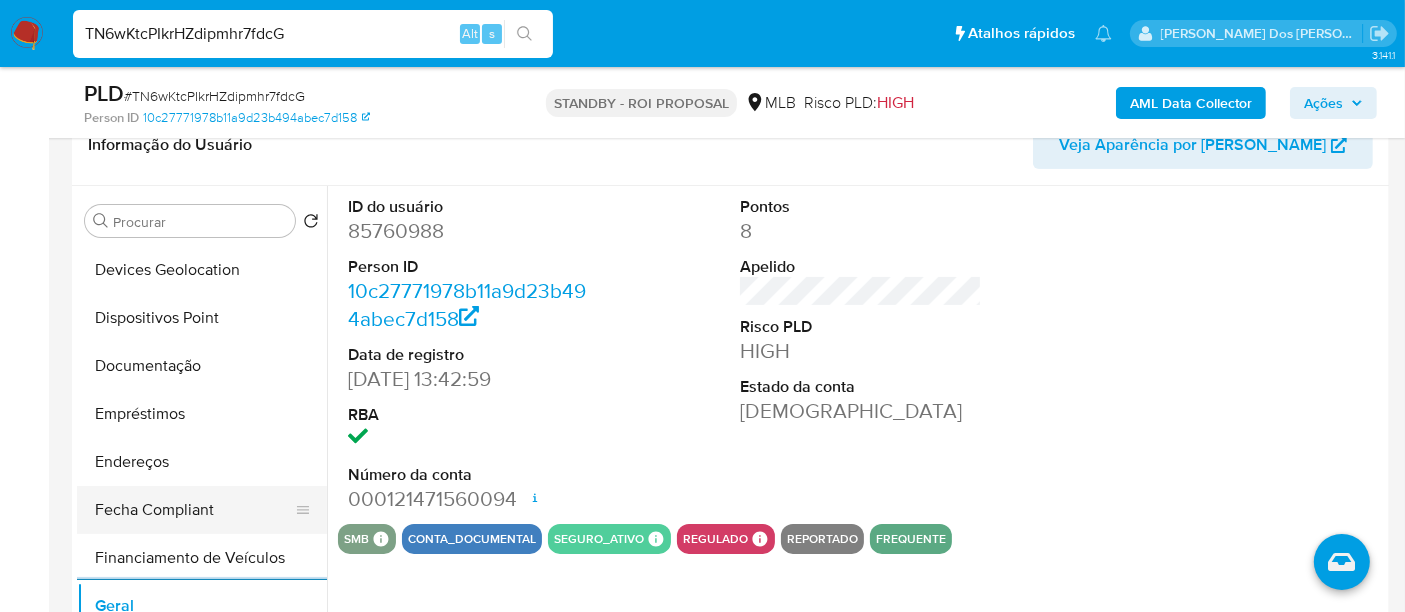 scroll, scrollTop: 177, scrollLeft: 0, axis: vertical 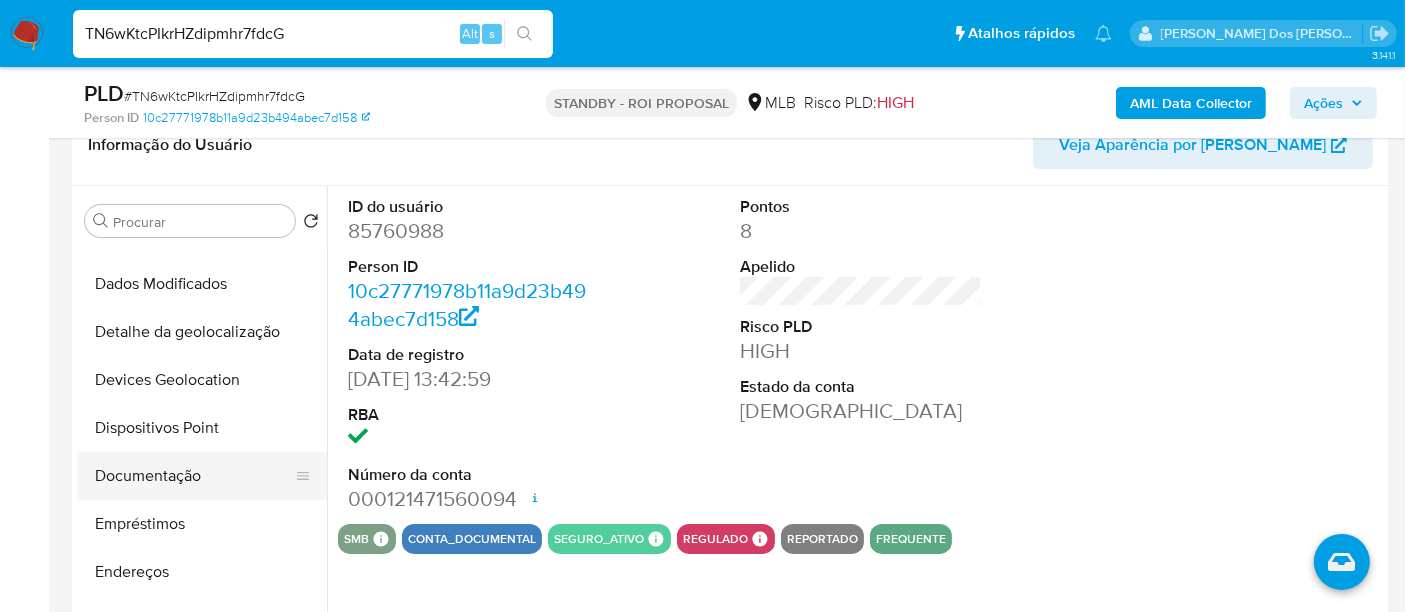 click on "Documentação" at bounding box center (194, 476) 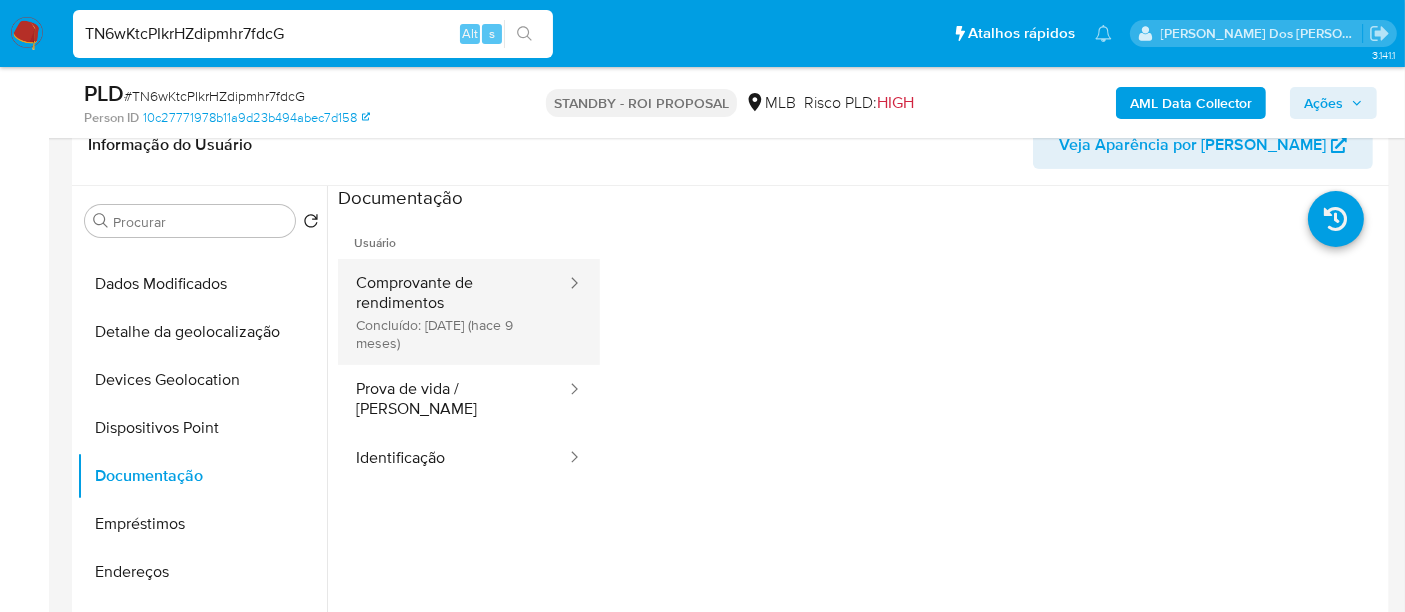 click on "Comprovante de rendimentos Concluído: 02/10/2024 (hace 9 meses)" at bounding box center [453, 312] 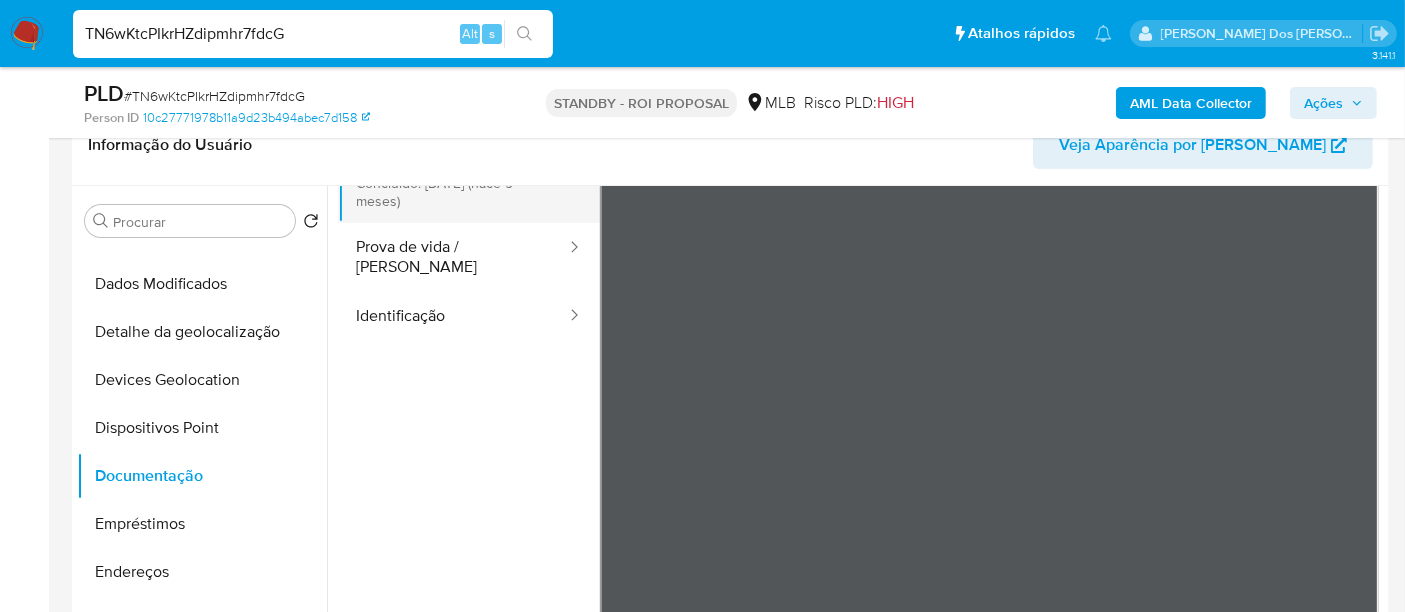 scroll, scrollTop: 174, scrollLeft: 0, axis: vertical 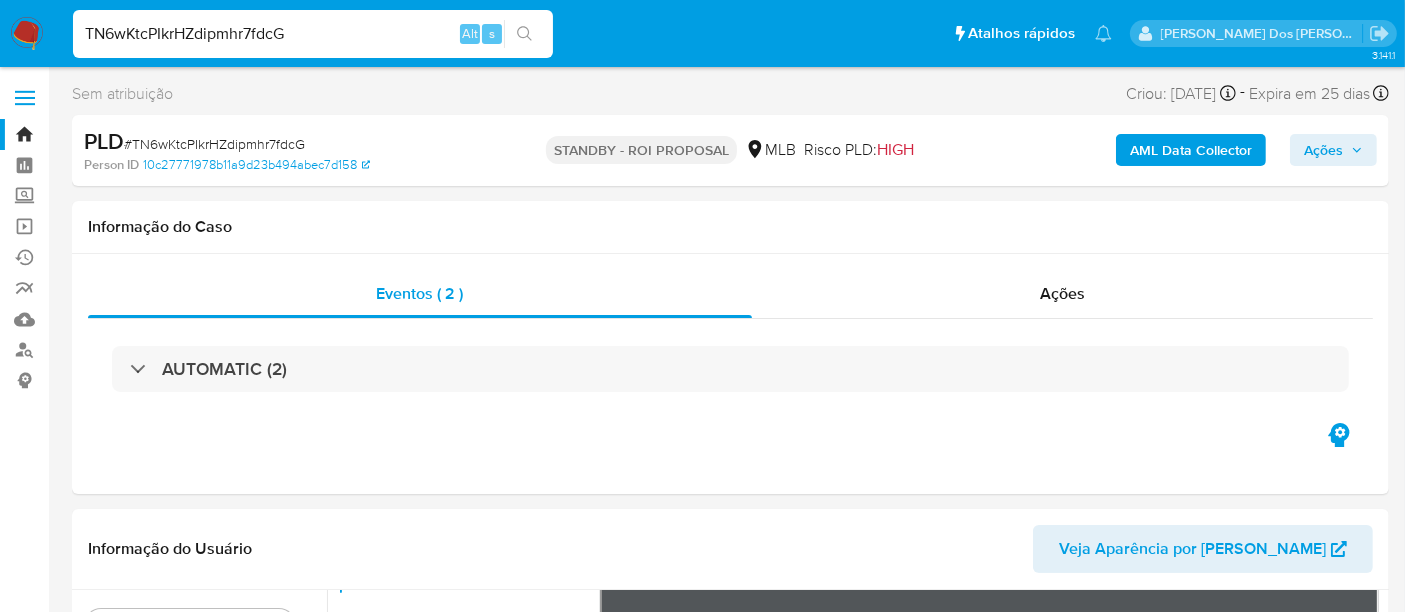 type 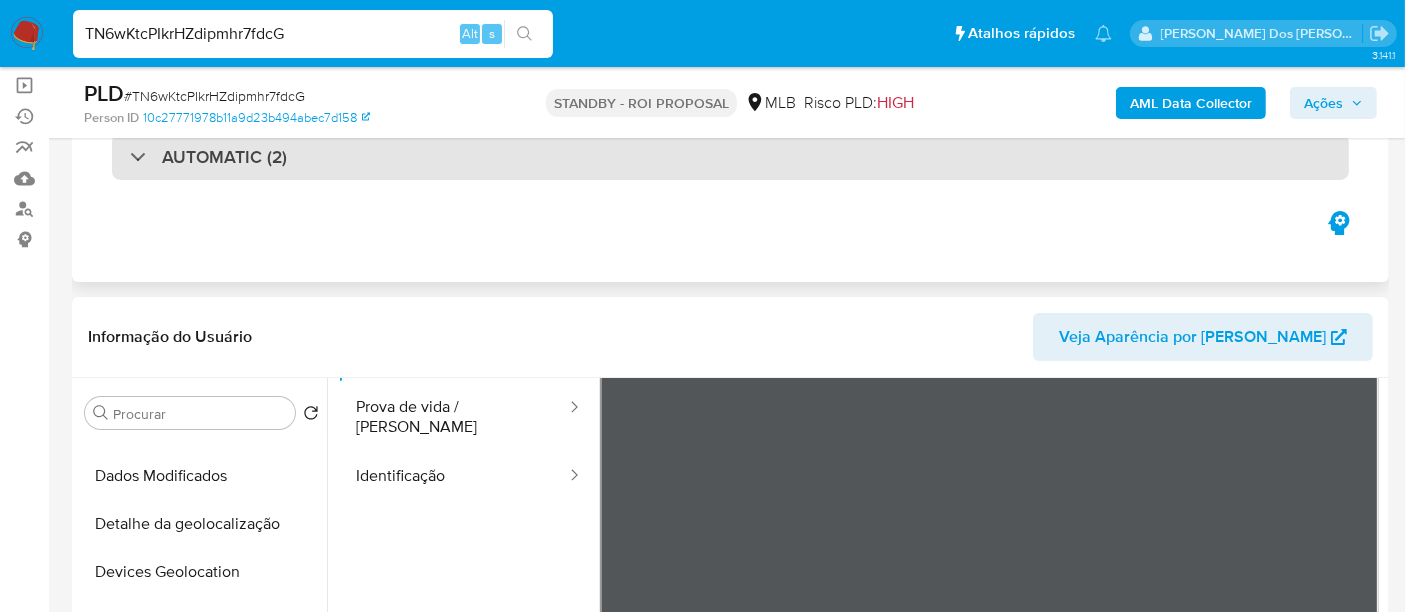 scroll, scrollTop: 222, scrollLeft: 0, axis: vertical 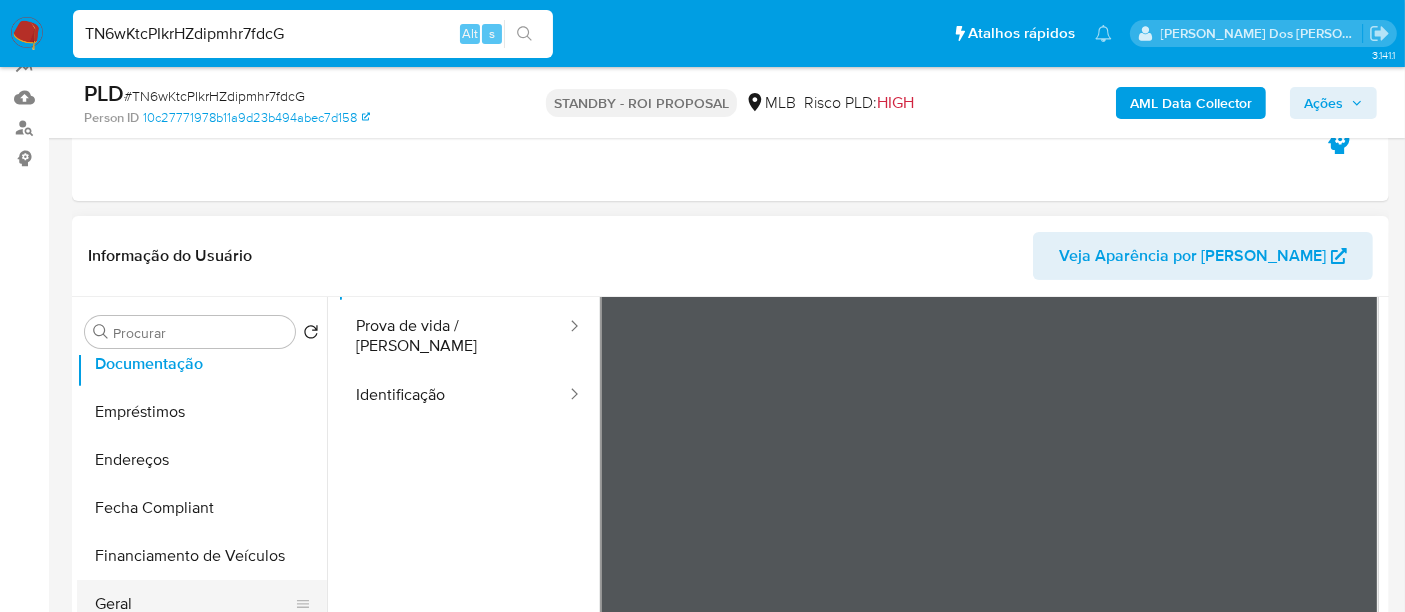 click on "Geral" at bounding box center [194, 604] 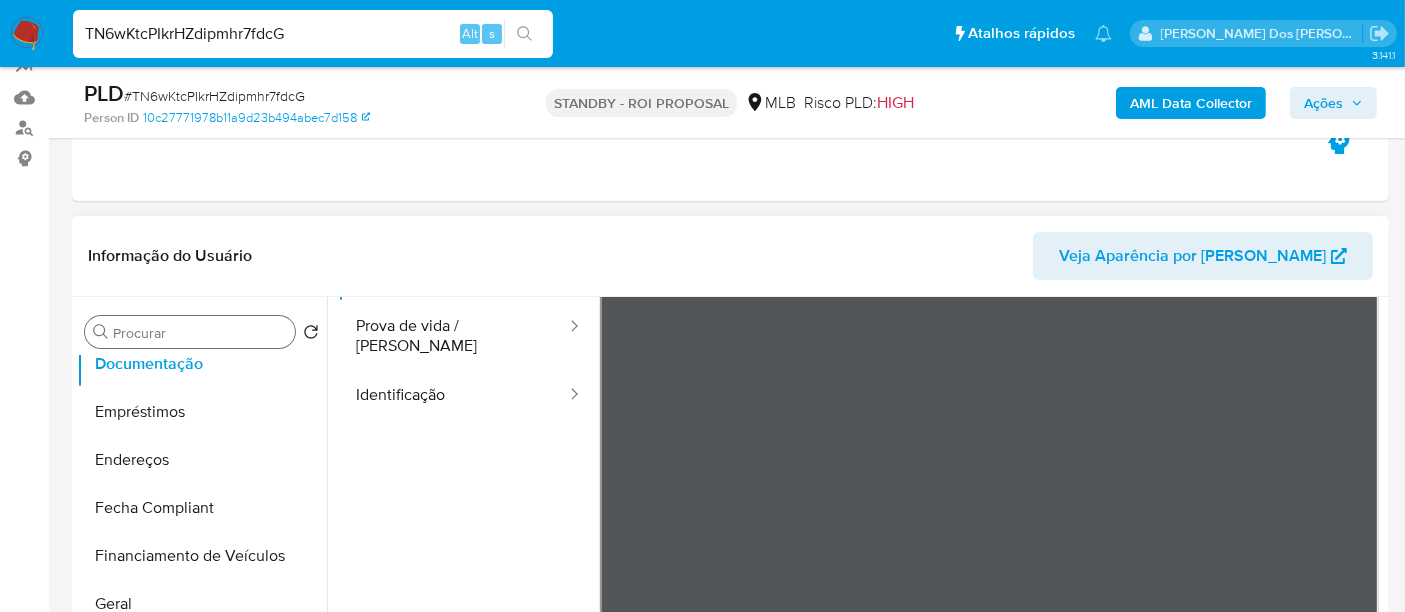 scroll, scrollTop: 0, scrollLeft: 0, axis: both 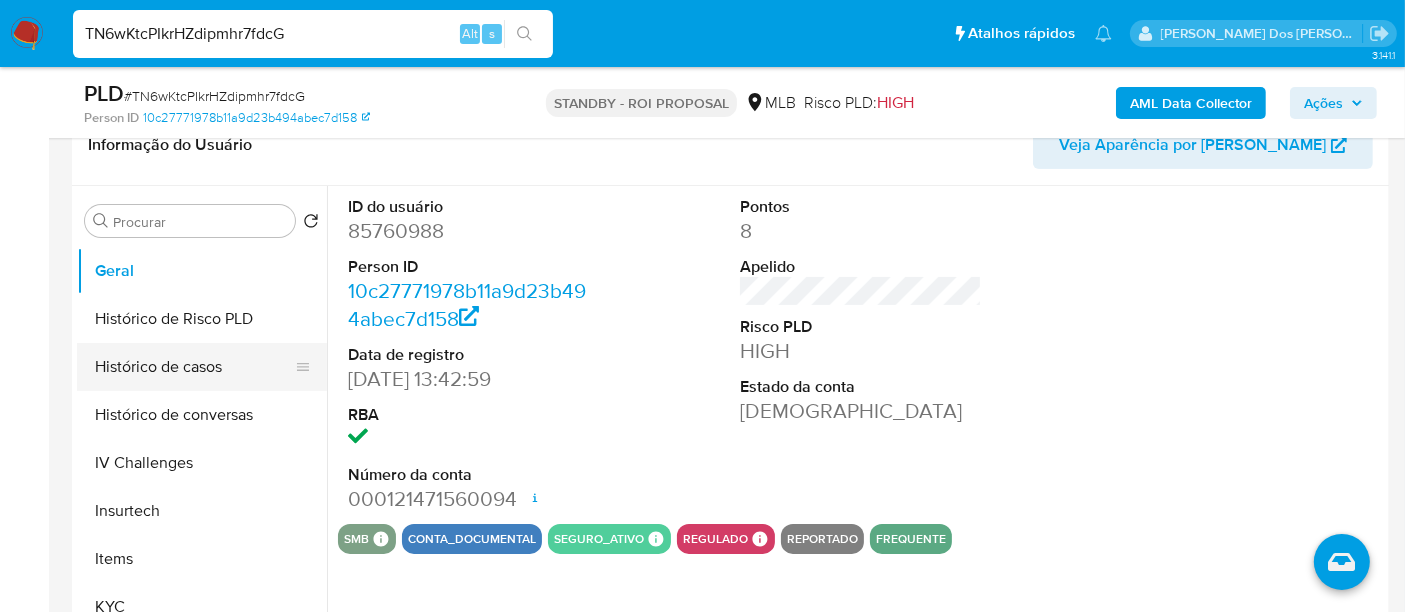 click on "Histórico de casos" at bounding box center (194, 367) 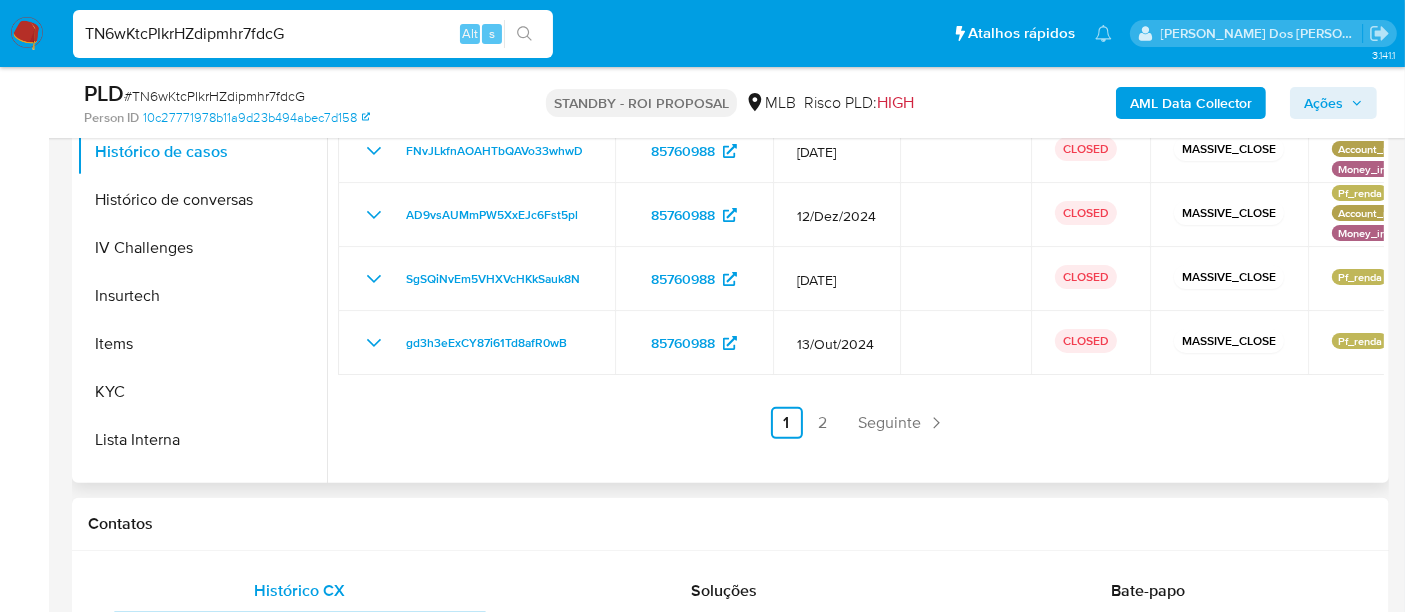 scroll, scrollTop: 555, scrollLeft: 0, axis: vertical 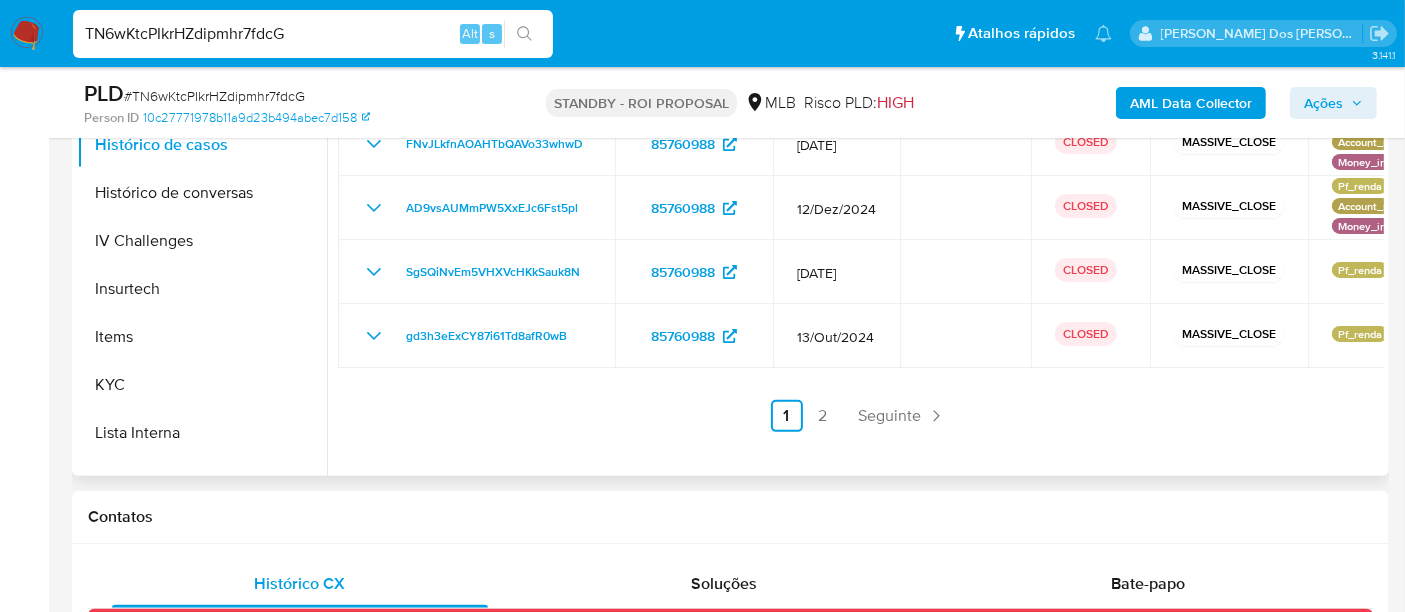 click on "2" at bounding box center [823, 416] 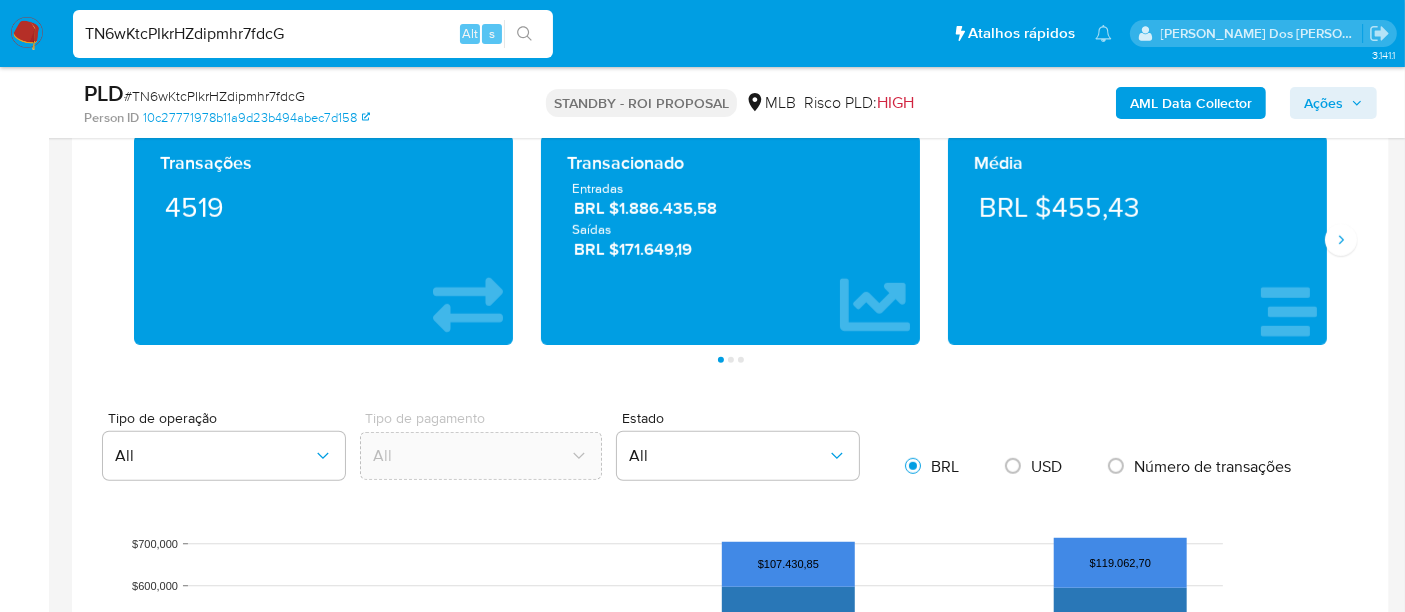 scroll, scrollTop: 1777, scrollLeft: 0, axis: vertical 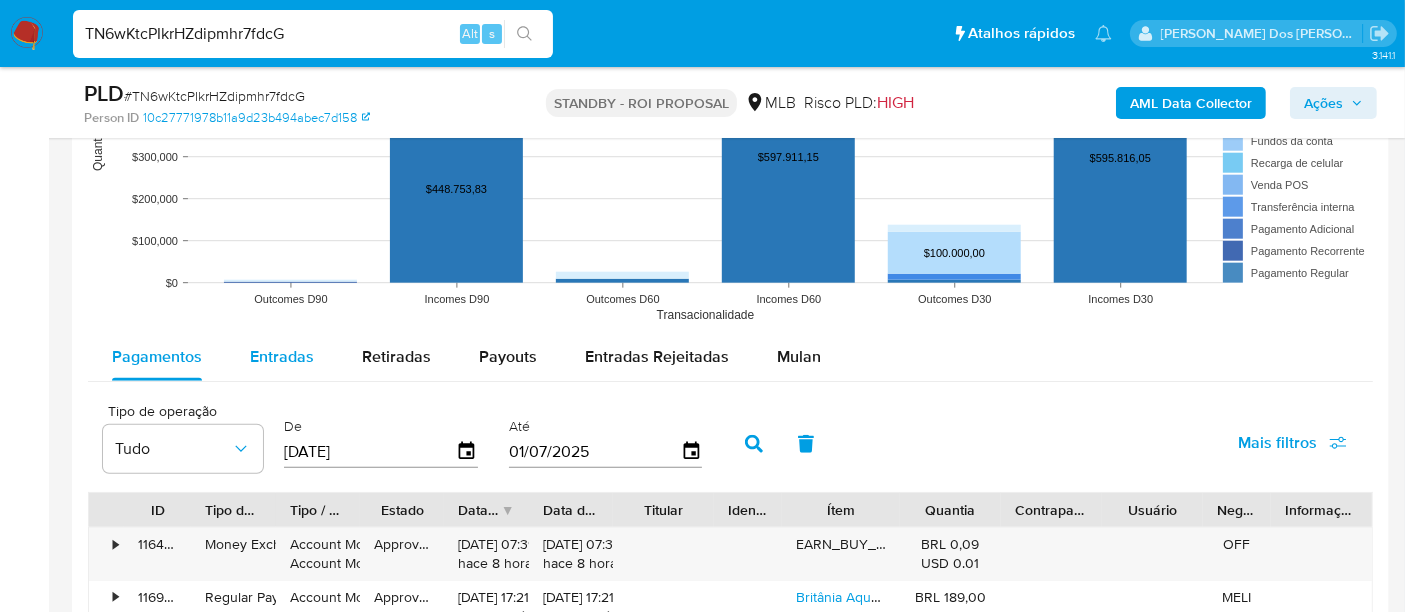 drag, startPoint x: 289, startPoint y: 354, endPoint x: 317, endPoint y: 355, distance: 28.01785 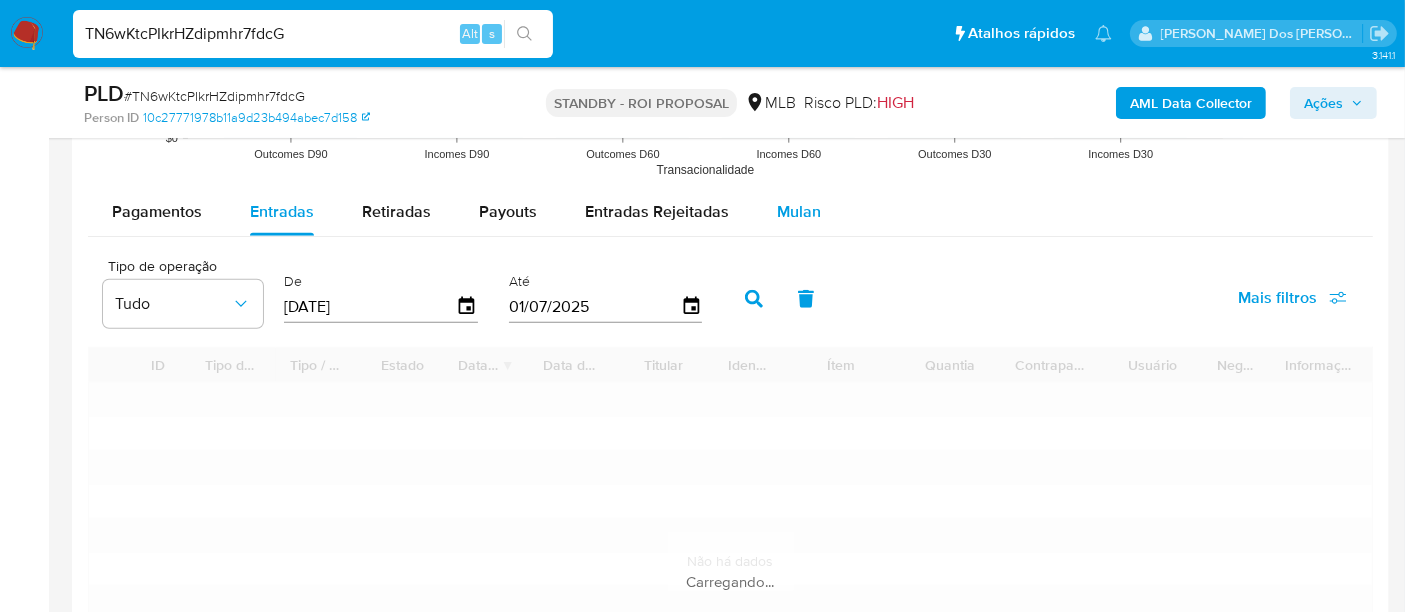 scroll, scrollTop: 2000, scrollLeft: 0, axis: vertical 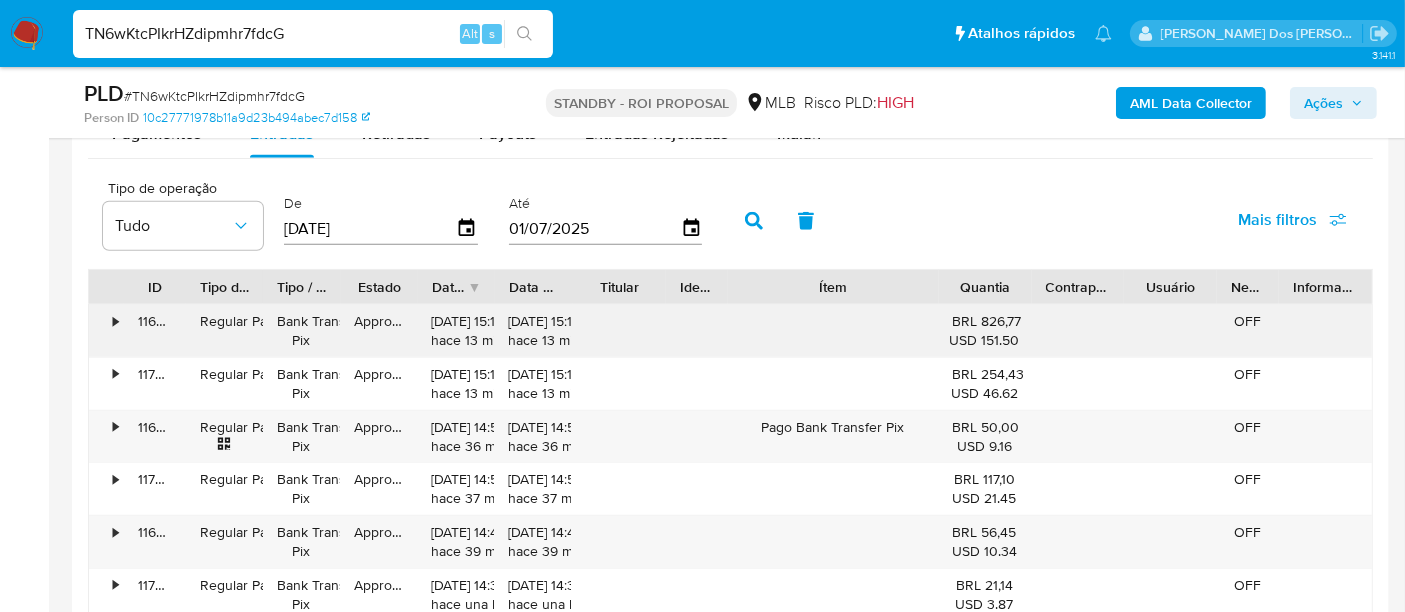 drag, startPoint x: 909, startPoint y: 291, endPoint x: 996, endPoint y: 307, distance: 88.45903 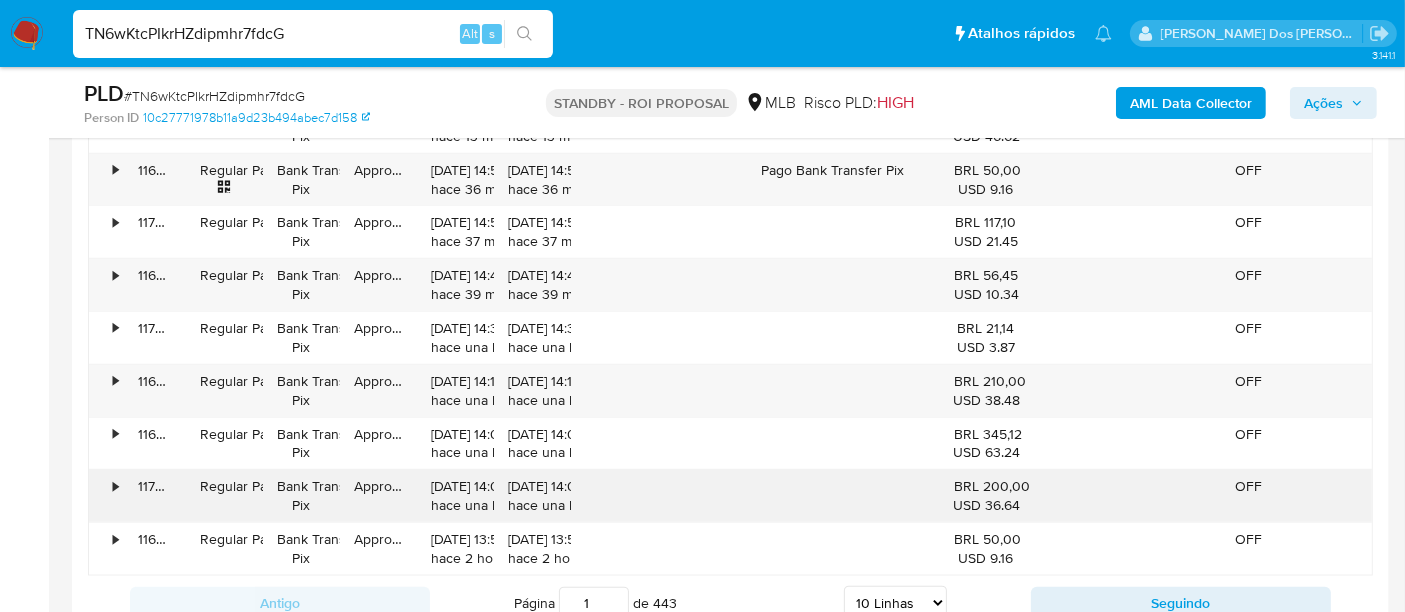 scroll, scrollTop: 2333, scrollLeft: 0, axis: vertical 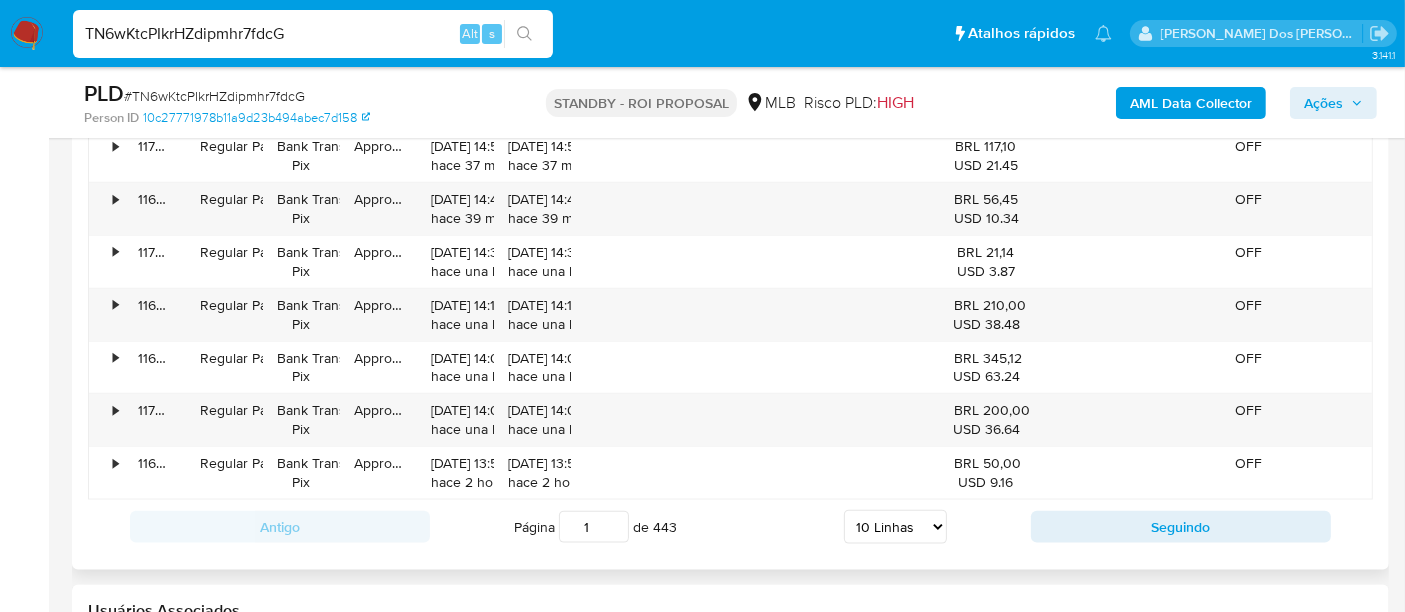 click on "5   Linhas 10   Linhas 20   Linhas 25   Linhas 50   Linhas 100   Linhas" at bounding box center (895, 527) 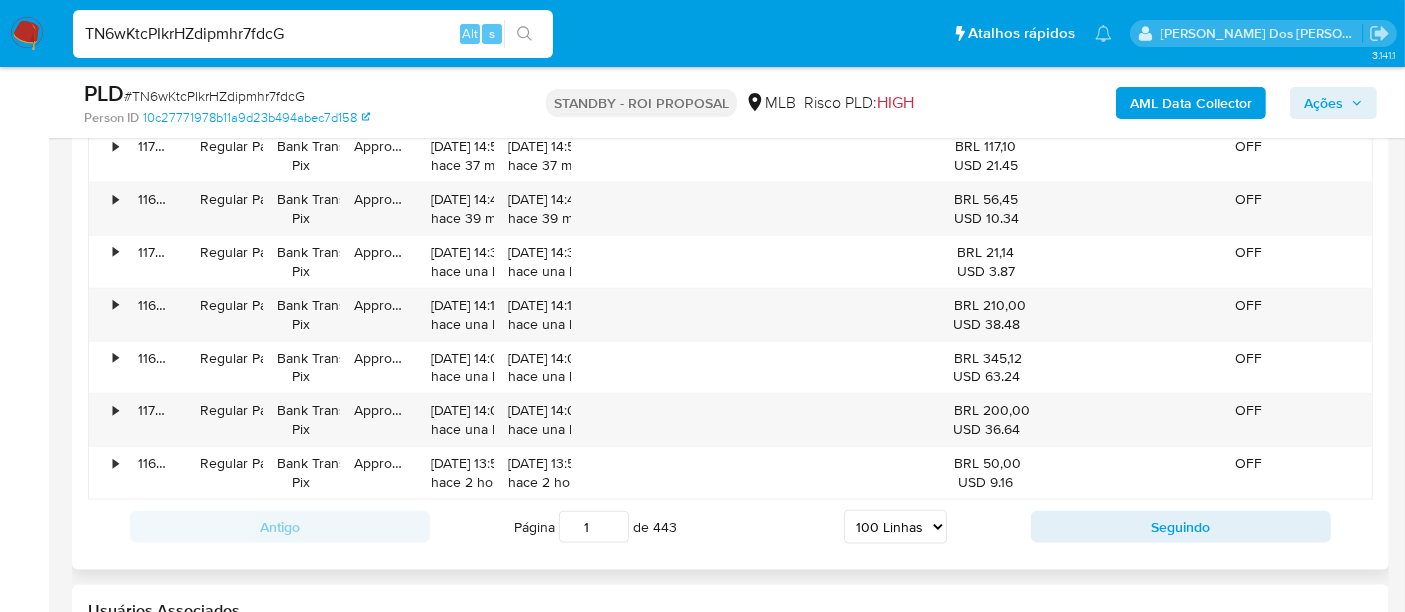 click on "5   Linhas 10   Linhas 20   Linhas 25   Linhas 50   Linhas 100   Linhas" at bounding box center [895, 527] 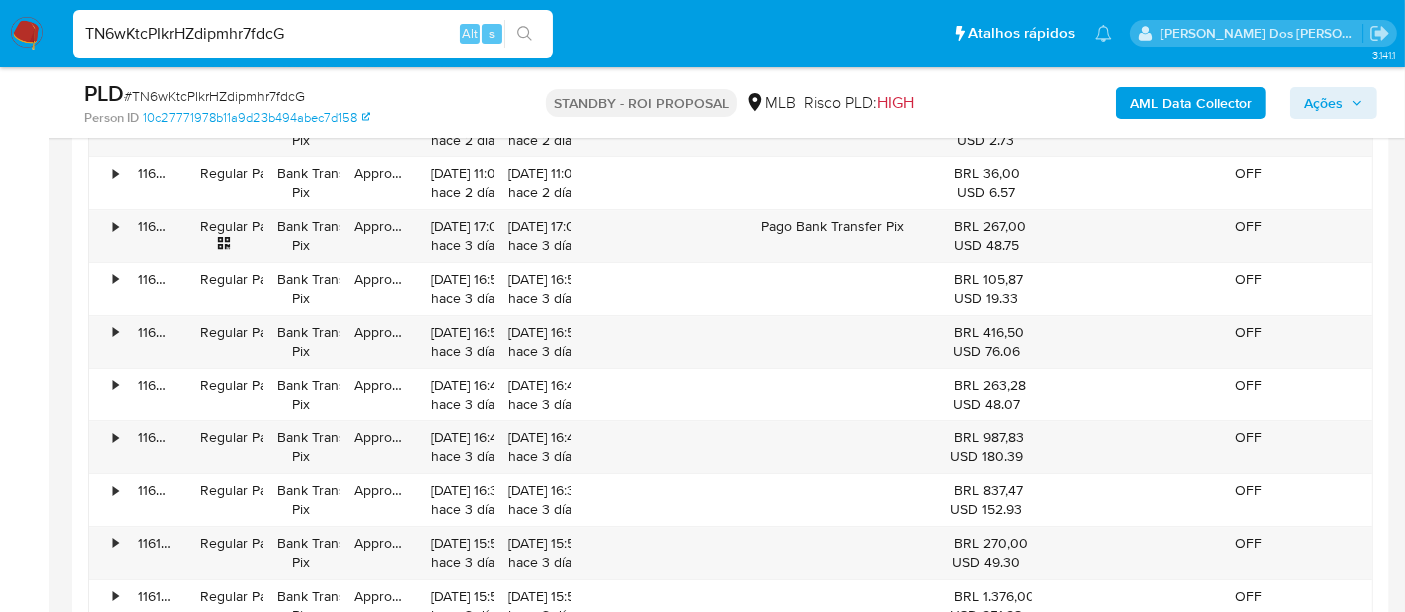scroll, scrollTop: 7000, scrollLeft: 0, axis: vertical 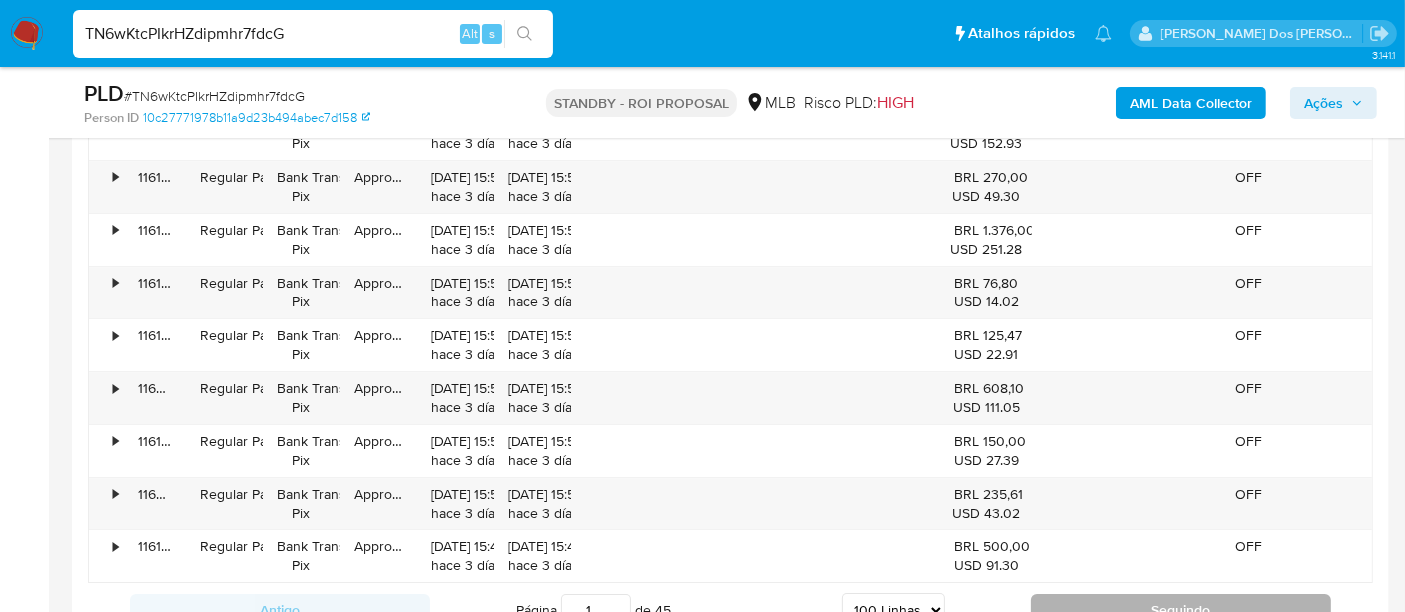 click on "Seguindo" at bounding box center [1181, 610] 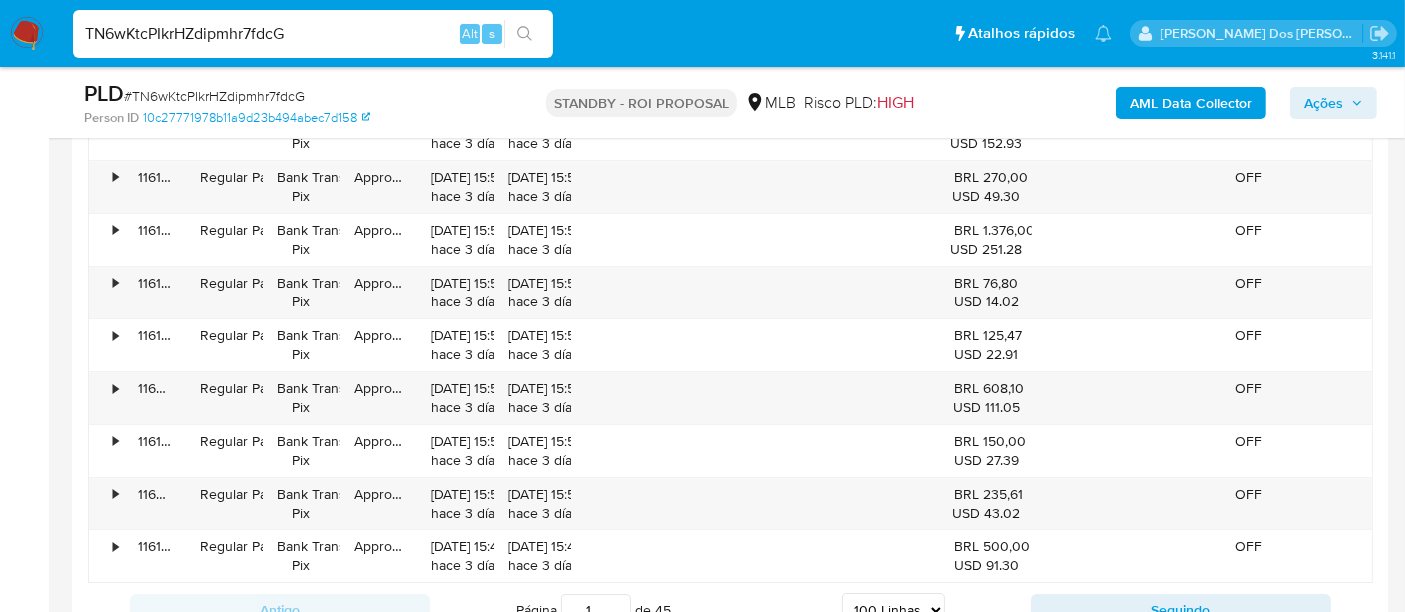 type on "2" 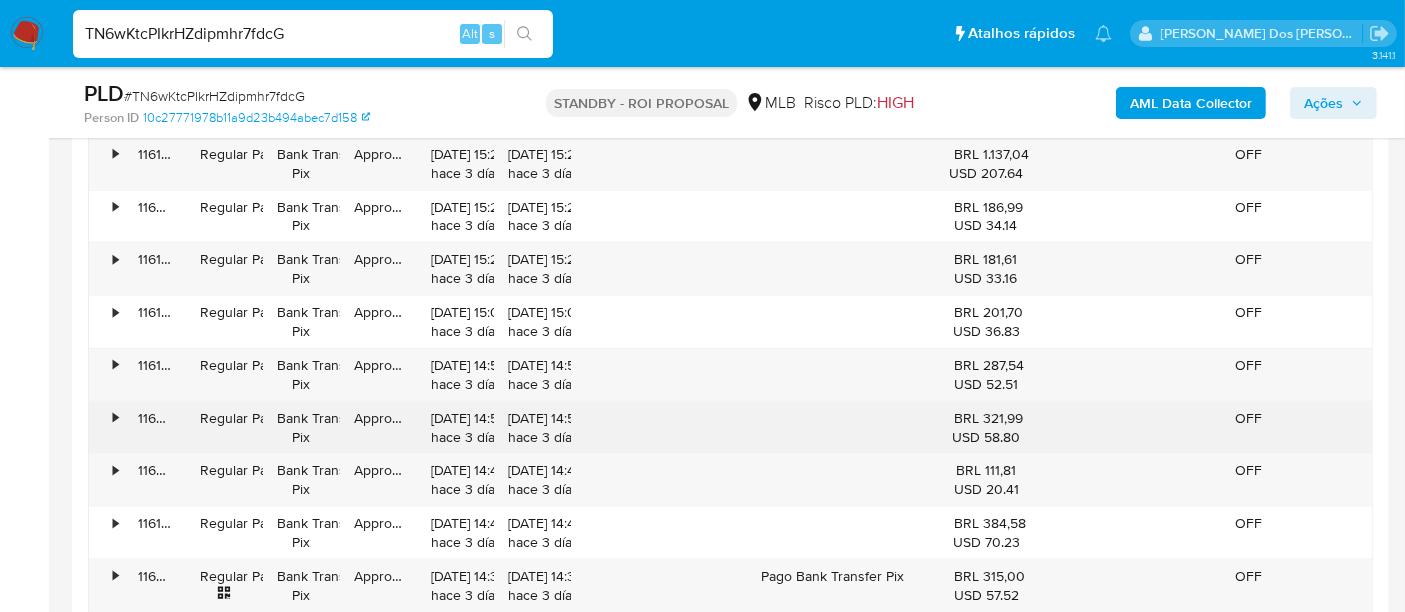 scroll, scrollTop: 2555, scrollLeft: 0, axis: vertical 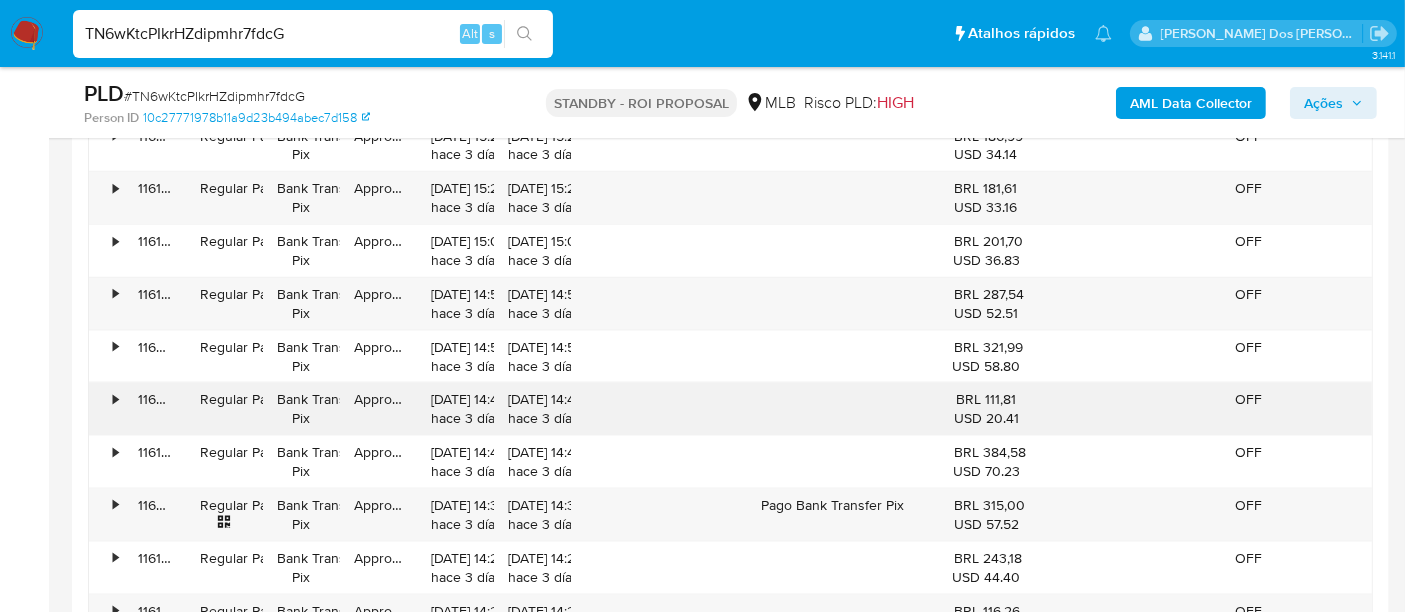 type 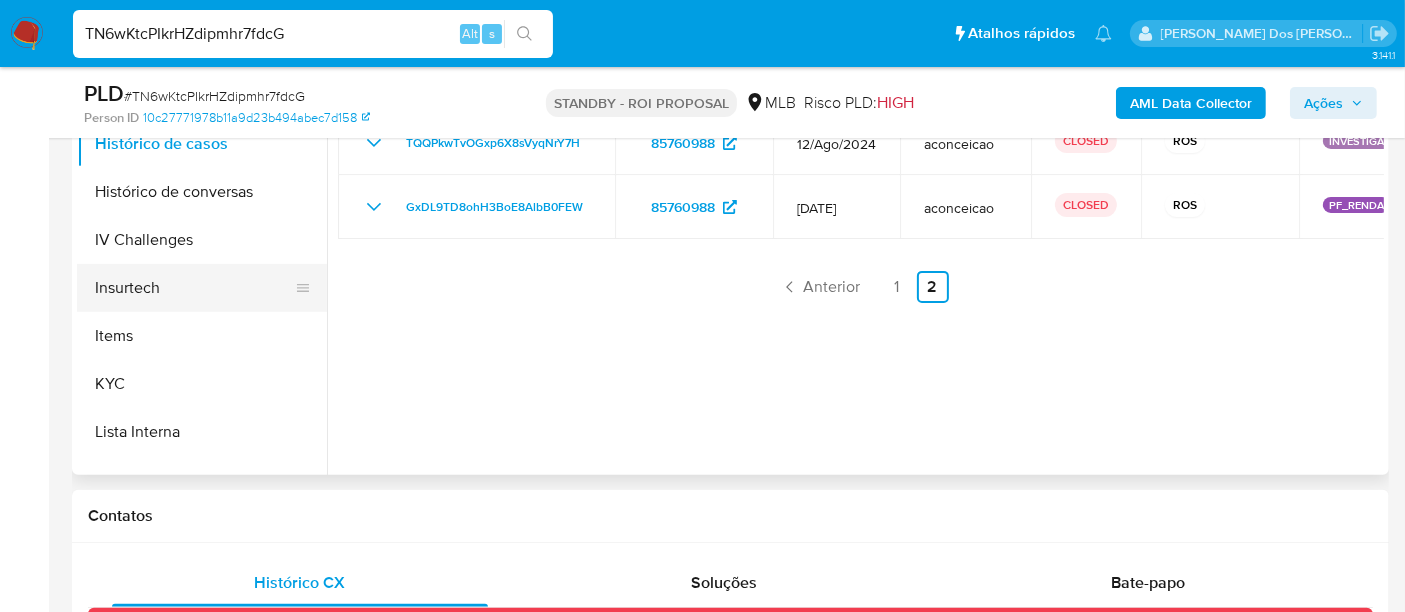 scroll, scrollTop: 444, scrollLeft: 0, axis: vertical 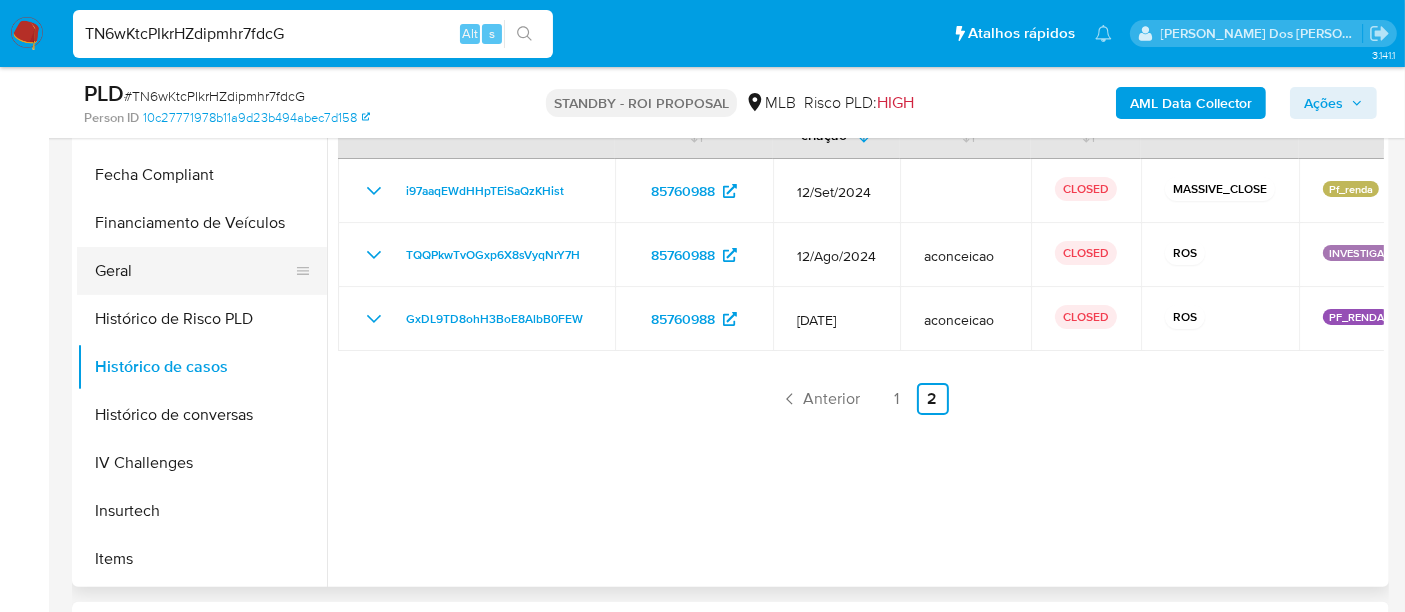 click on "Geral" at bounding box center (194, 271) 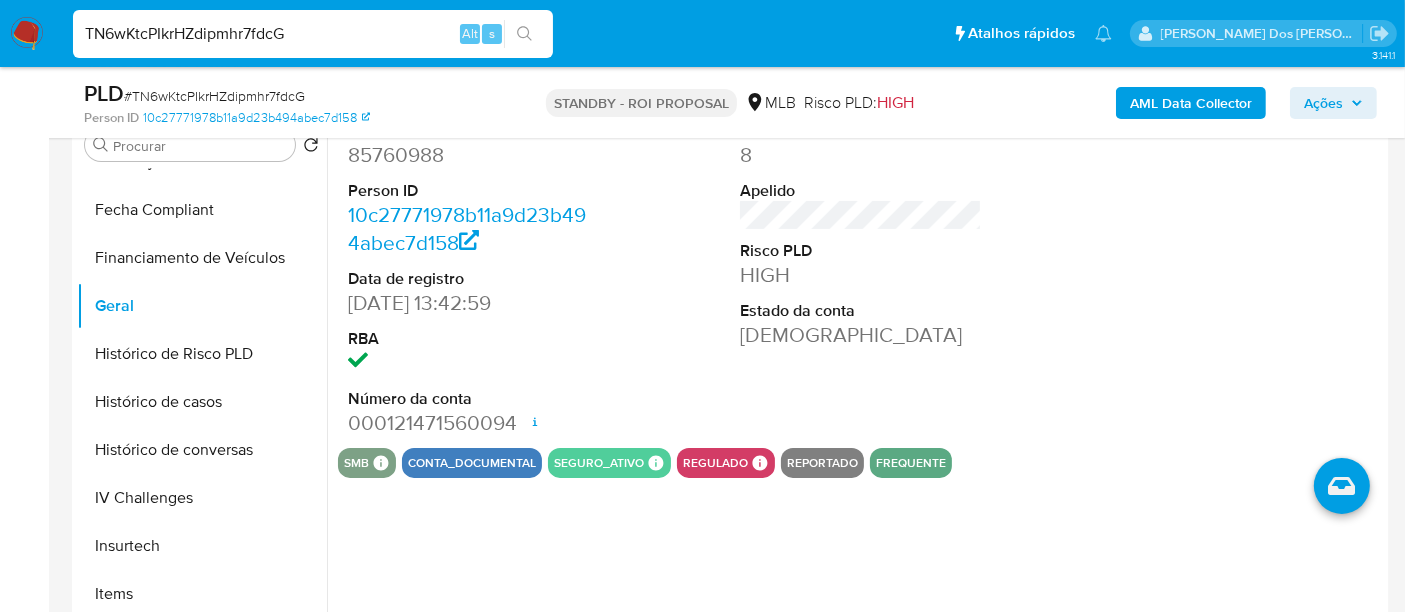 scroll, scrollTop: 444, scrollLeft: 0, axis: vertical 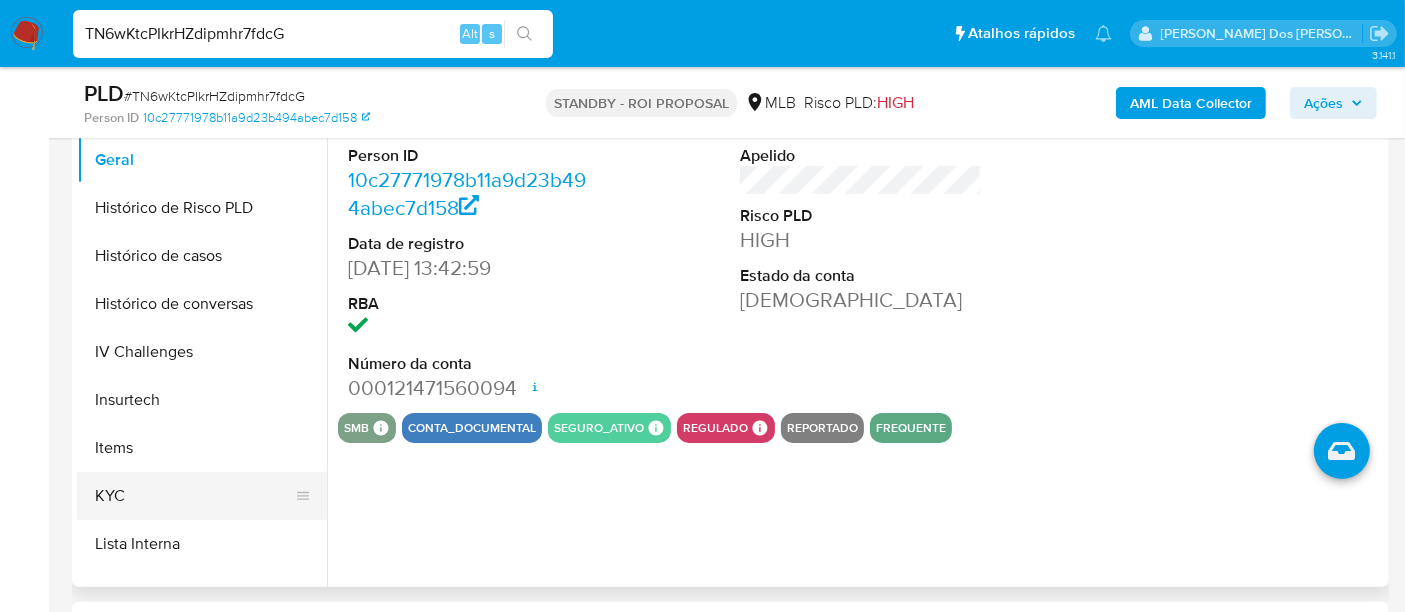 click on "KYC" at bounding box center [194, 496] 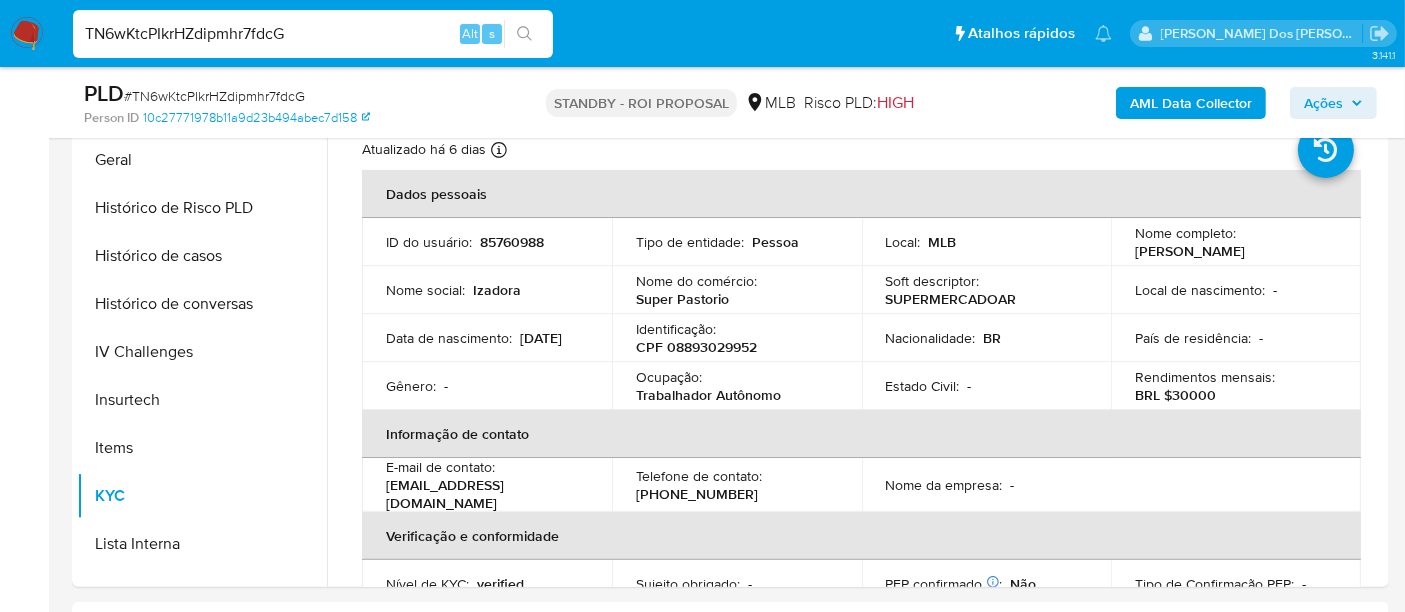 click on "Super Pastorio" at bounding box center (682, 299) 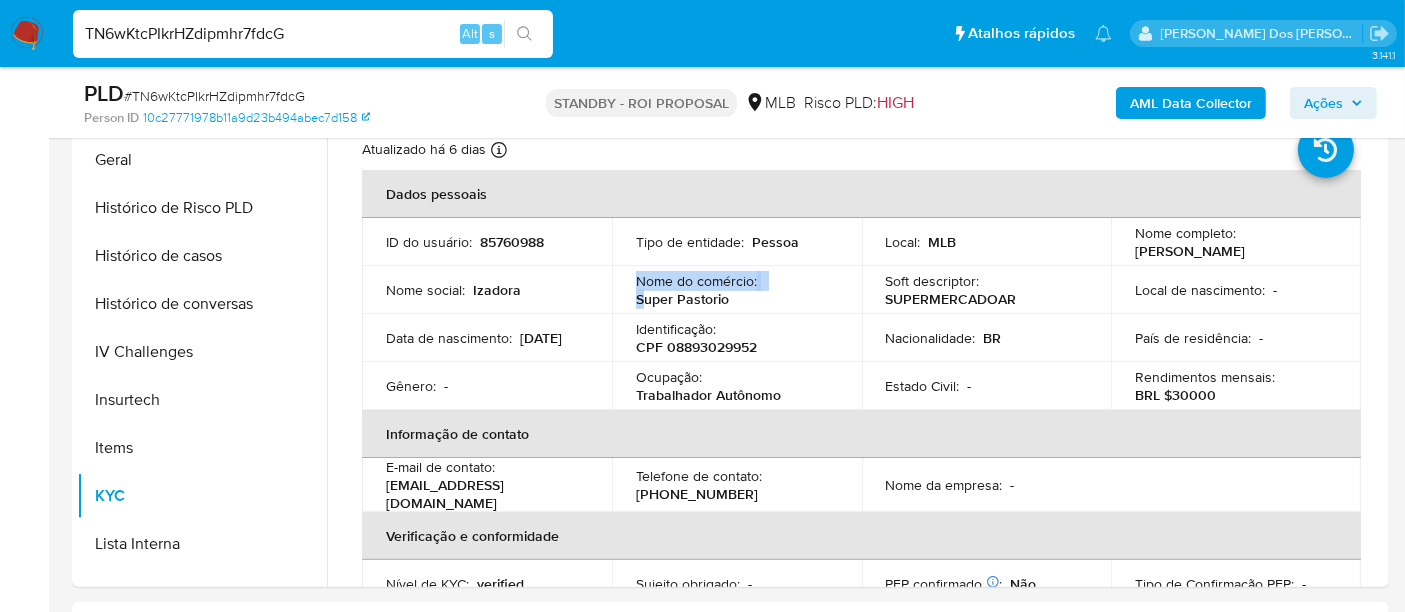 click on "Super Pastorio" at bounding box center [682, 299] 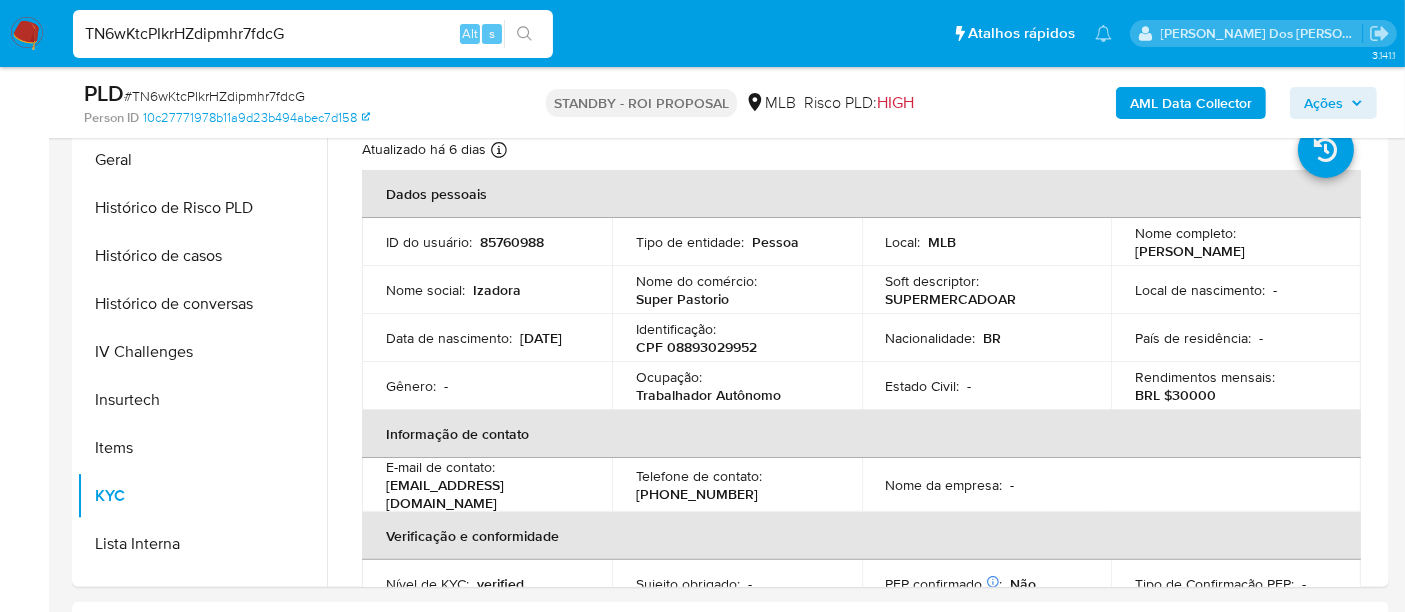 click on "Nome do comércio :    Super Pastorio" at bounding box center [737, 290] 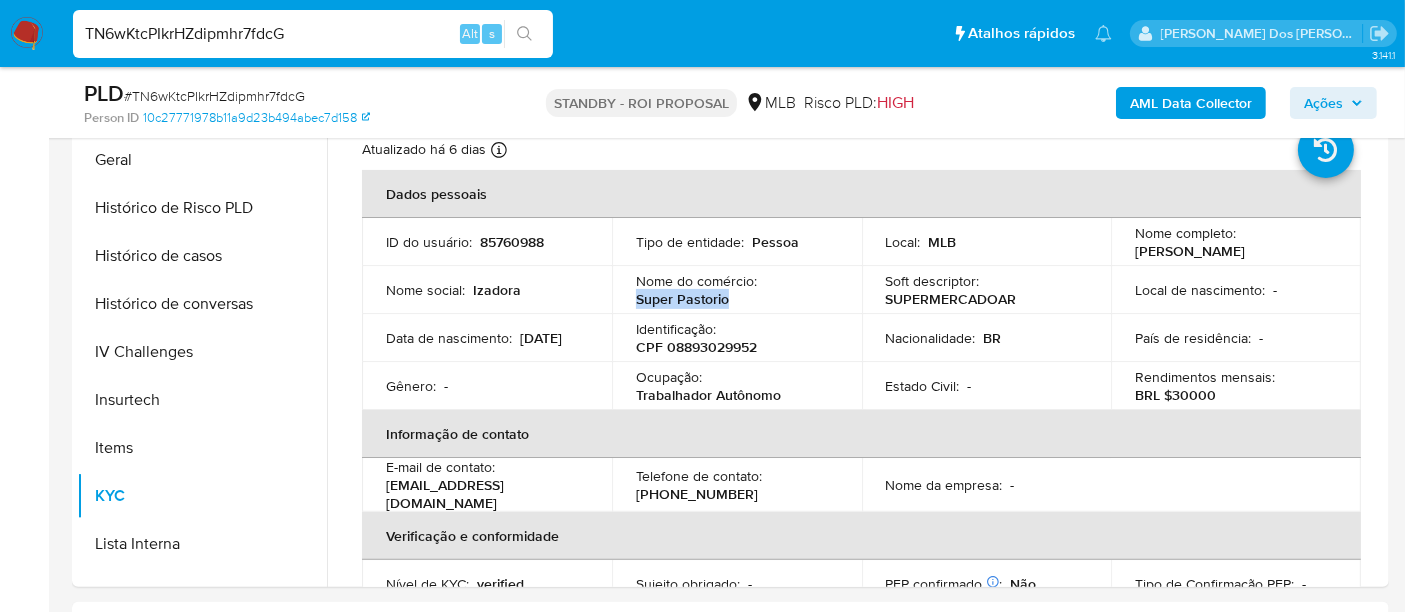 drag, startPoint x: 728, startPoint y: 302, endPoint x: 636, endPoint y: 304, distance: 92.021736 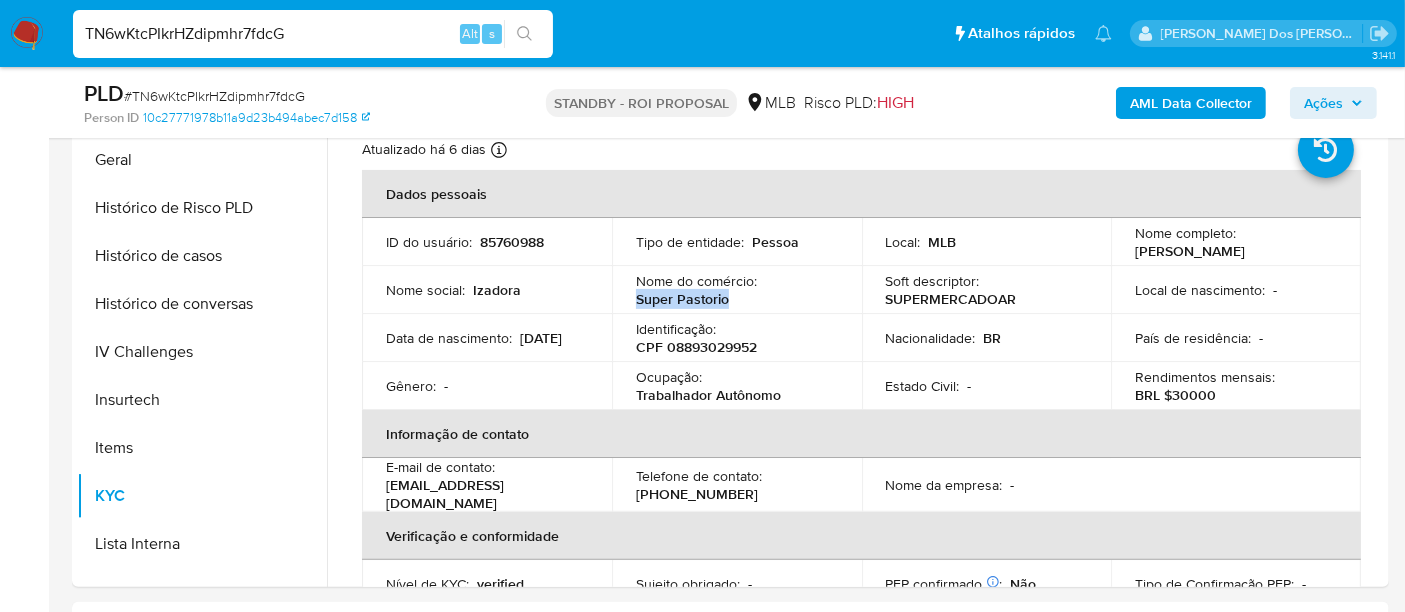 copy on "Super Pastorio" 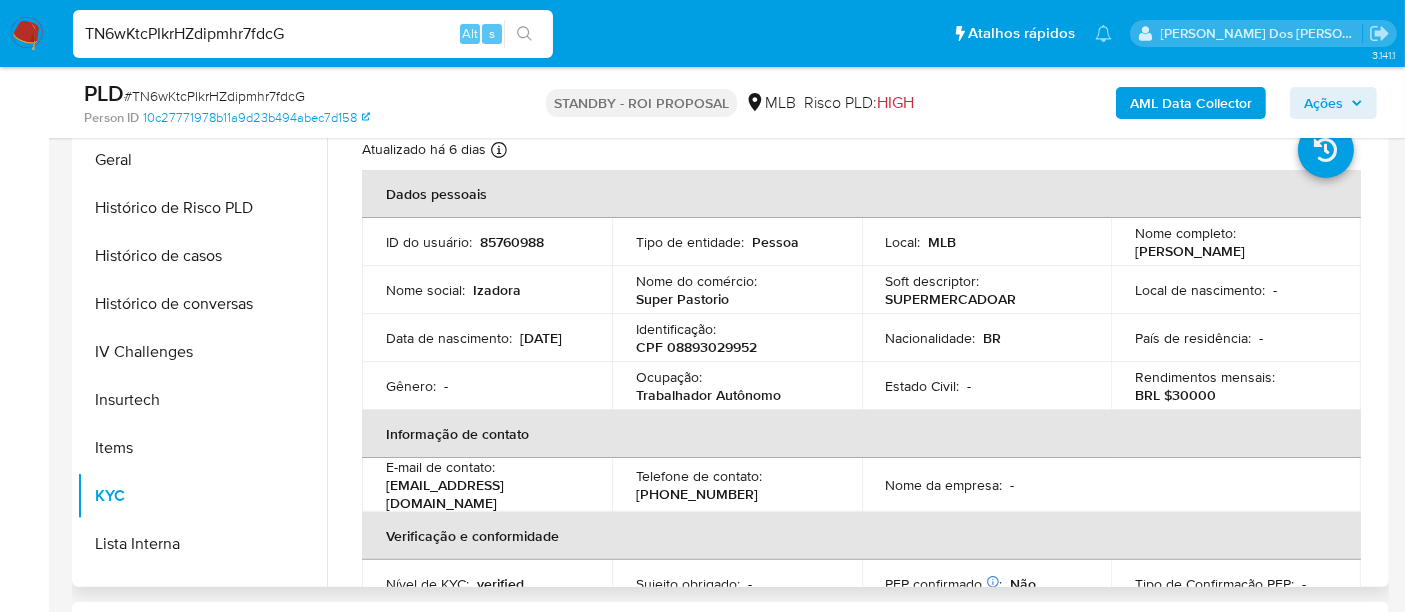 click on "CPF 08893029952" at bounding box center (696, 347) 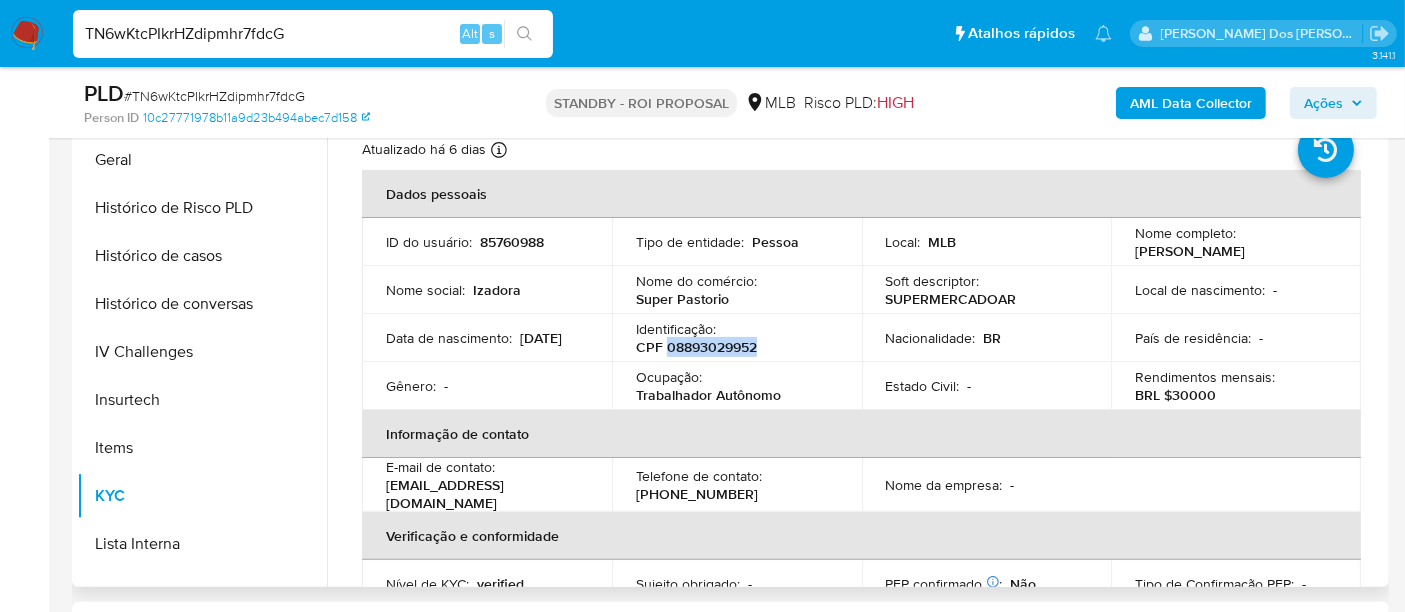 click on "CPF 08893029952" at bounding box center [696, 347] 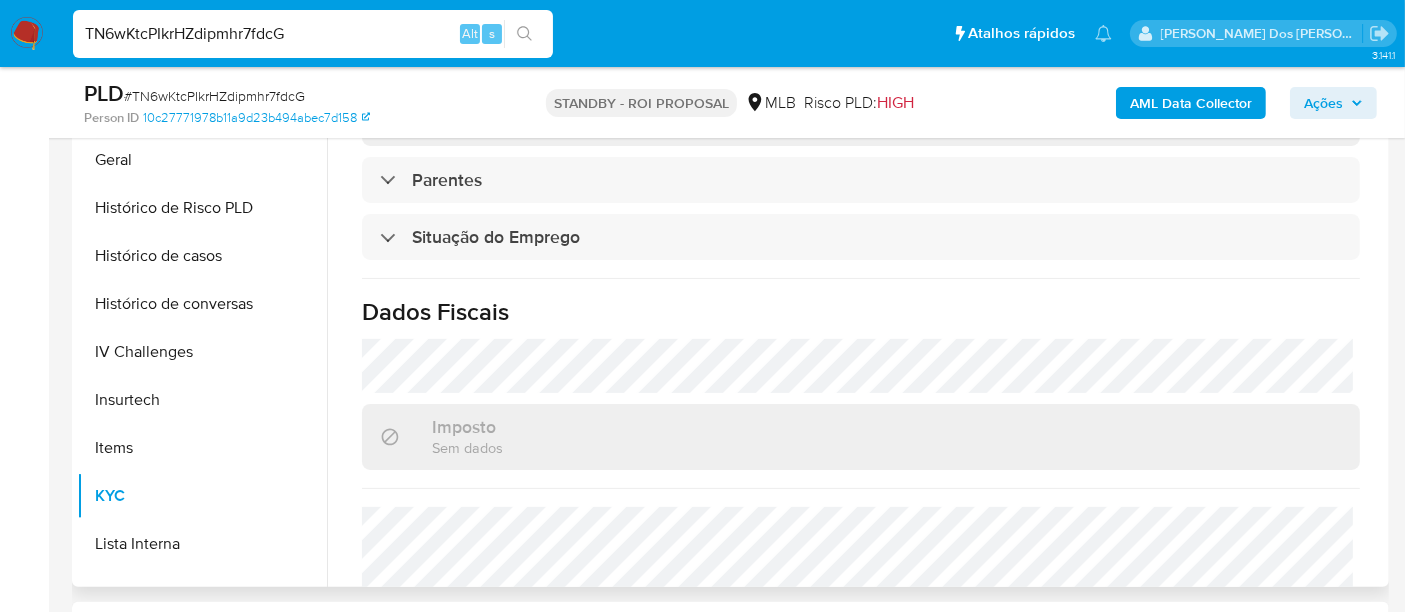 scroll, scrollTop: 888, scrollLeft: 0, axis: vertical 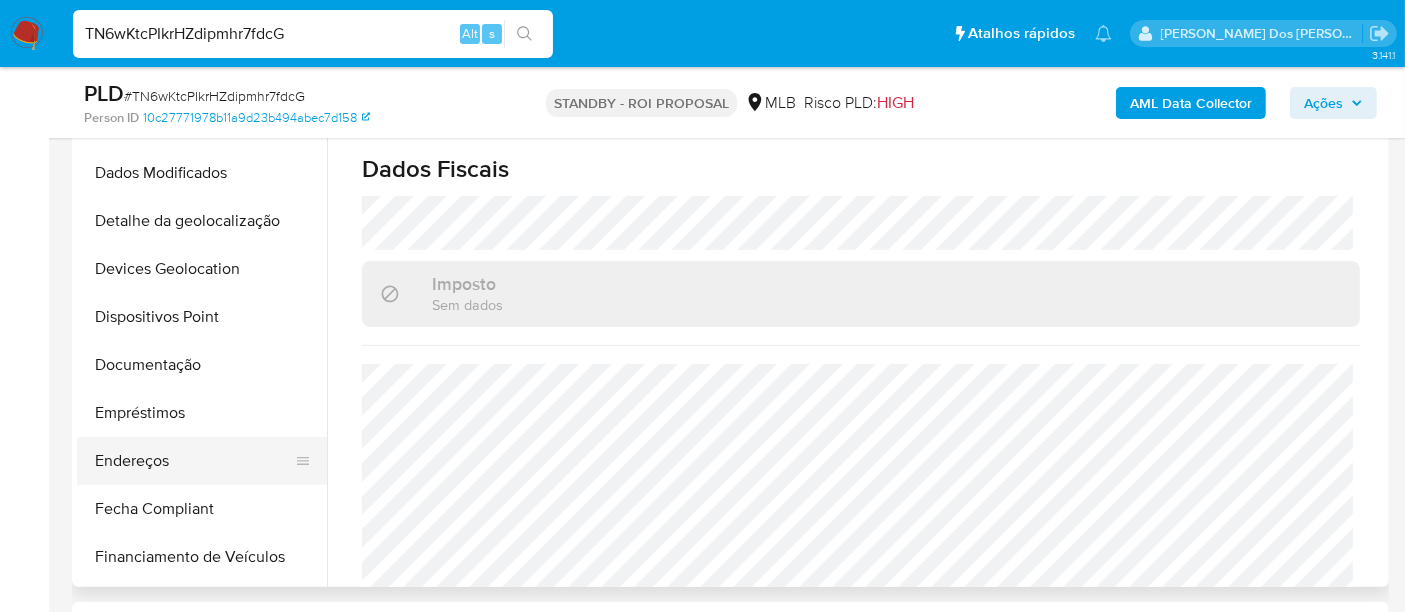 click on "Endereços" at bounding box center (194, 461) 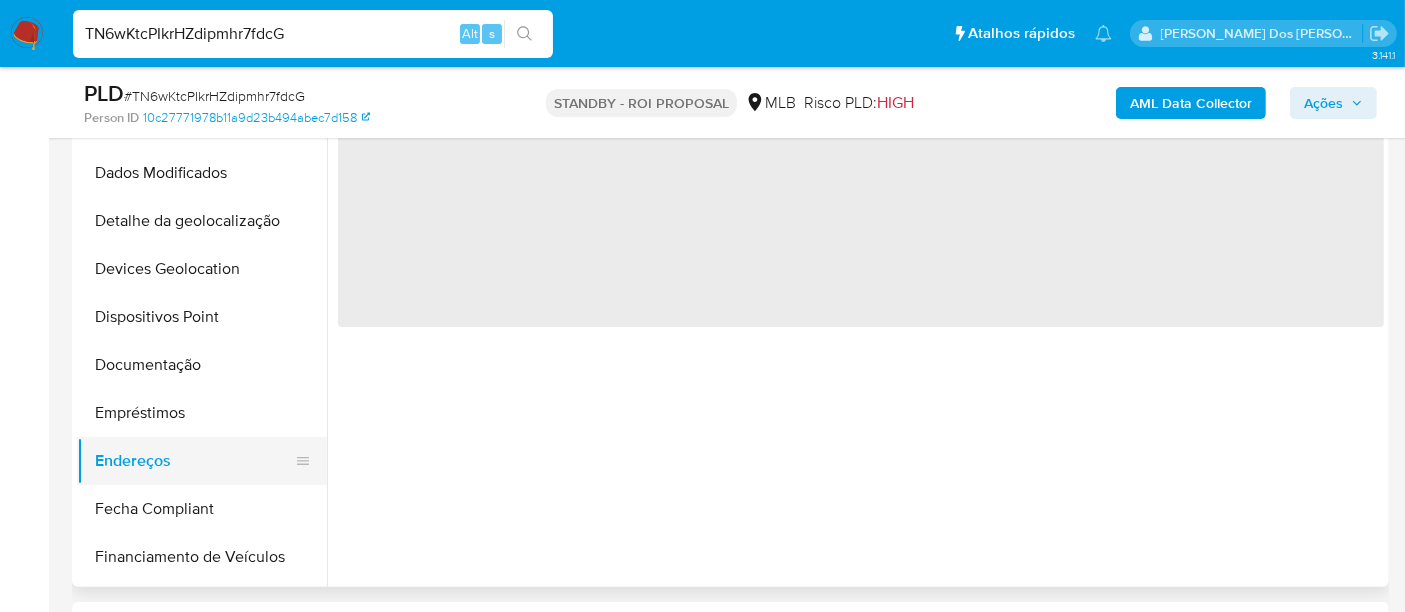scroll, scrollTop: 0, scrollLeft: 0, axis: both 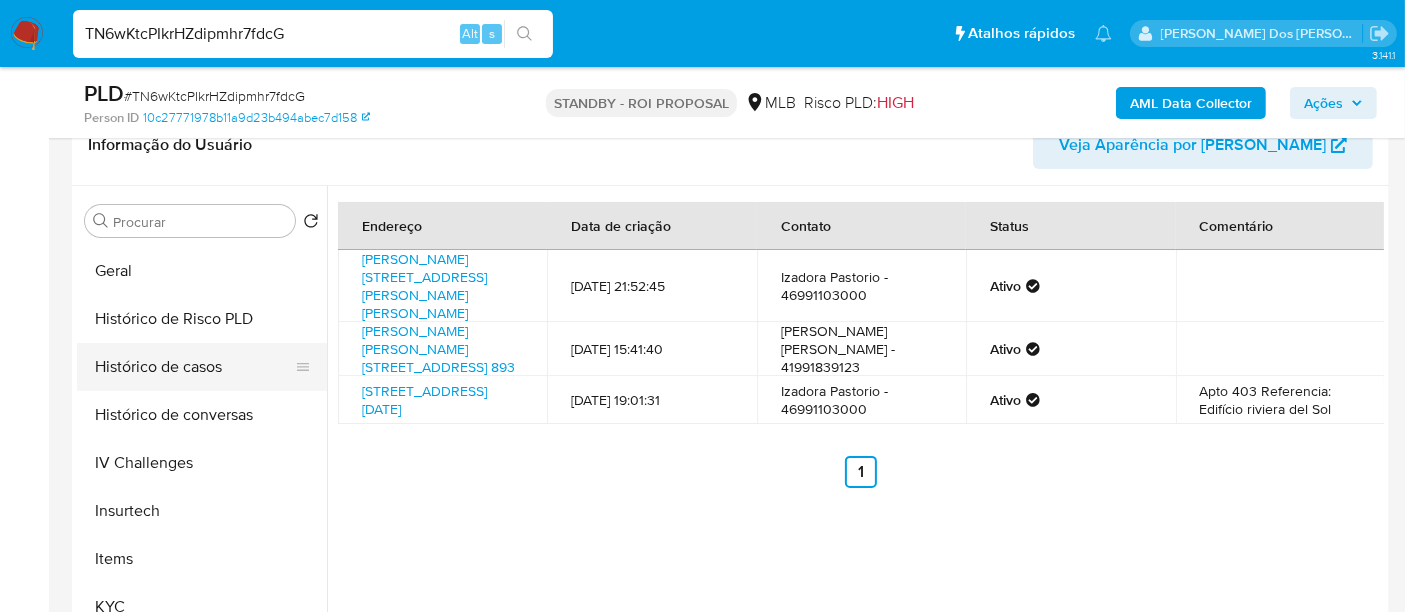 click on "Histórico de casos" at bounding box center [194, 367] 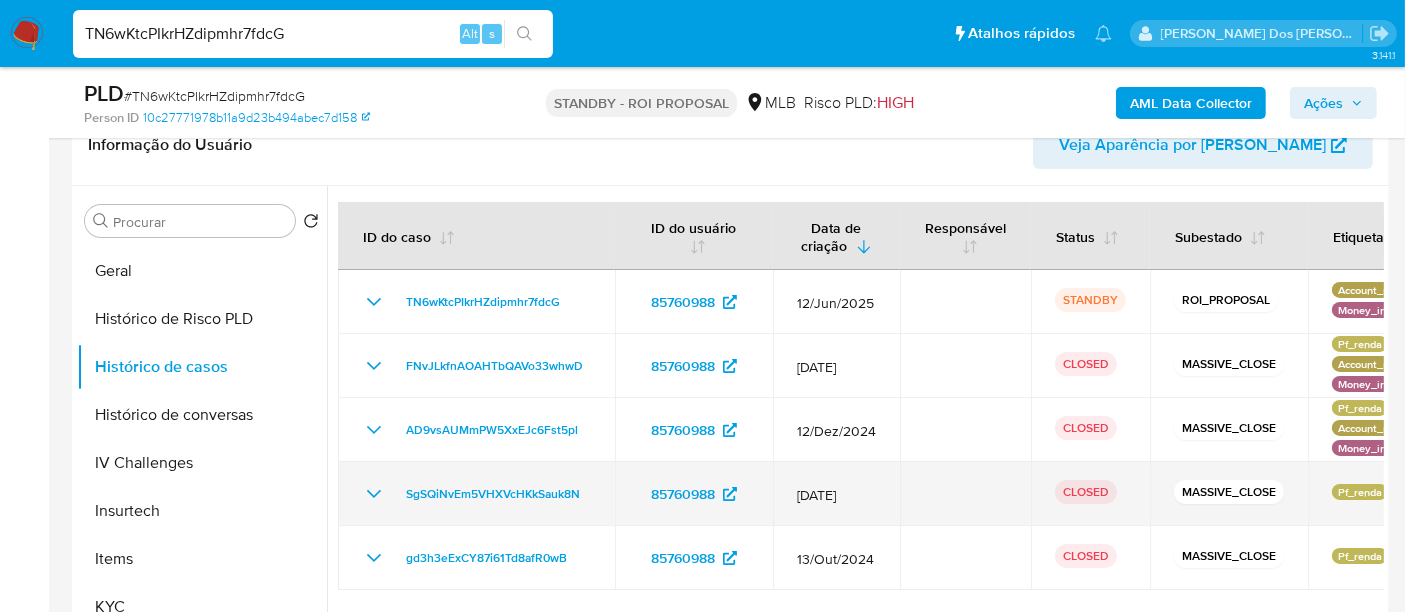 scroll, scrollTop: 444, scrollLeft: 0, axis: vertical 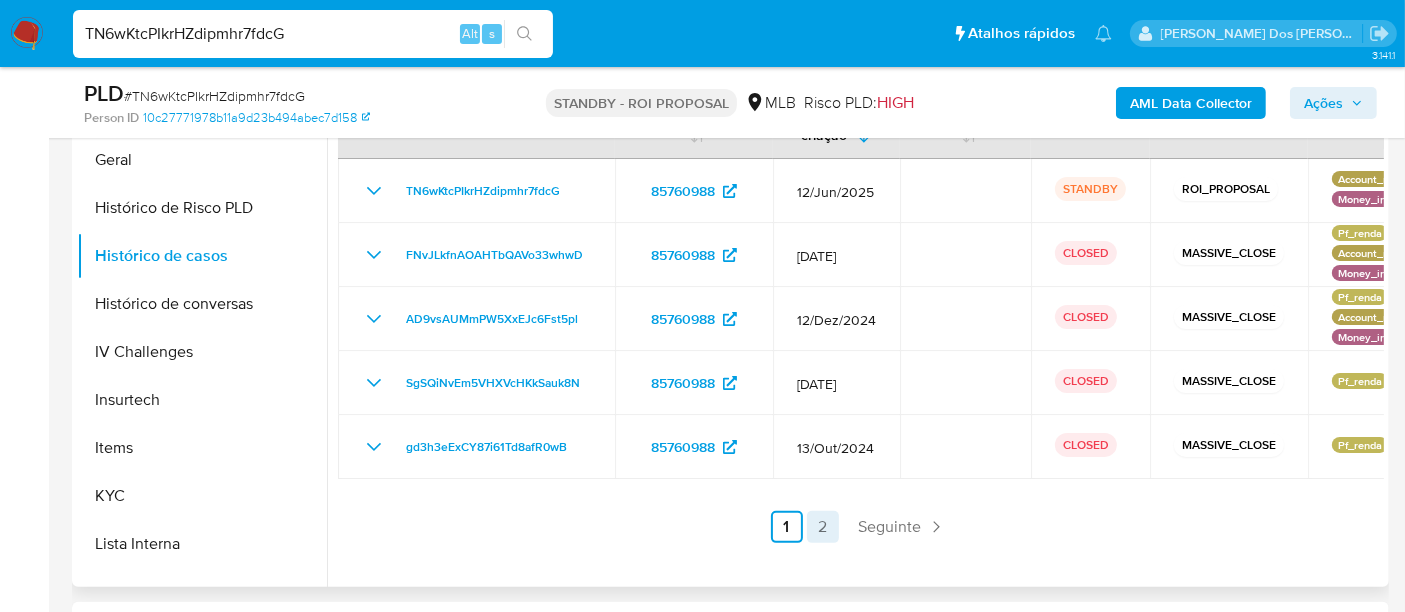click on "2" at bounding box center [823, 527] 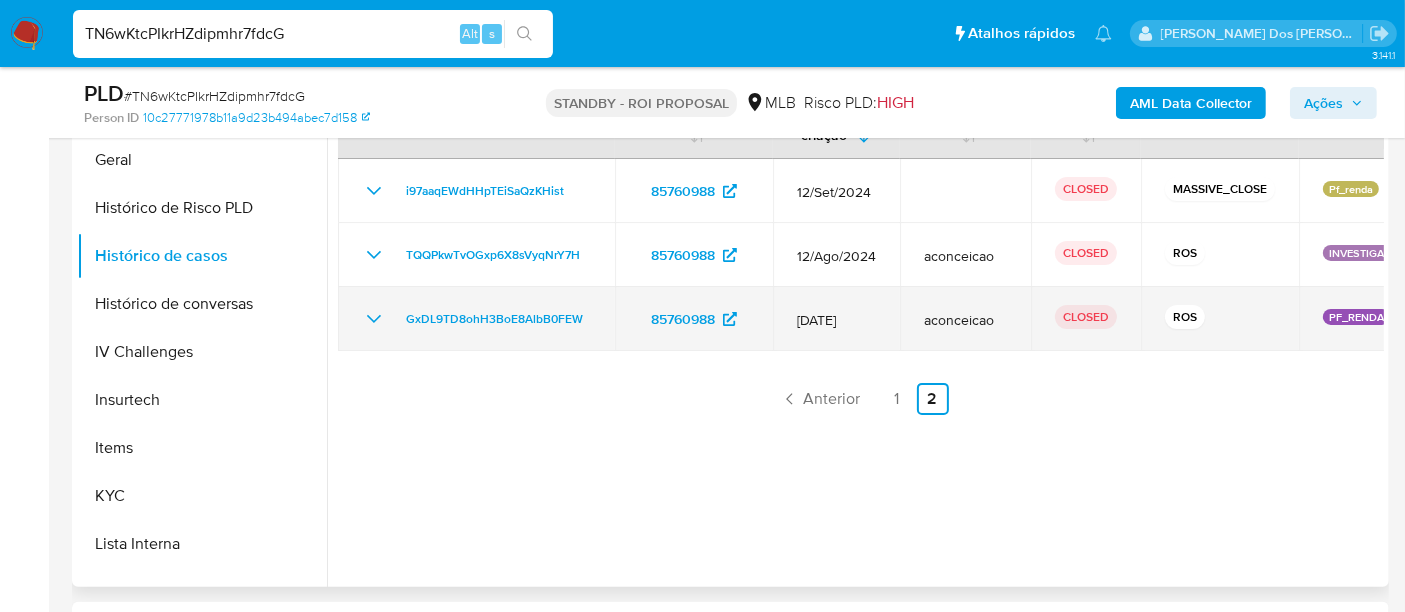 click 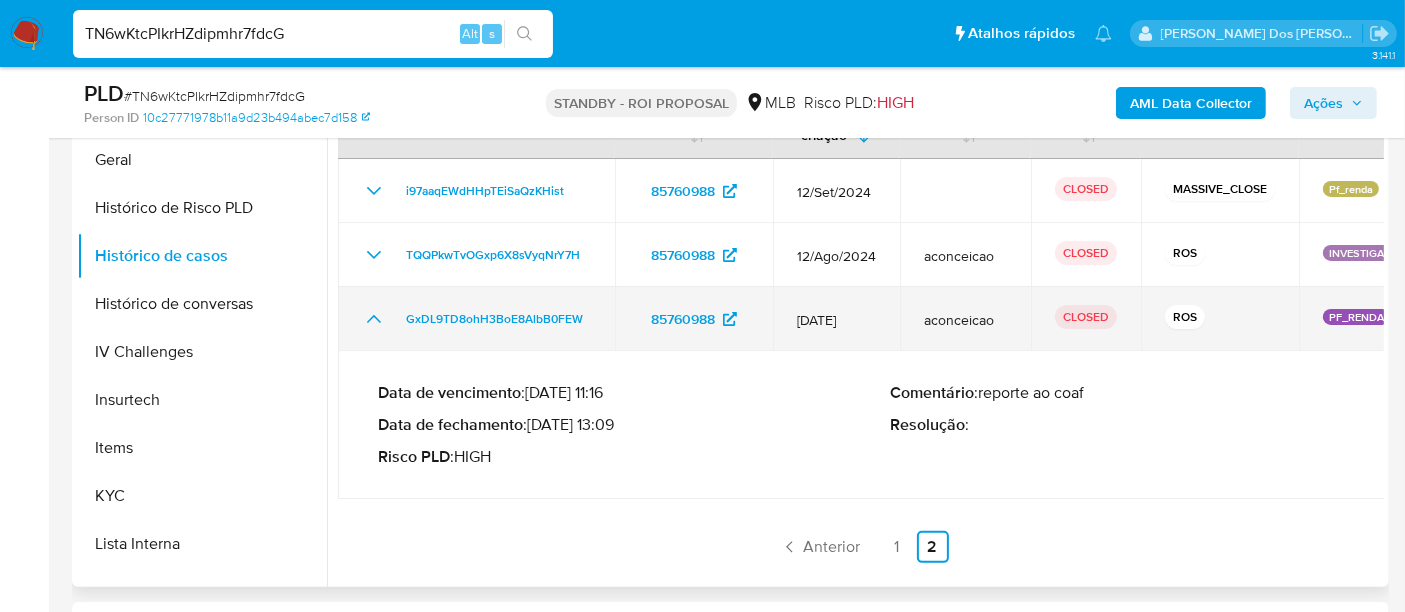 click 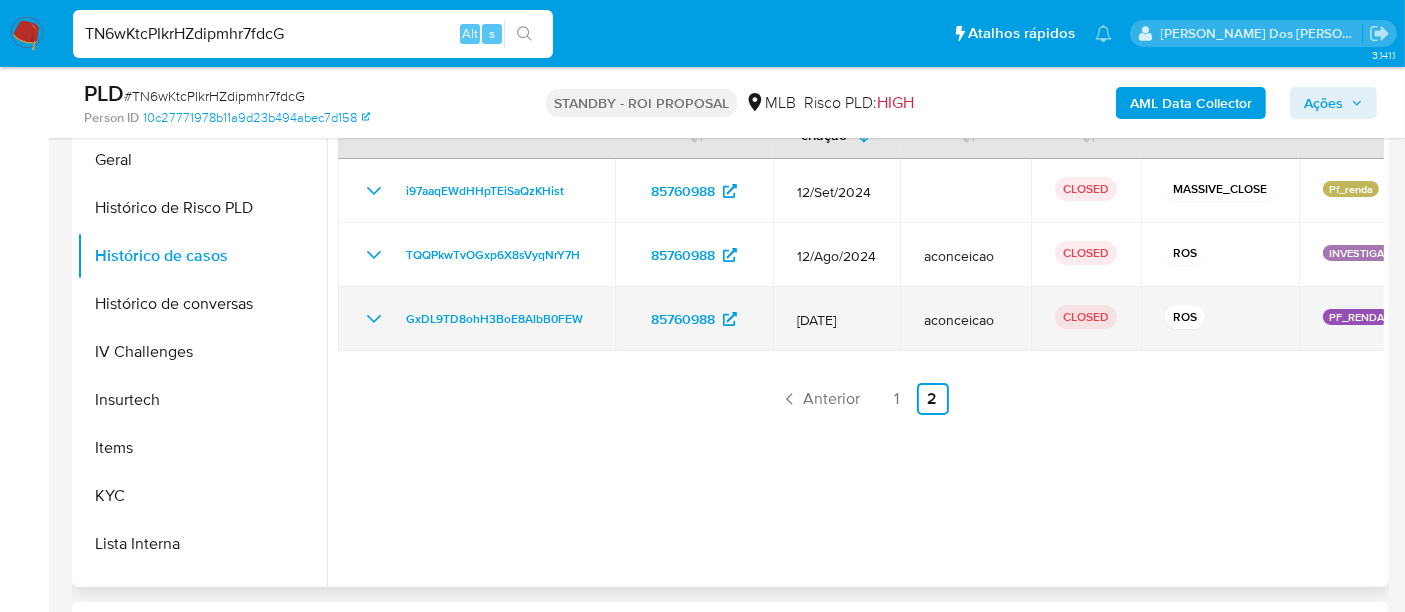 type 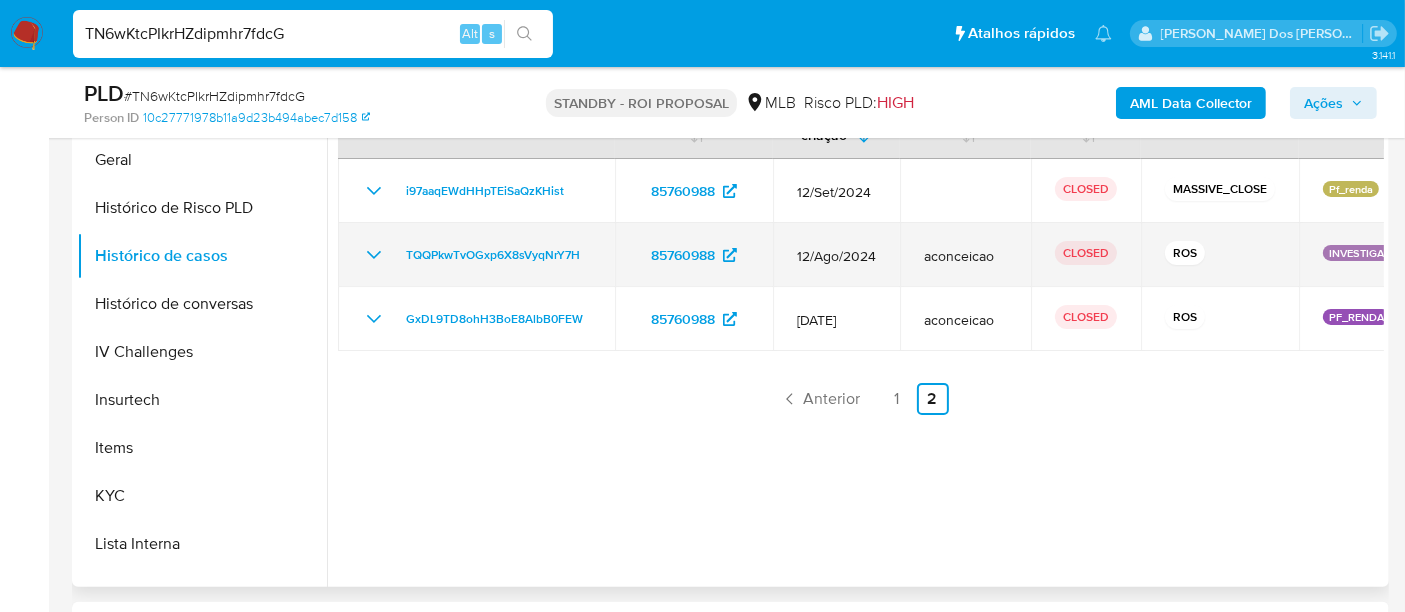 click 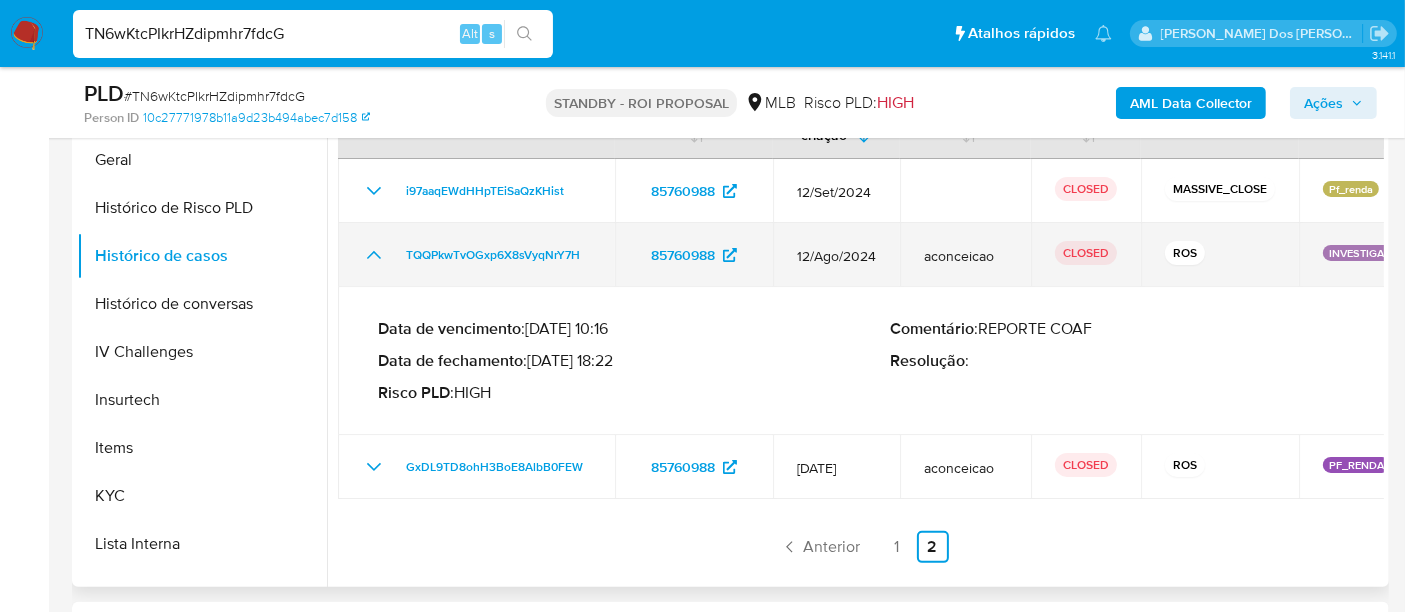 click 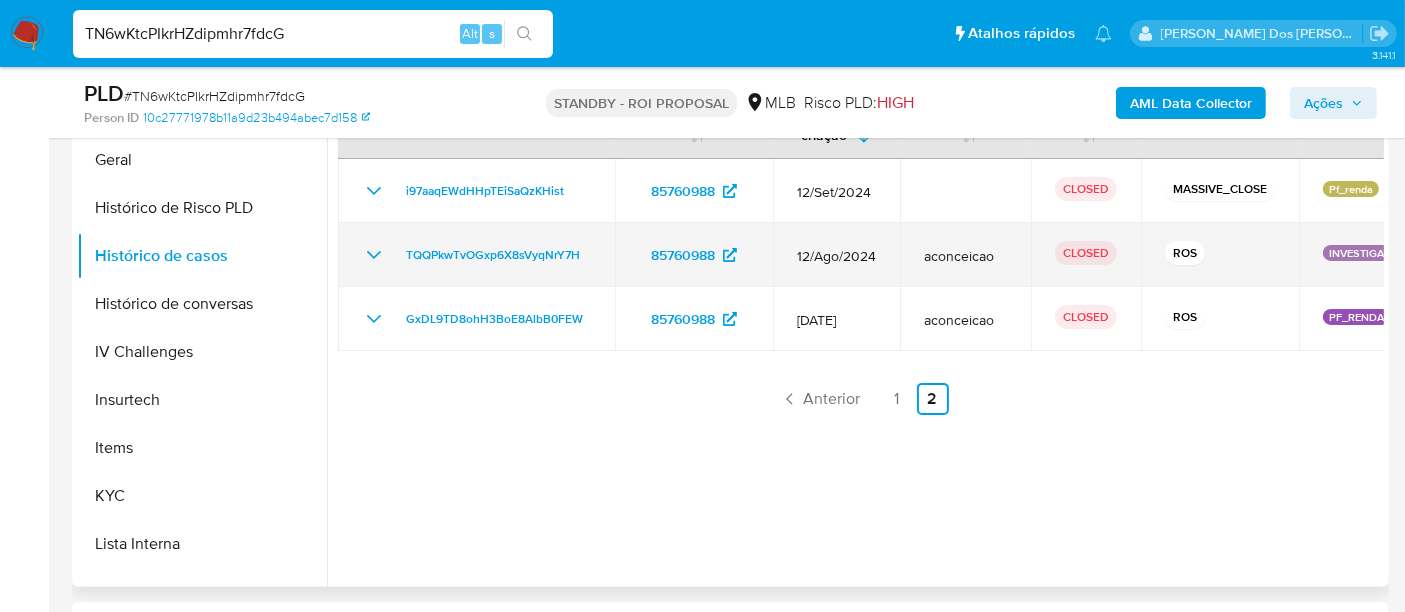 type 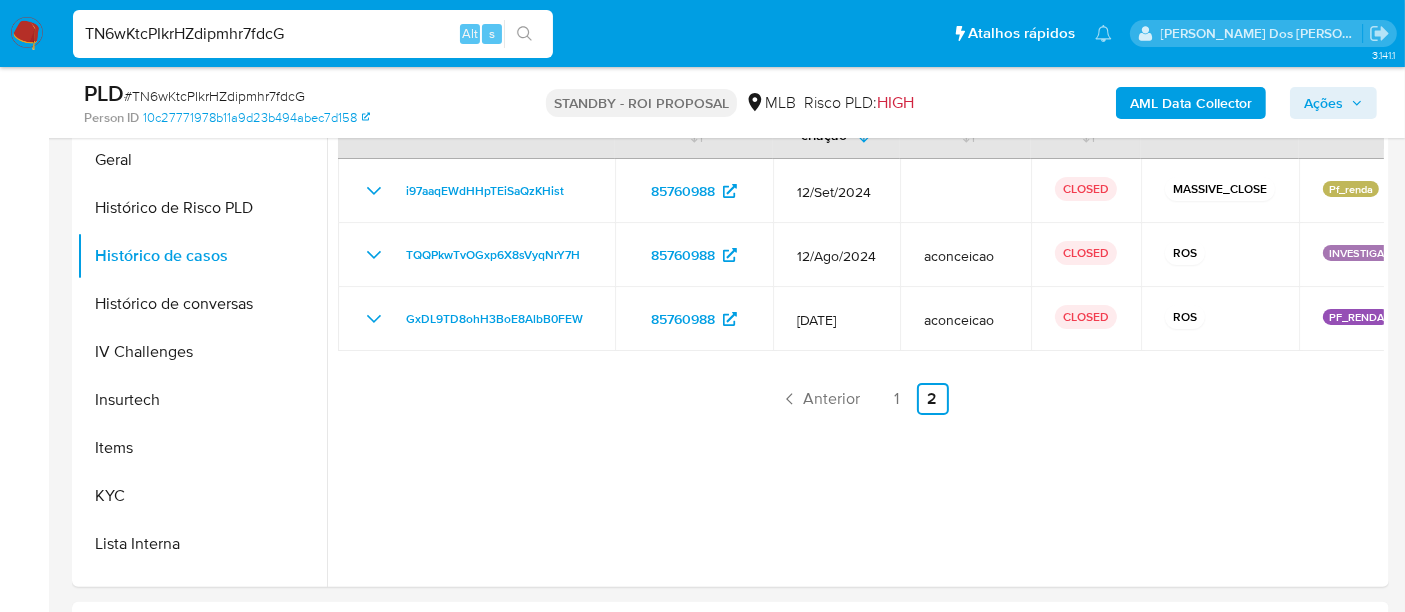 click on "TN6wKtcPIkrHZdipmhr7fdcG" at bounding box center (313, 34) 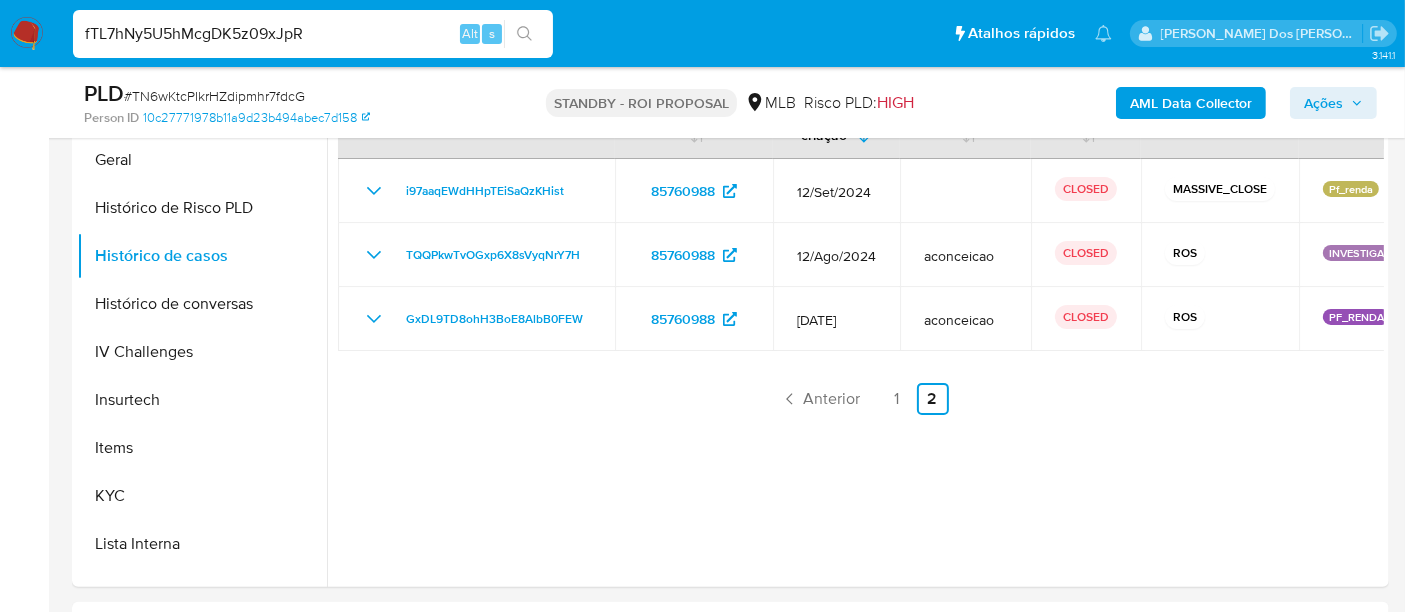 type on "fTL7hNy5U5hMcgDK5z09xJpR" 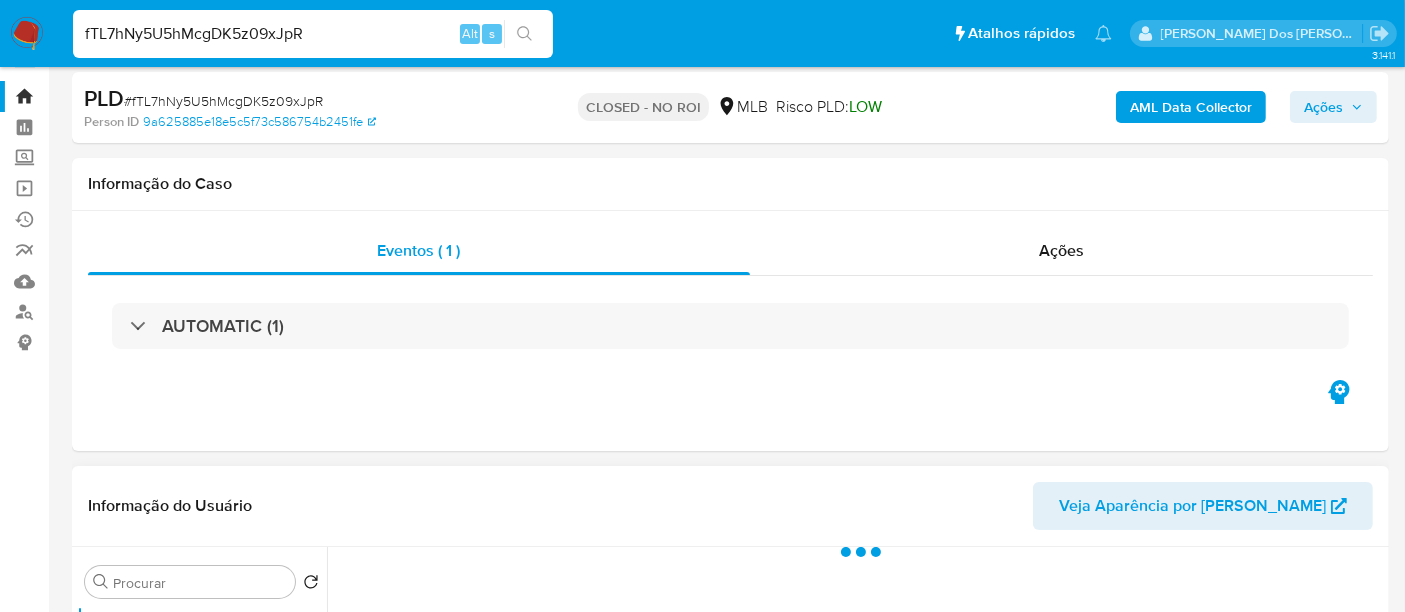 scroll, scrollTop: 444, scrollLeft: 0, axis: vertical 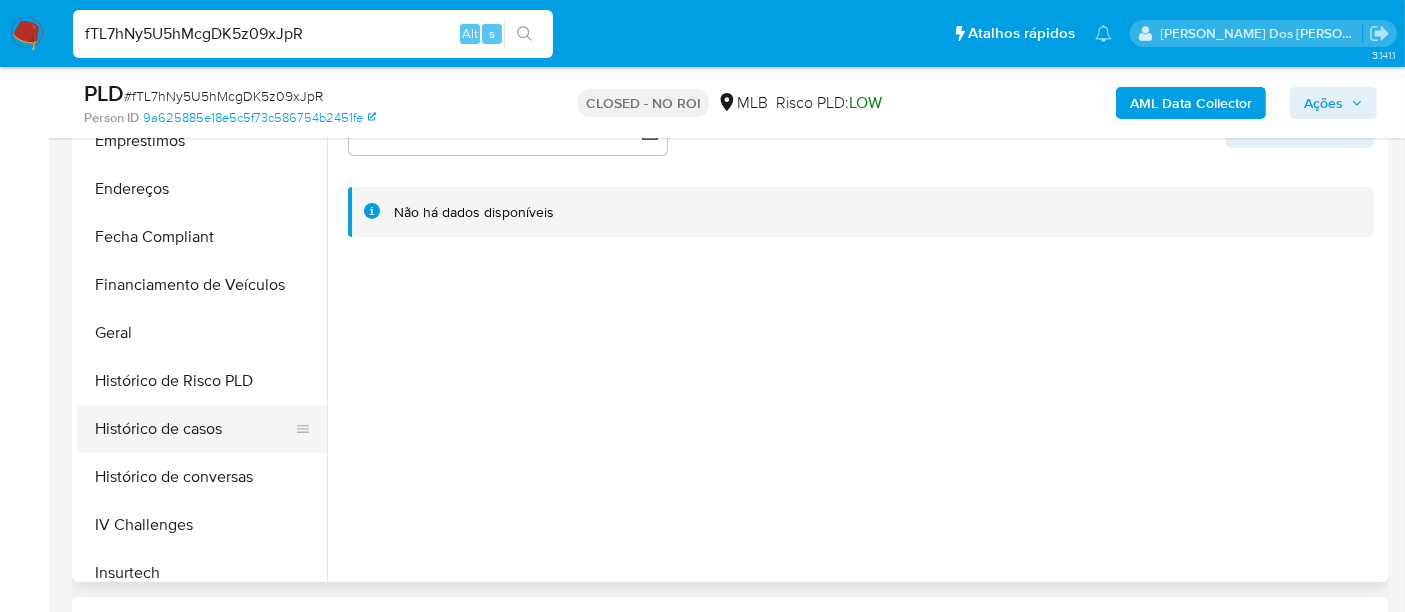 select on "10" 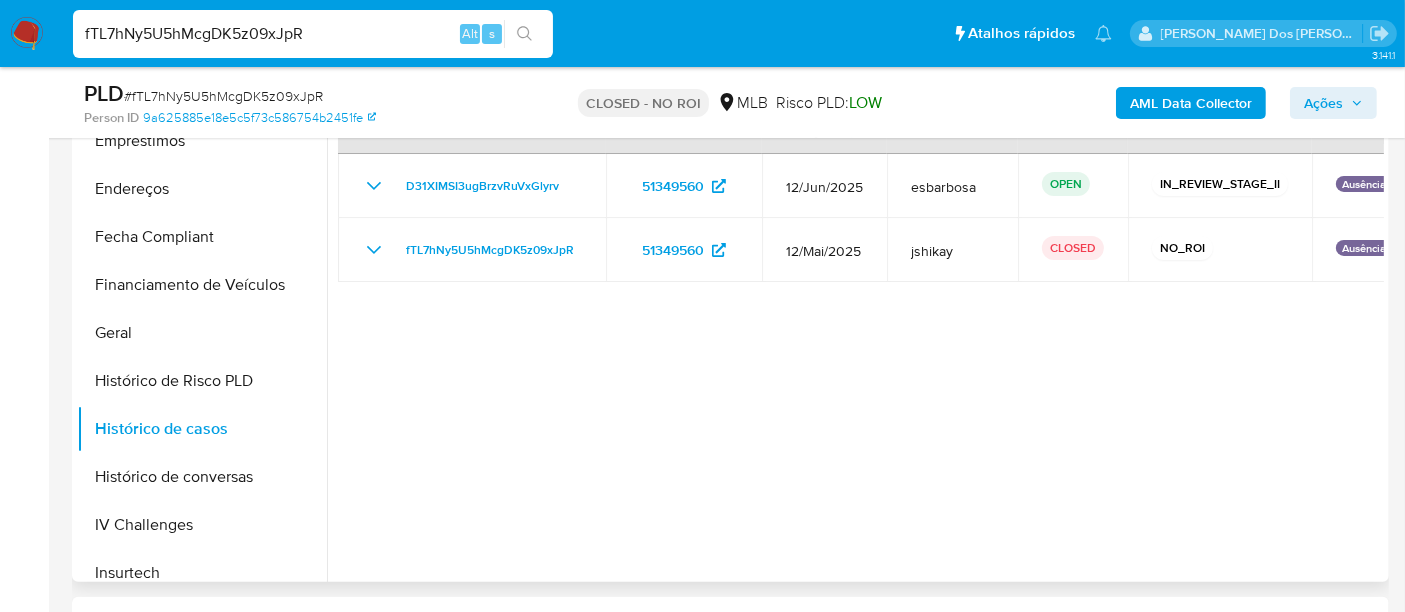 type 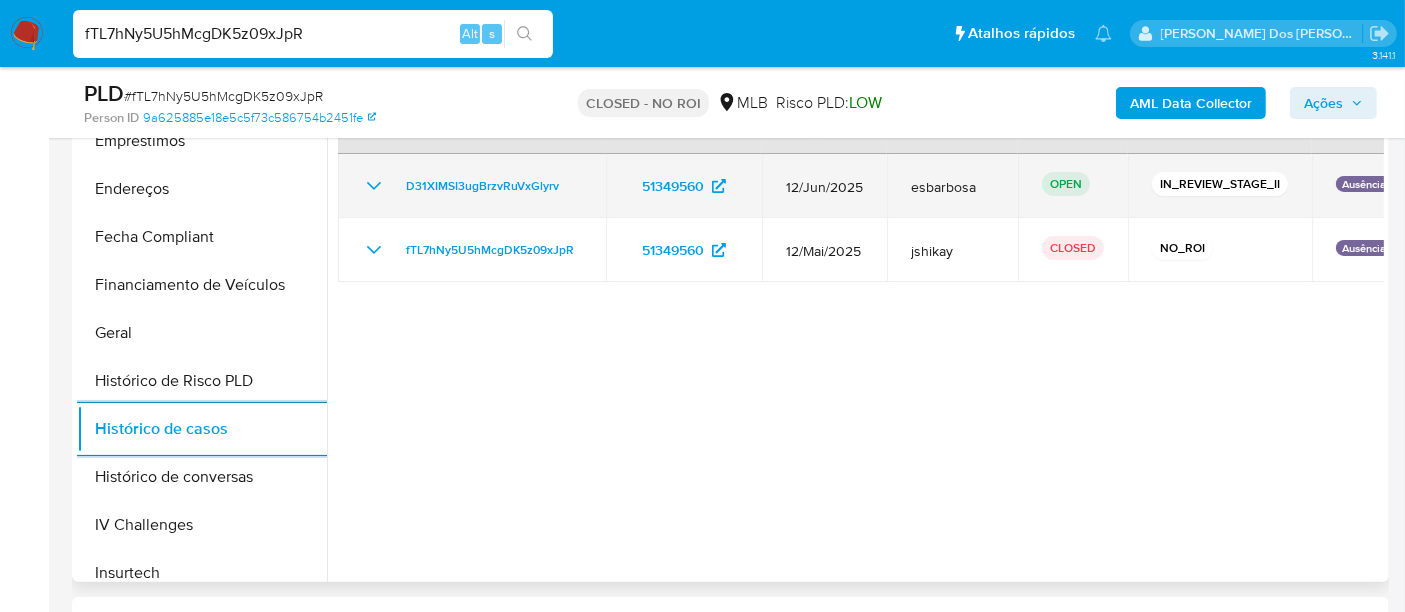 scroll, scrollTop: 333, scrollLeft: 0, axis: vertical 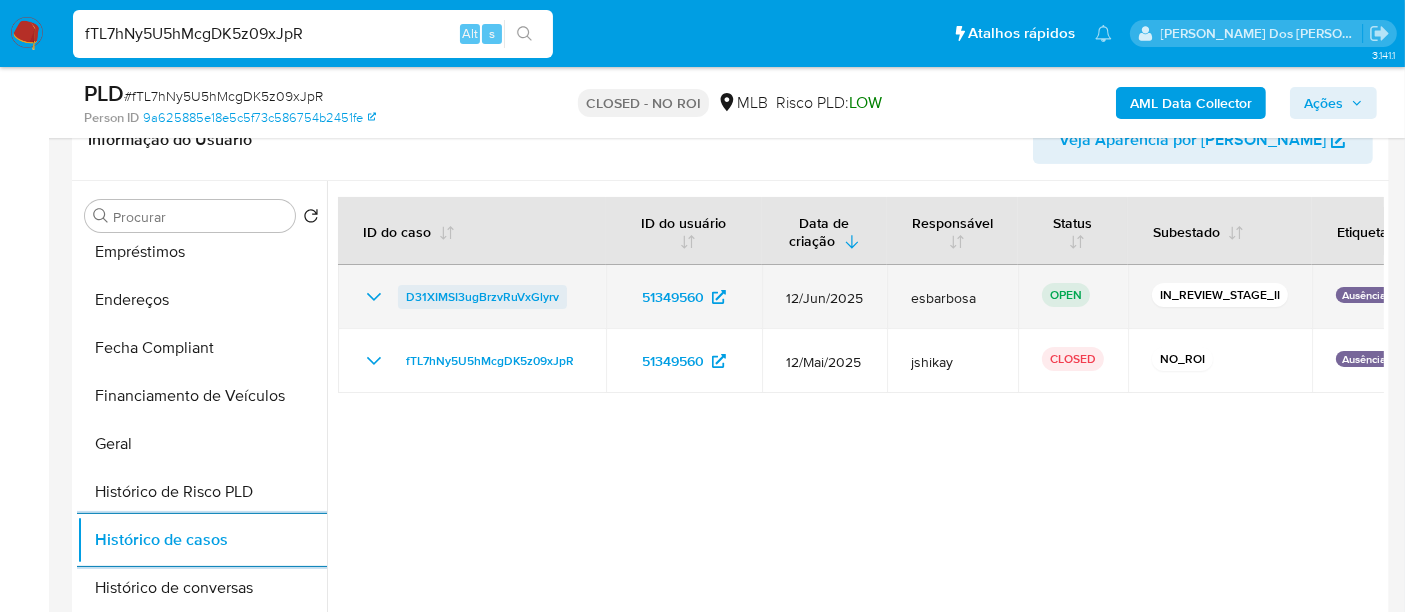 click on "D31XIMSI3ugBrzvRuVxGlyrv" at bounding box center [482, 297] 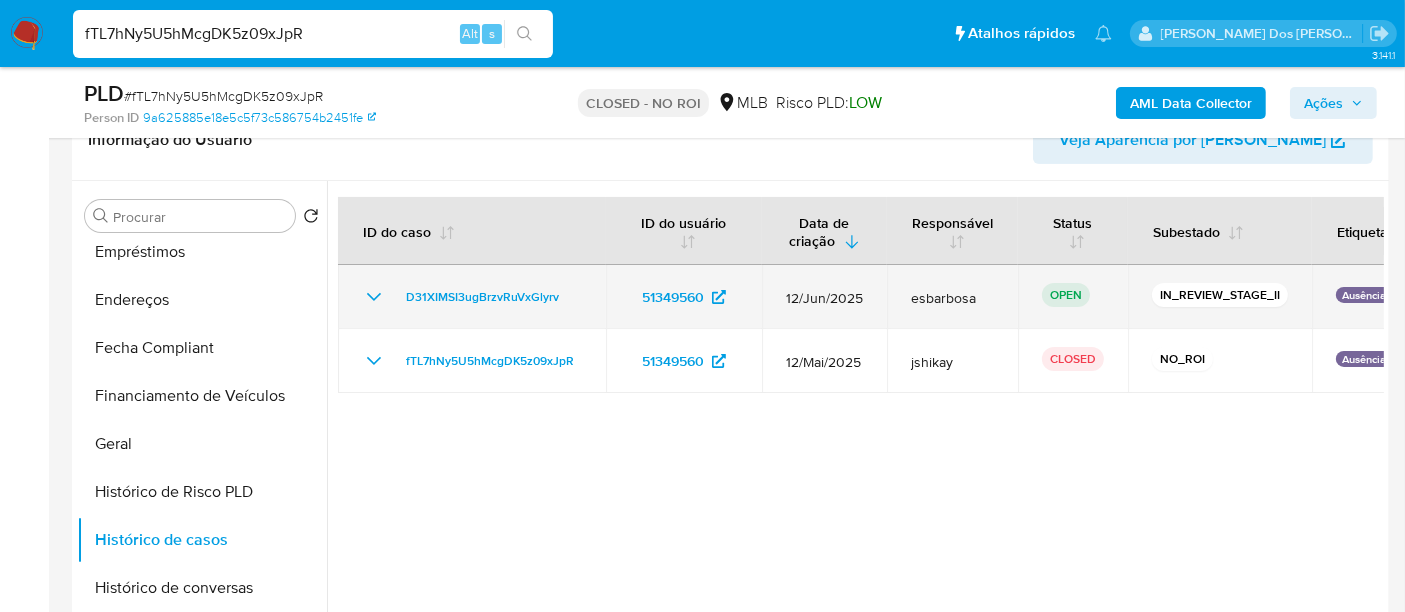 click 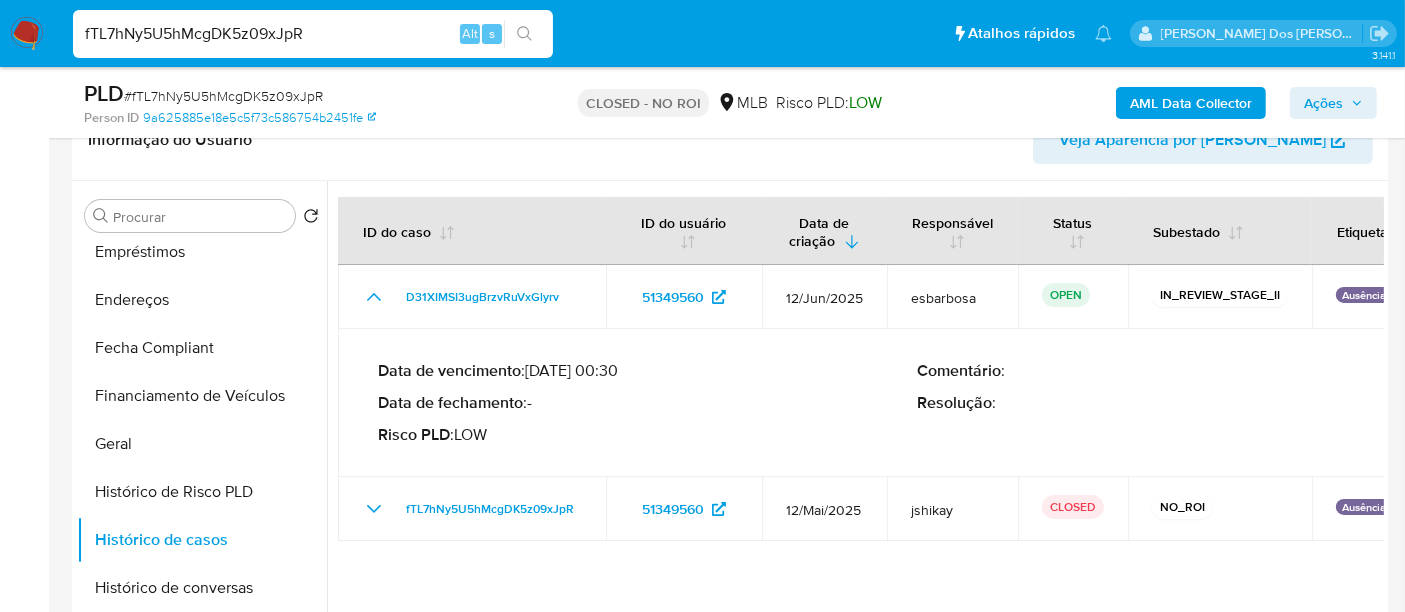 type 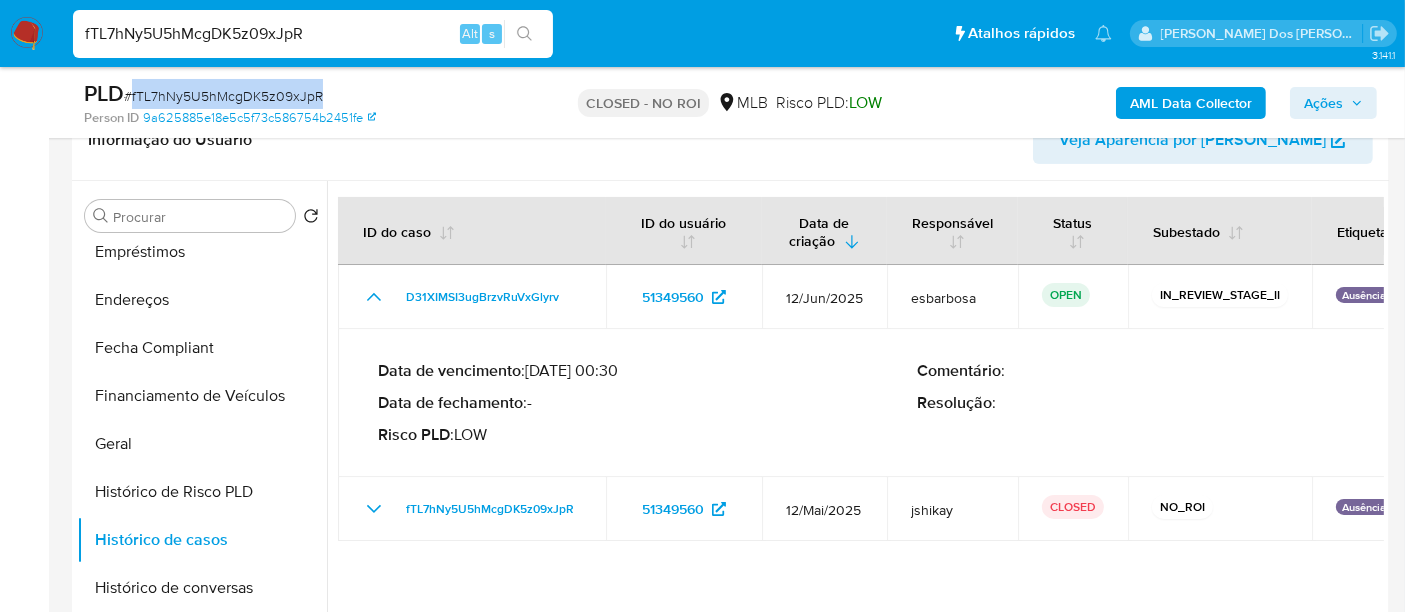 click on "# fTL7hNy5U5hMcgDK5z09xJpR" at bounding box center [223, 96] 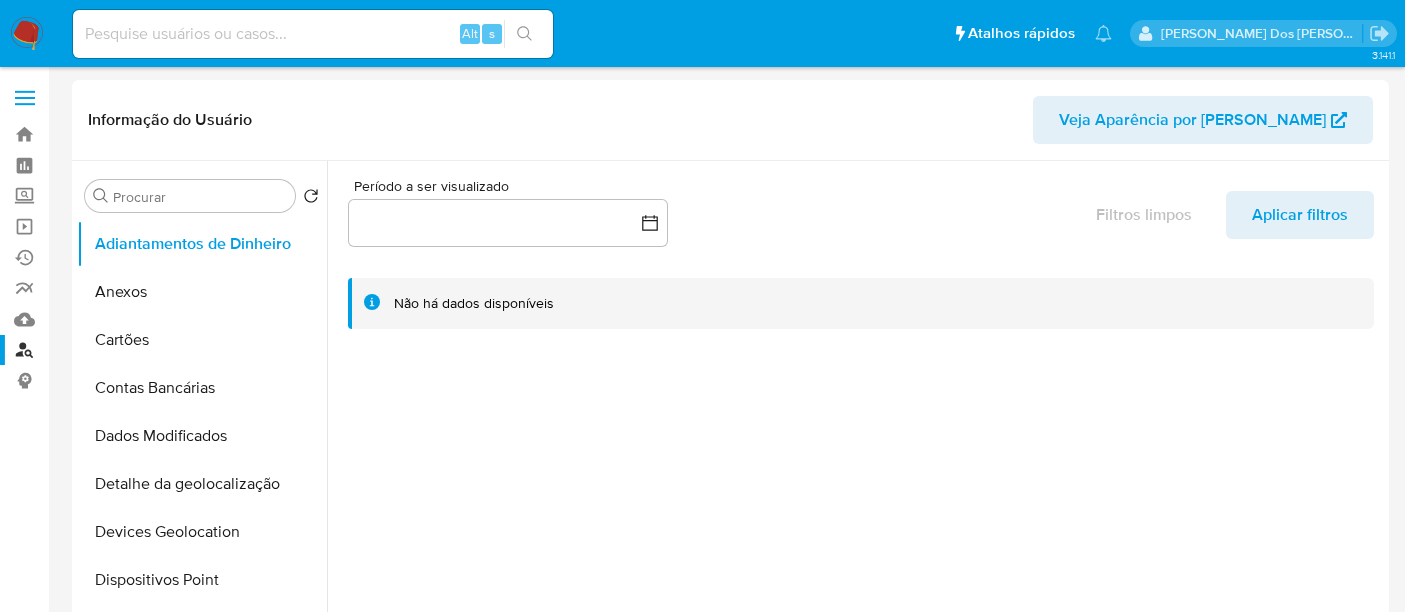 select on "10" 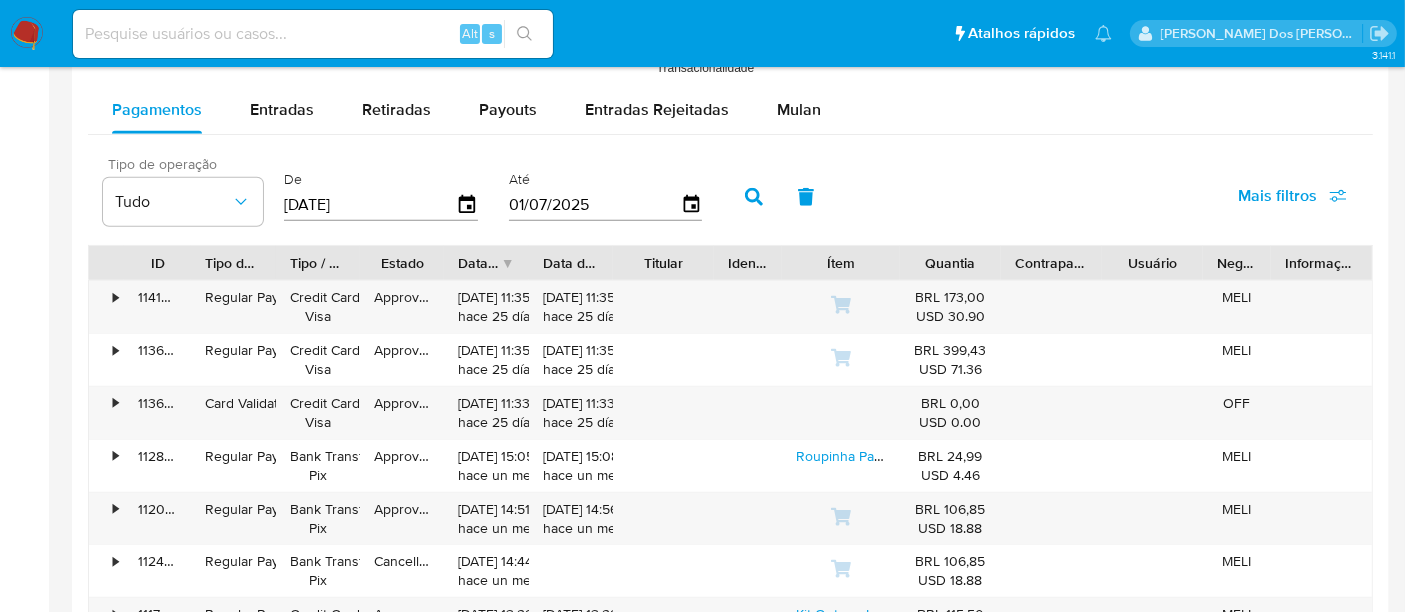 scroll, scrollTop: 1666, scrollLeft: 0, axis: vertical 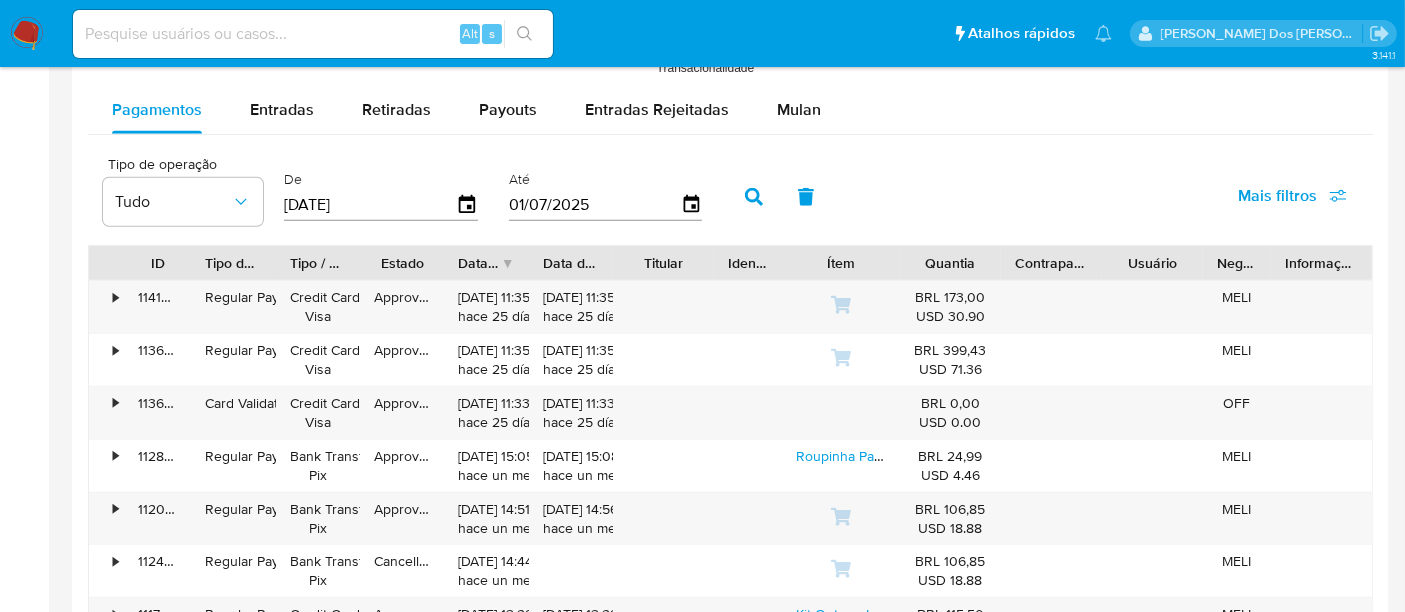 click at bounding box center (313, 34) 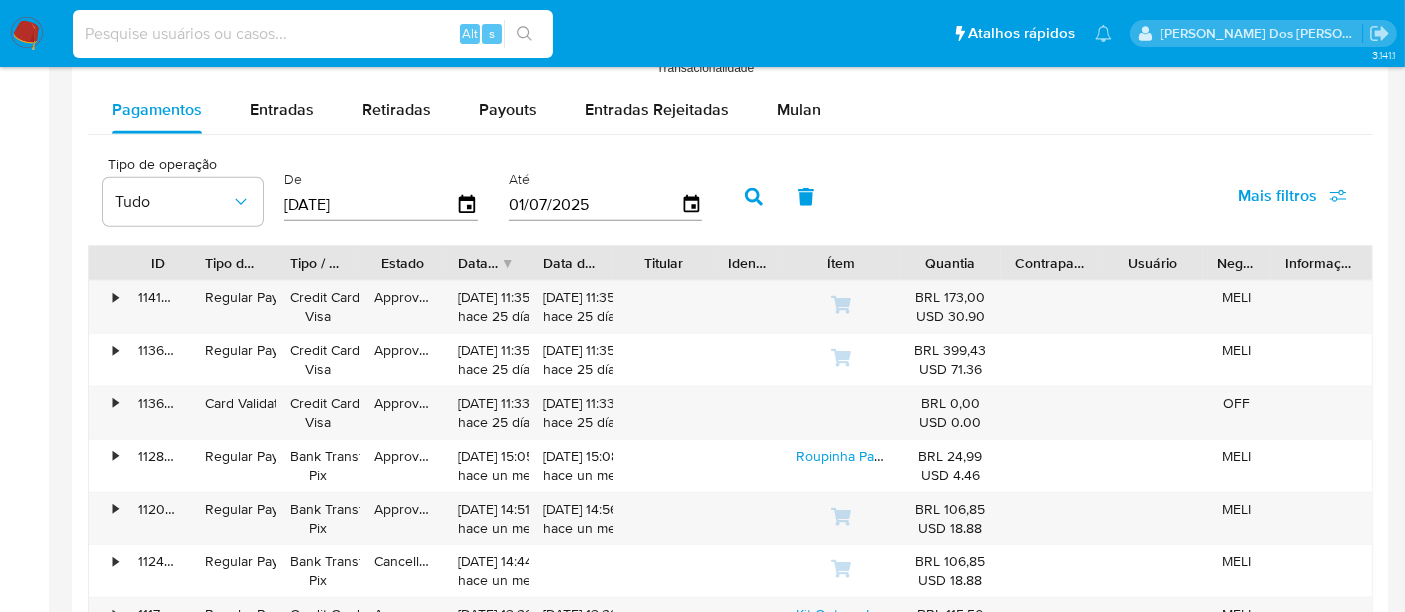 paste on "306630381" 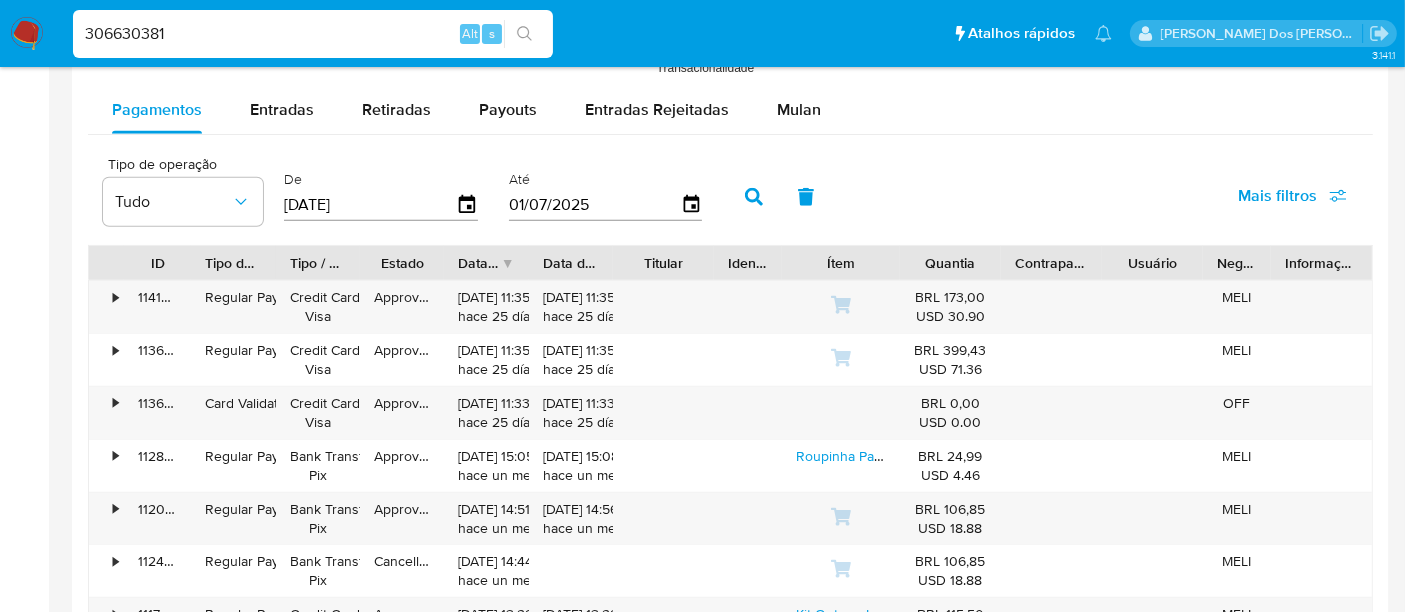 type on "306630381" 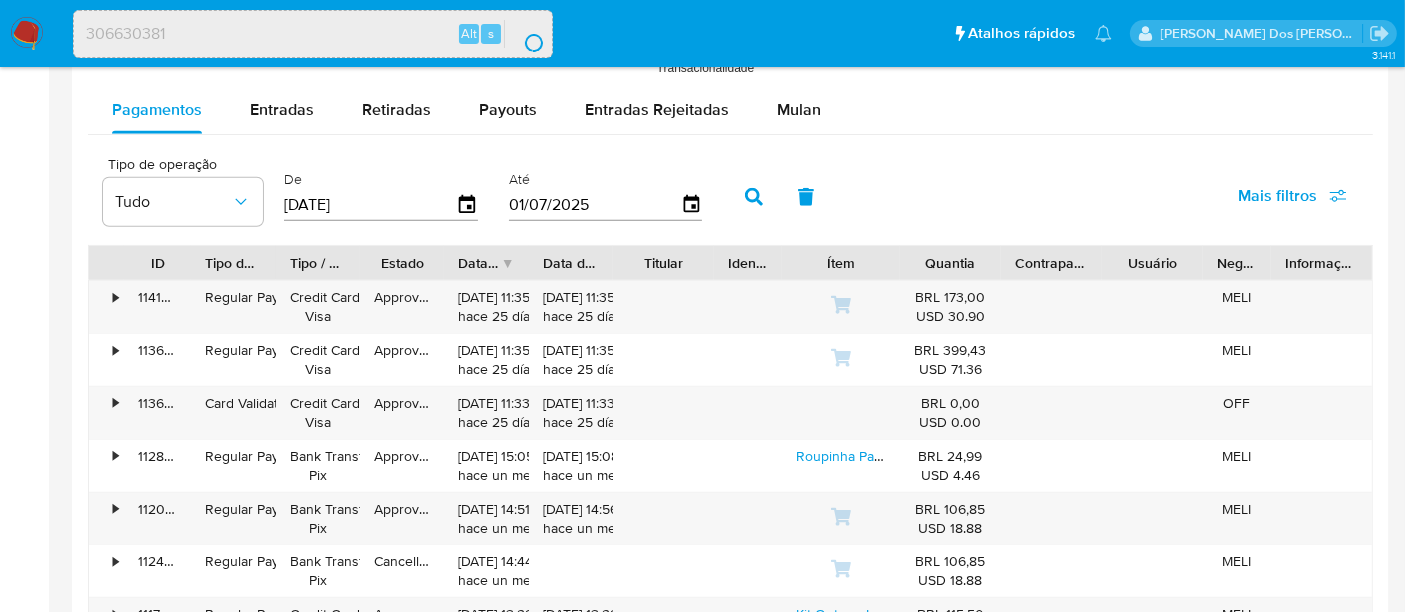 scroll, scrollTop: 0, scrollLeft: 0, axis: both 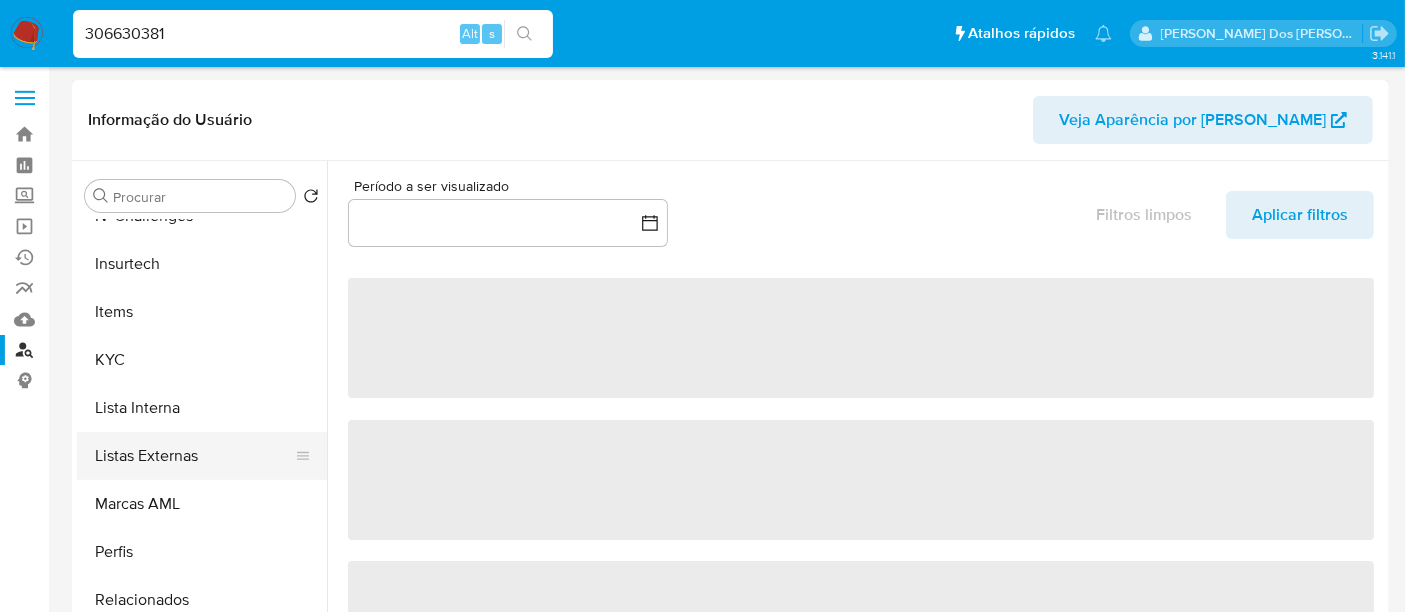 select on "10" 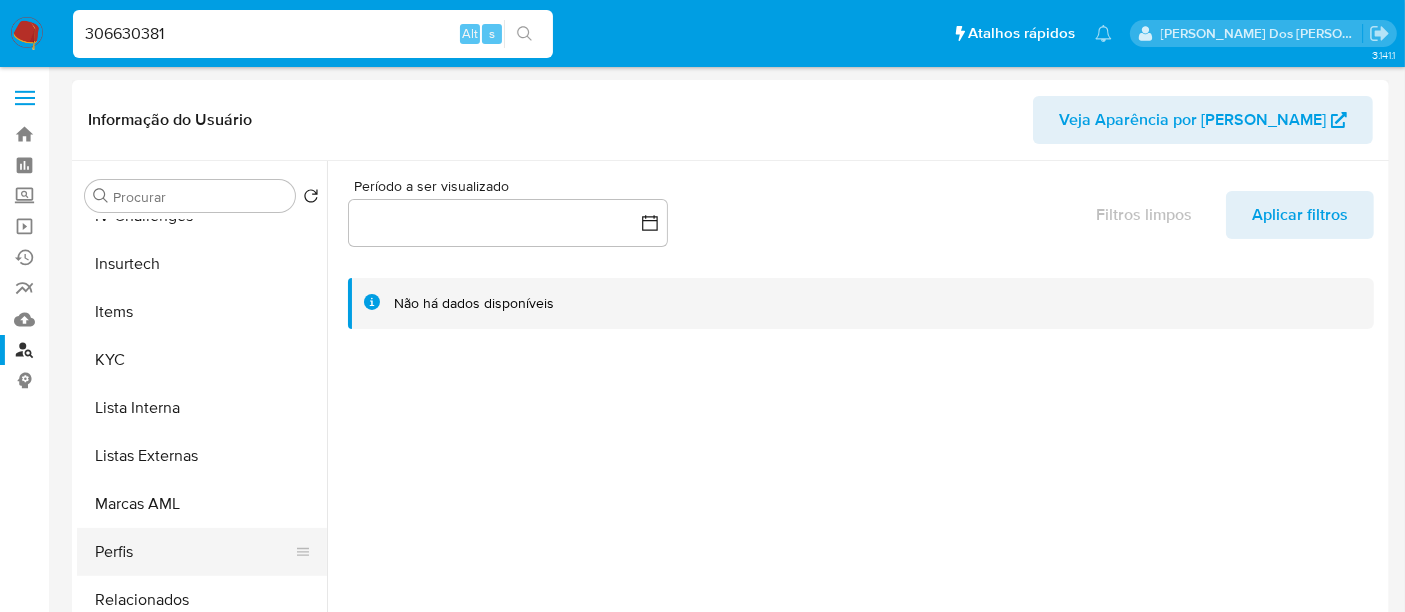 scroll, scrollTop: 111, scrollLeft: 0, axis: vertical 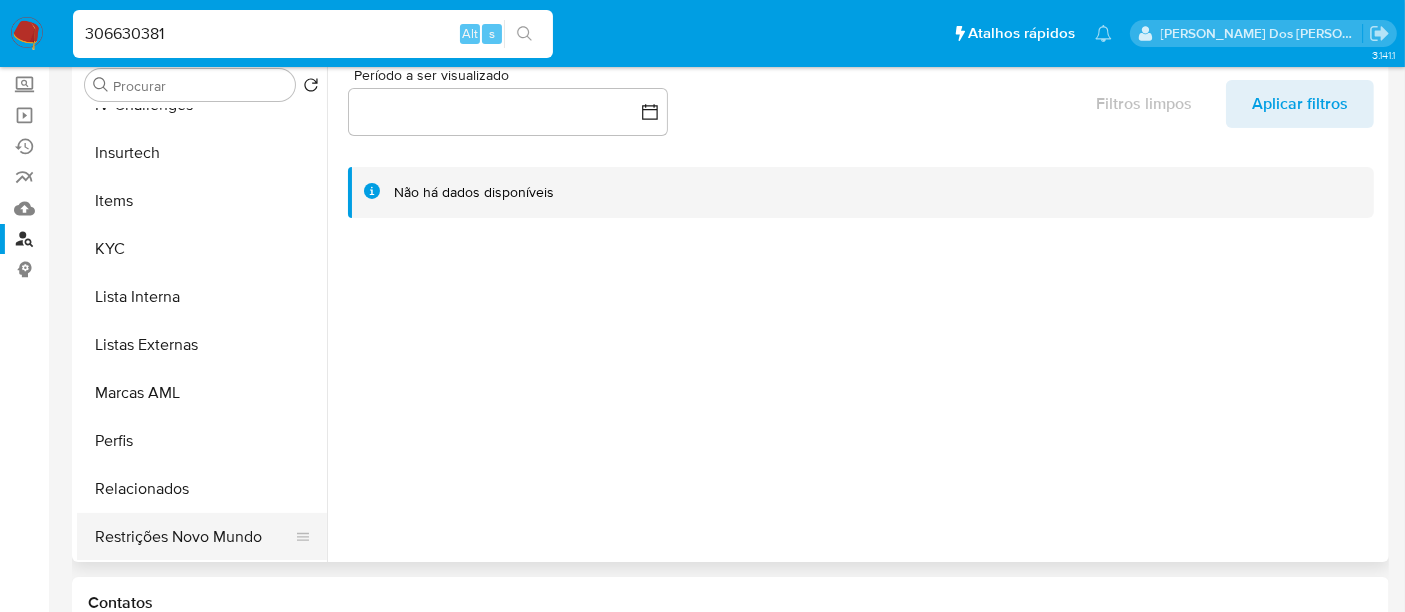 click on "Restrições Novo Mundo" at bounding box center (194, 537) 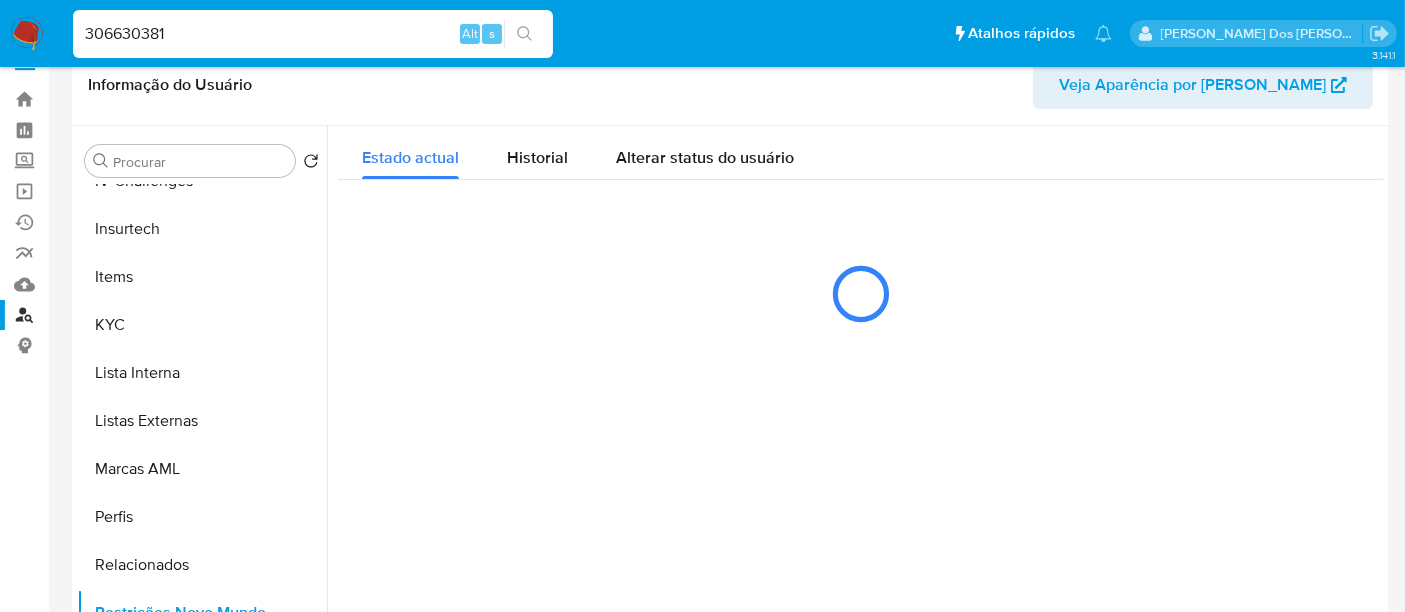 scroll, scrollTop: 0, scrollLeft: 0, axis: both 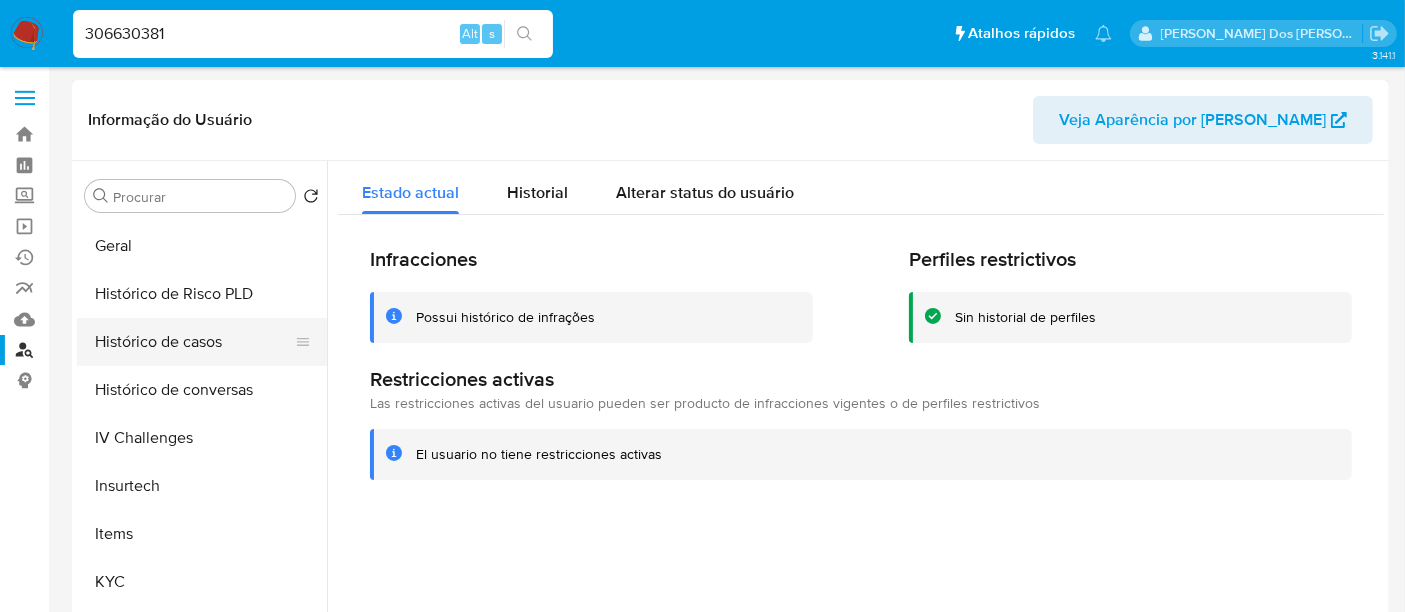 click on "Histórico de casos" at bounding box center (194, 342) 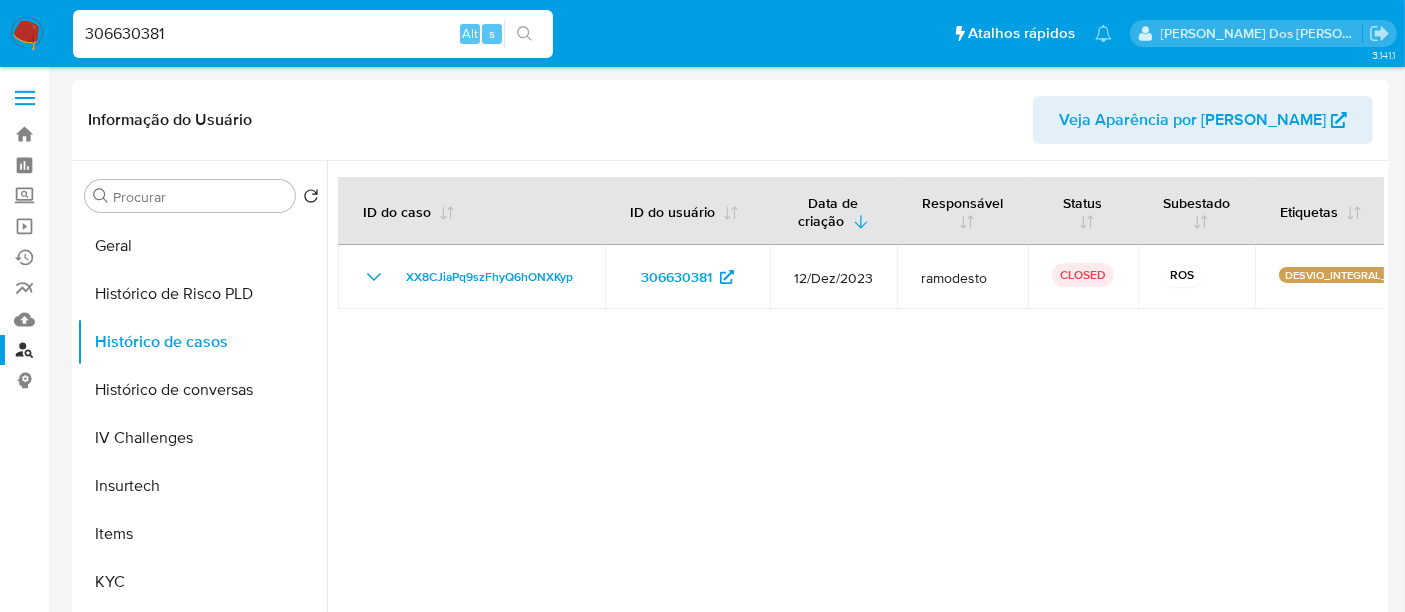 type 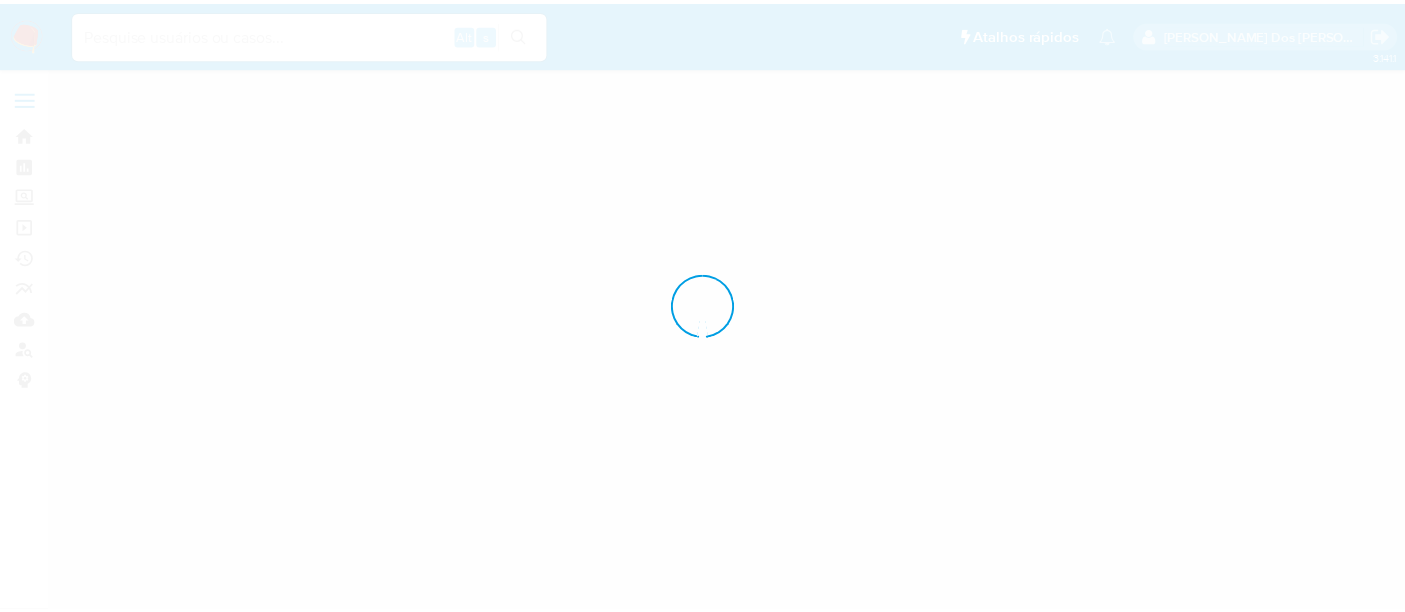 scroll, scrollTop: 0, scrollLeft: 0, axis: both 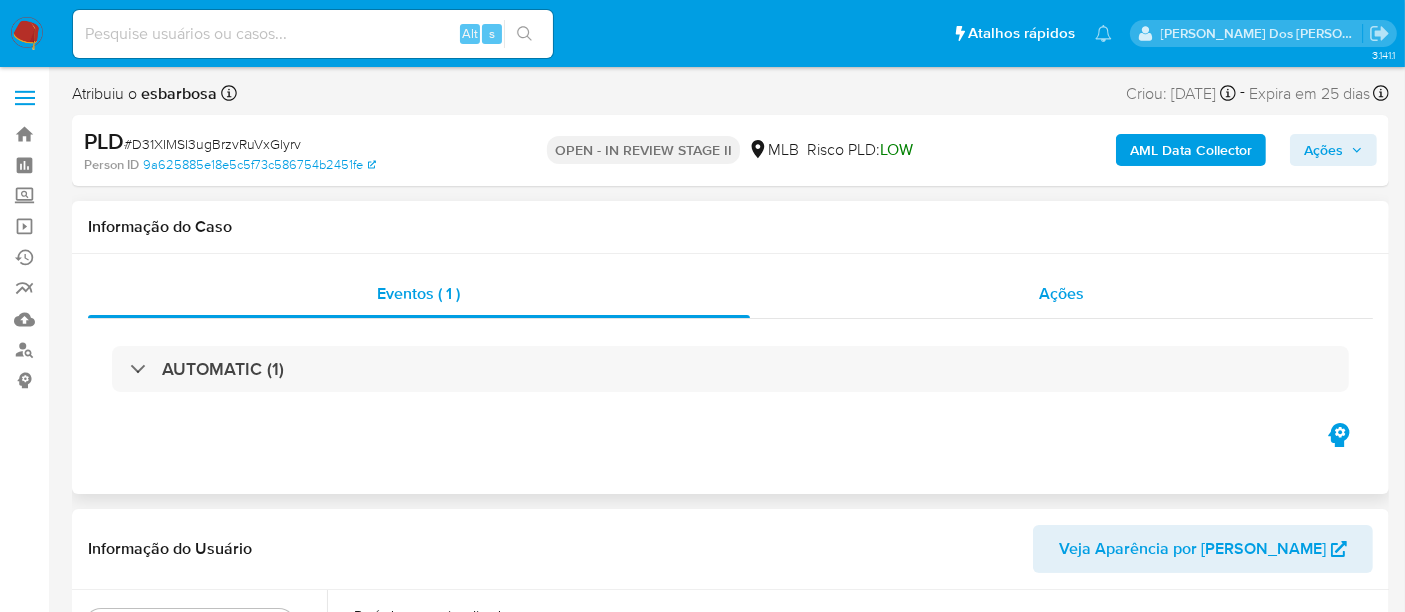 click on "Ações" at bounding box center (1061, 293) 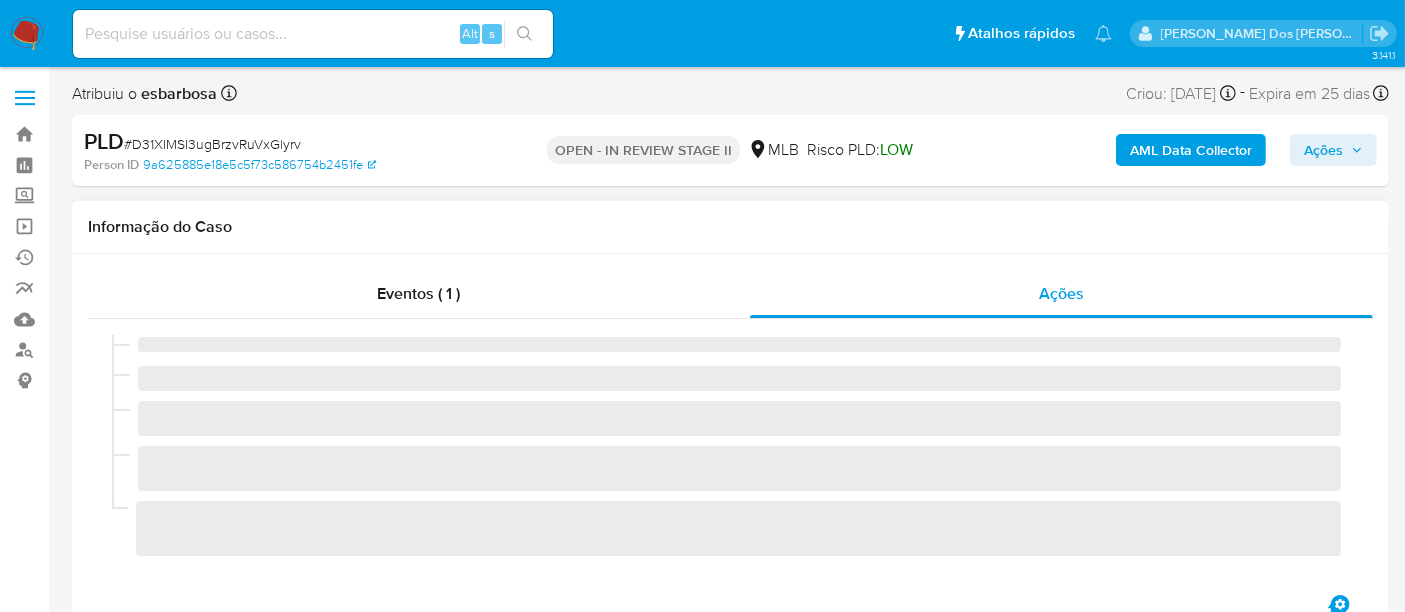 select on "10" 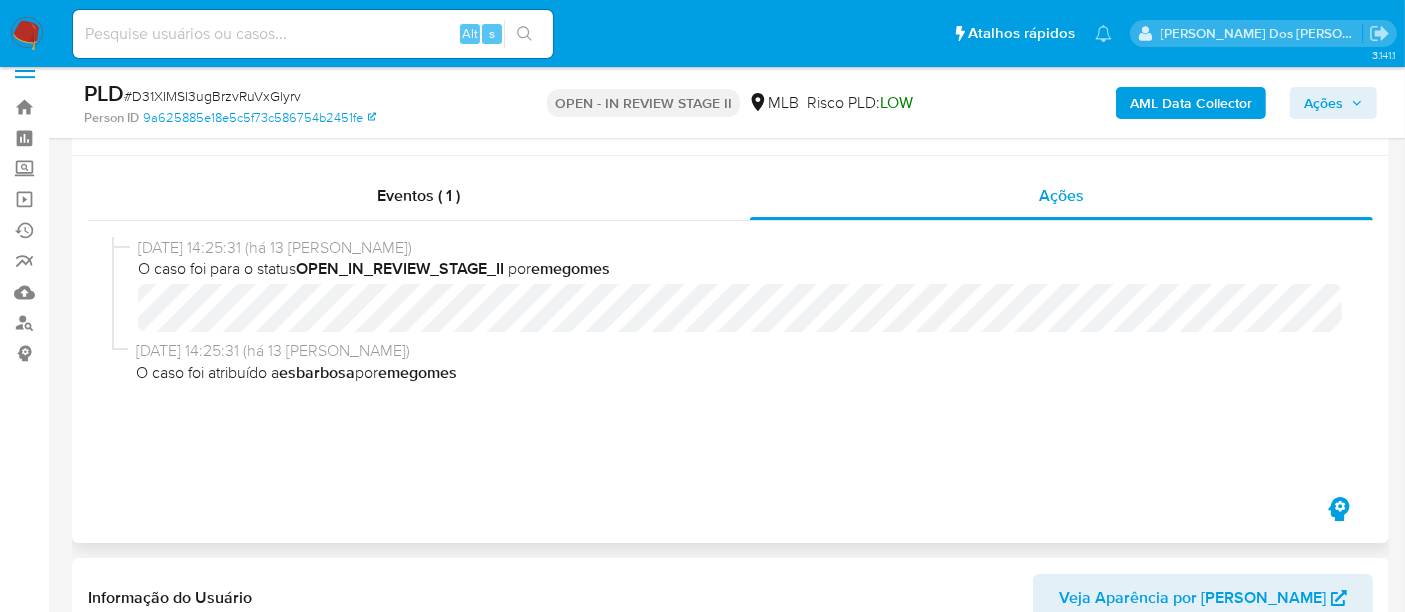 scroll, scrollTop: 0, scrollLeft: 0, axis: both 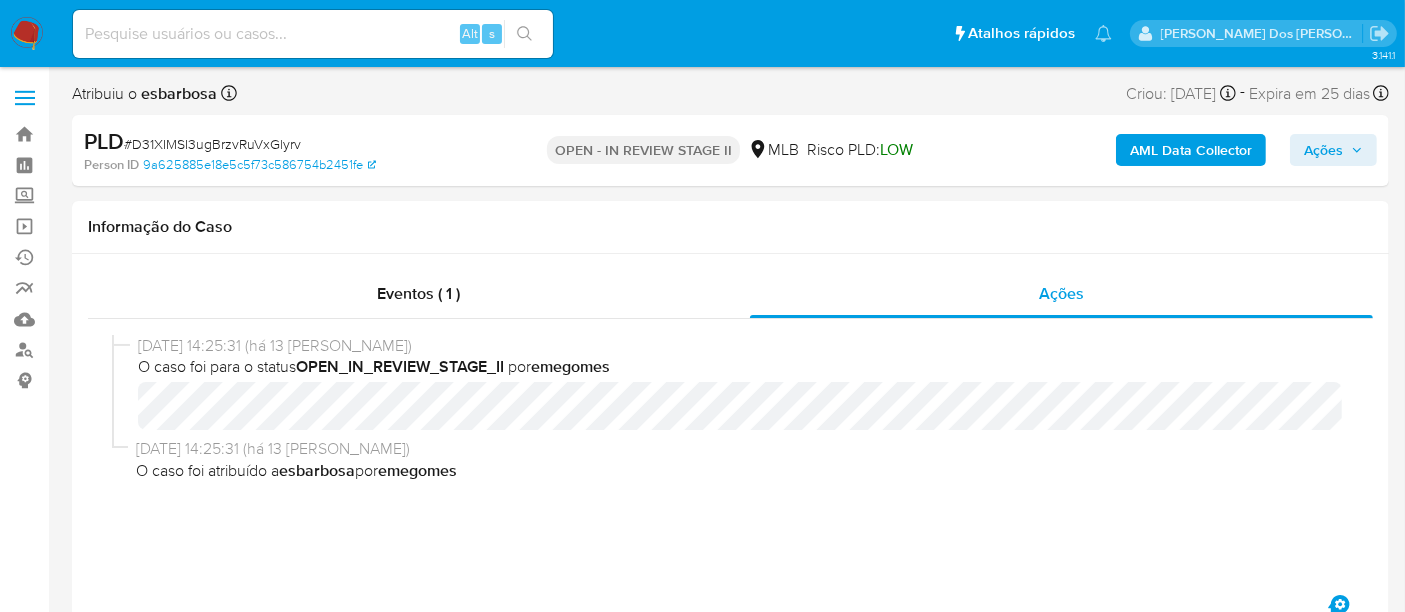 click on "# D31XIMSI3ugBrzvRuVxGlyrv" at bounding box center (212, 144) 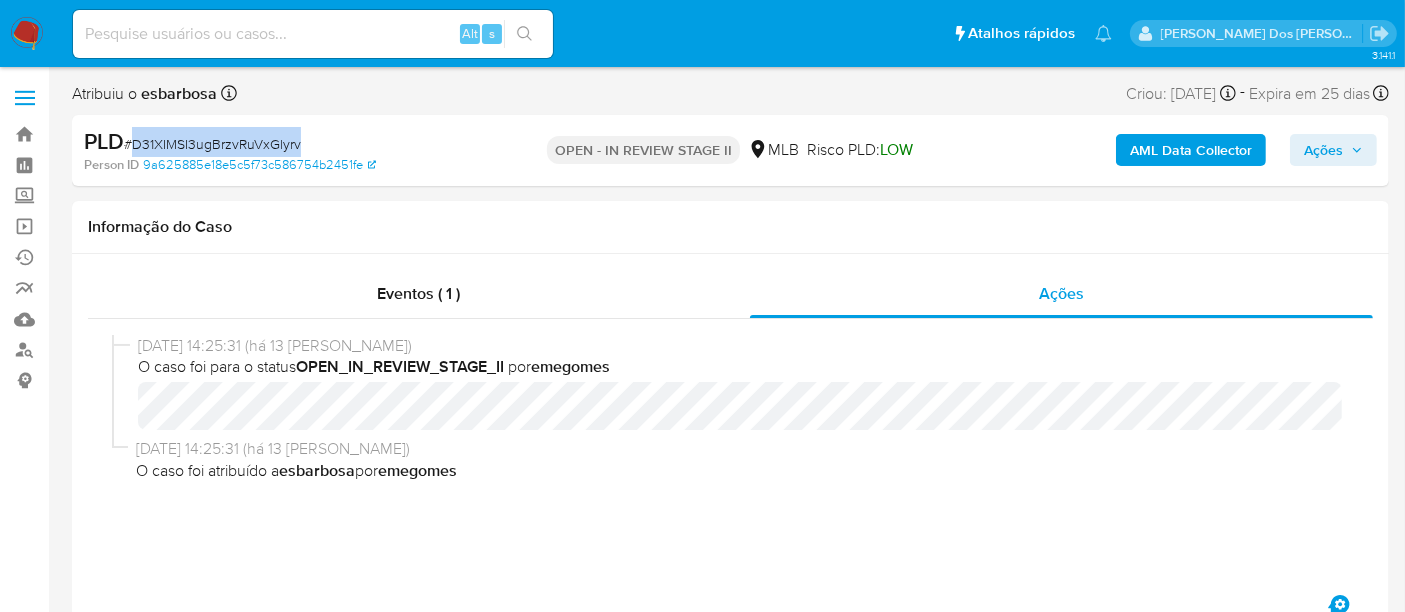 click on "# D31XIMSI3ugBrzvRuVxGlyrv" at bounding box center (212, 144) 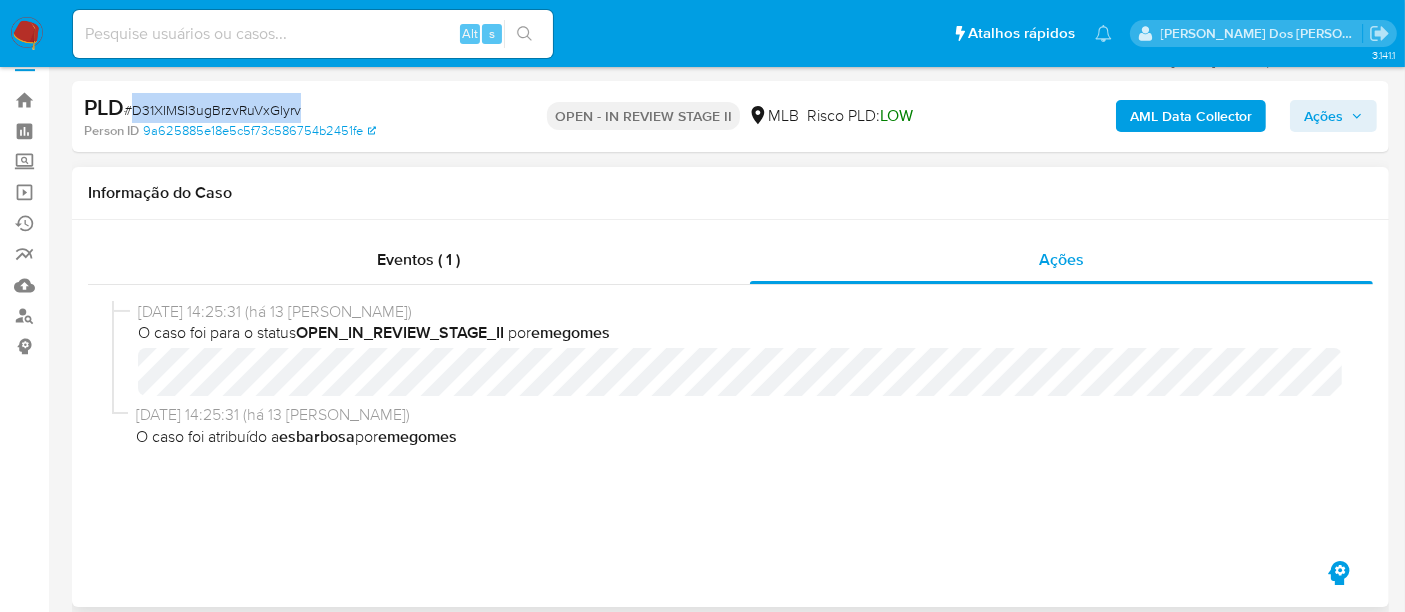 scroll, scrollTop: 0, scrollLeft: 0, axis: both 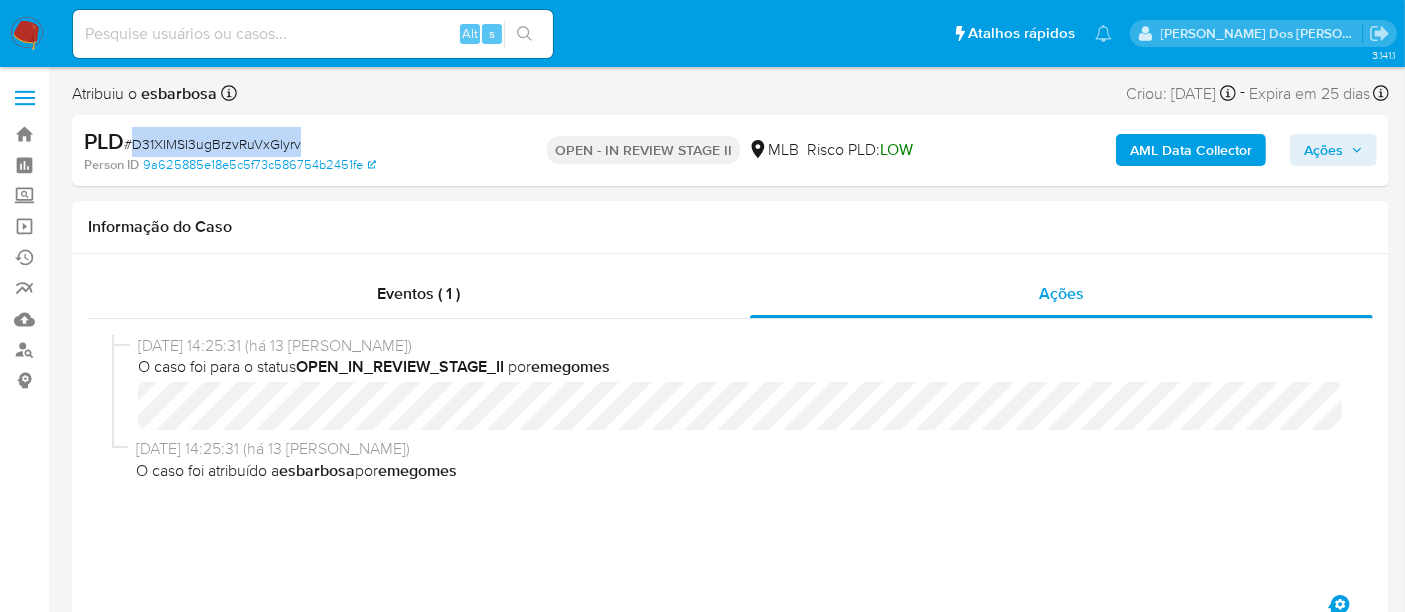 click on "# D31XIMSI3ugBrzvRuVxGlyrv" at bounding box center (212, 144) 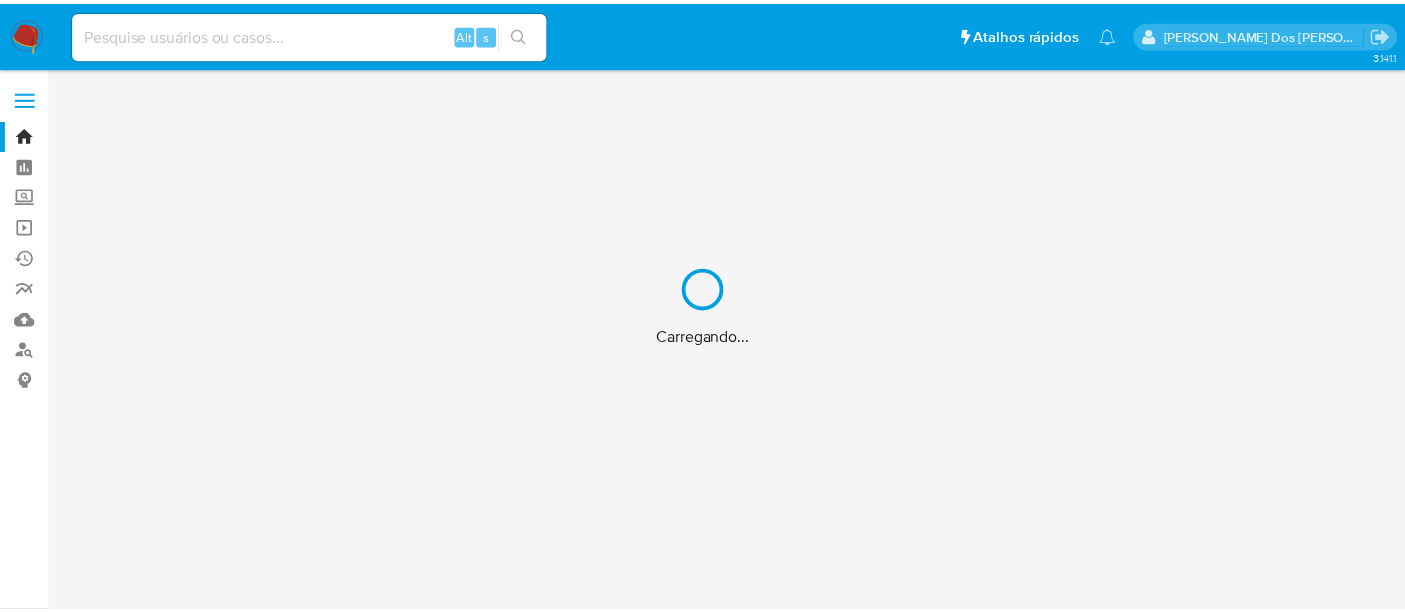 scroll, scrollTop: 0, scrollLeft: 0, axis: both 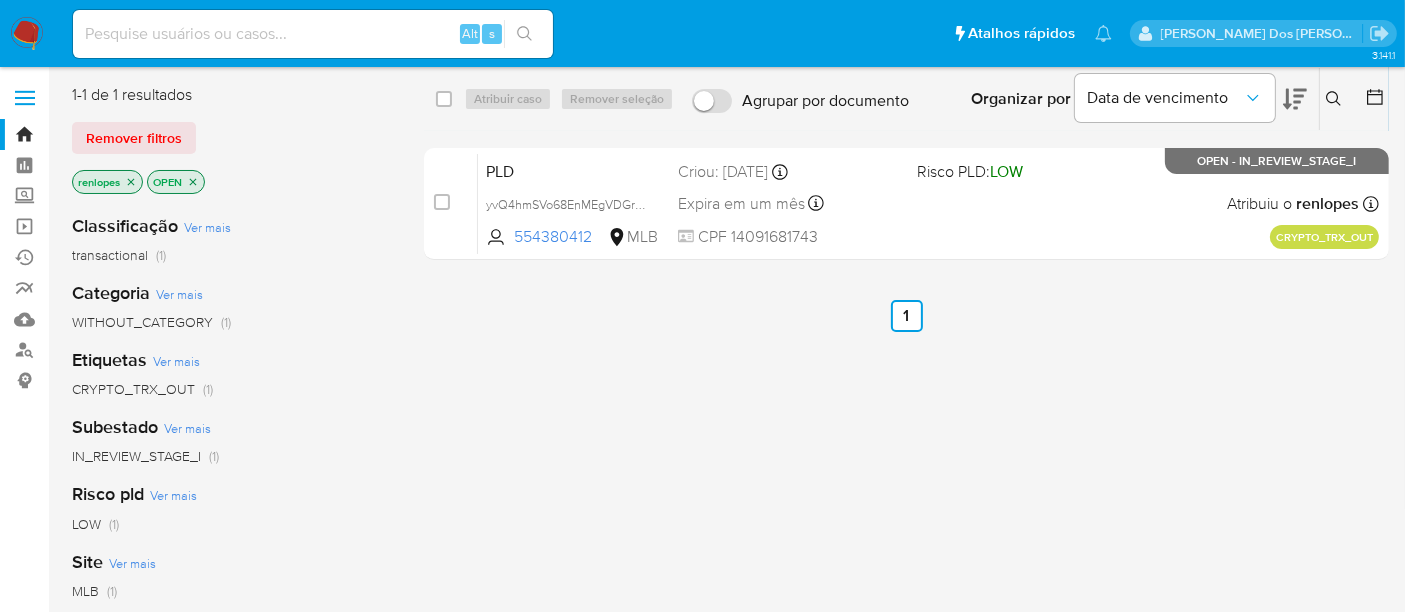 click on "Remover filtros" at bounding box center [134, 138] 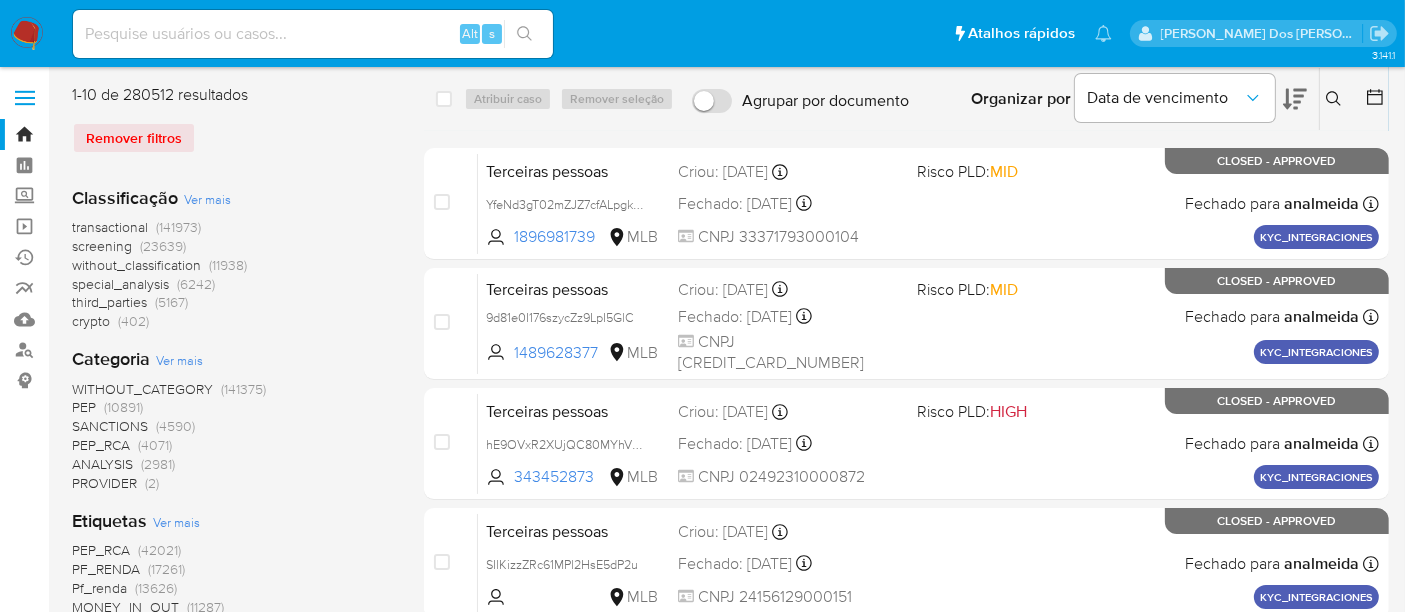 drag, startPoint x: 1337, startPoint y: 94, endPoint x: 1324, endPoint y: 114, distance: 23.853722 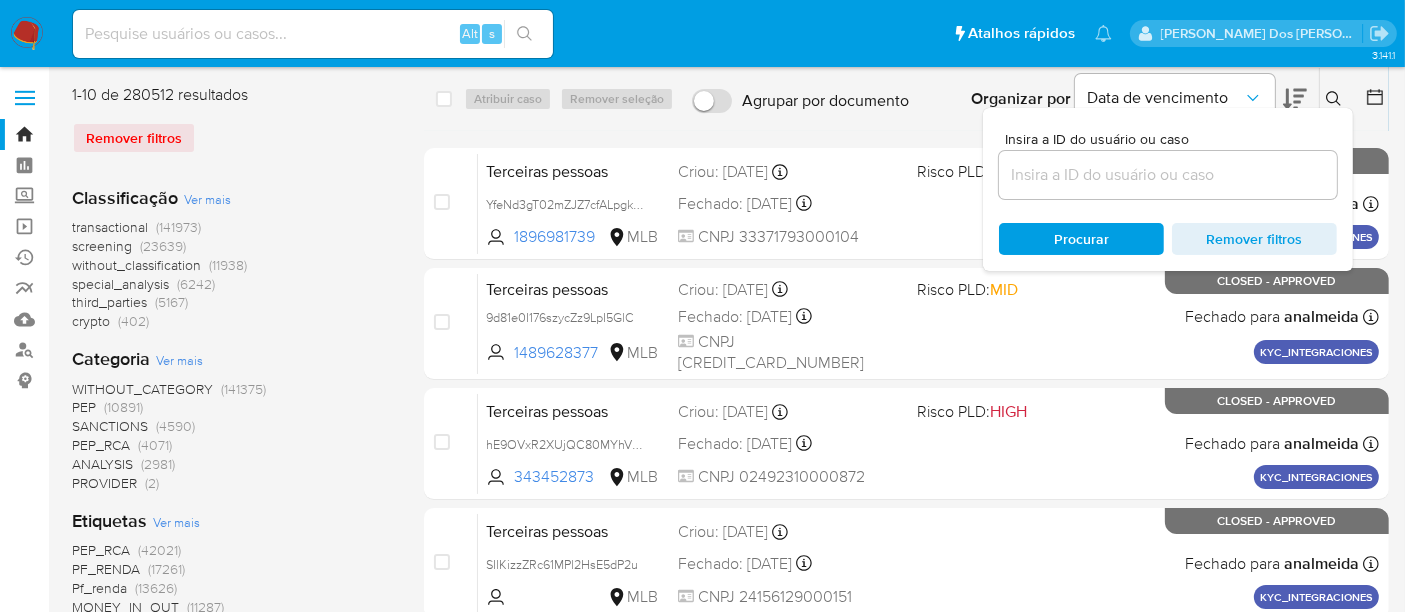 click at bounding box center [1168, 175] 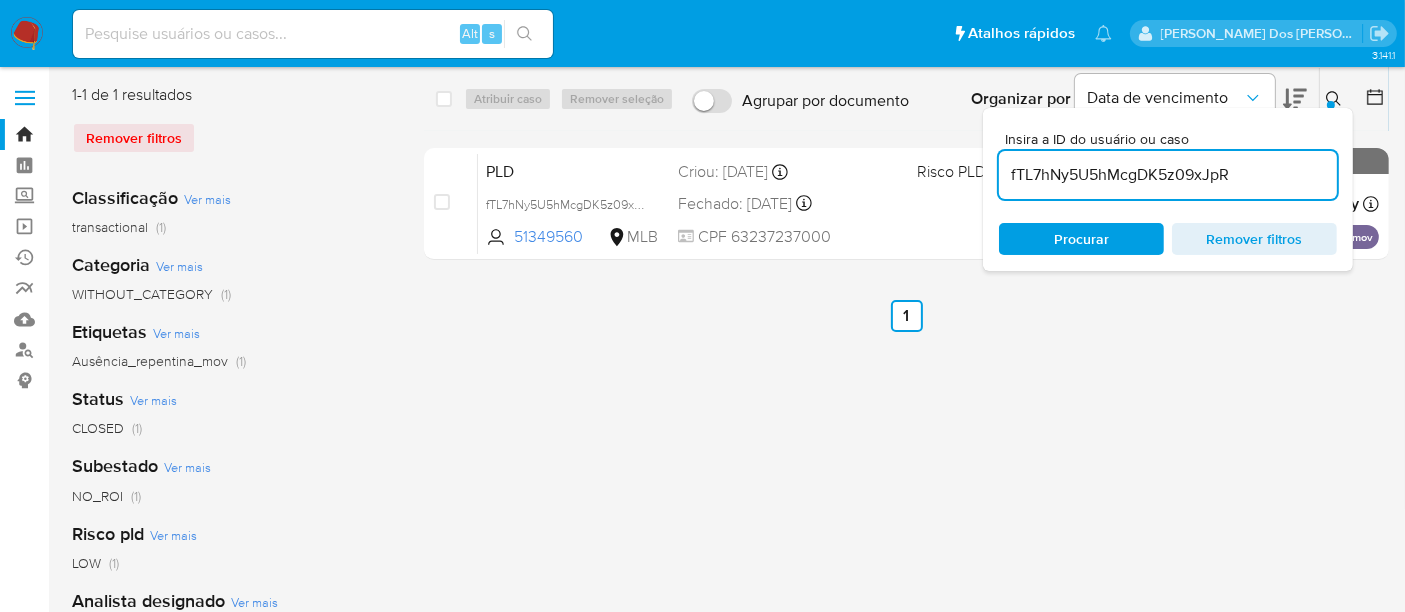 click on "Procurar" at bounding box center (1081, 239) 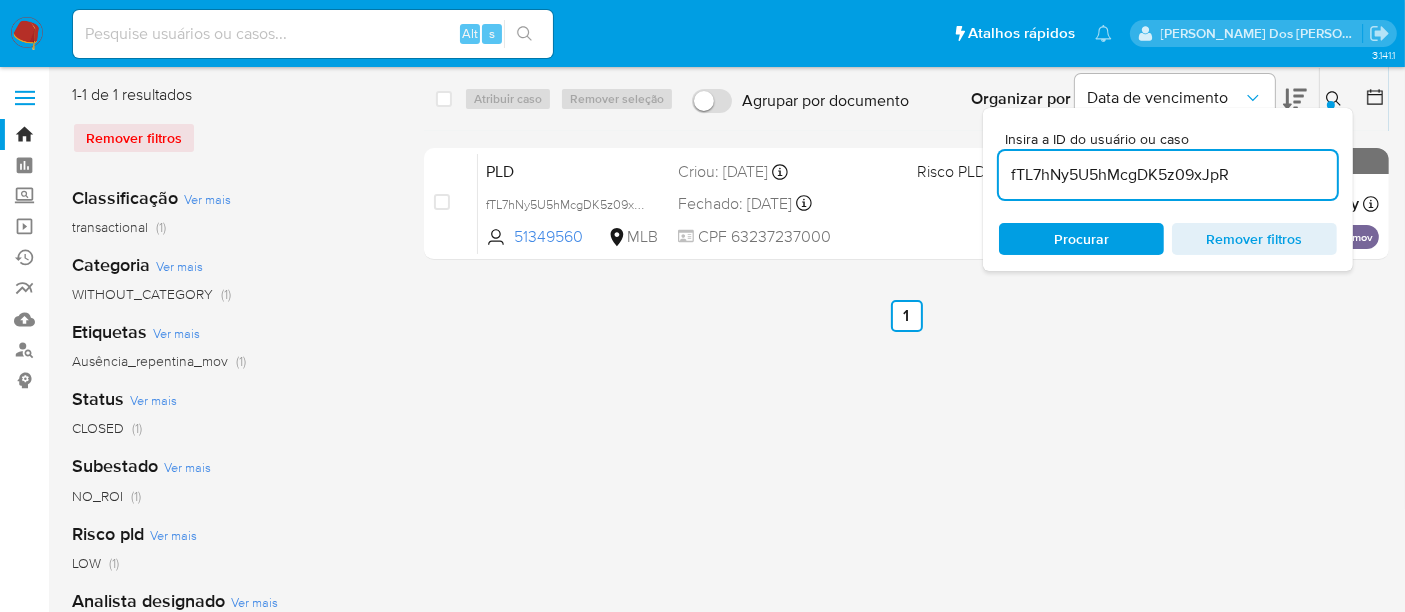 click 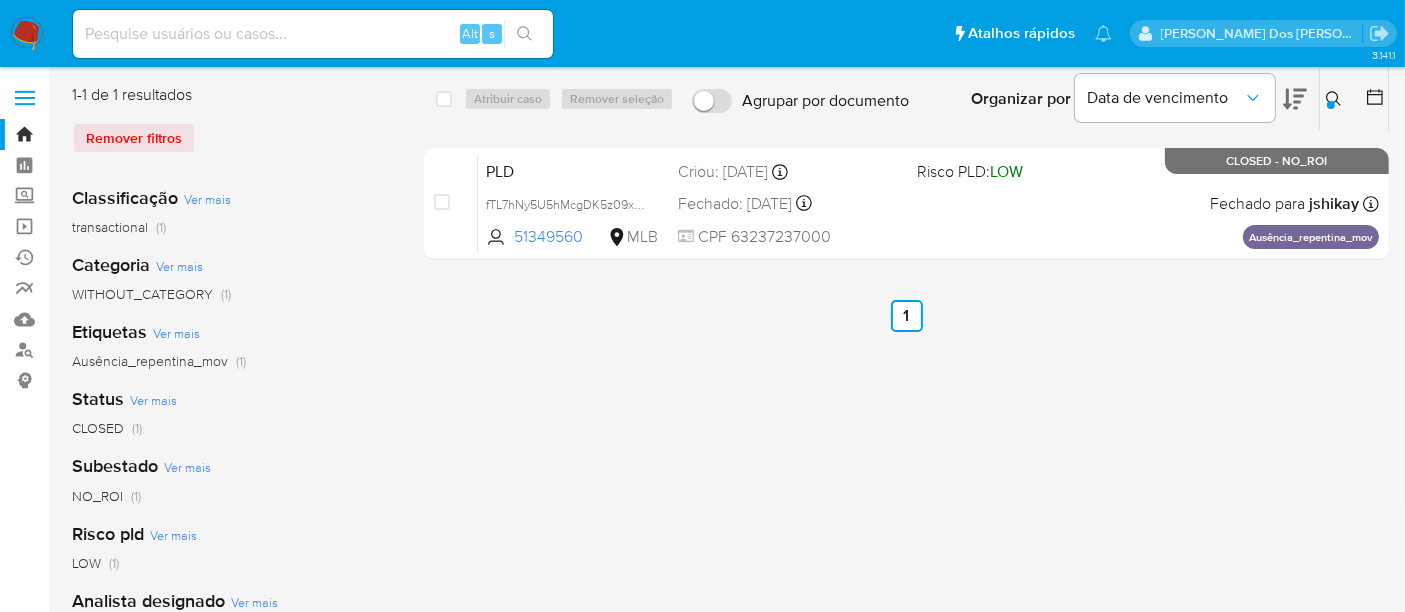 click at bounding box center [1336, 99] 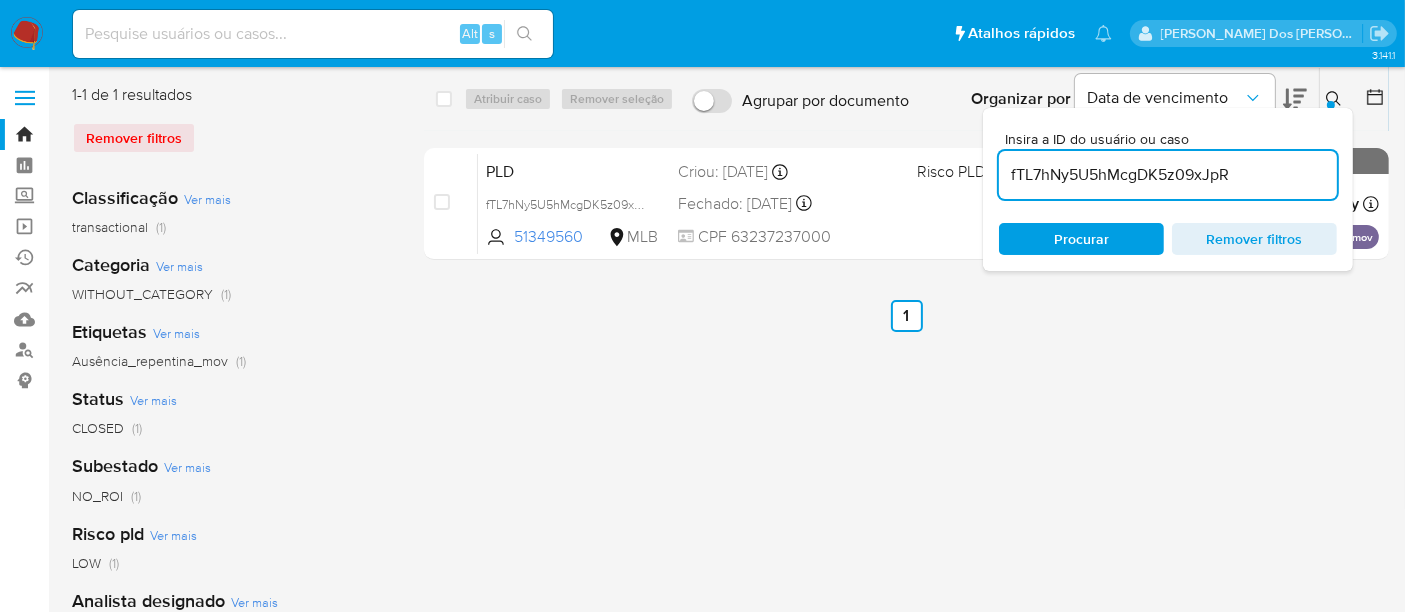 click on "fTL7hNy5U5hMcgDK5z09xJpR" at bounding box center (1168, 175) 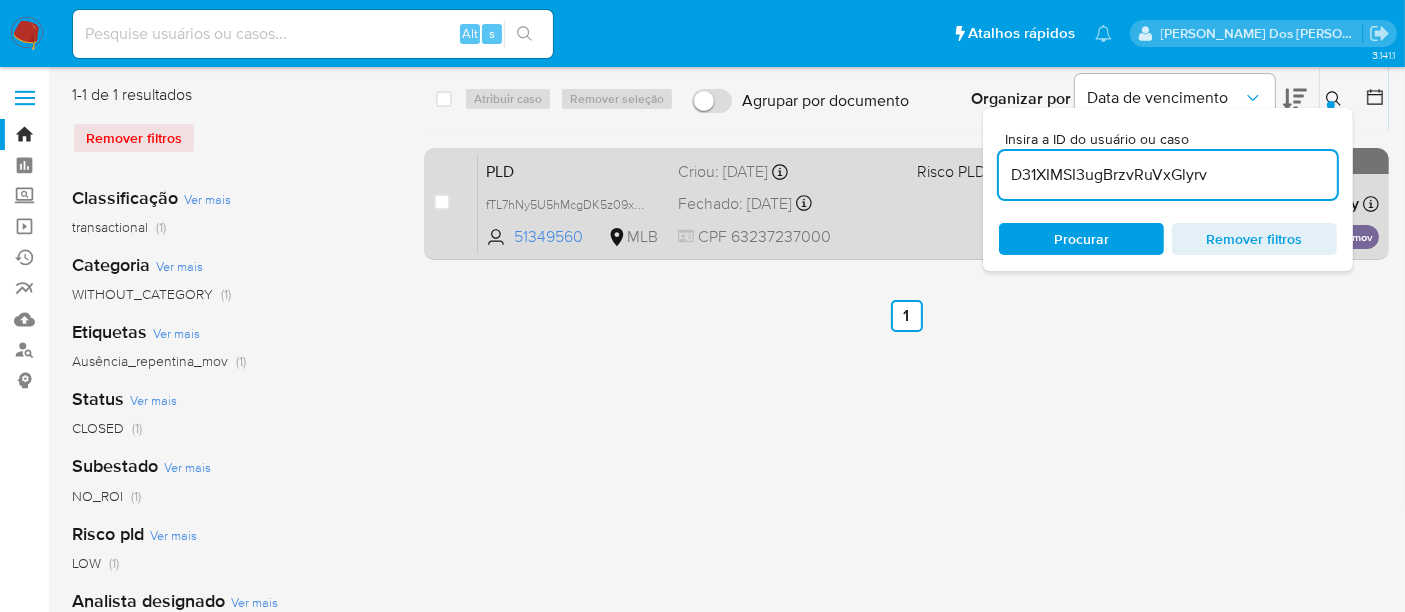 type on "D31XIMSI3ugBrzvRuVxGlyrv" 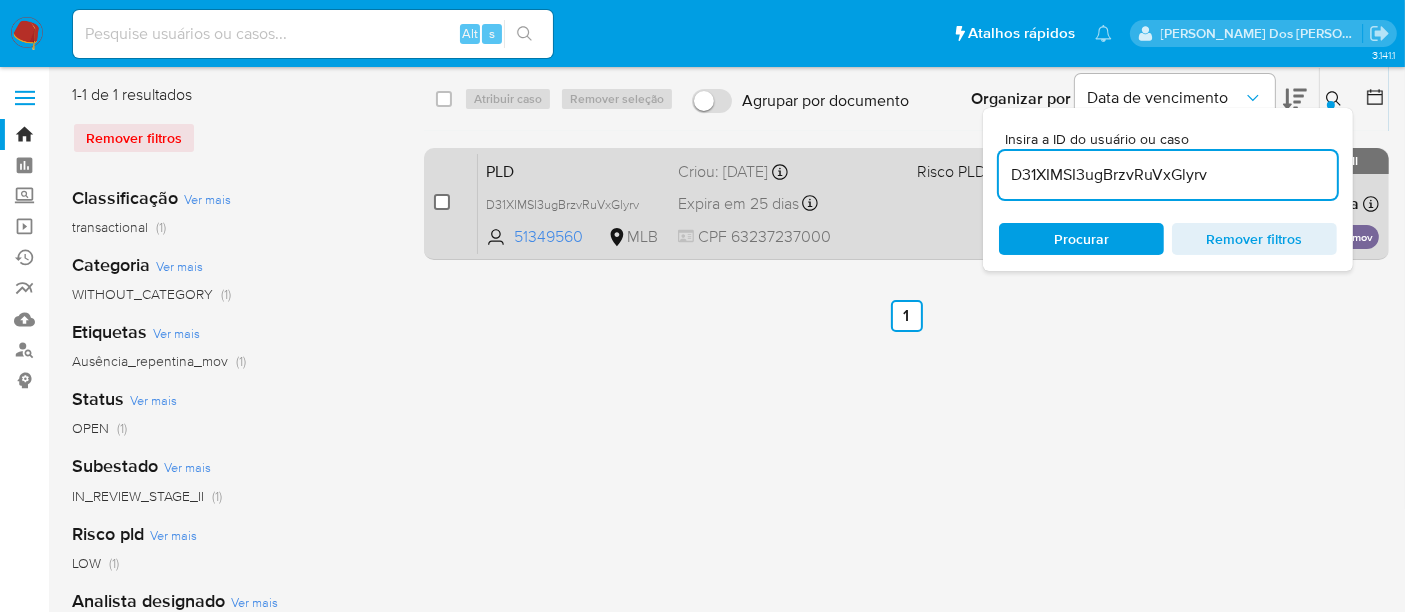 click at bounding box center (442, 202) 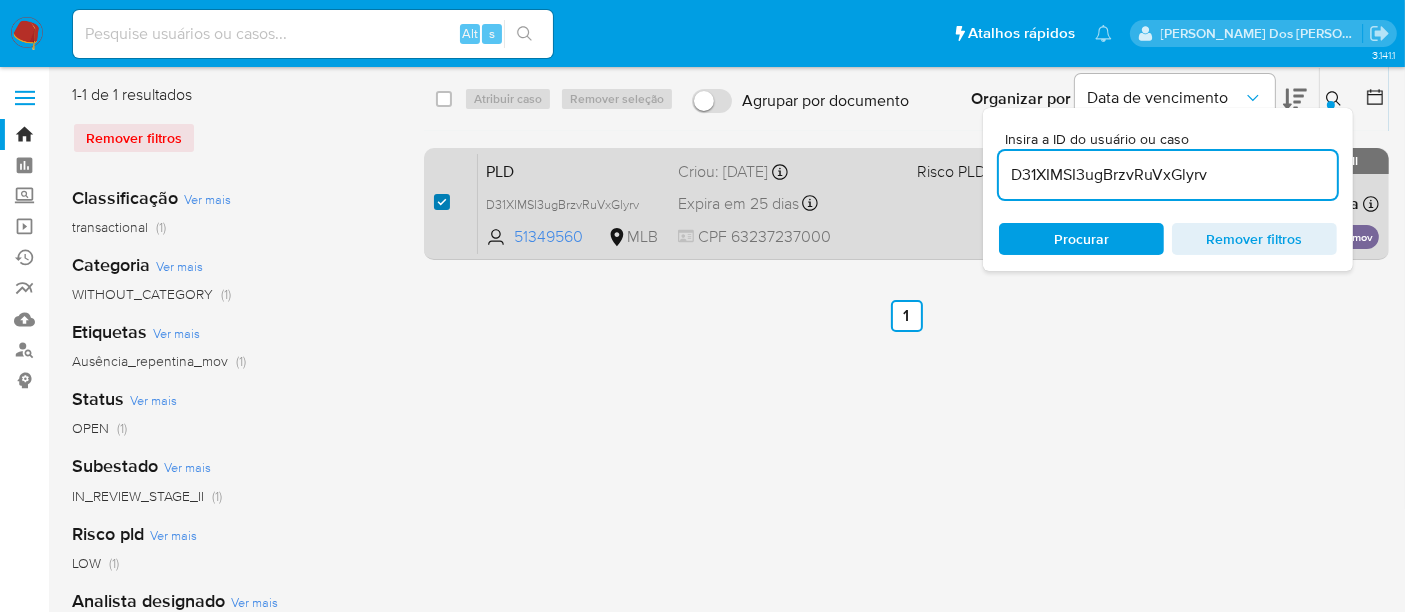 checkbox on "true" 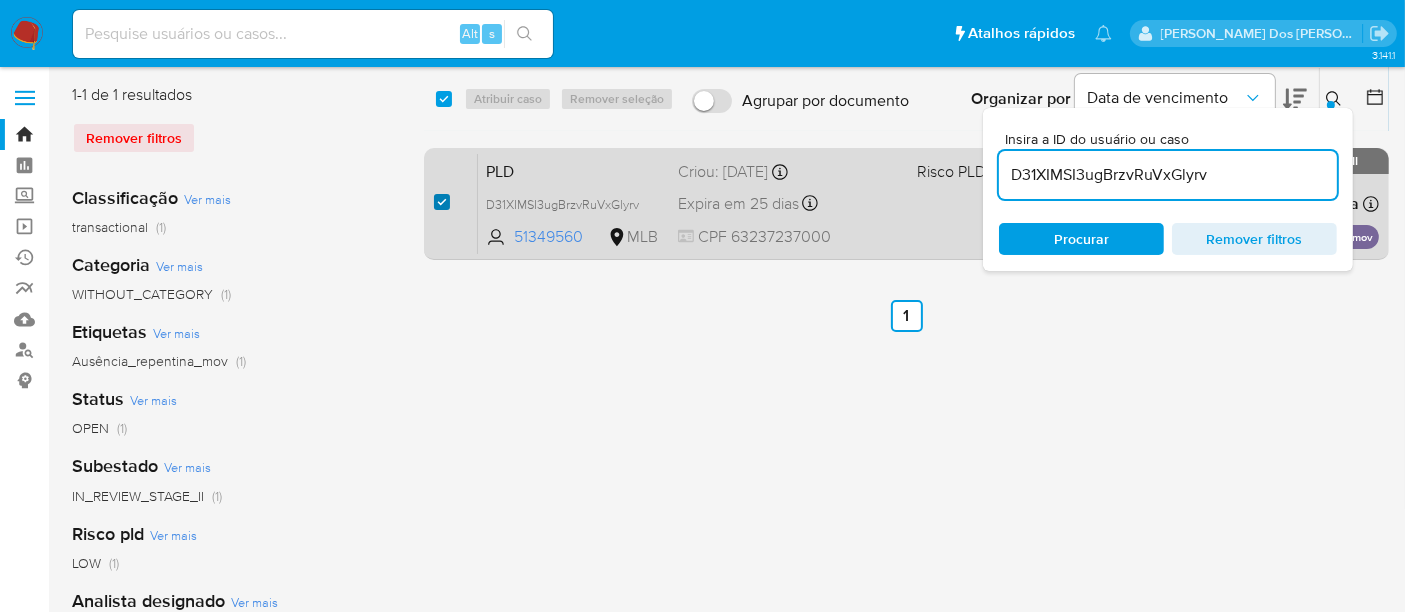 checkbox on "true" 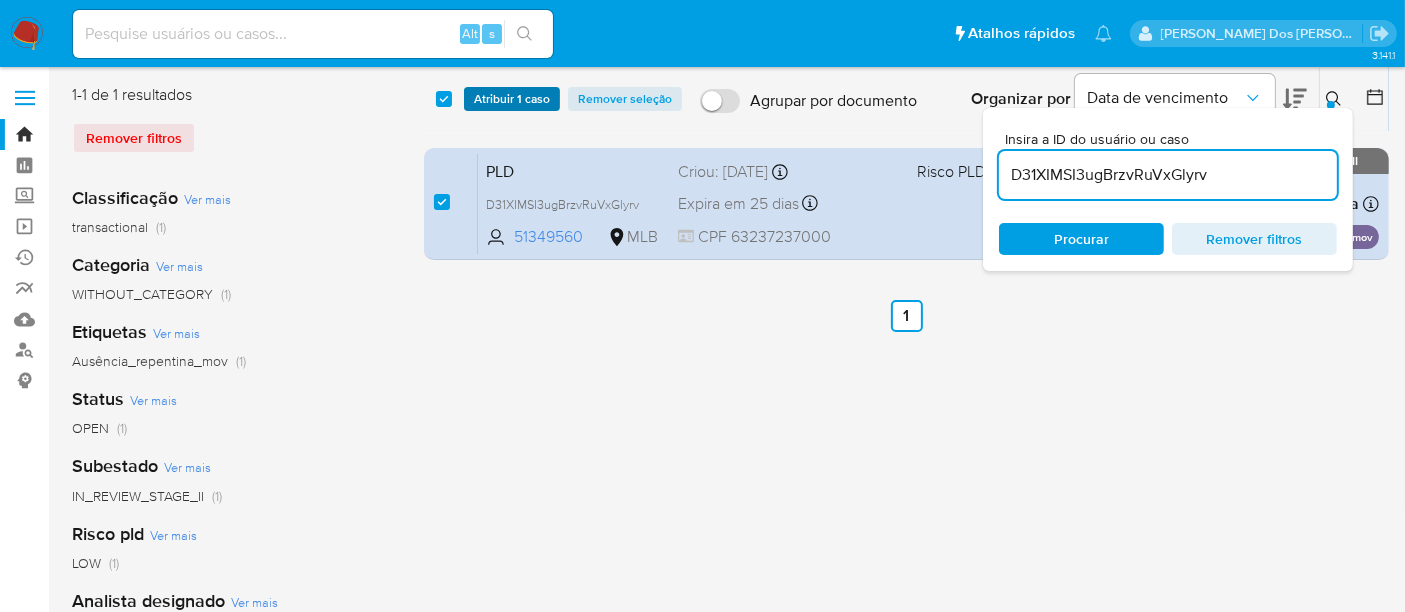 click on "Atribuir 1 caso" at bounding box center (512, 99) 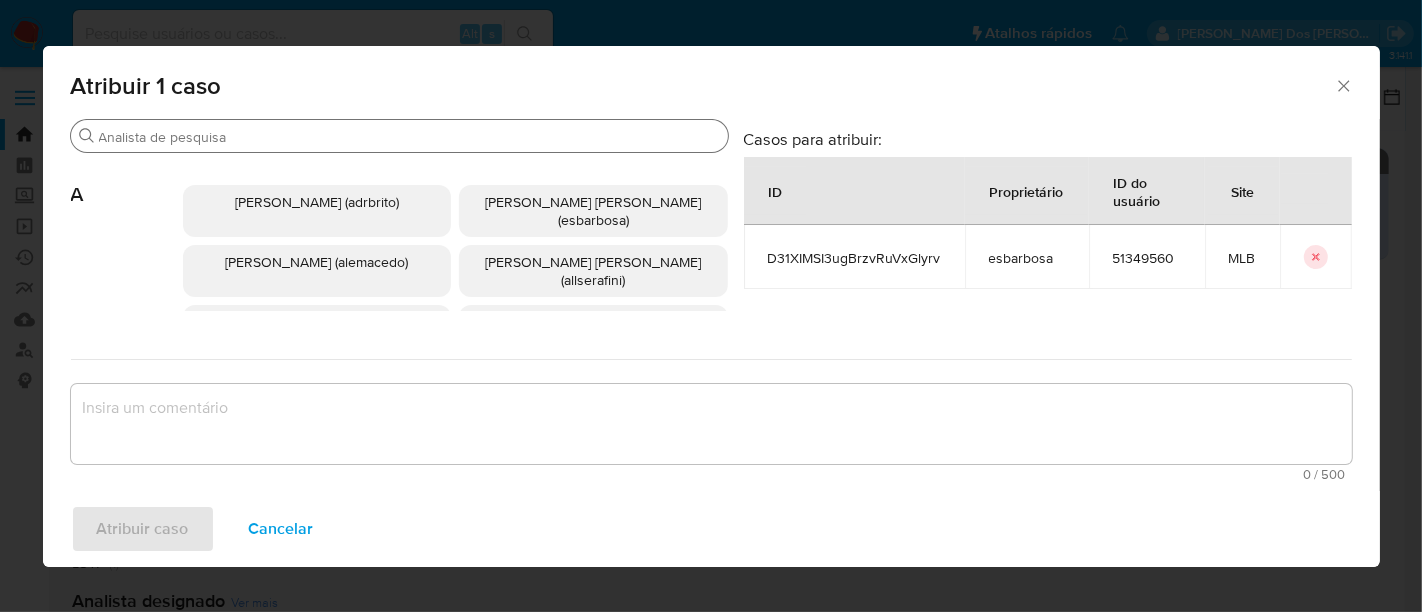 click on "Procurar" at bounding box center [409, 137] 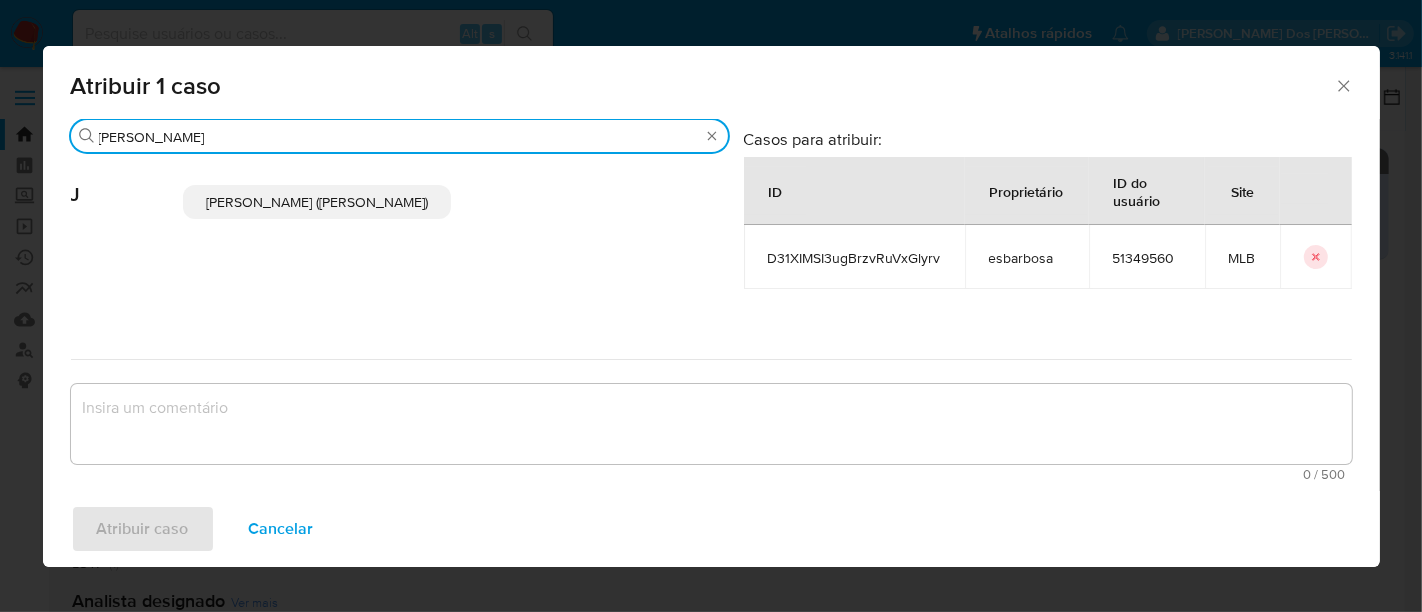 type on "jona" 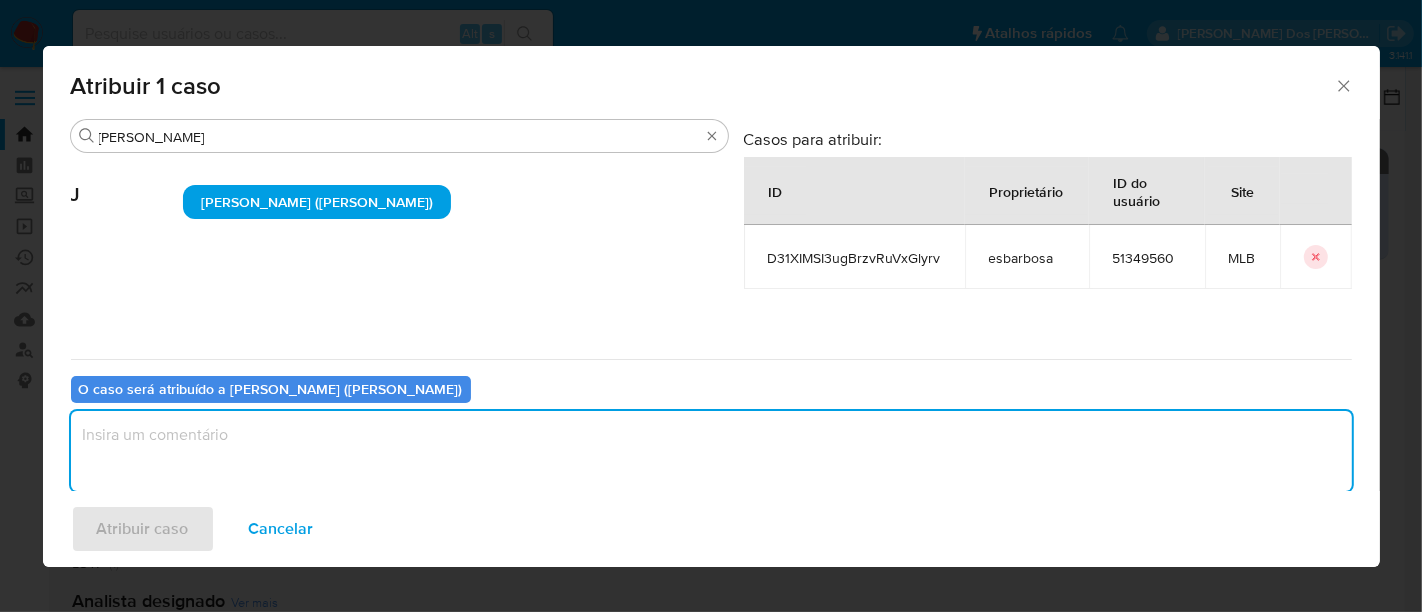 click at bounding box center [711, 451] 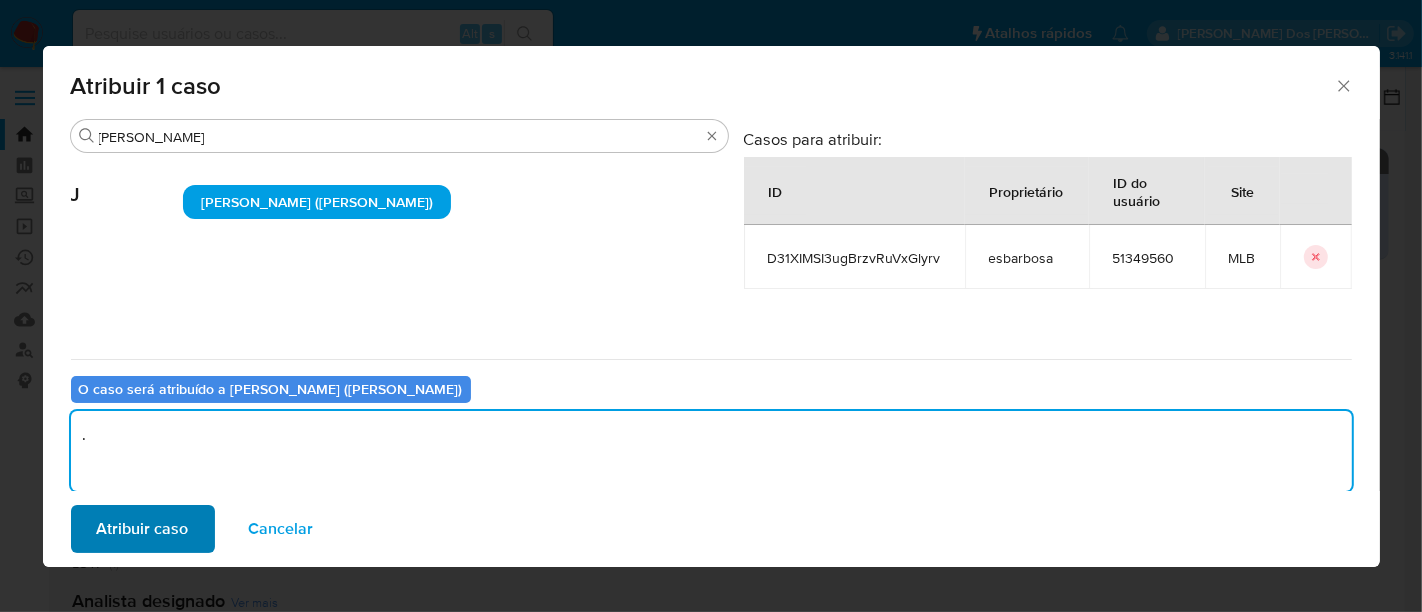 type on "." 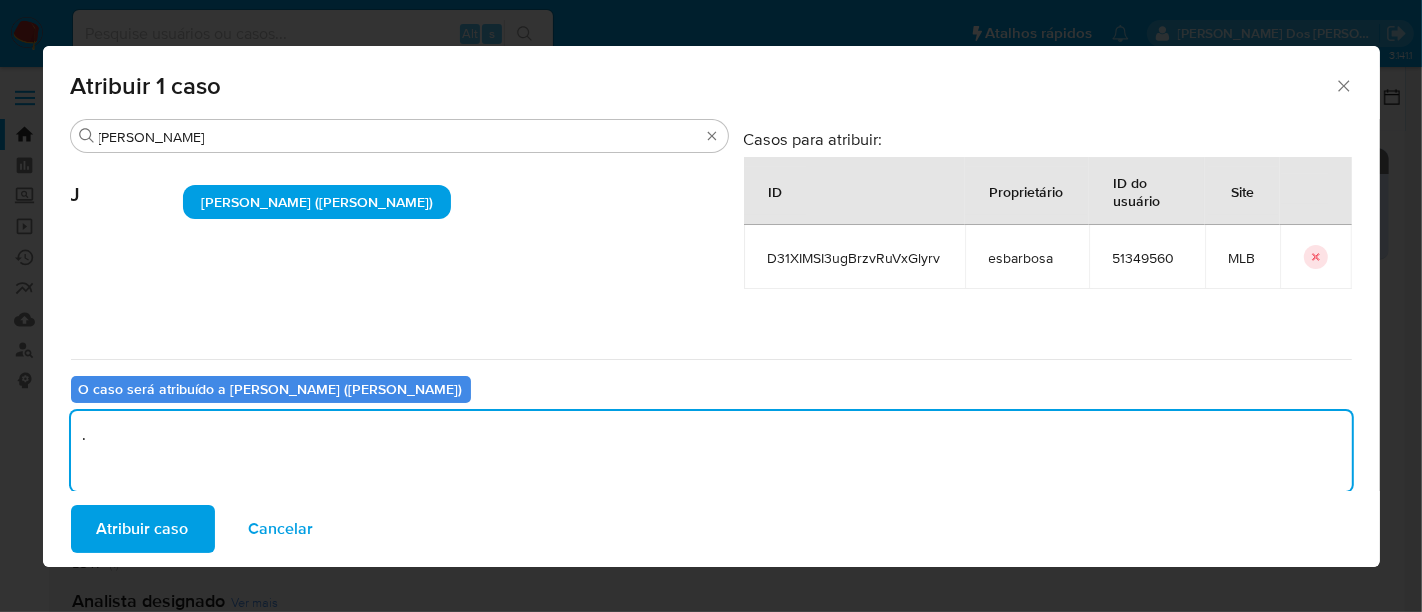 click on "Atribuir caso" at bounding box center [143, 529] 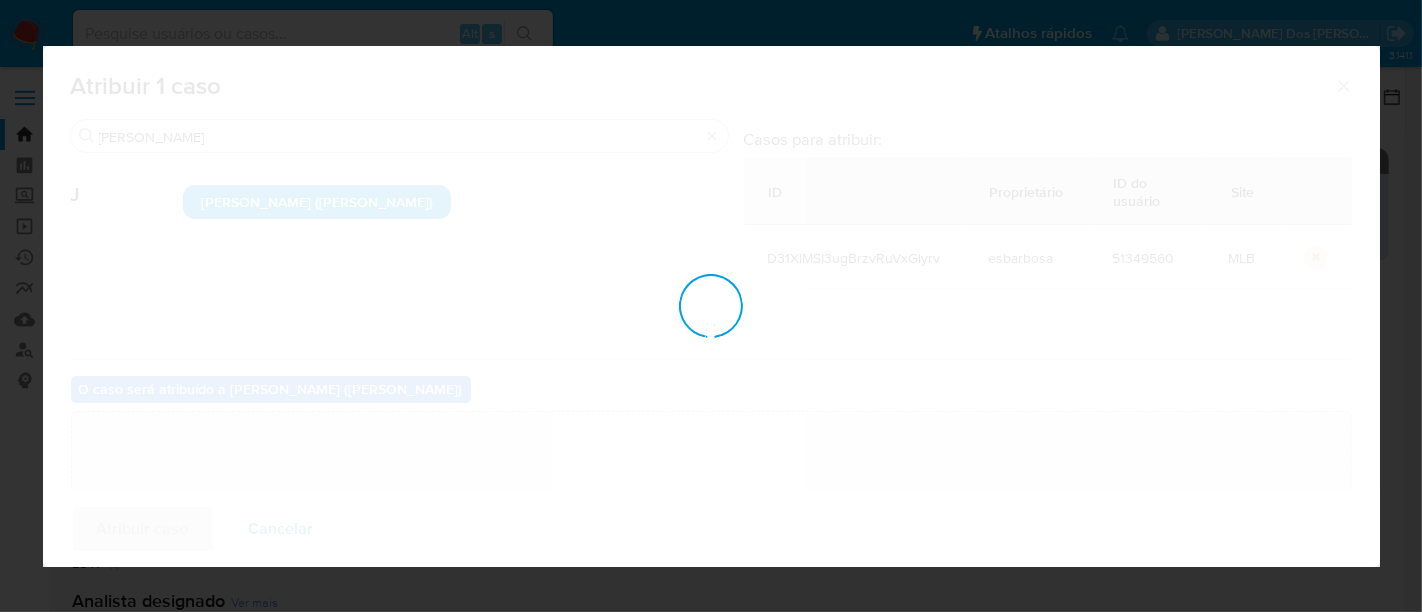 type 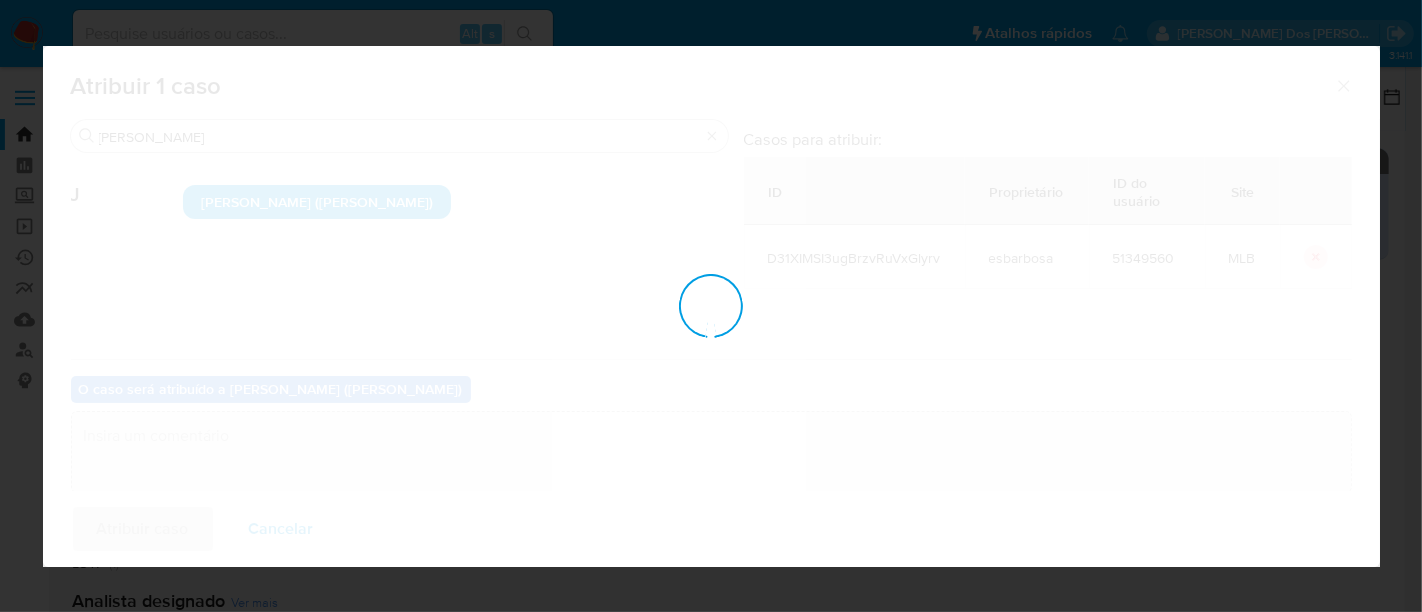checkbox on "false" 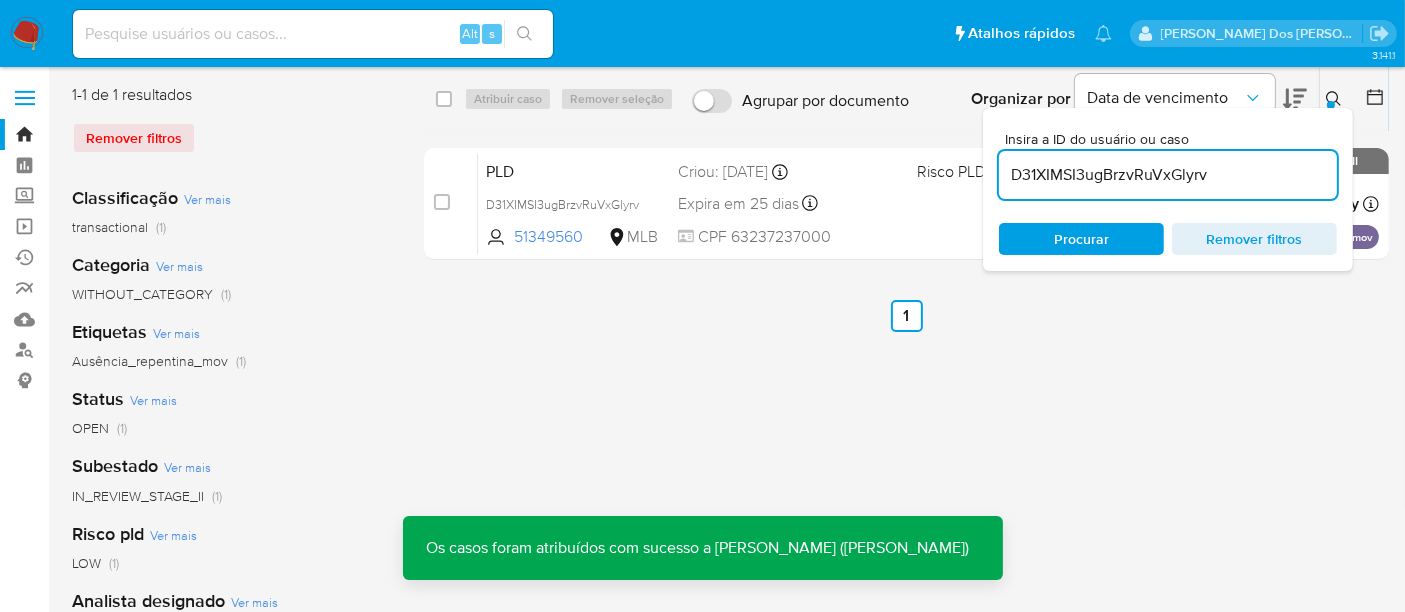 click 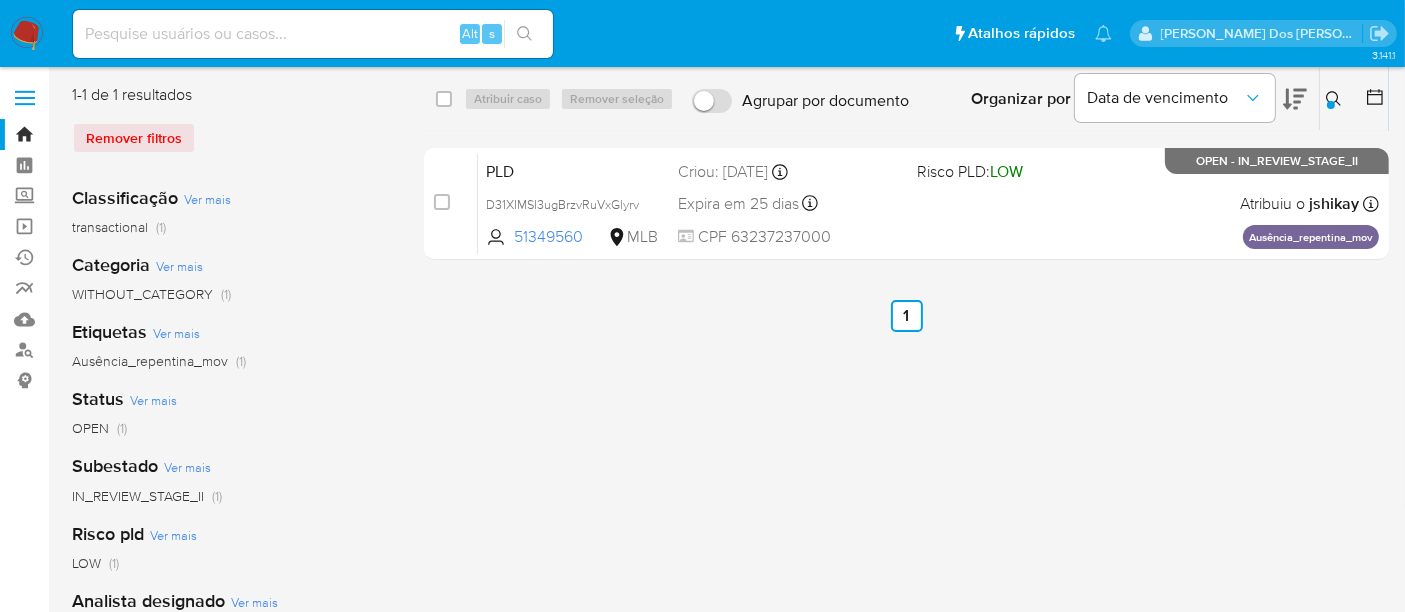 type 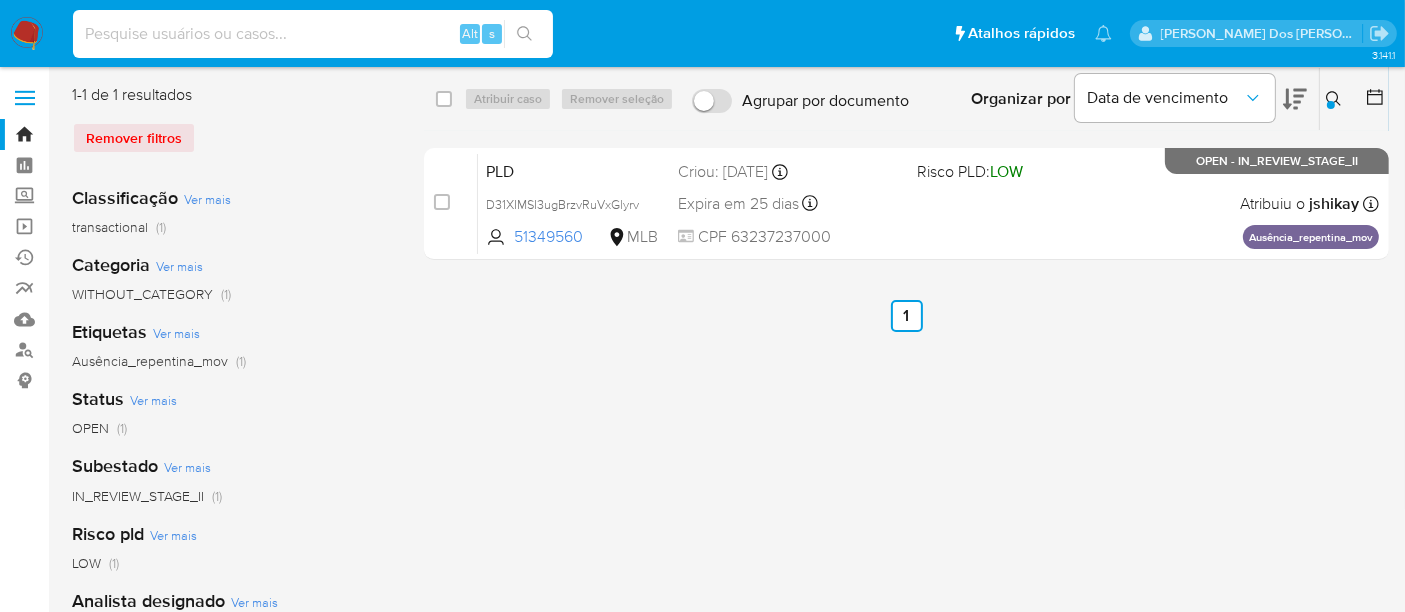 paste on "BUKEMfsitMS9rHIebYR33Rpy" 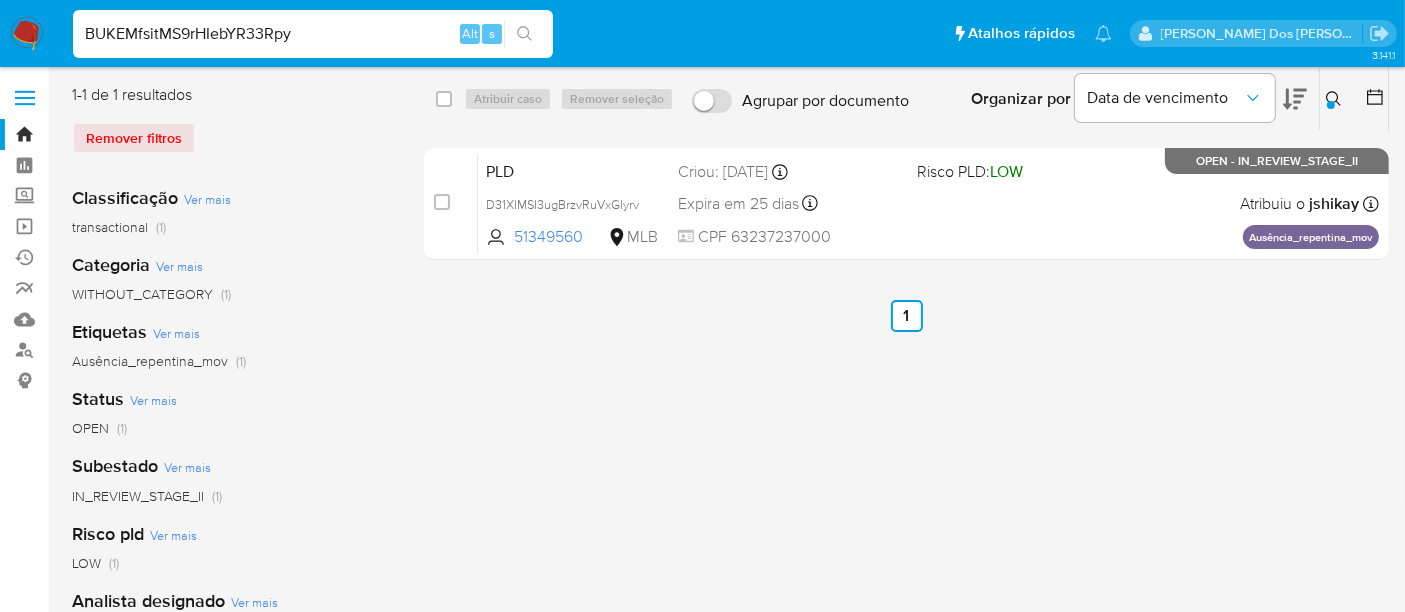 type on "BUKEMfsitMS9rHIebYR33Rpy" 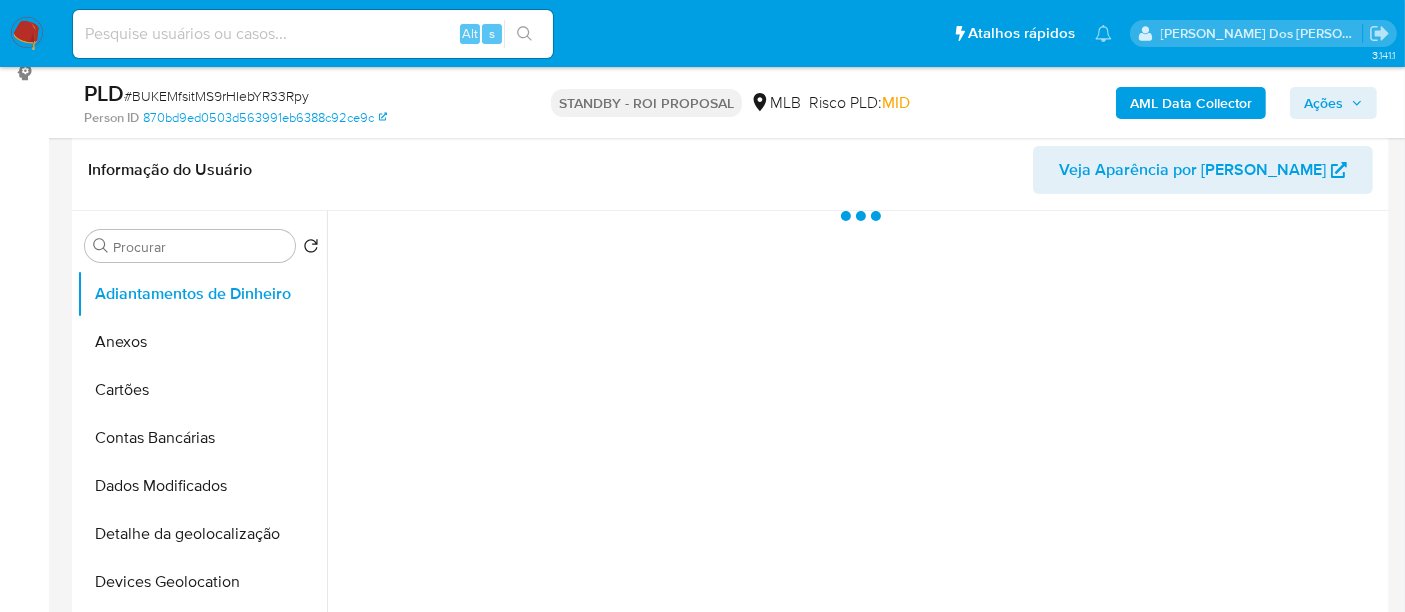 scroll, scrollTop: 444, scrollLeft: 0, axis: vertical 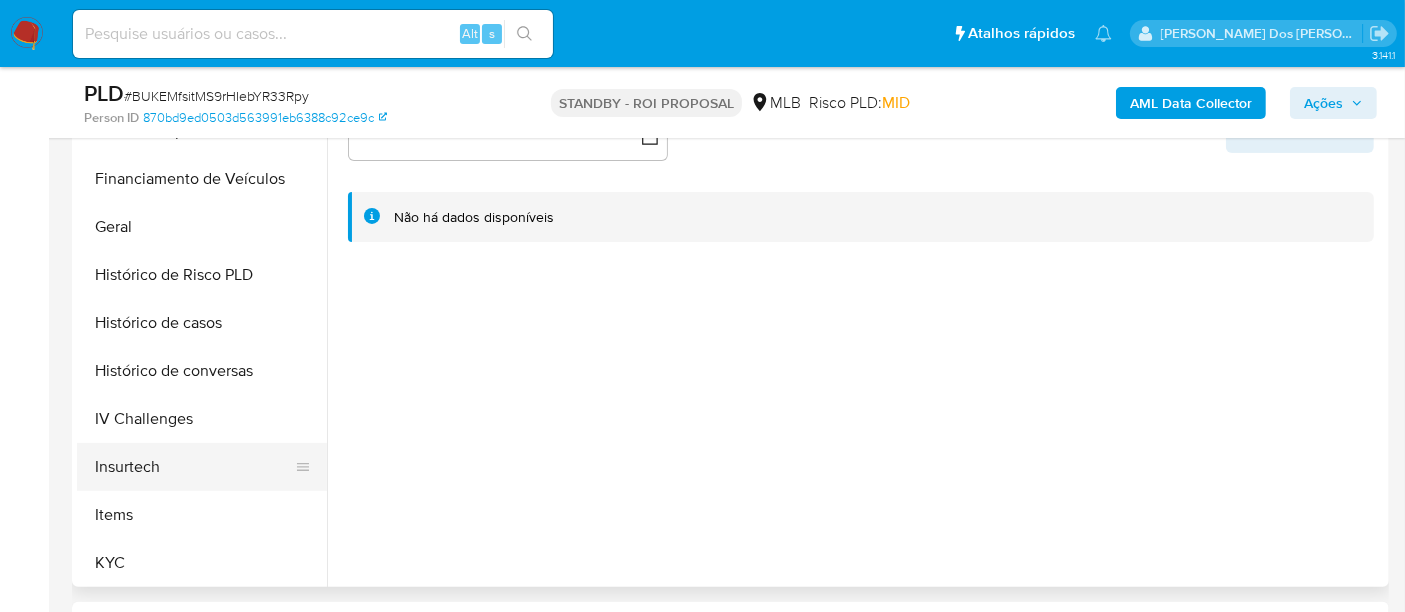 select on "10" 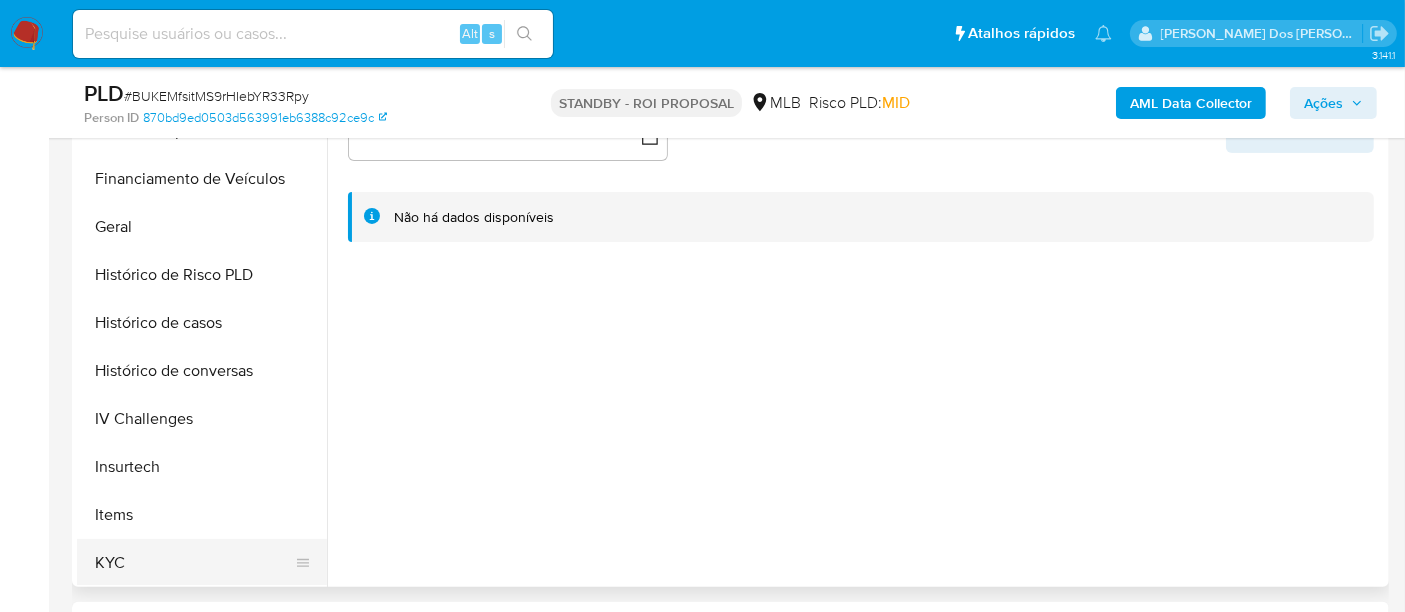 click on "KYC" at bounding box center (194, 563) 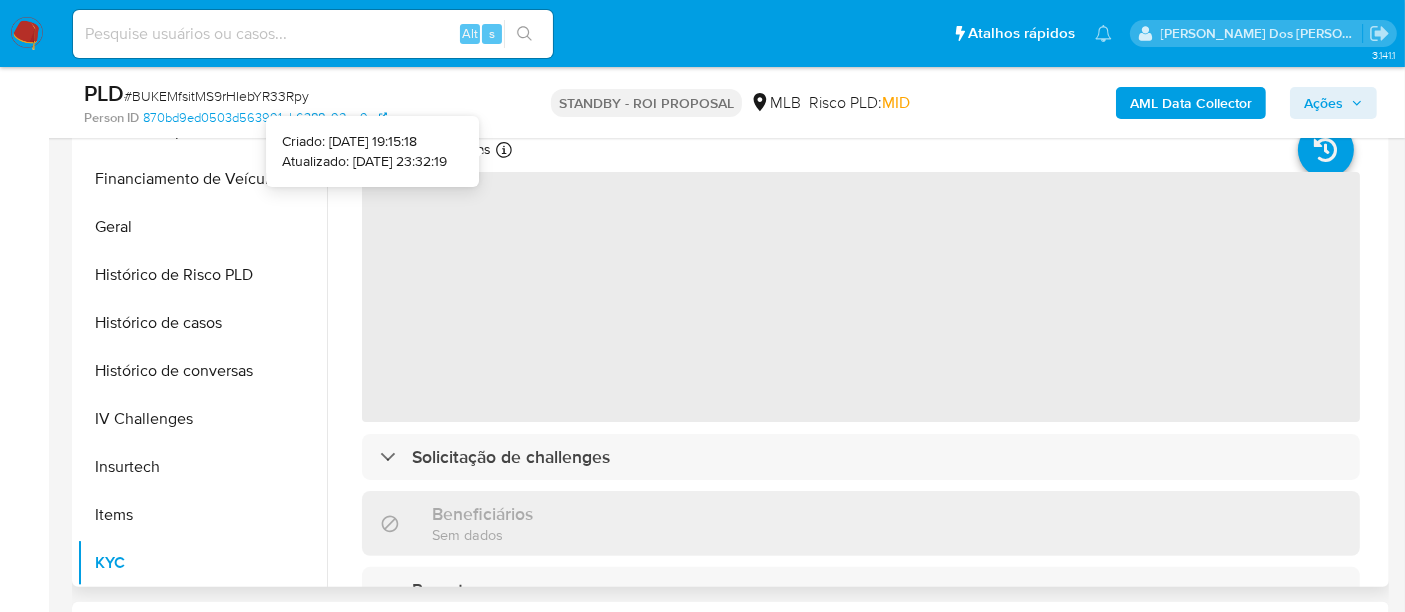 type 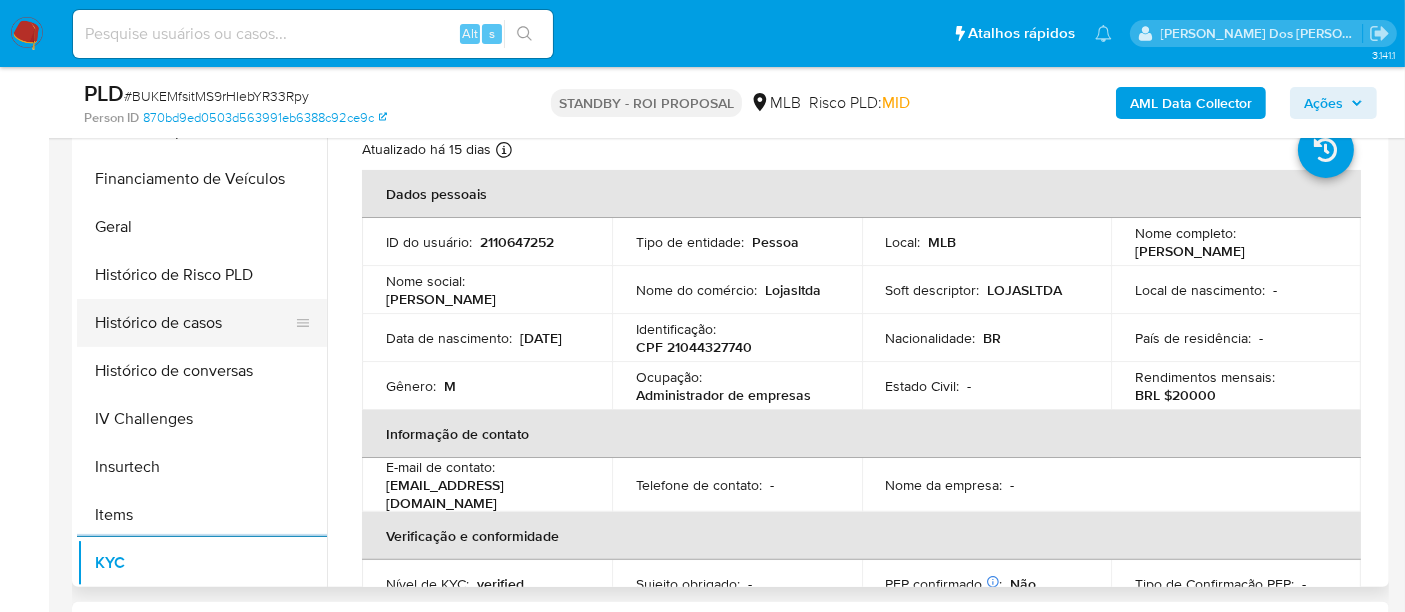 click on "Histórico de casos" at bounding box center [194, 323] 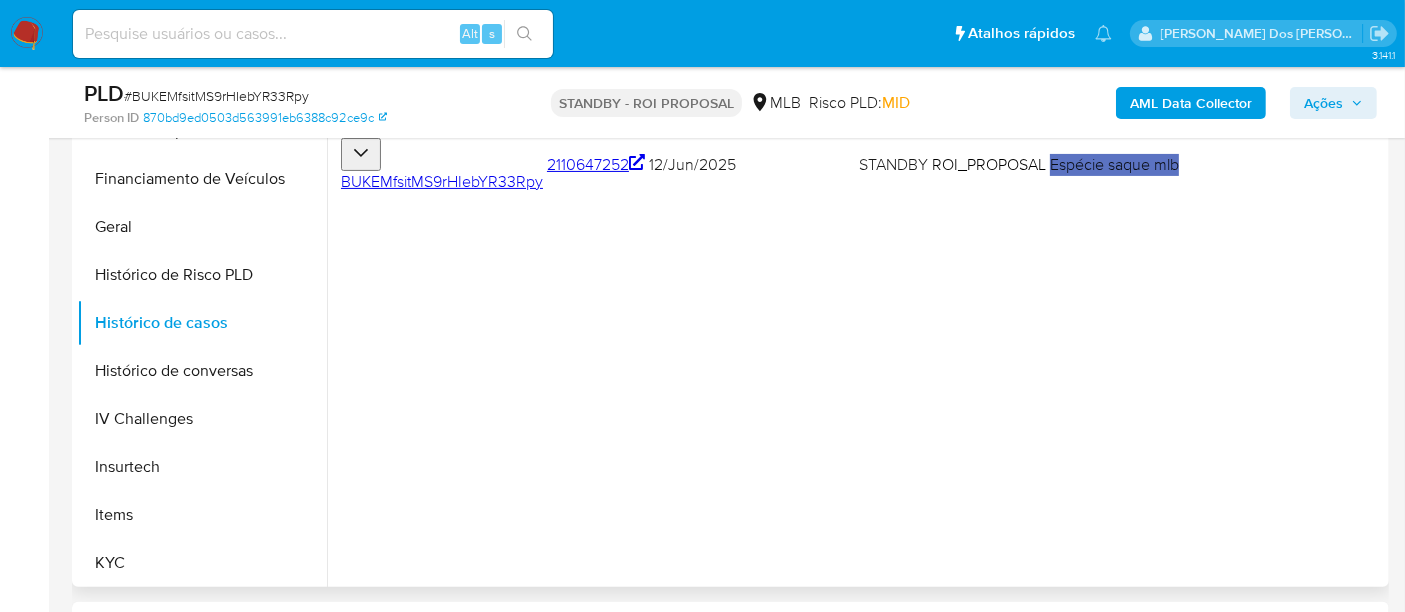 scroll, scrollTop: 333, scrollLeft: 0, axis: vertical 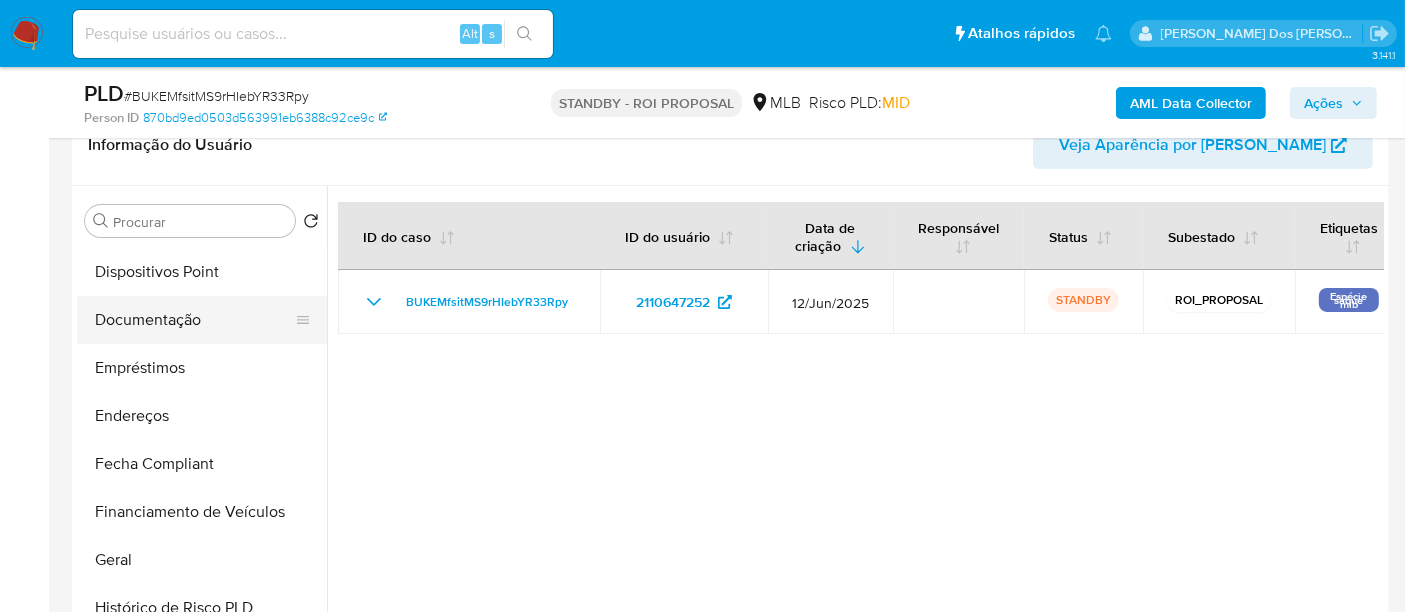 click on "Documentação" at bounding box center (194, 320) 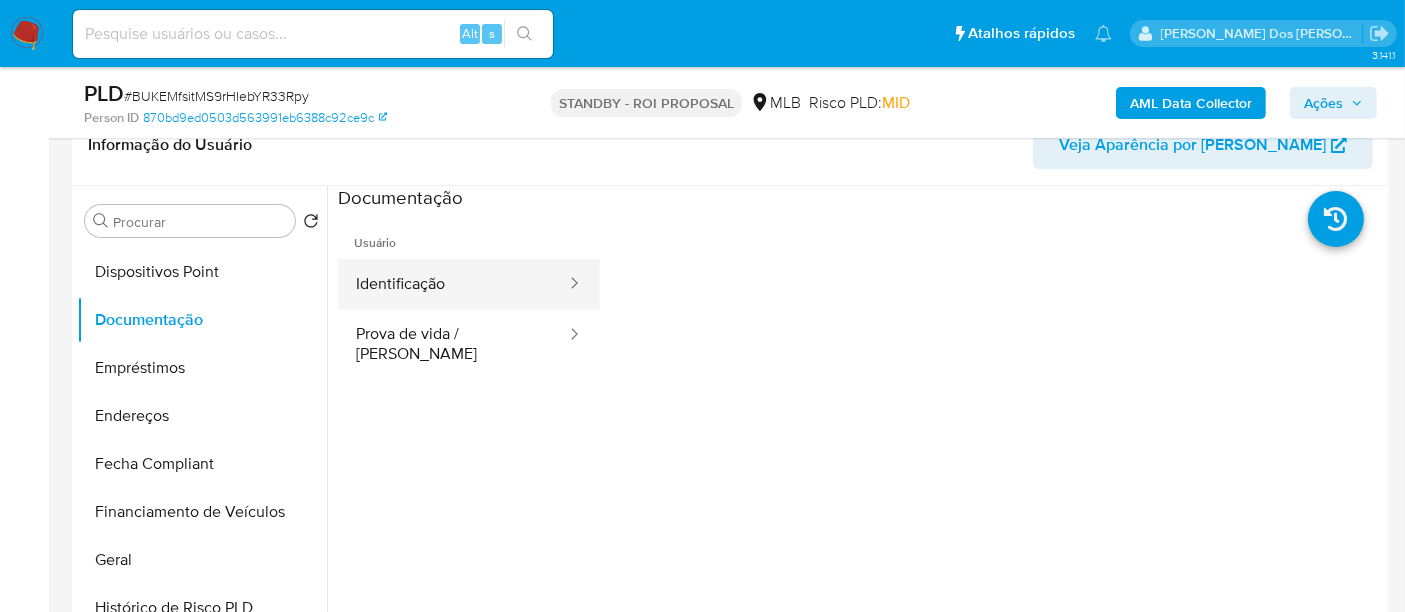 click on "Identificação" at bounding box center [453, 284] 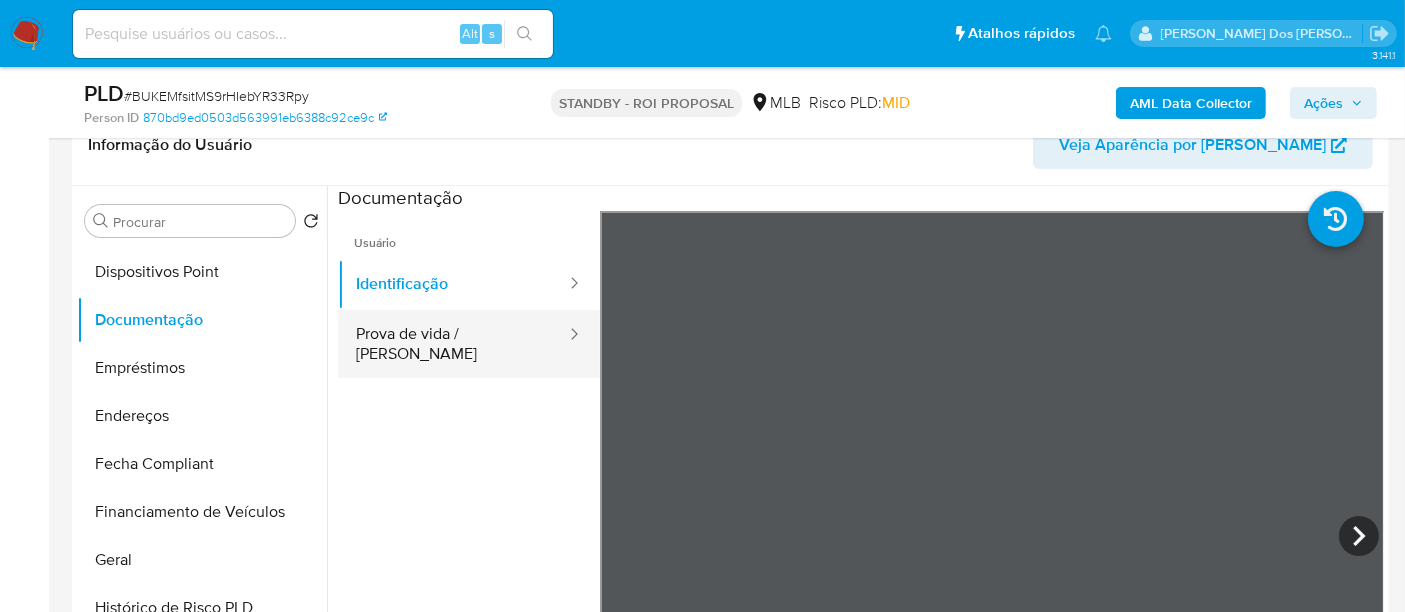 click on "Prova de vida / [PERSON_NAME]" at bounding box center [453, 344] 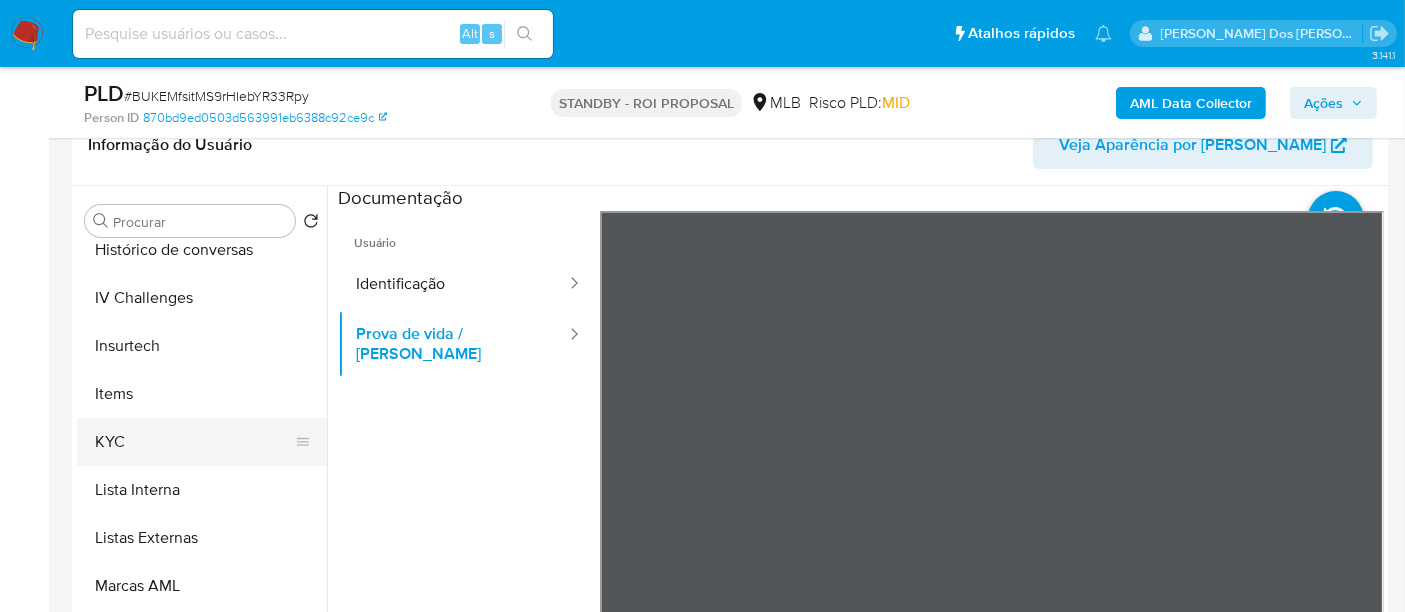 scroll, scrollTop: 844, scrollLeft: 0, axis: vertical 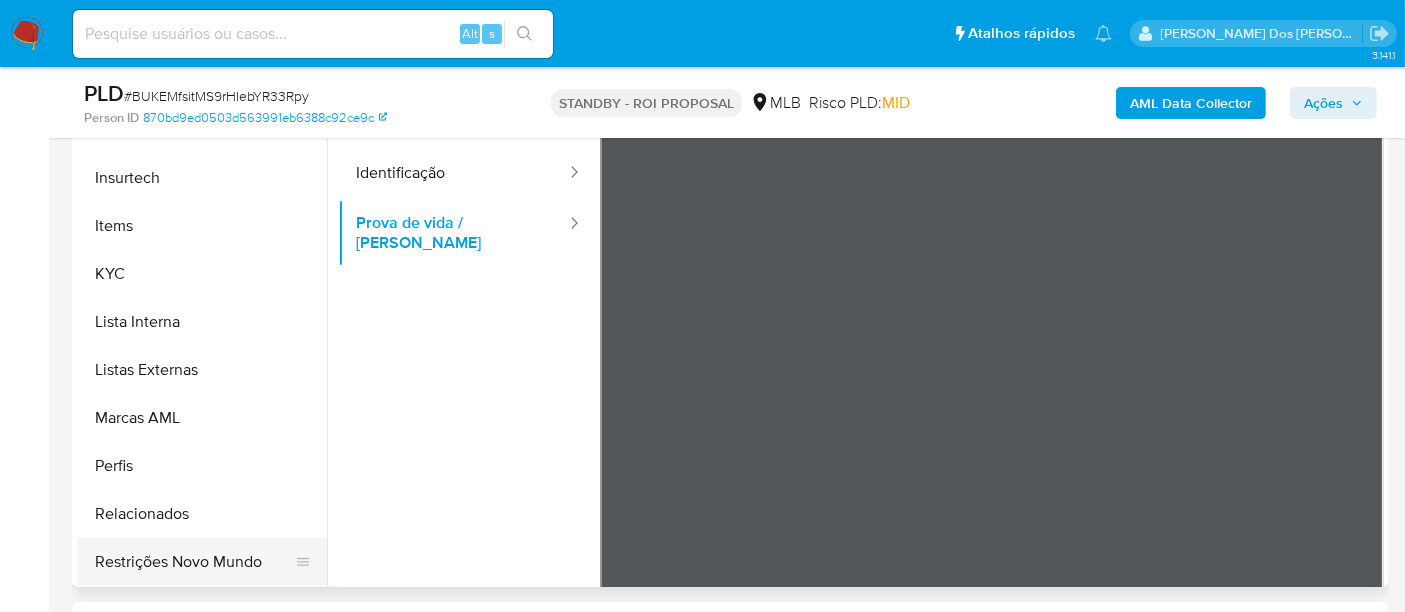 click on "Restrições Novo Mundo" at bounding box center (194, 562) 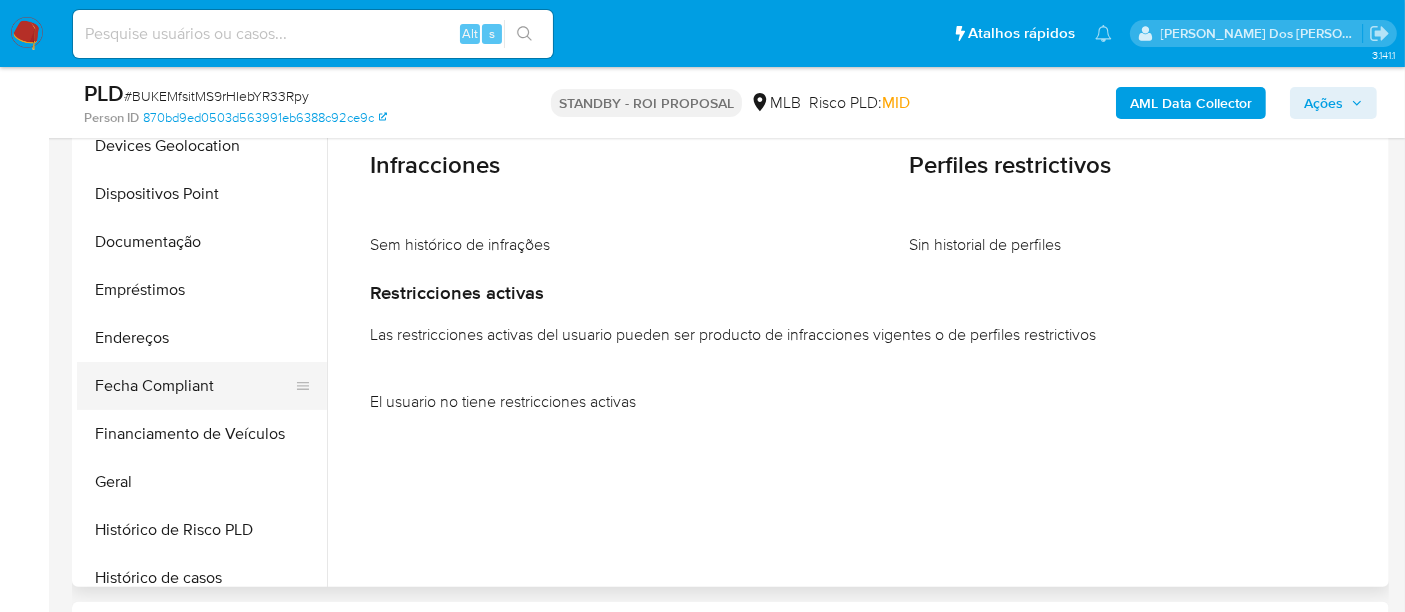 scroll, scrollTop: 288, scrollLeft: 0, axis: vertical 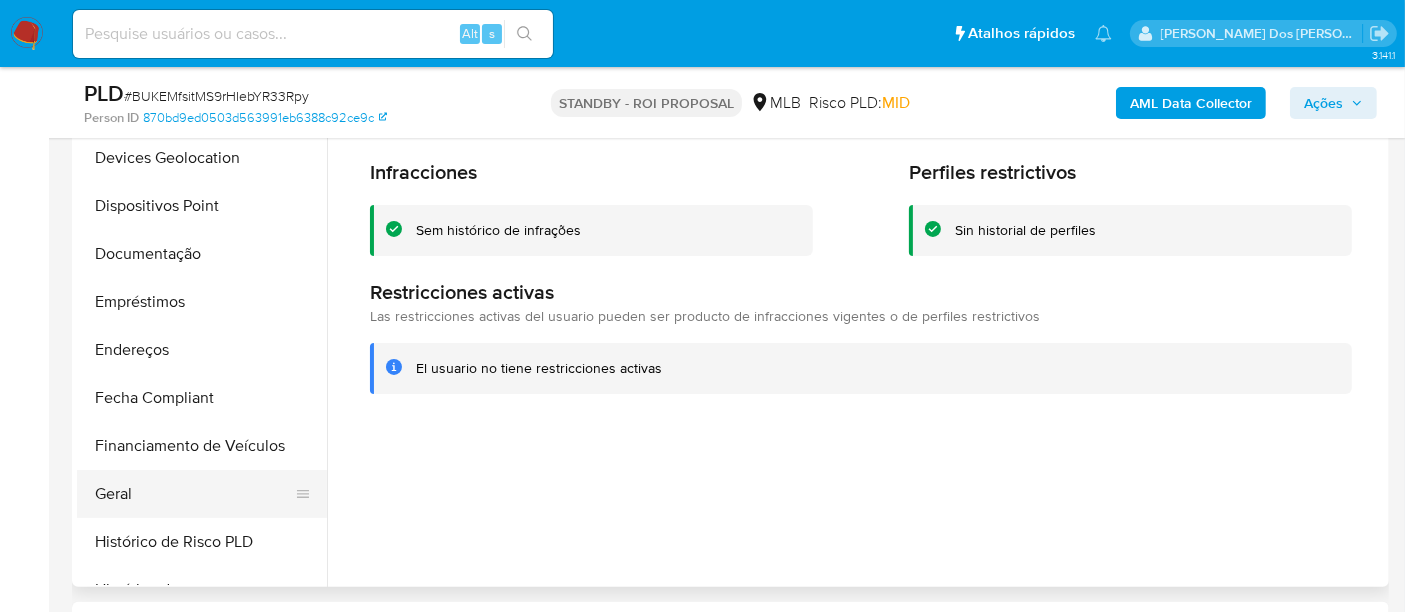 click on "Geral" at bounding box center (194, 494) 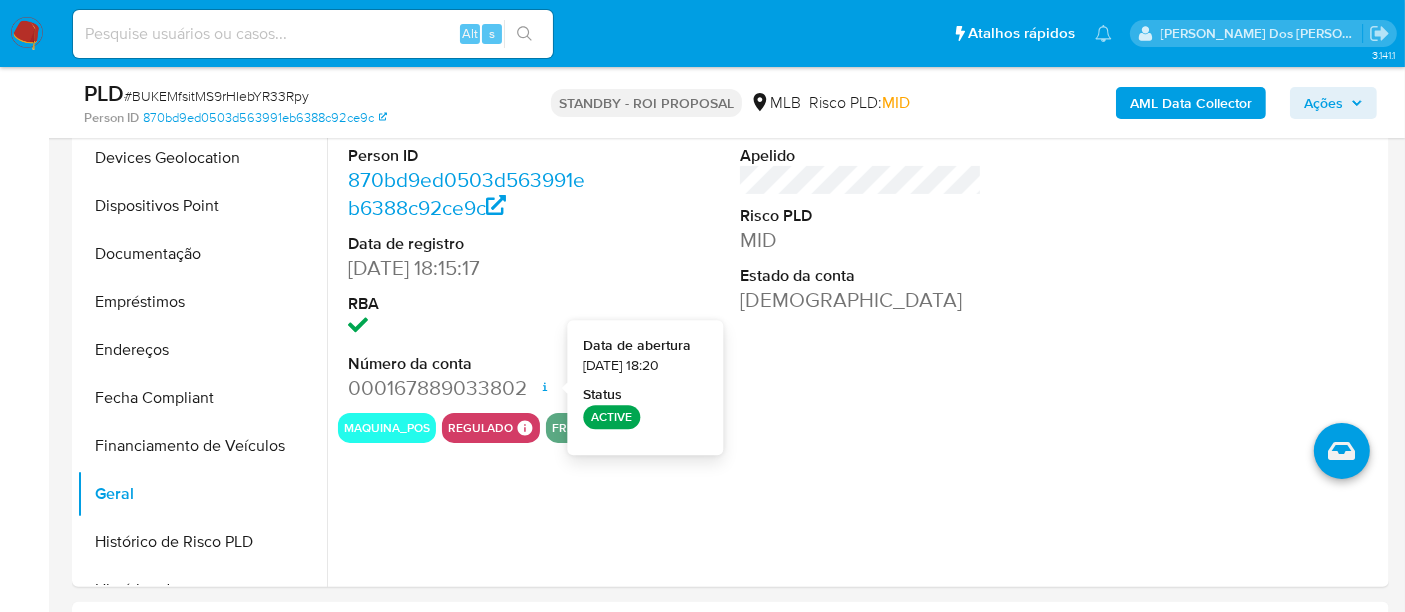 type 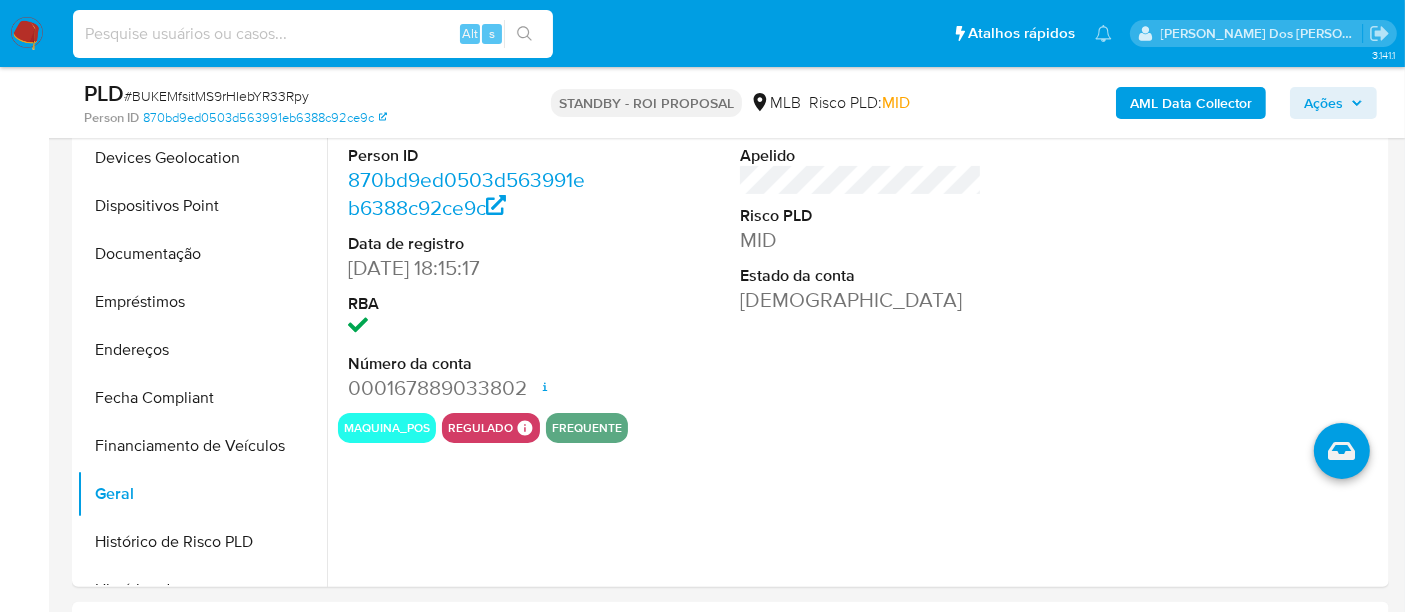 click at bounding box center (313, 34) 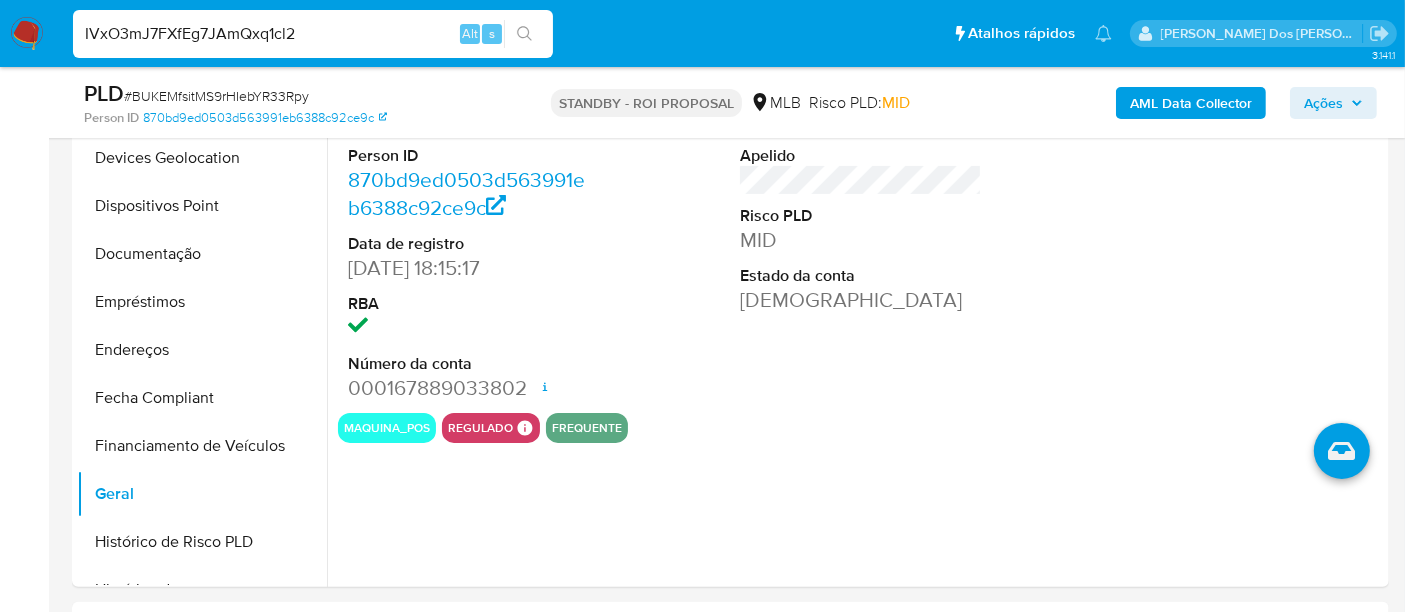 type on "IVxO3mJ7FXfEg7JAmQxq1cl2" 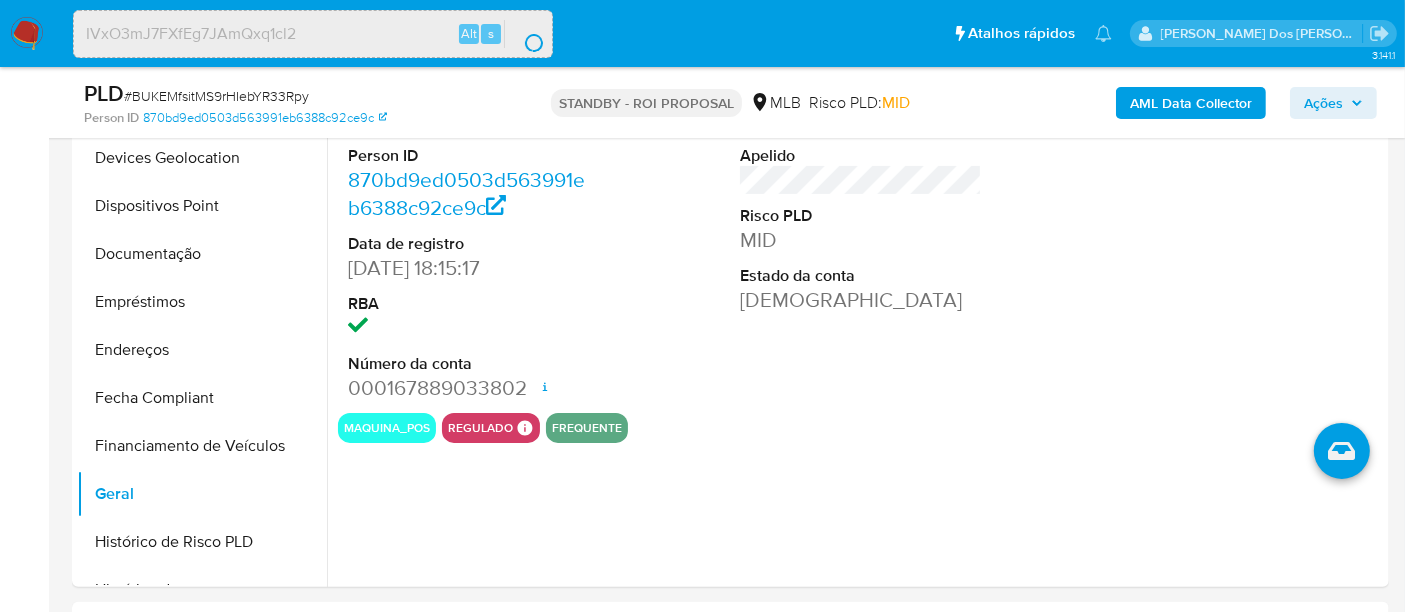 scroll, scrollTop: 0, scrollLeft: 0, axis: both 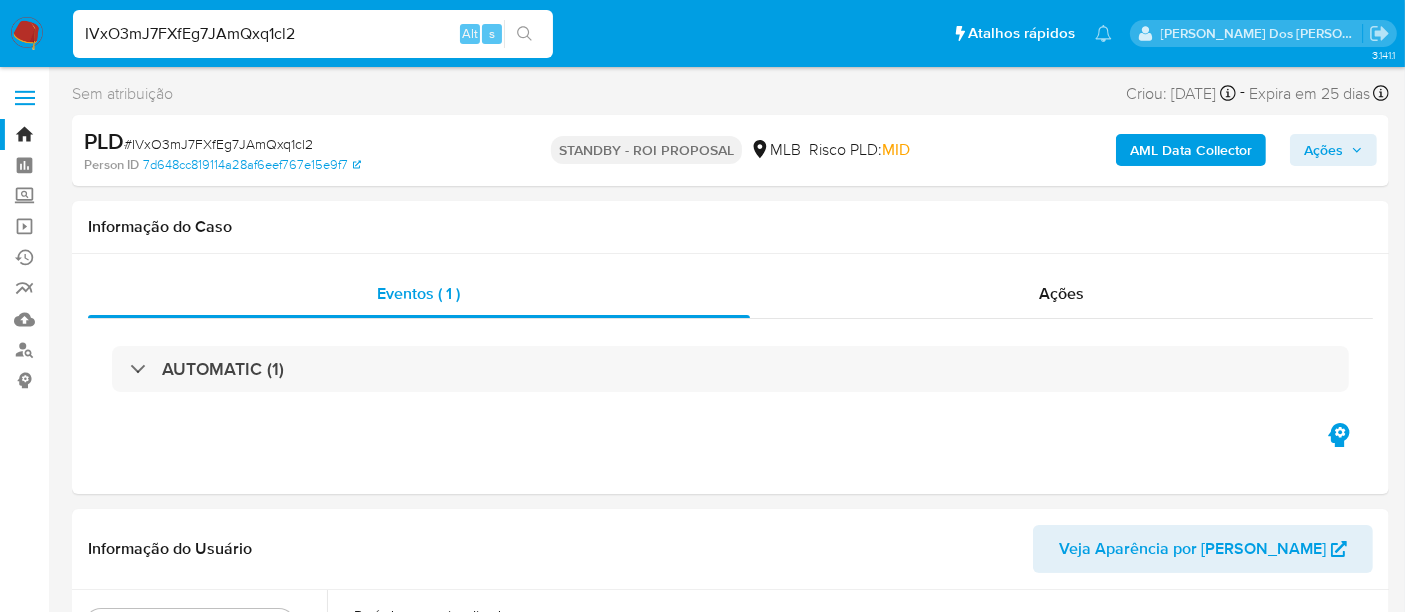 select on "10" 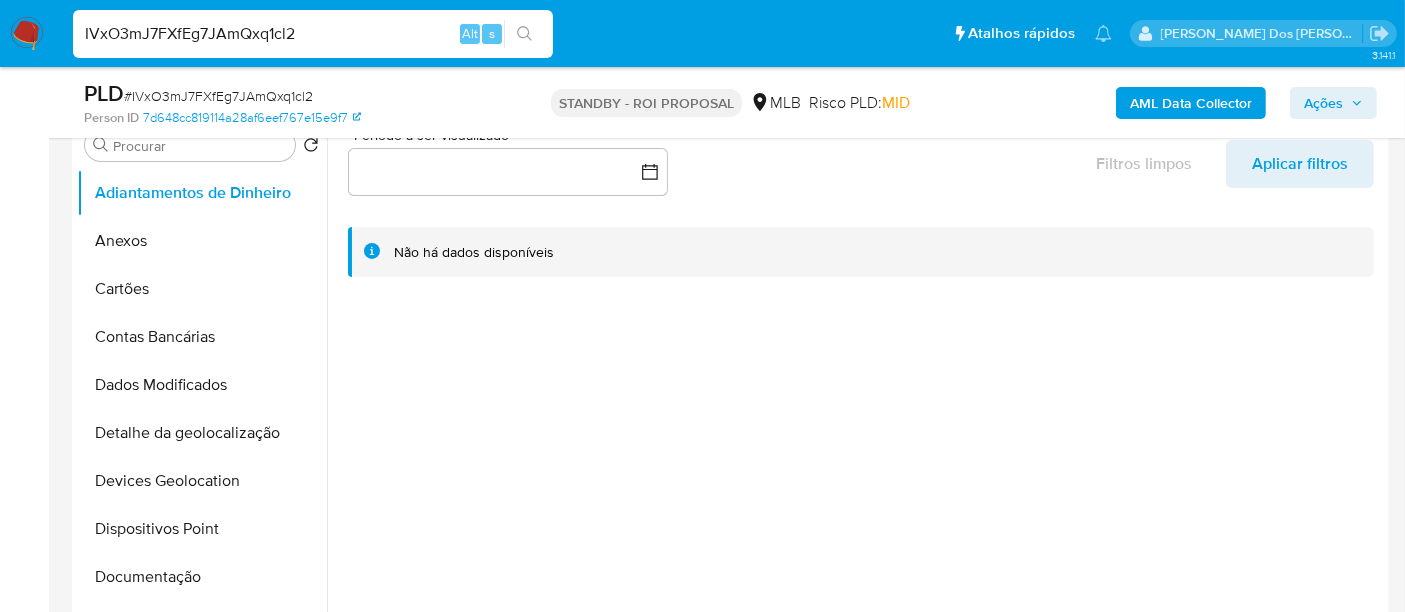 scroll, scrollTop: 444, scrollLeft: 0, axis: vertical 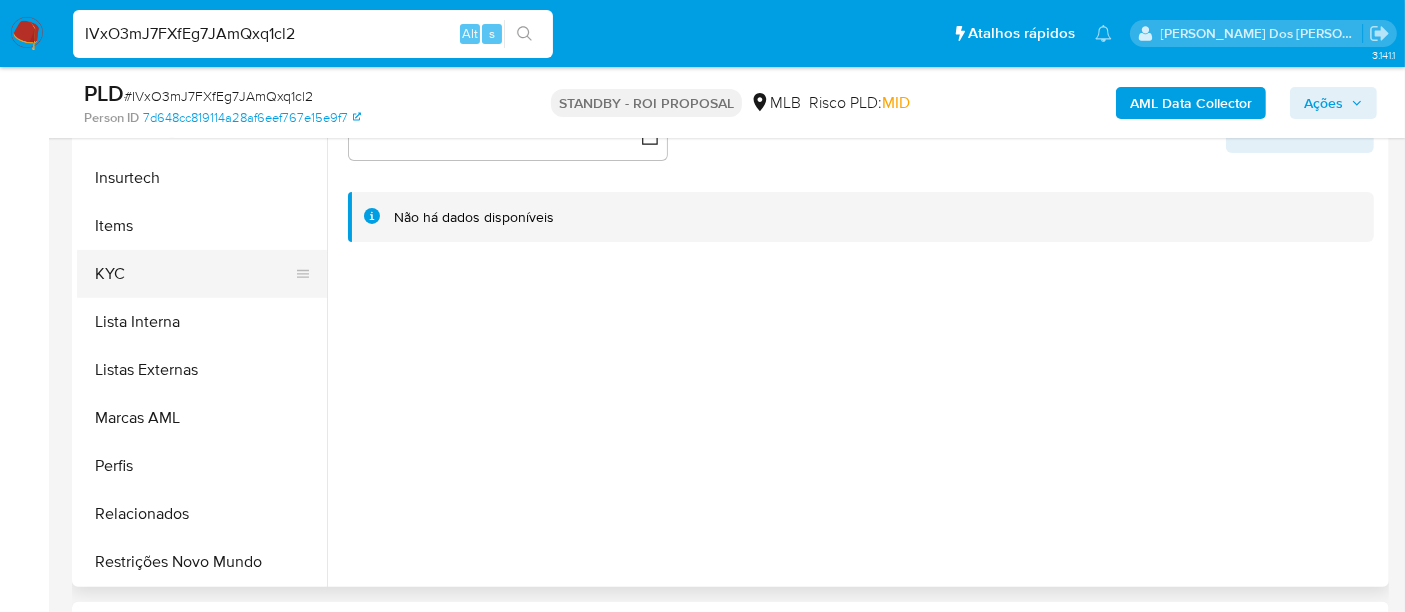 click on "KYC" at bounding box center (194, 274) 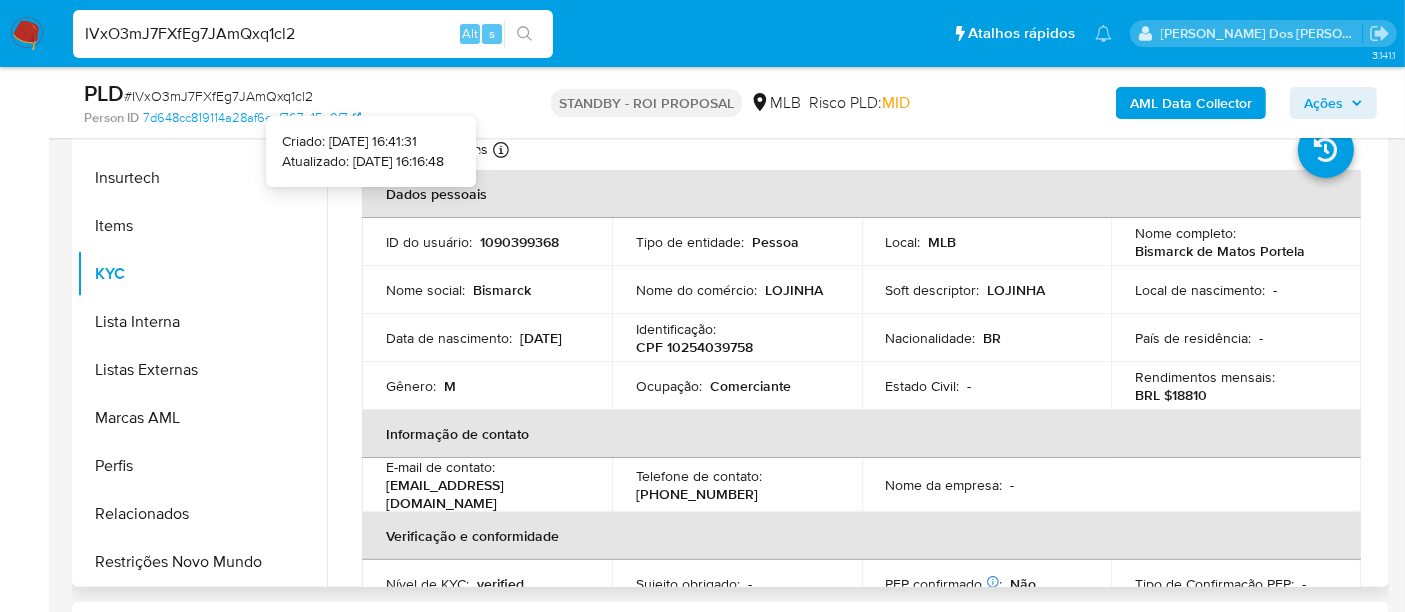 type 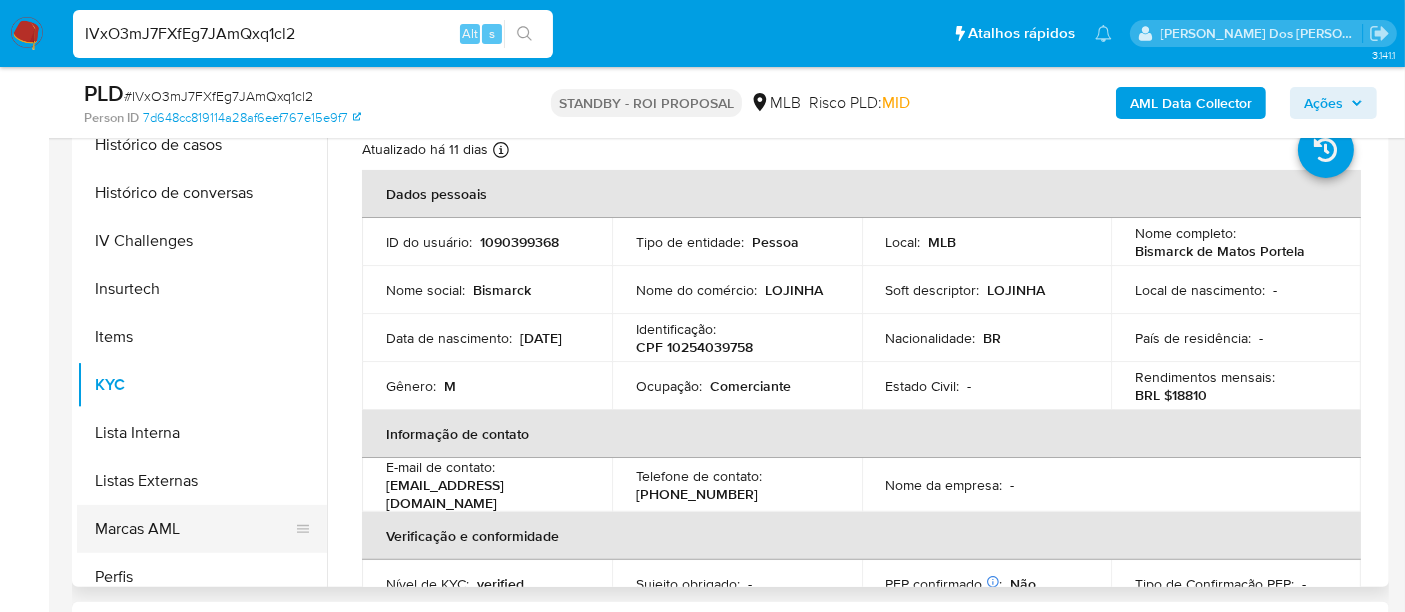 scroll, scrollTop: 622, scrollLeft: 0, axis: vertical 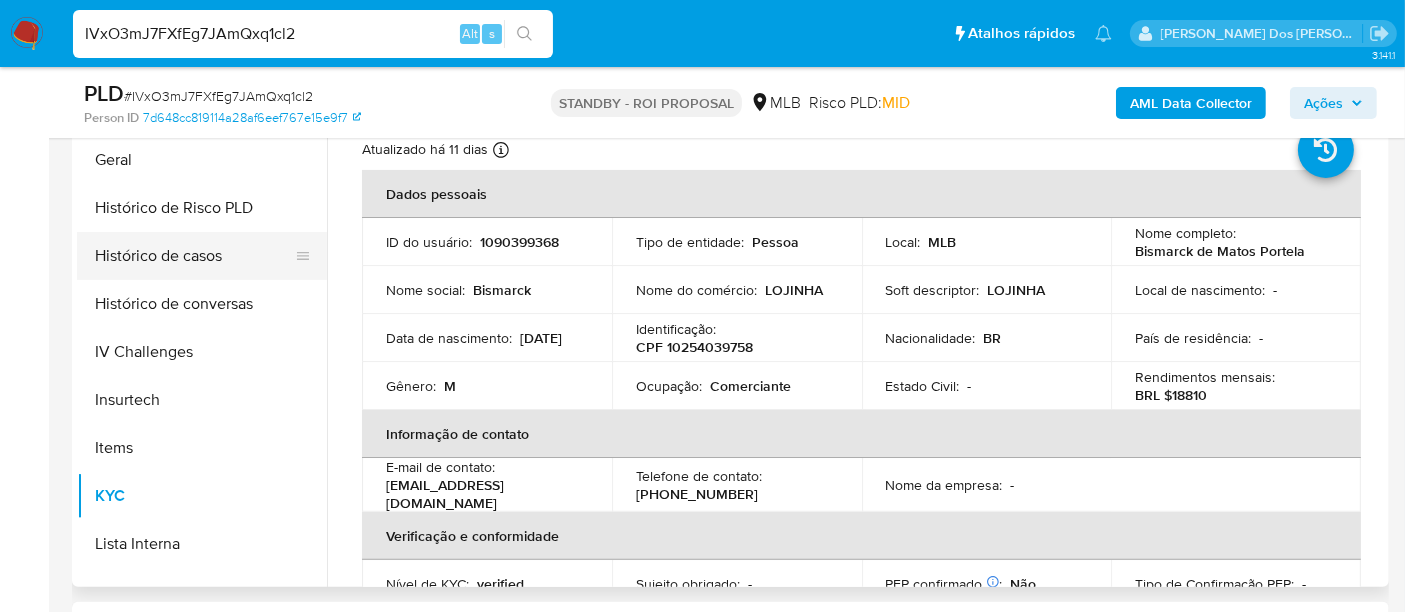 click on "Histórico de casos" at bounding box center [194, 256] 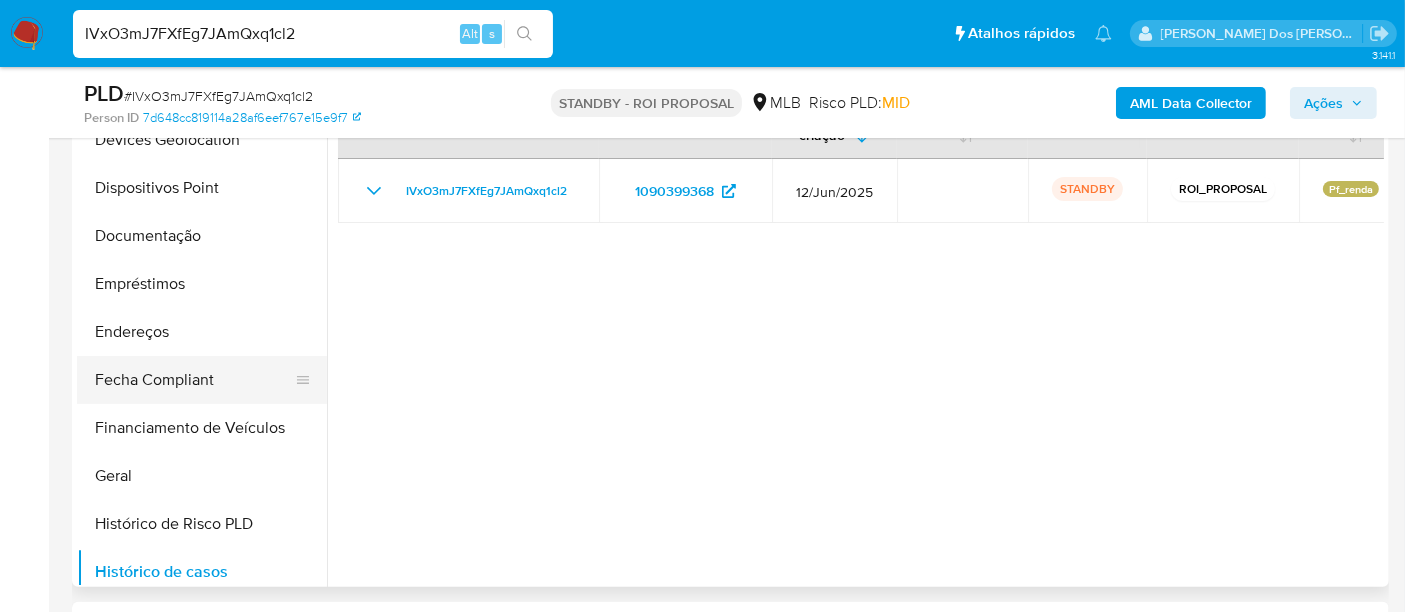 scroll, scrollTop: 288, scrollLeft: 0, axis: vertical 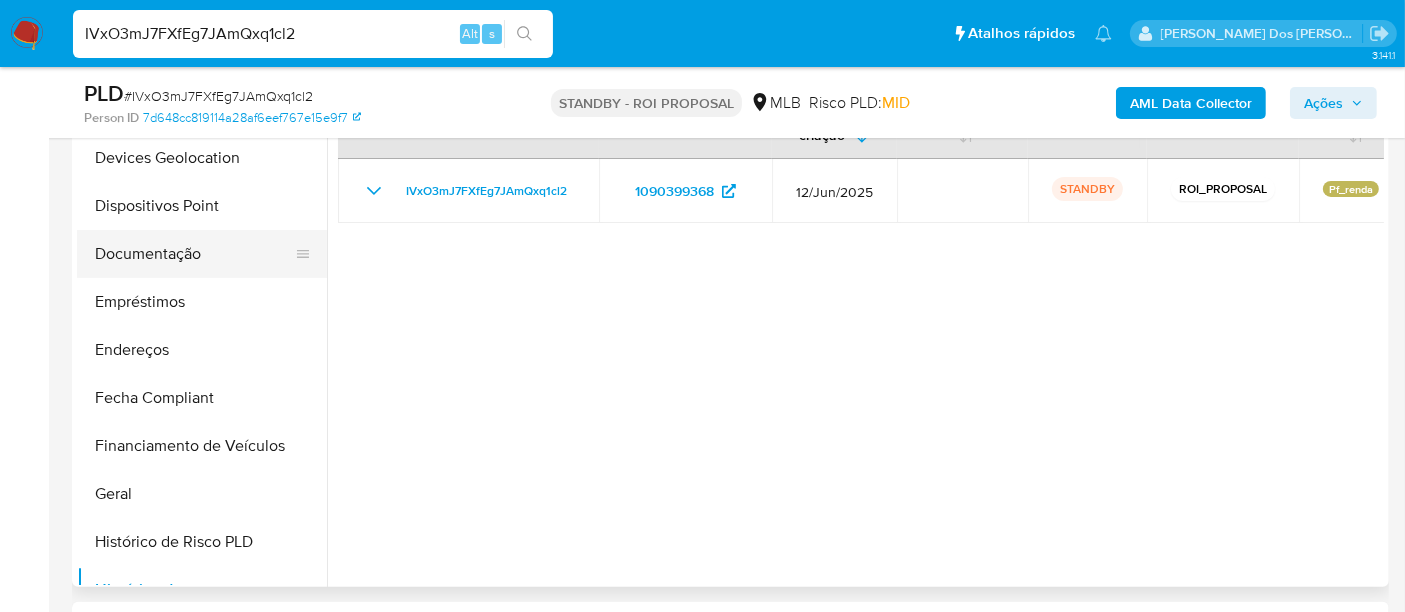 click on "Documentação" at bounding box center (194, 254) 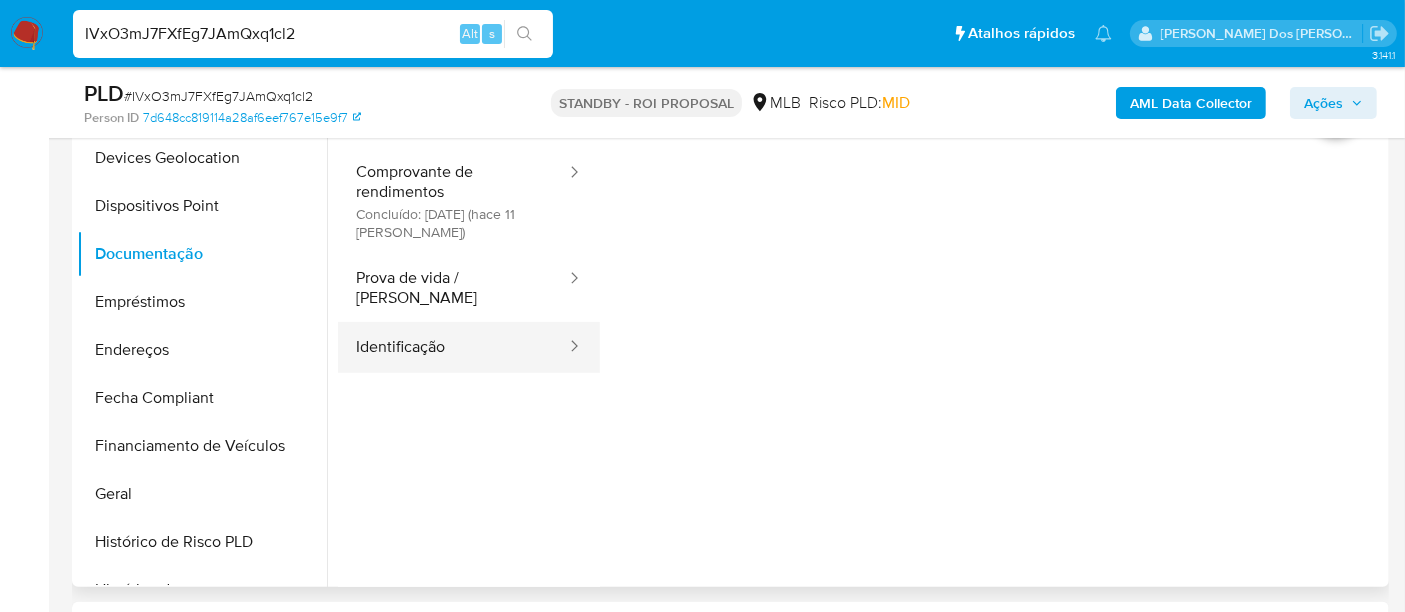 click on "Identificação" at bounding box center [453, 347] 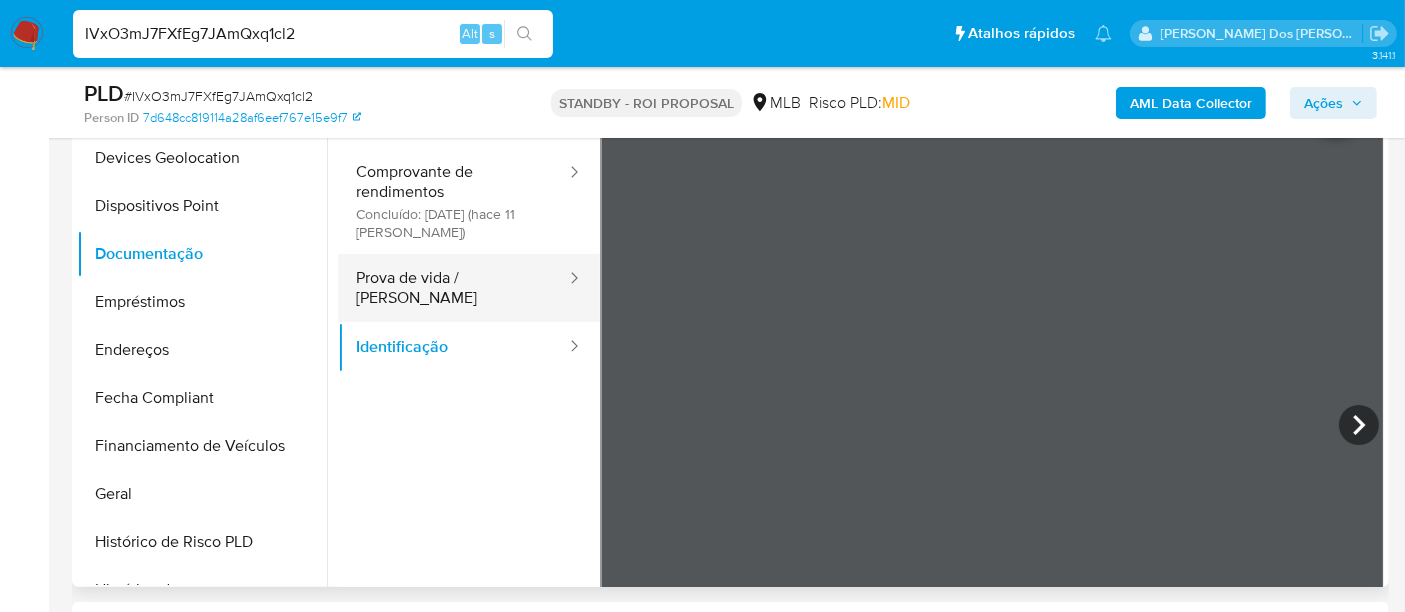 click on "Prova de vida / [PERSON_NAME]" at bounding box center [453, 288] 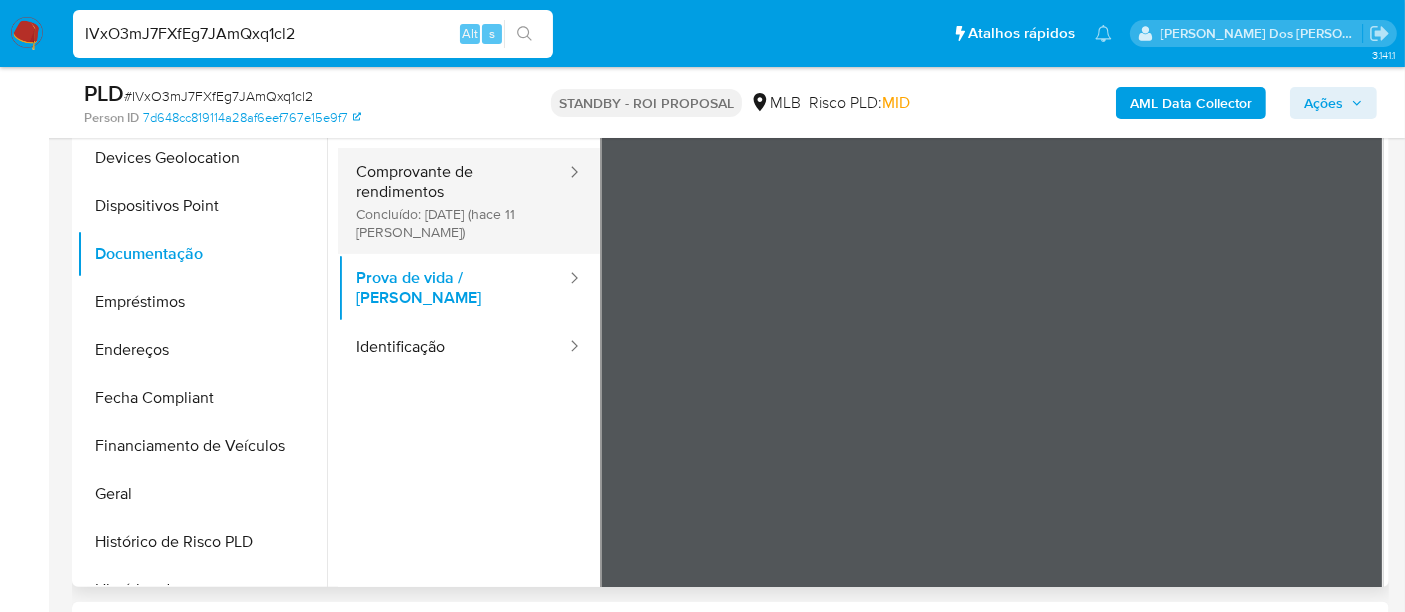 click on "Comprovante de rendimentos Concluído: 20/06/2025 (hace 11 días)" at bounding box center [453, 201] 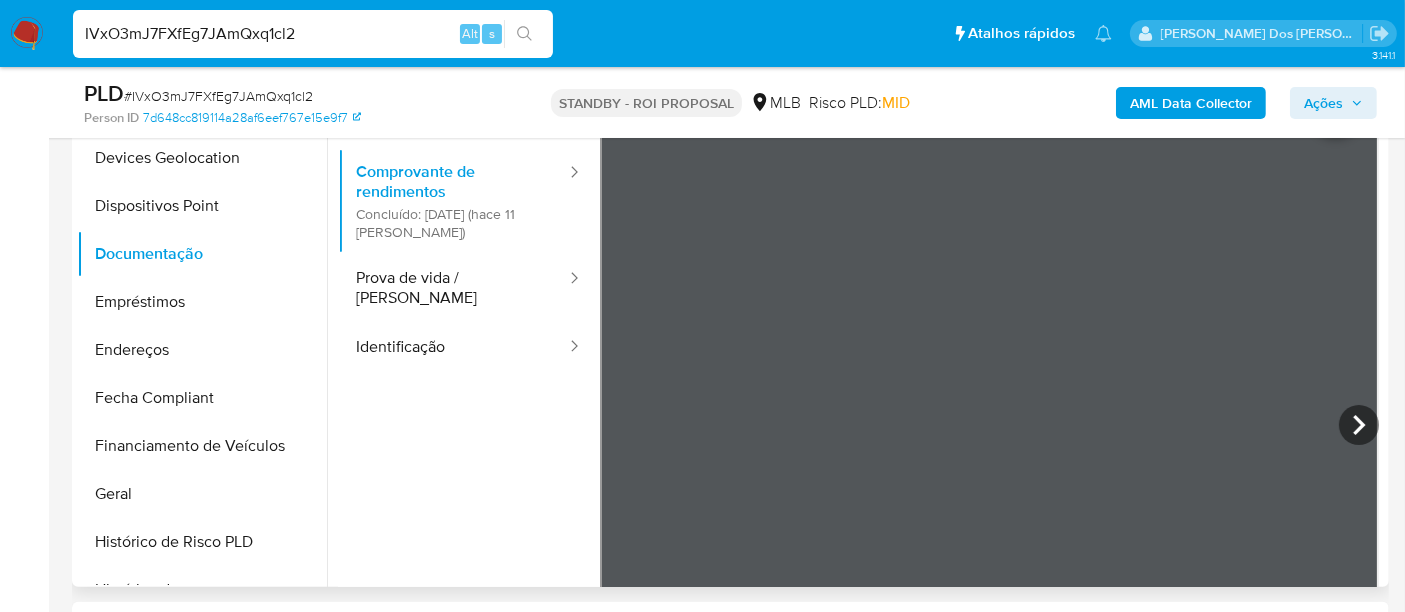 type 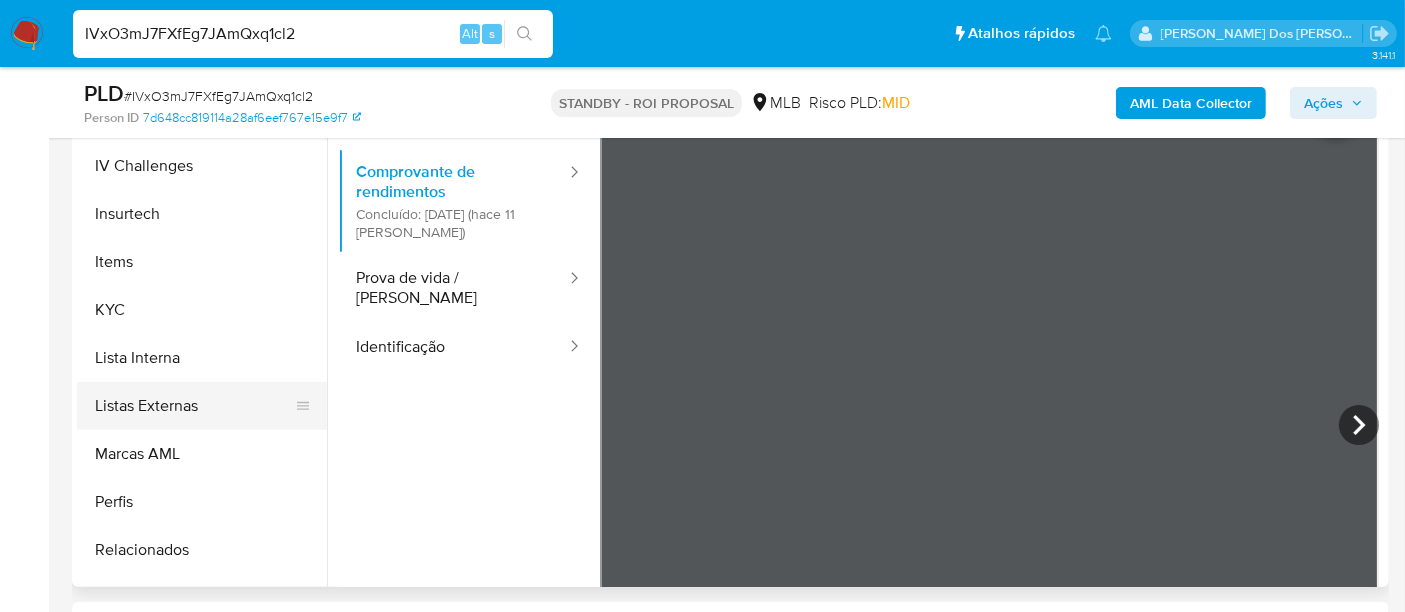 scroll, scrollTop: 843, scrollLeft: 0, axis: vertical 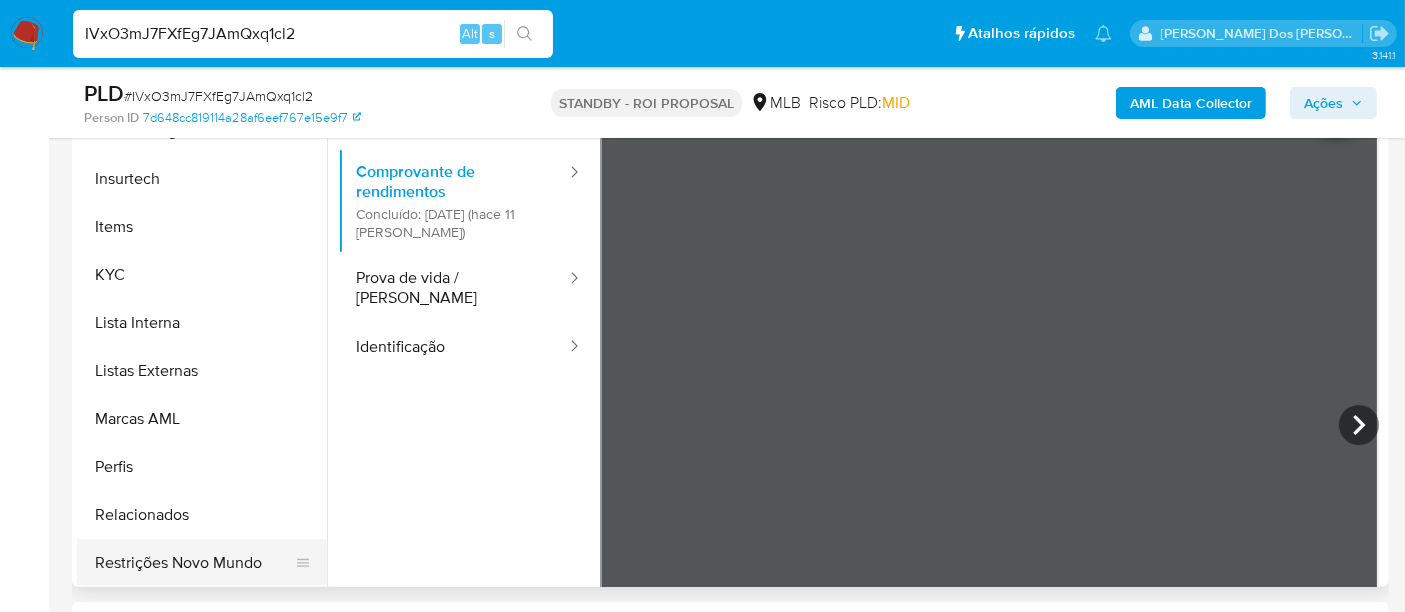 click on "Restrições Novo Mundo" at bounding box center (194, 563) 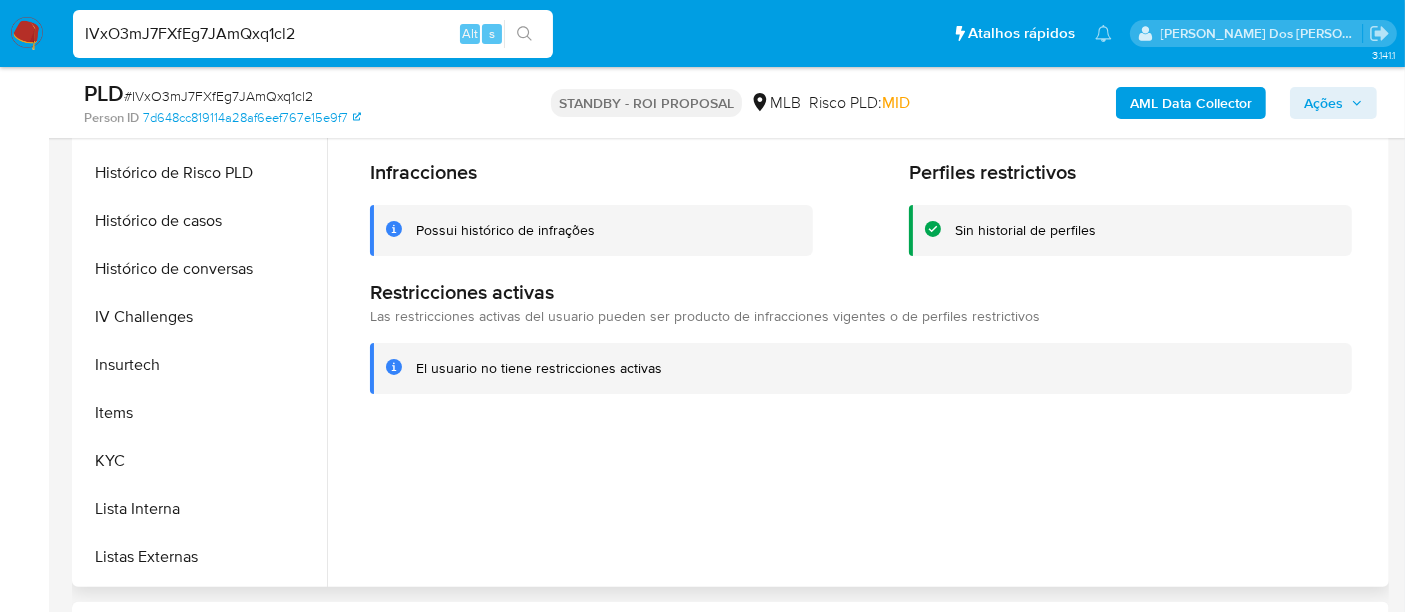 scroll, scrollTop: 399, scrollLeft: 0, axis: vertical 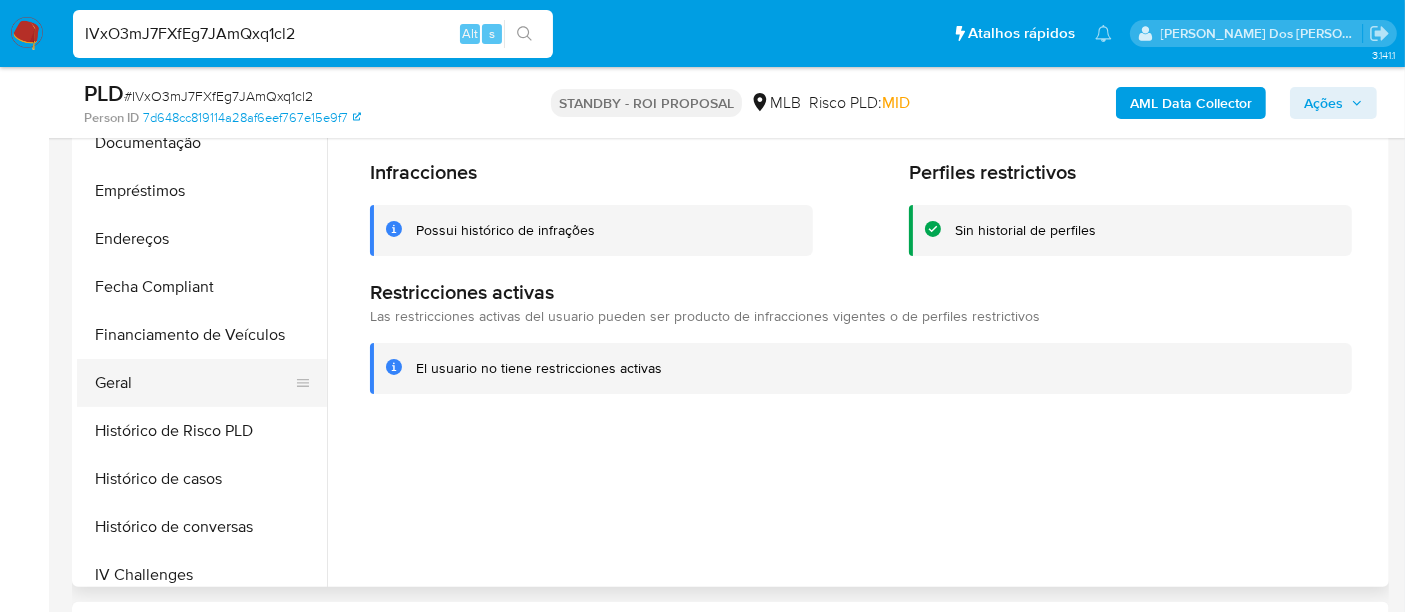 click on "Geral" at bounding box center (194, 383) 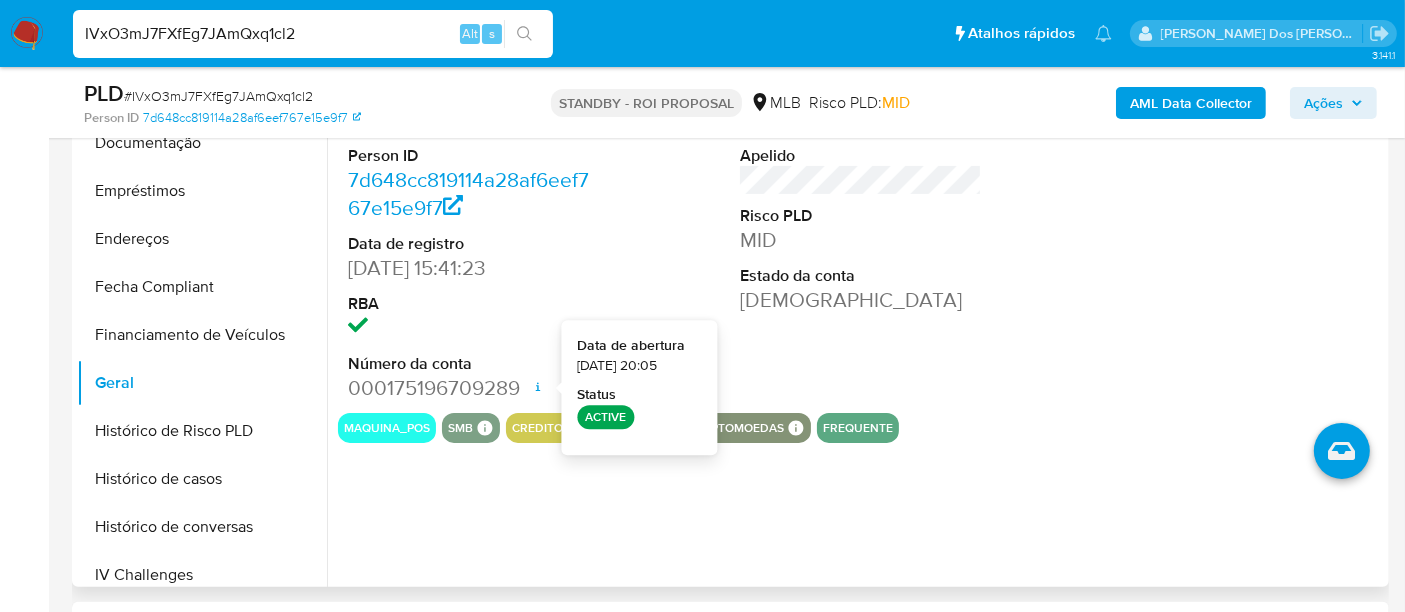 type 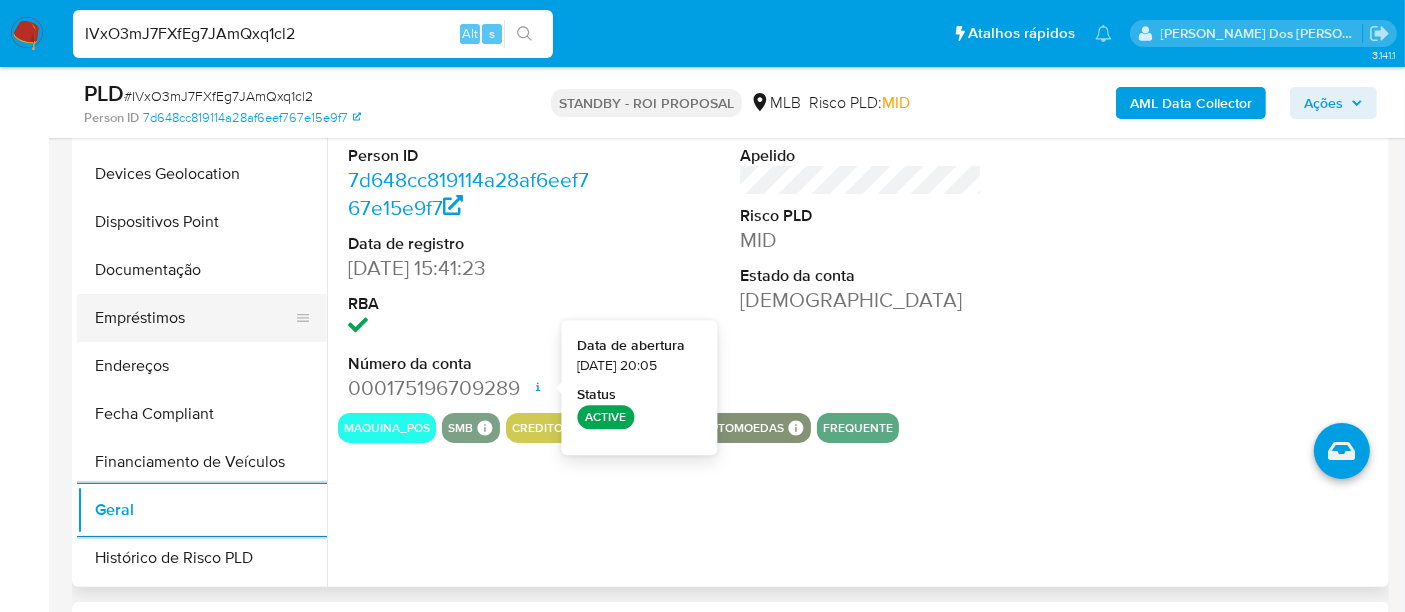 scroll, scrollTop: 177, scrollLeft: 0, axis: vertical 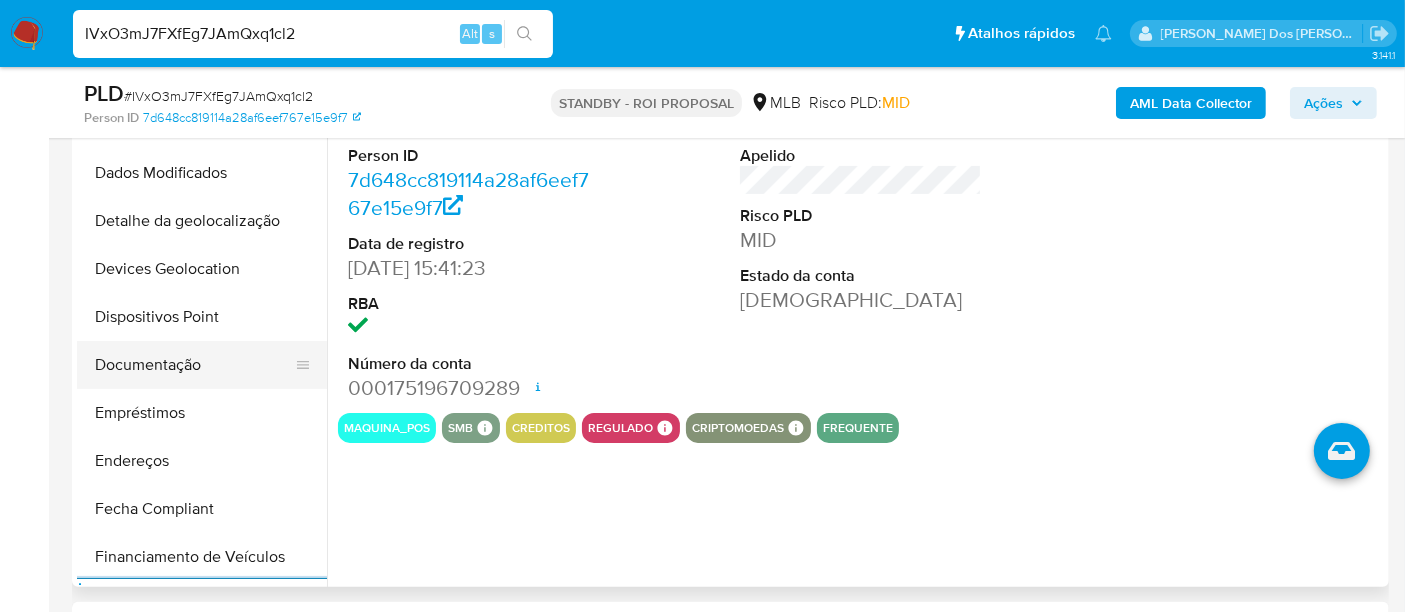 click on "Documentação" at bounding box center [194, 365] 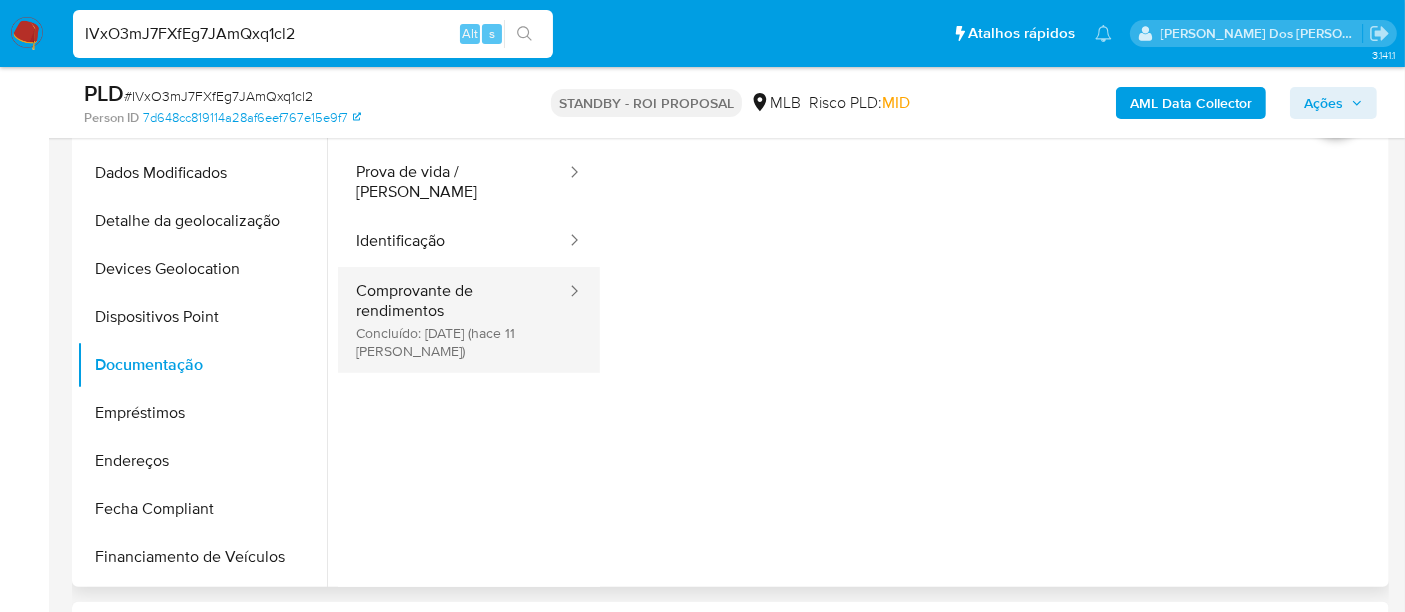 click on "Comprovante de rendimentos Concluído: 20/06/2025 (hace 11 días)" at bounding box center [453, 320] 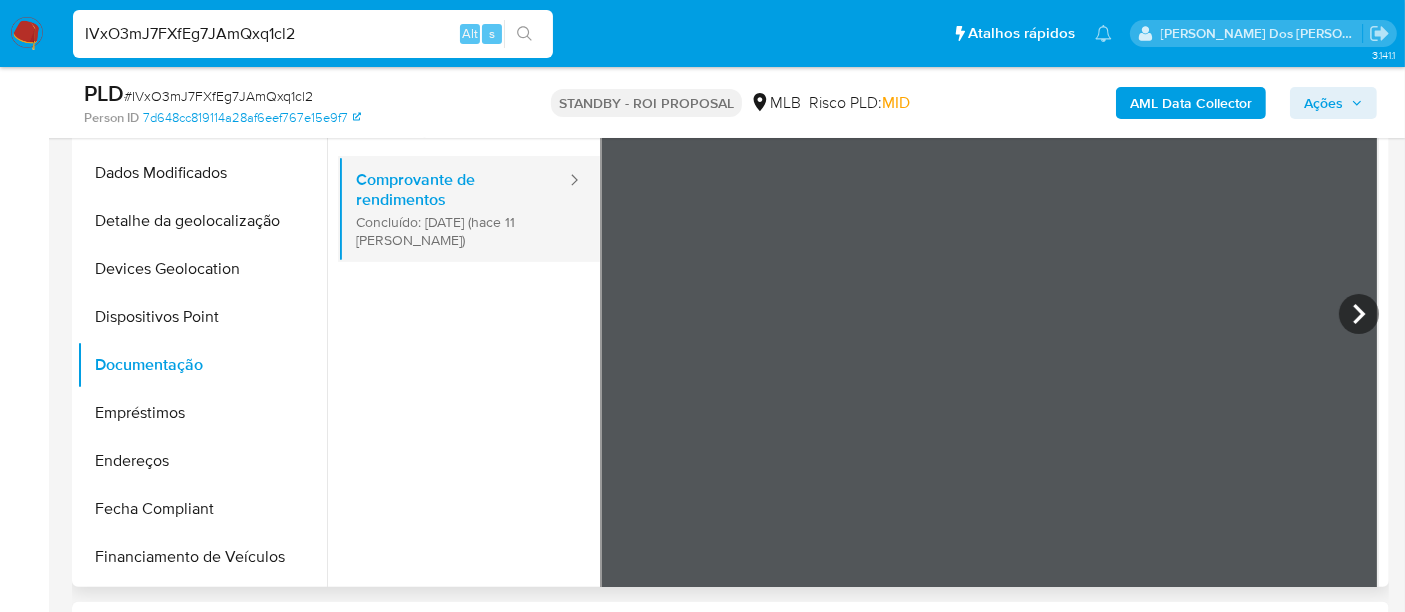 scroll, scrollTop: 0, scrollLeft: 0, axis: both 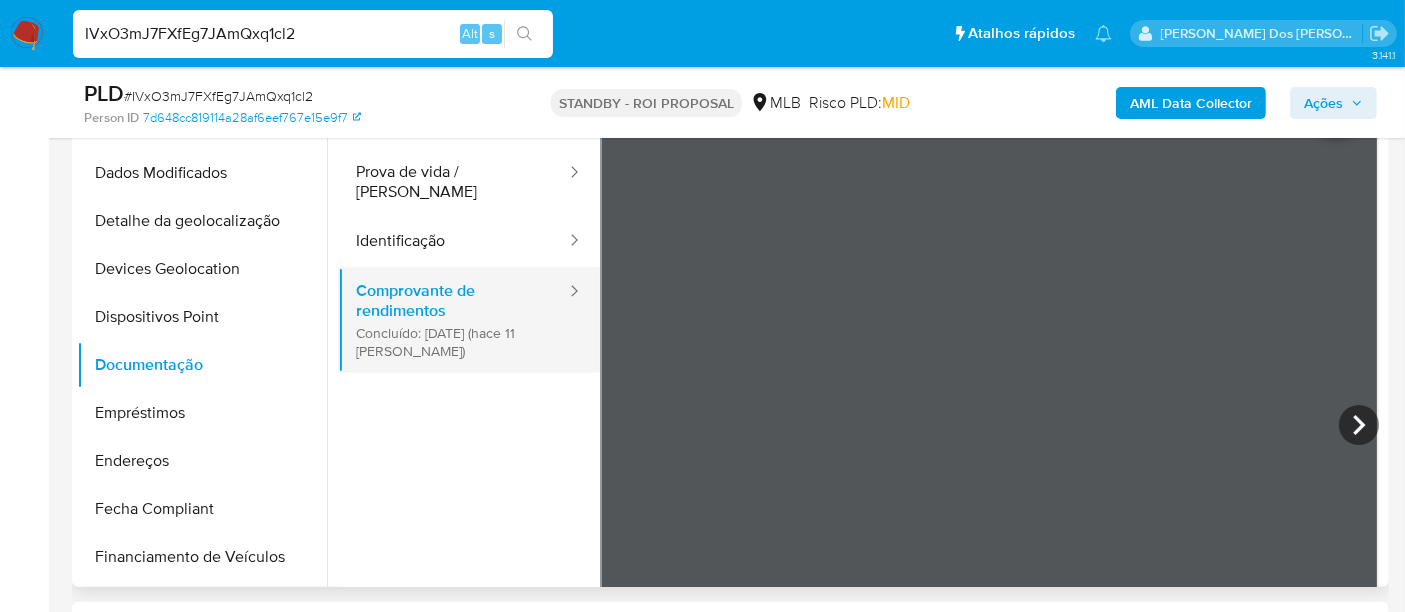 type 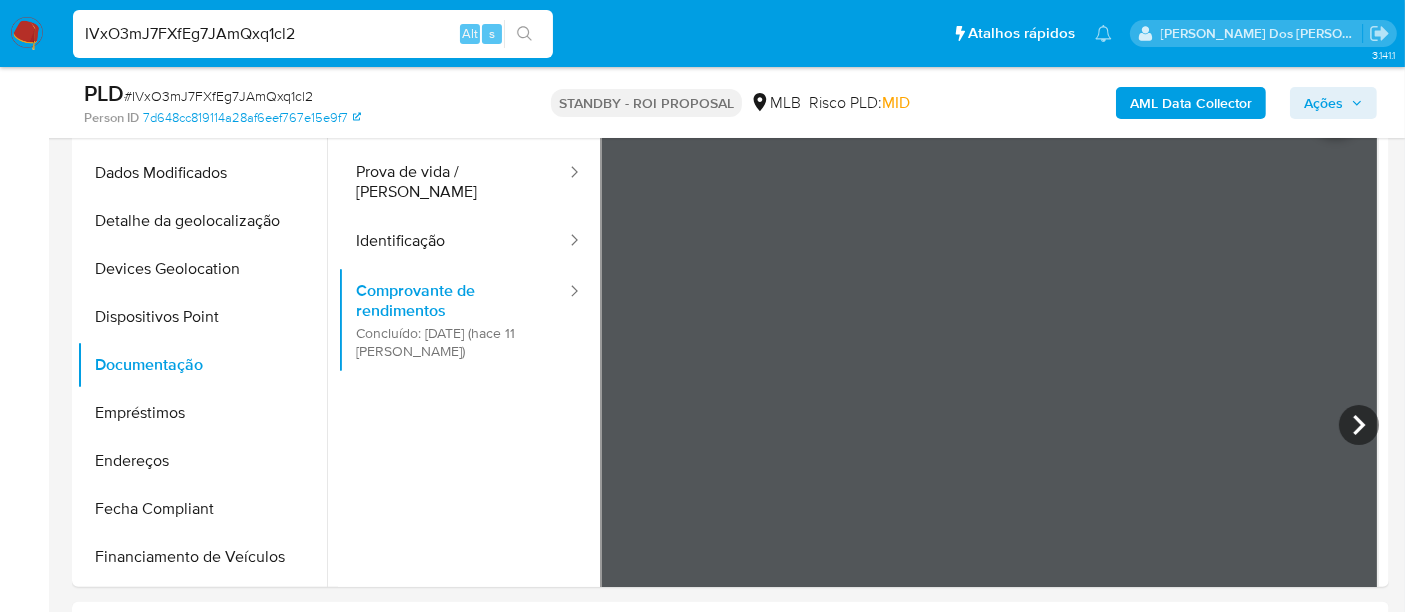 click on "IVxO3mJ7FXfEg7JAmQxq1cl2" at bounding box center (313, 34) 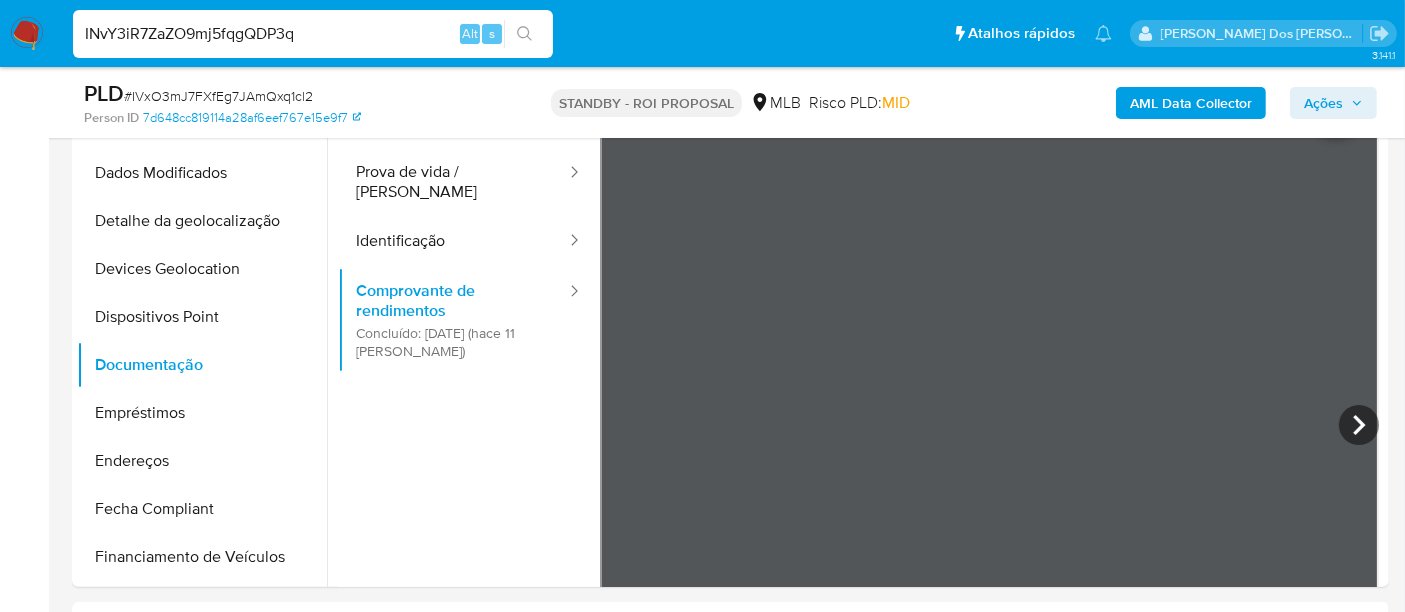 type on "INvY3iR7ZaZO9mj5fqgQDP3q" 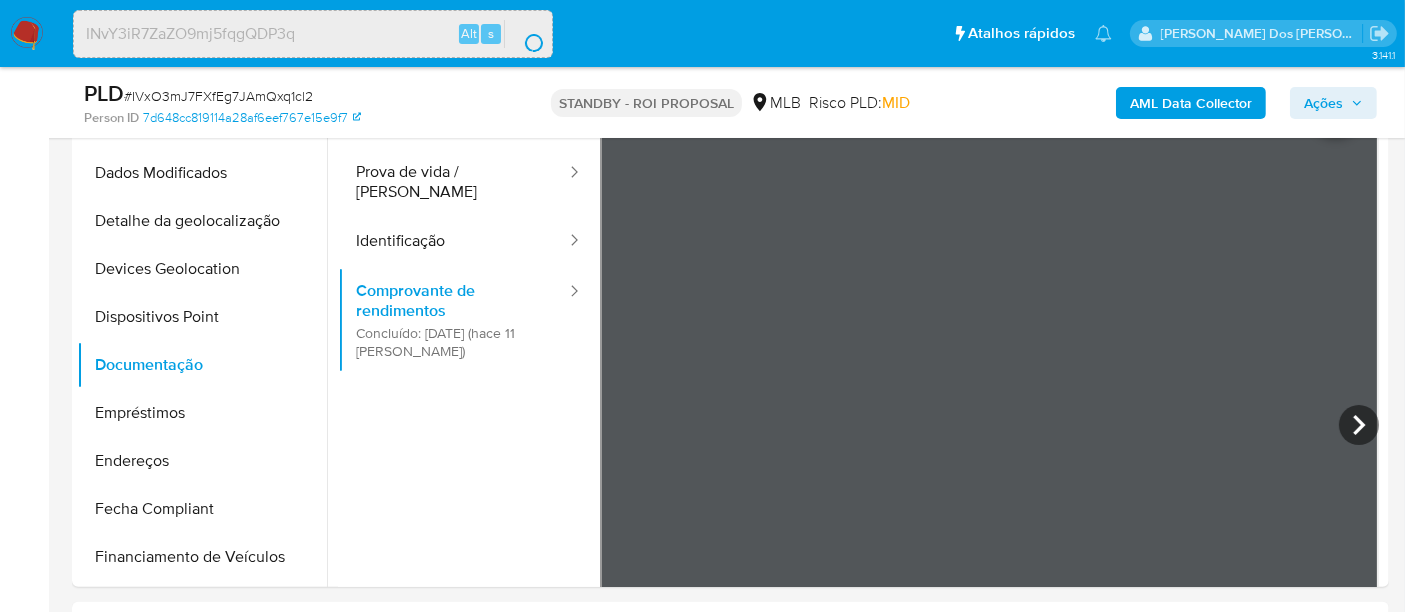 scroll, scrollTop: 0, scrollLeft: 0, axis: both 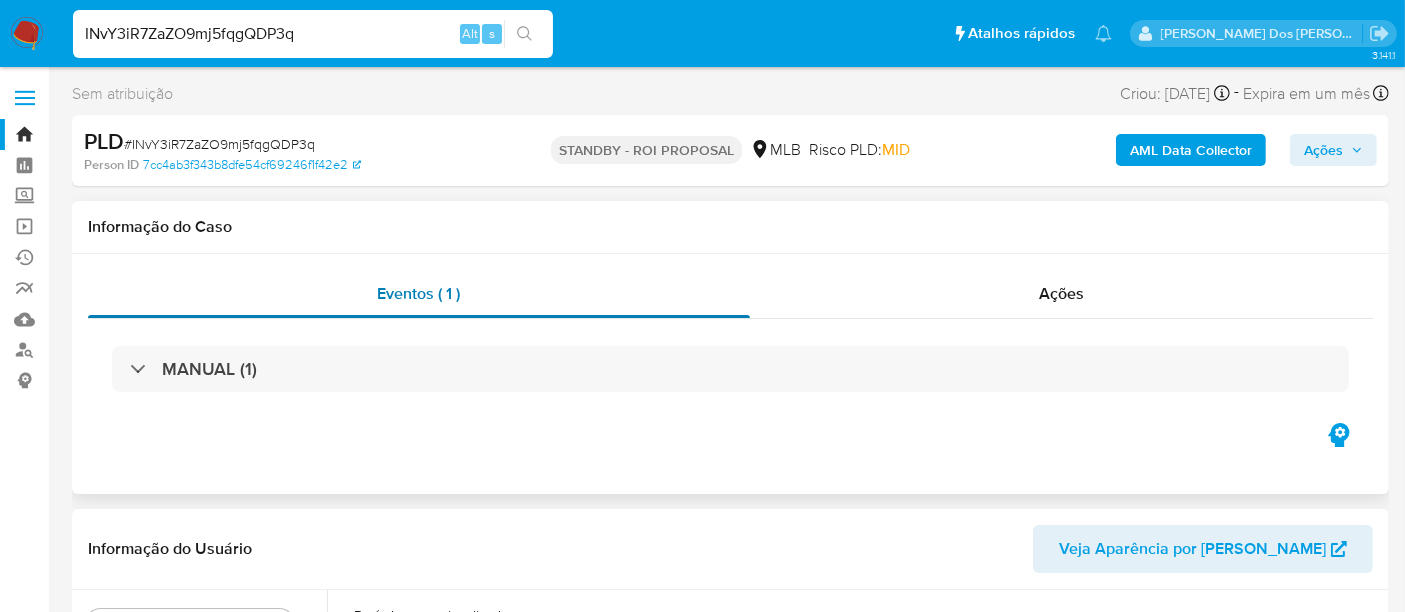 select on "10" 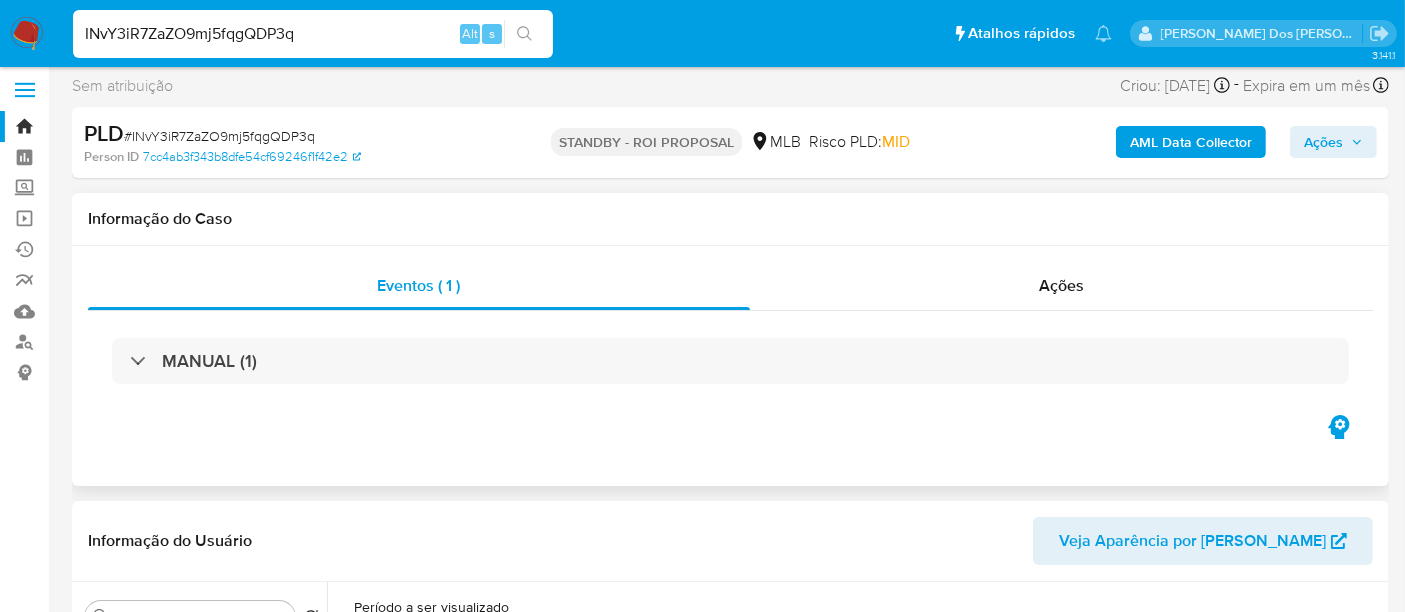 scroll, scrollTop: 333, scrollLeft: 0, axis: vertical 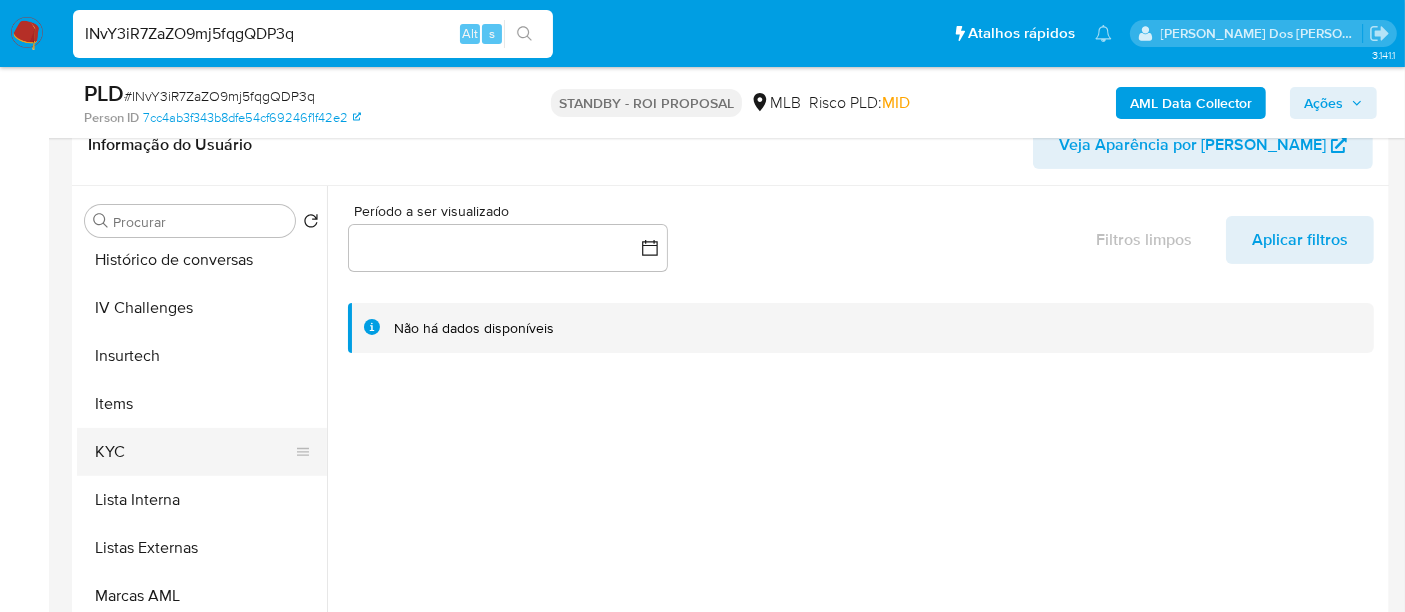 click on "KYC" at bounding box center (194, 452) 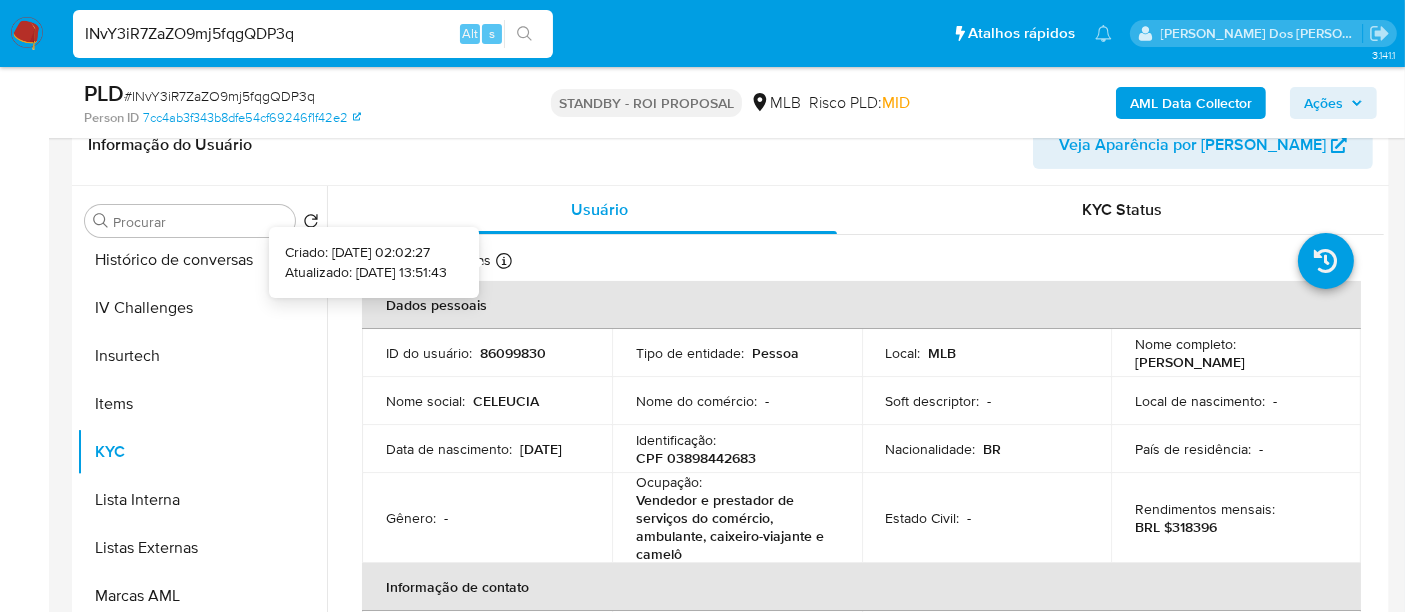 type 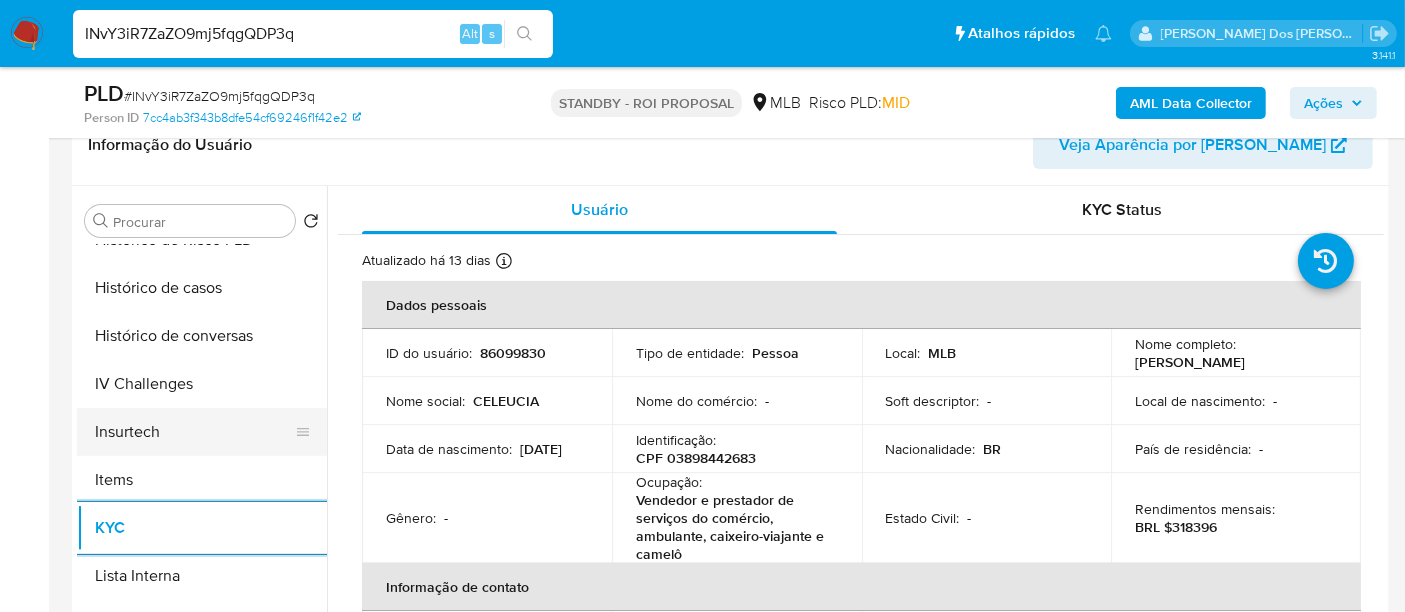 scroll, scrollTop: 666, scrollLeft: 0, axis: vertical 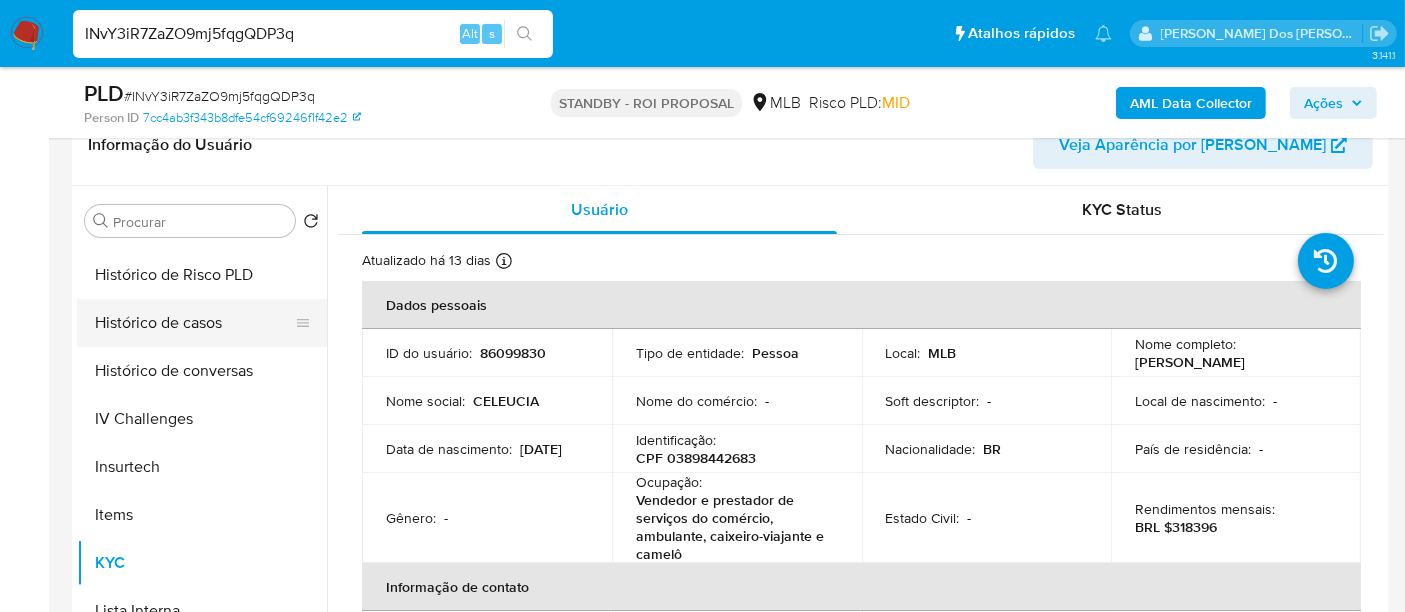 click on "Histórico de casos" at bounding box center (194, 323) 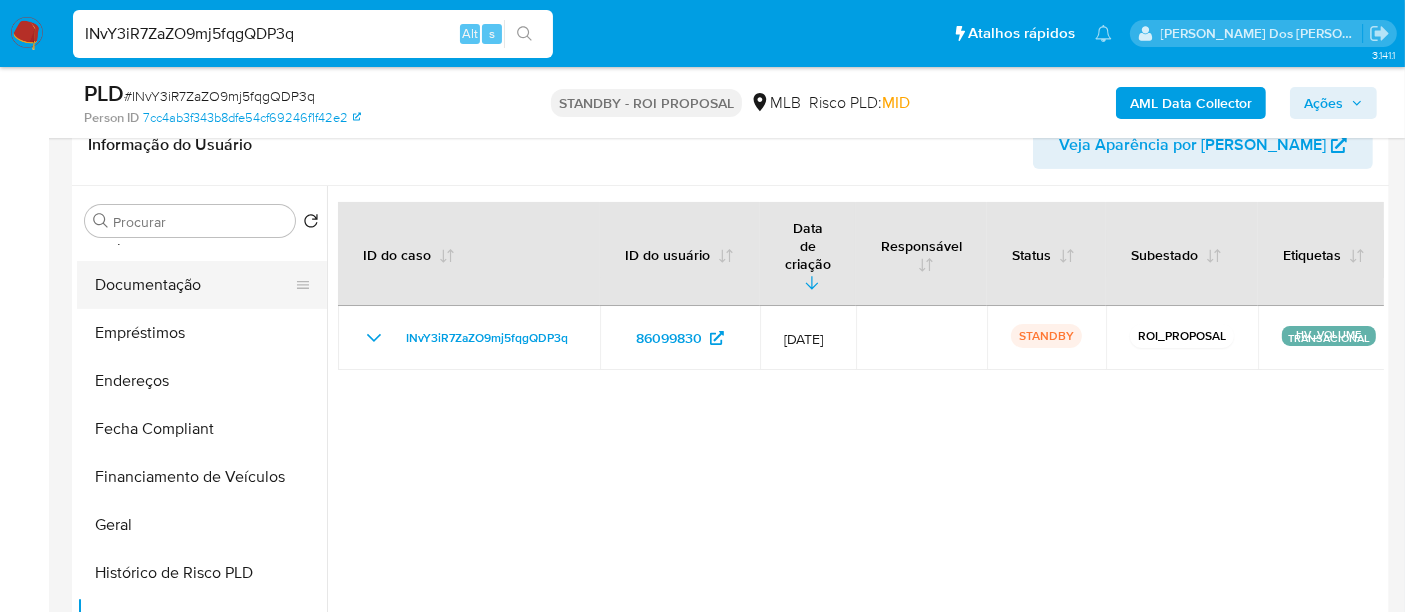 scroll, scrollTop: 333, scrollLeft: 0, axis: vertical 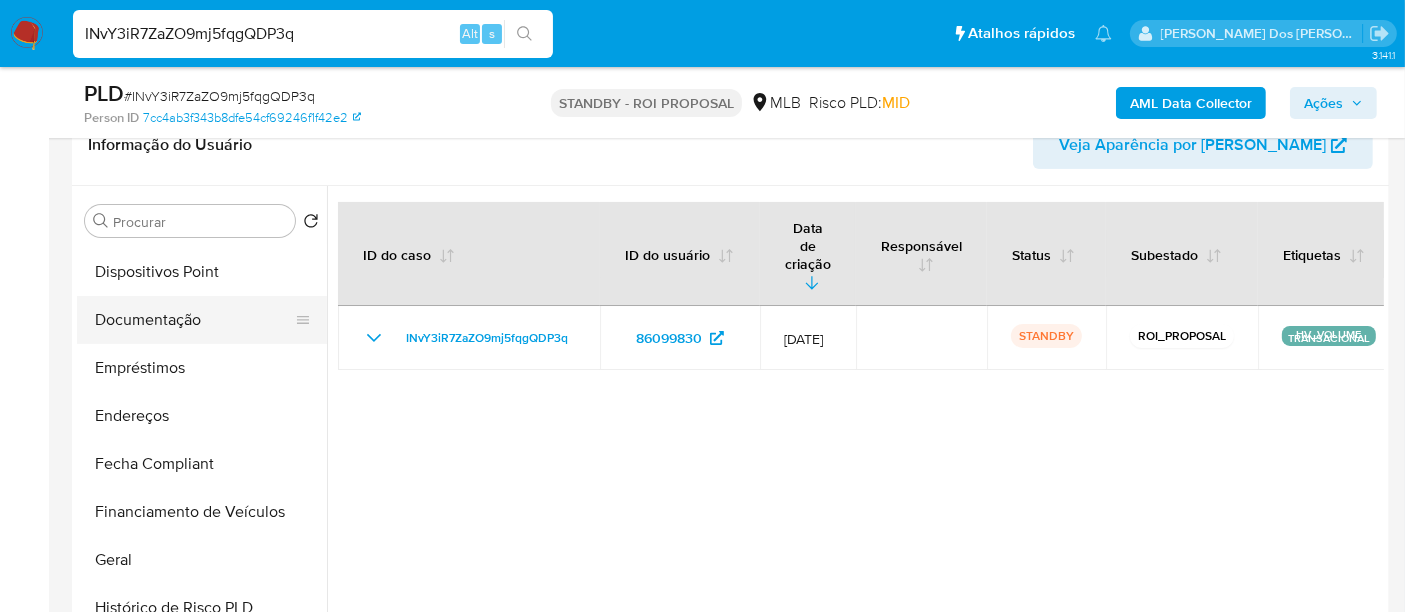 click on "Documentação" at bounding box center (194, 320) 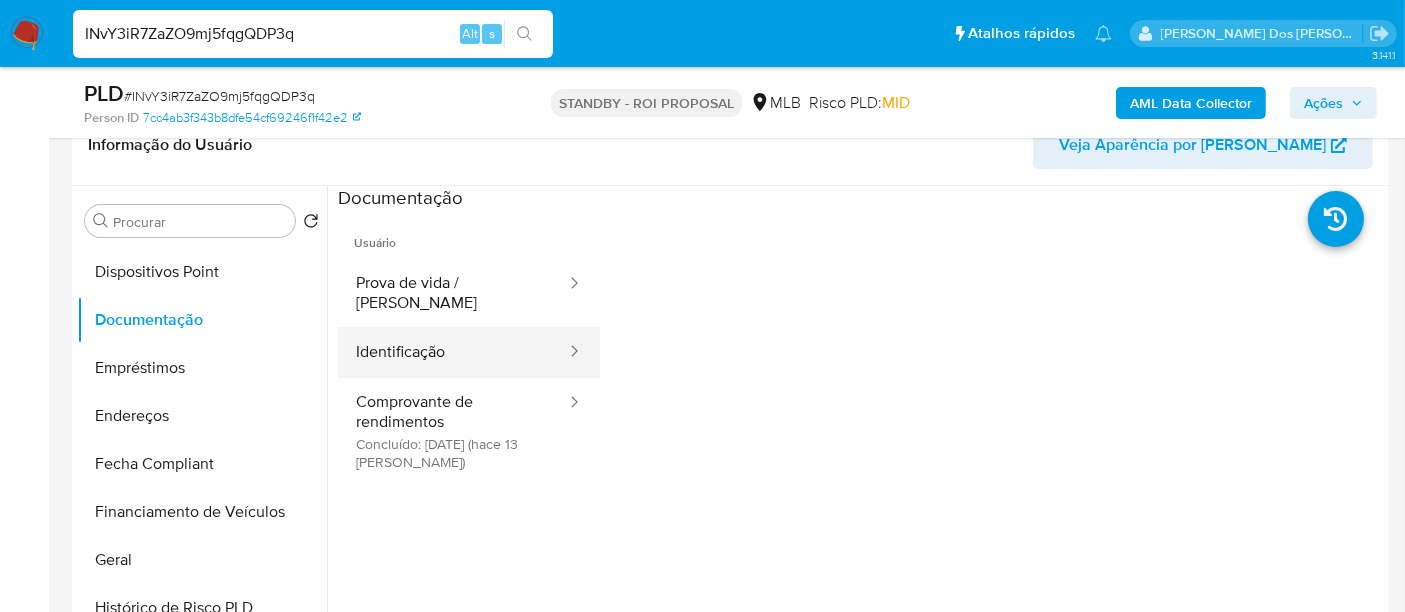 click on "Identificação" at bounding box center (453, 352) 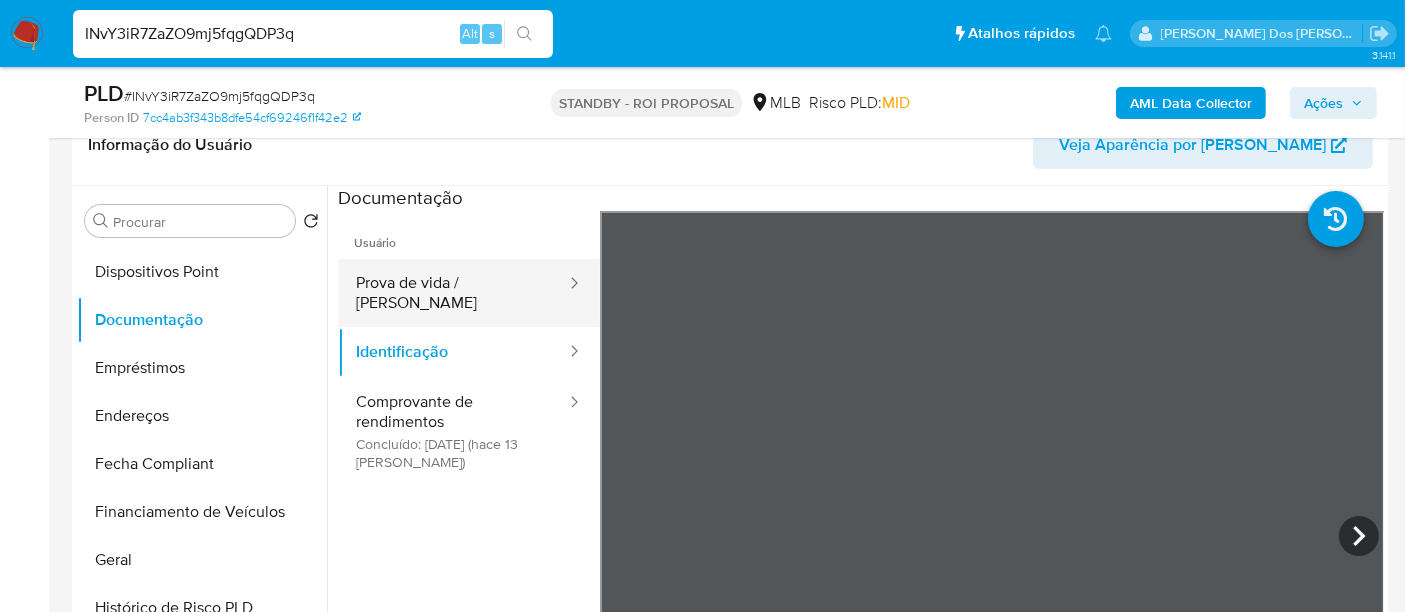 click on "Prova de vida / Selfie" at bounding box center (453, 293) 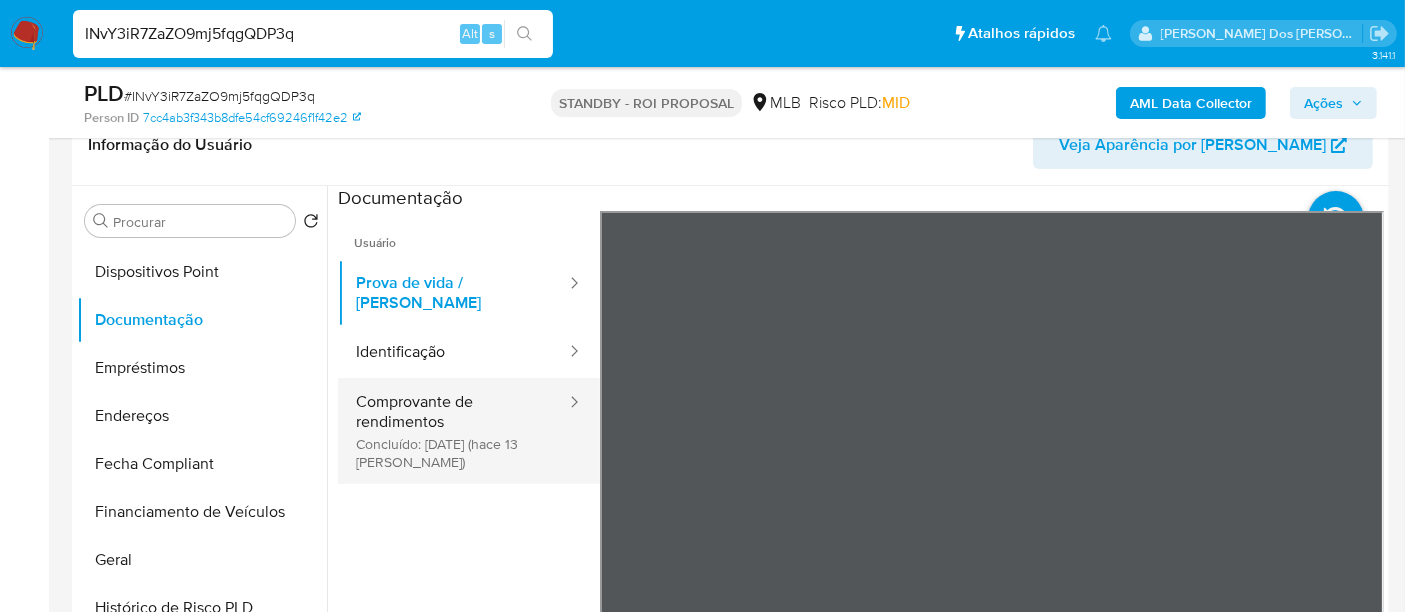 click on "Comprovante de rendimentos Concluído: 18/06/2025 (hace 13 días)" at bounding box center [453, 431] 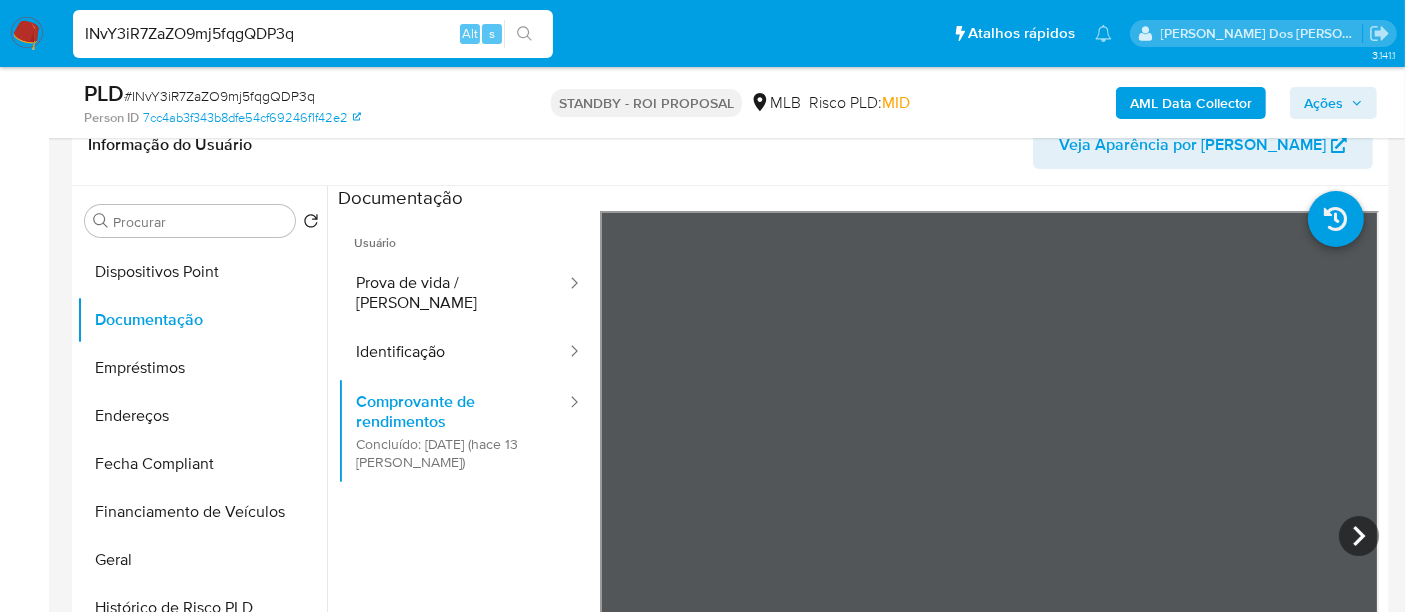 scroll, scrollTop: 444, scrollLeft: 0, axis: vertical 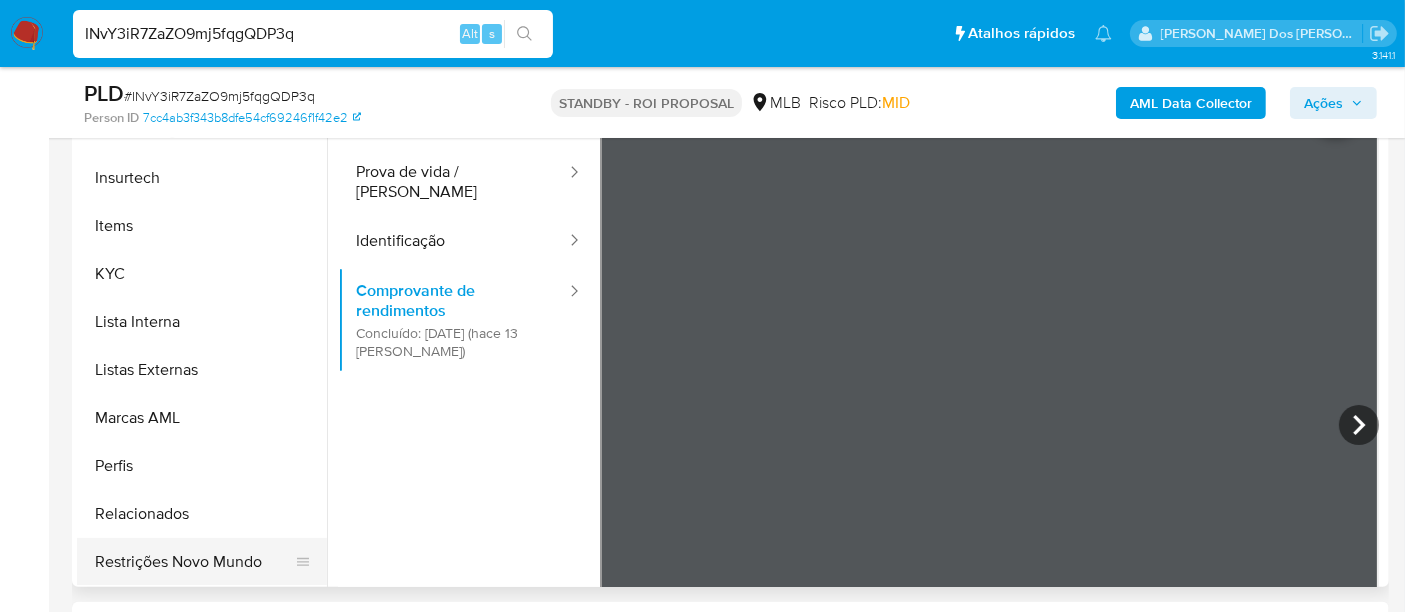 click on "Restrições Novo Mundo" at bounding box center [194, 562] 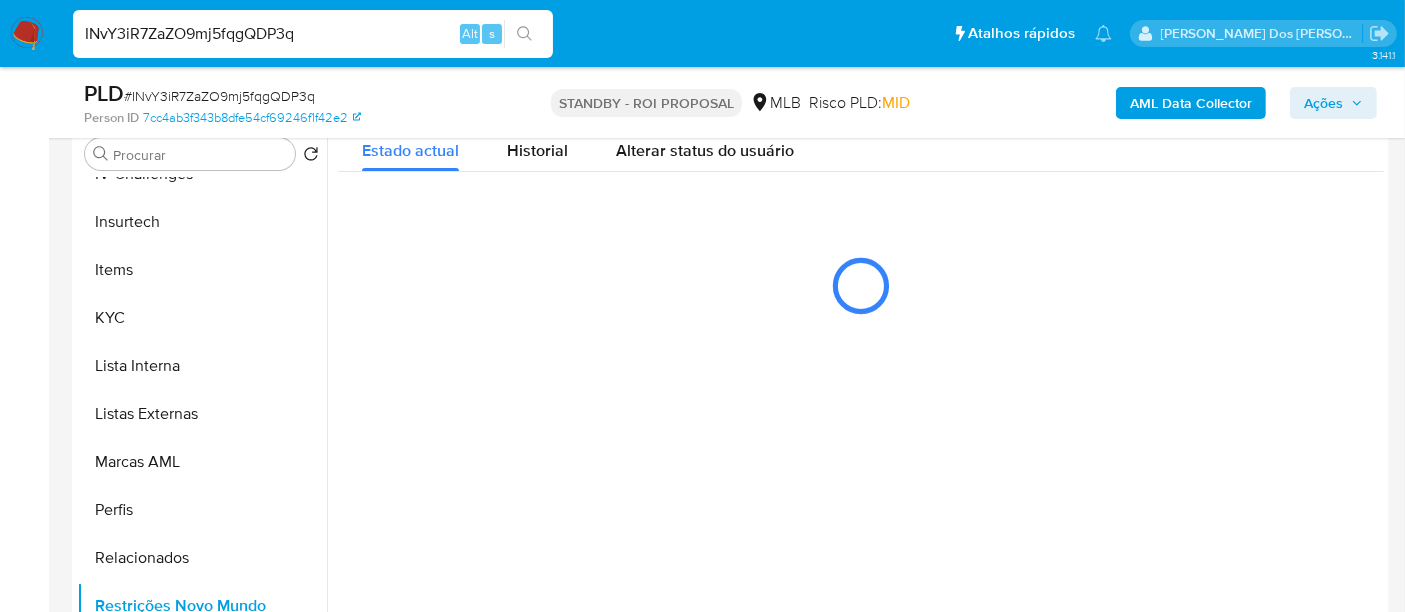scroll, scrollTop: 333, scrollLeft: 0, axis: vertical 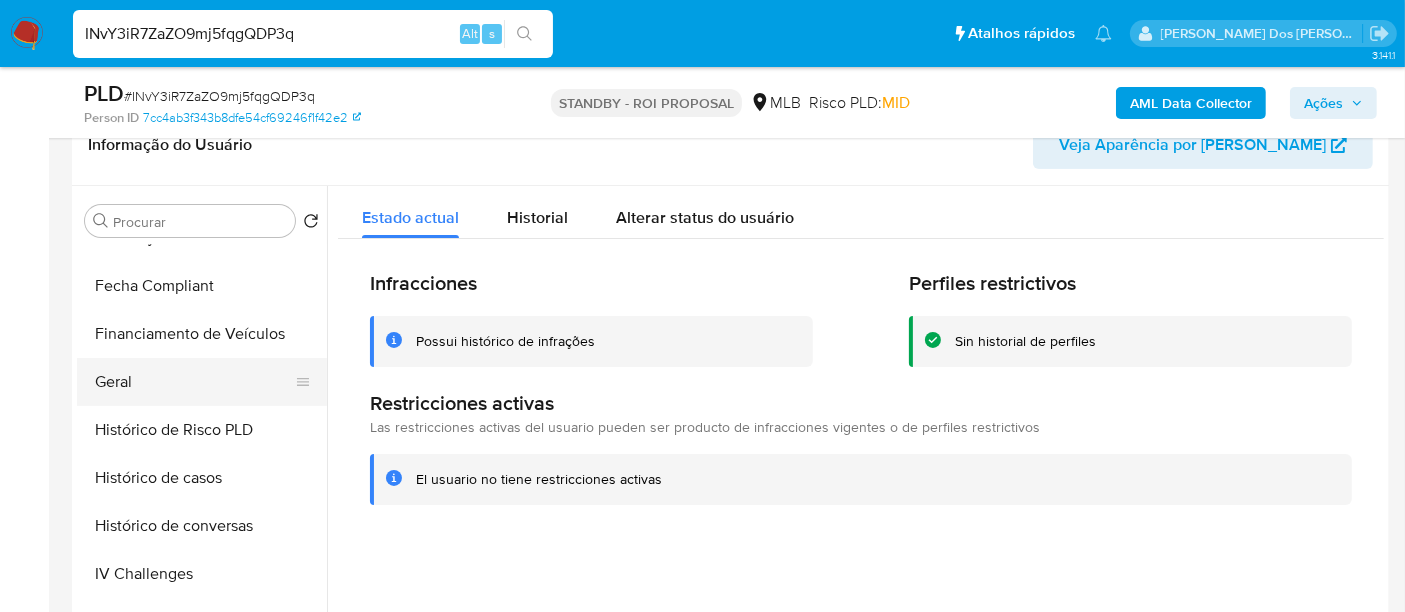 click on "Geral" at bounding box center [194, 382] 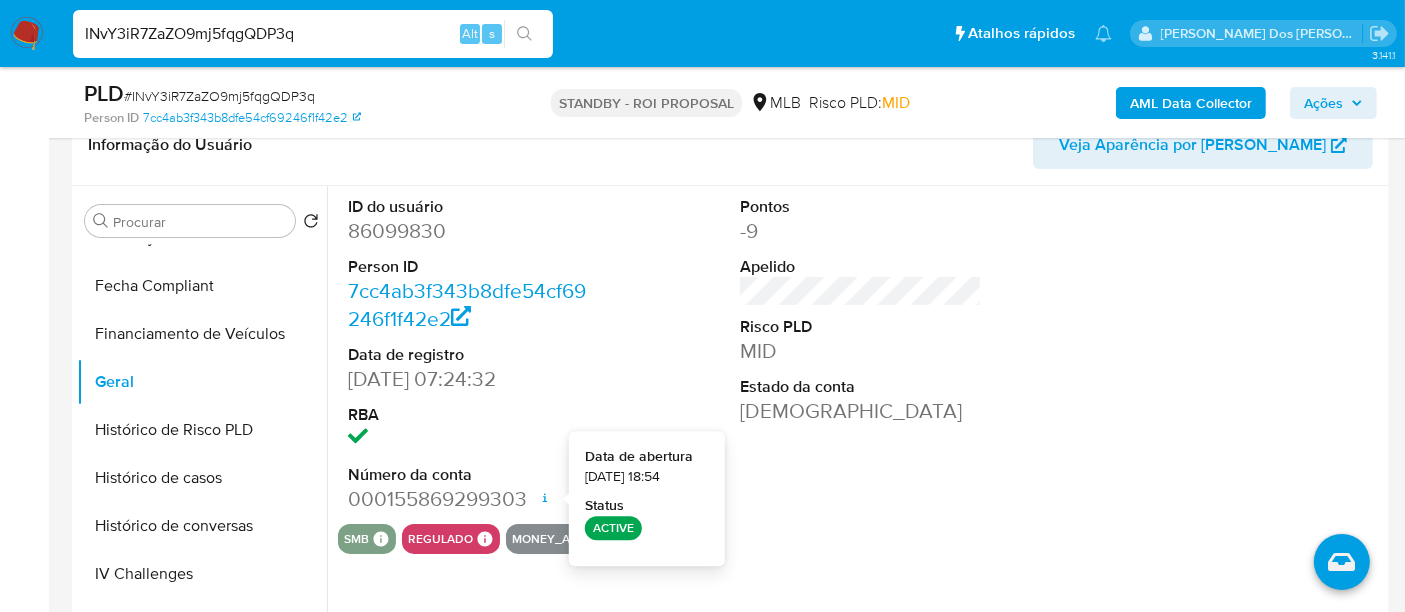 type 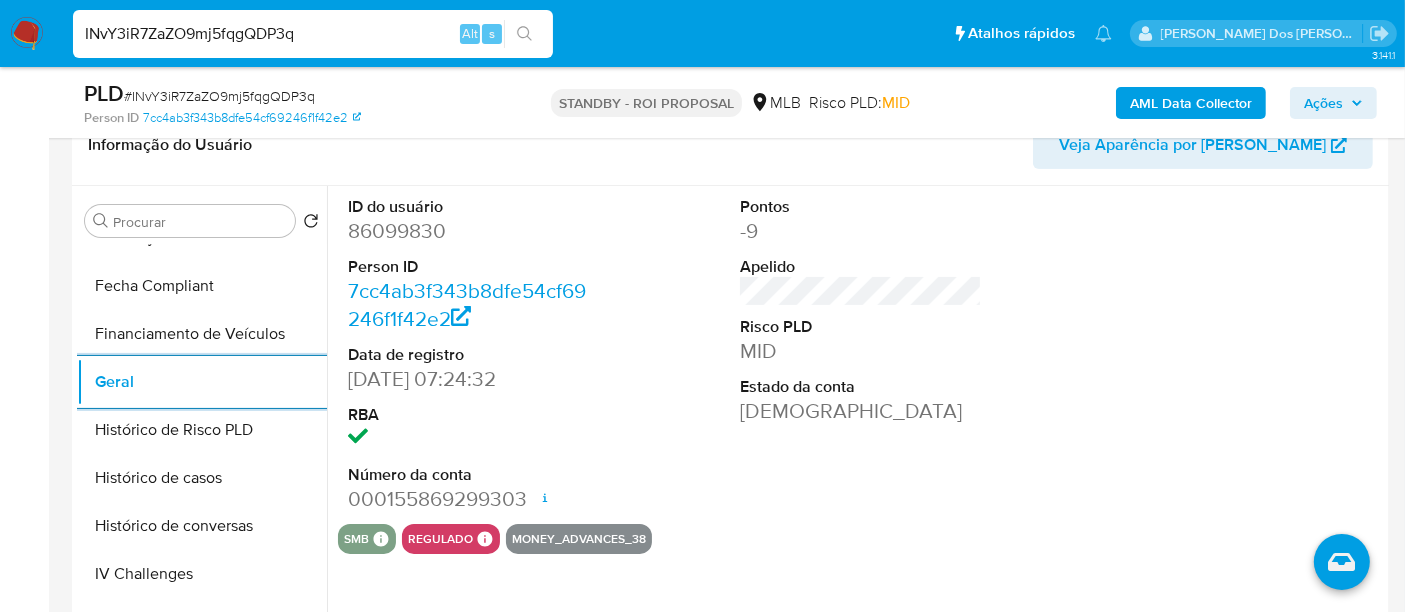 click on "AML Data Collector" at bounding box center [1191, 103] 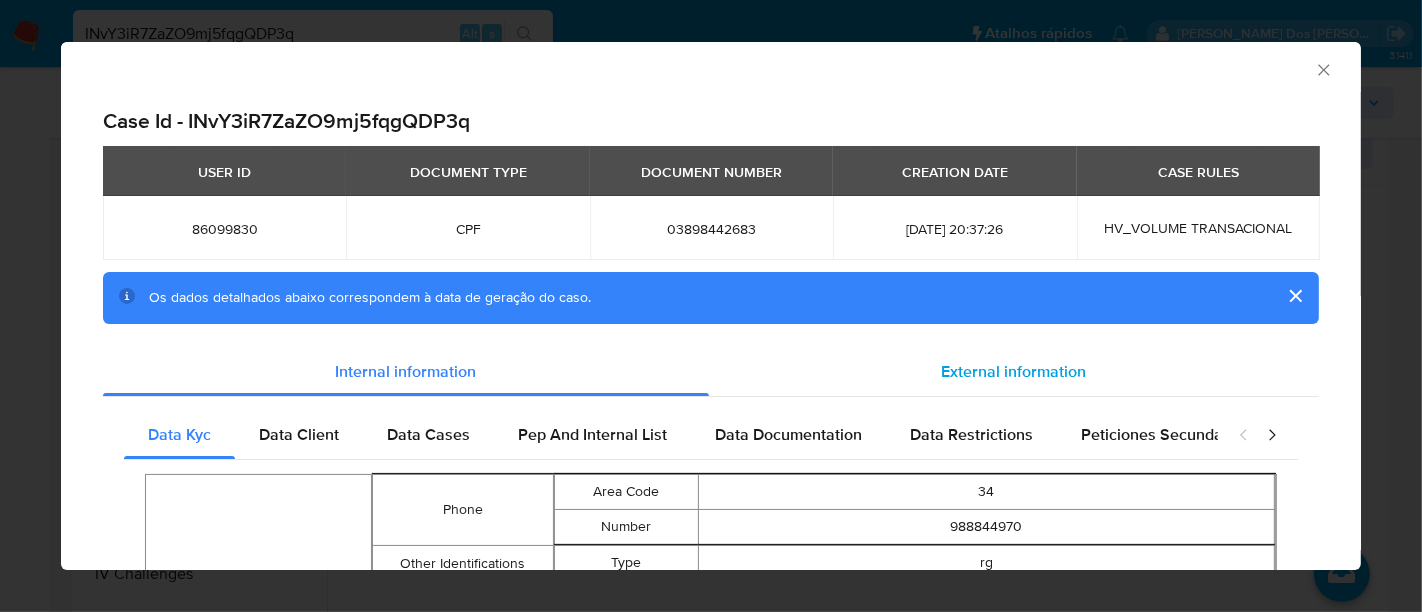 click on "External information" at bounding box center (1014, 371) 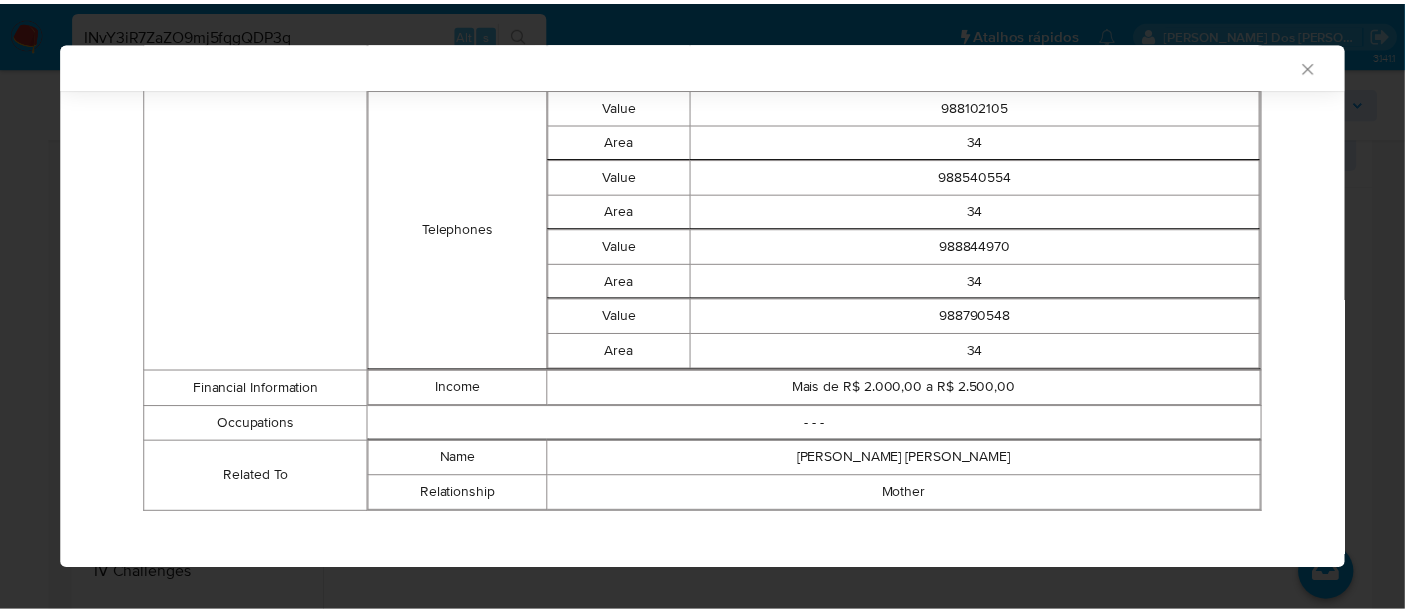 scroll, scrollTop: 2609, scrollLeft: 0, axis: vertical 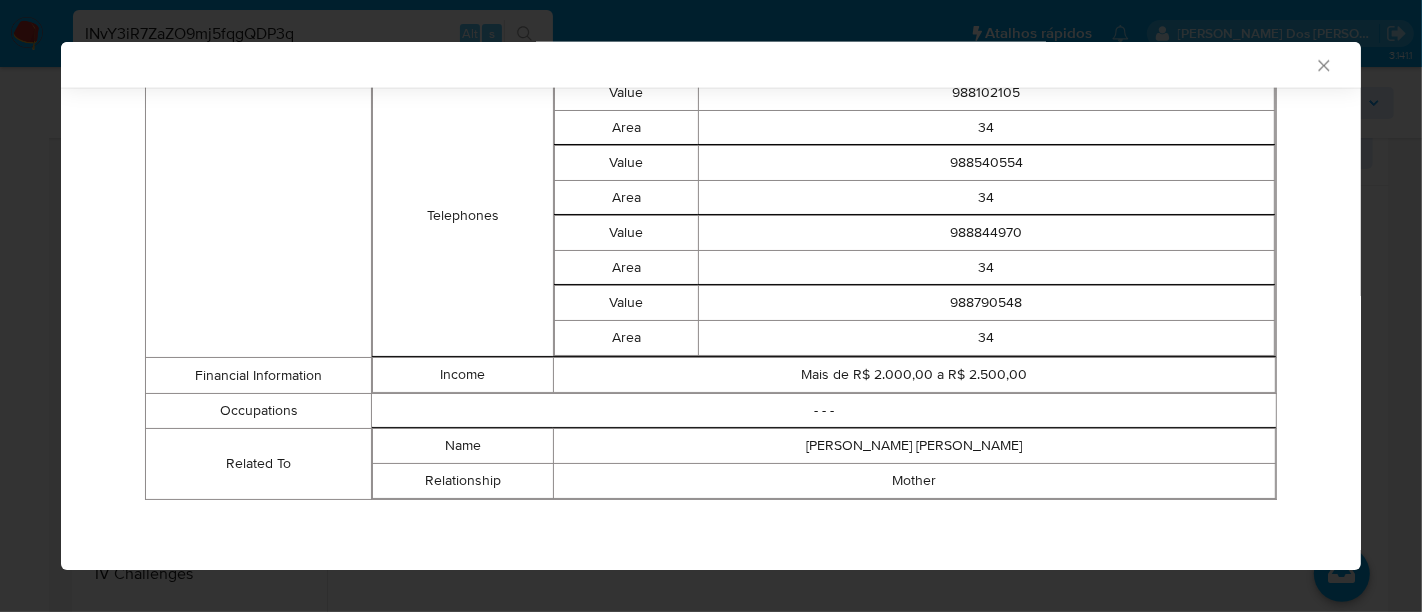 type 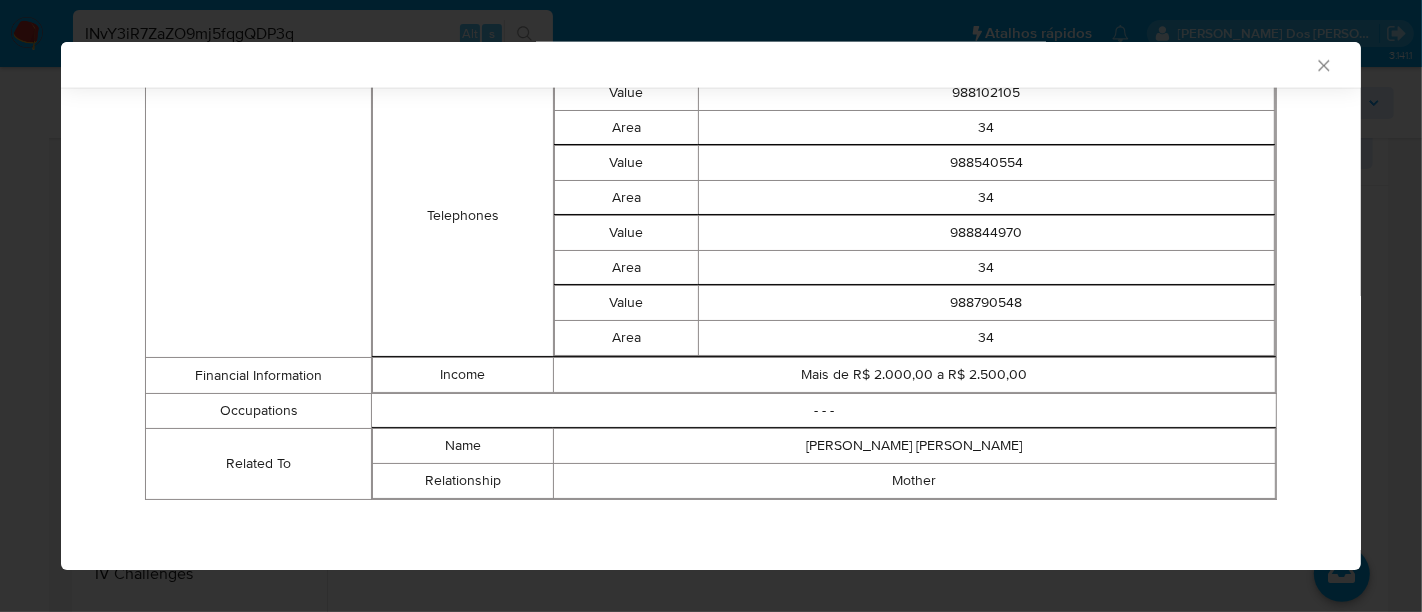 click 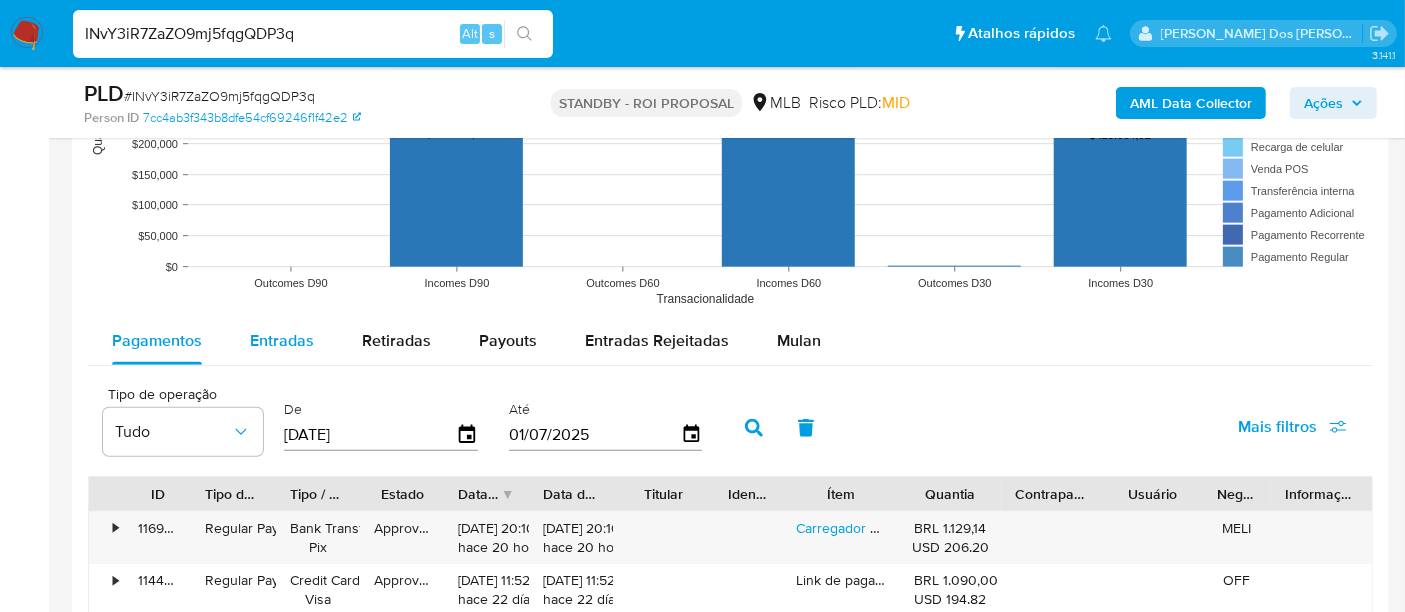 click on "Entradas" at bounding box center [282, 340] 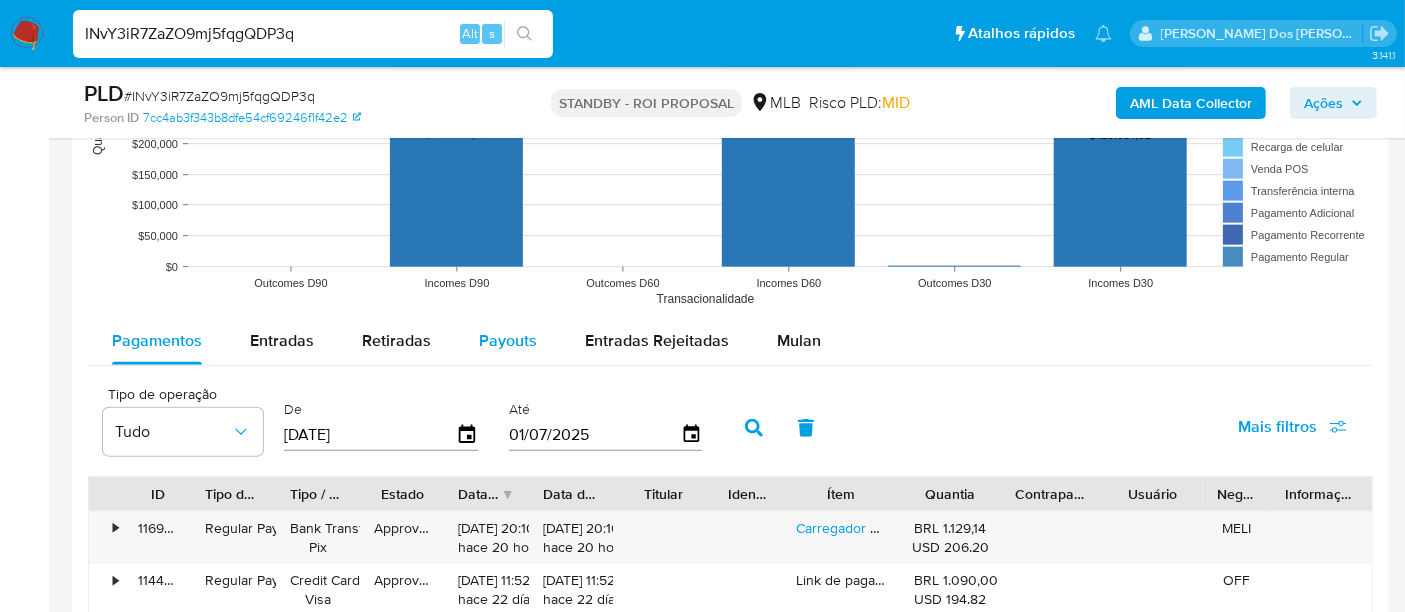 select on "10" 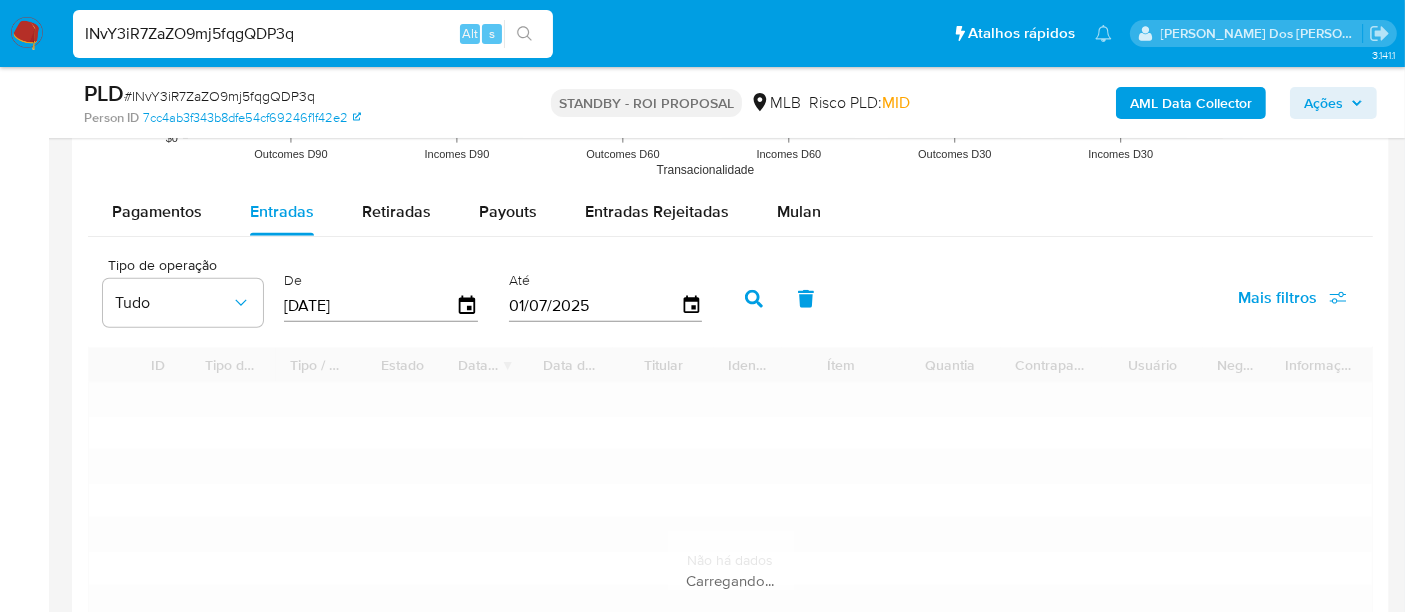 scroll, scrollTop: 2222, scrollLeft: 0, axis: vertical 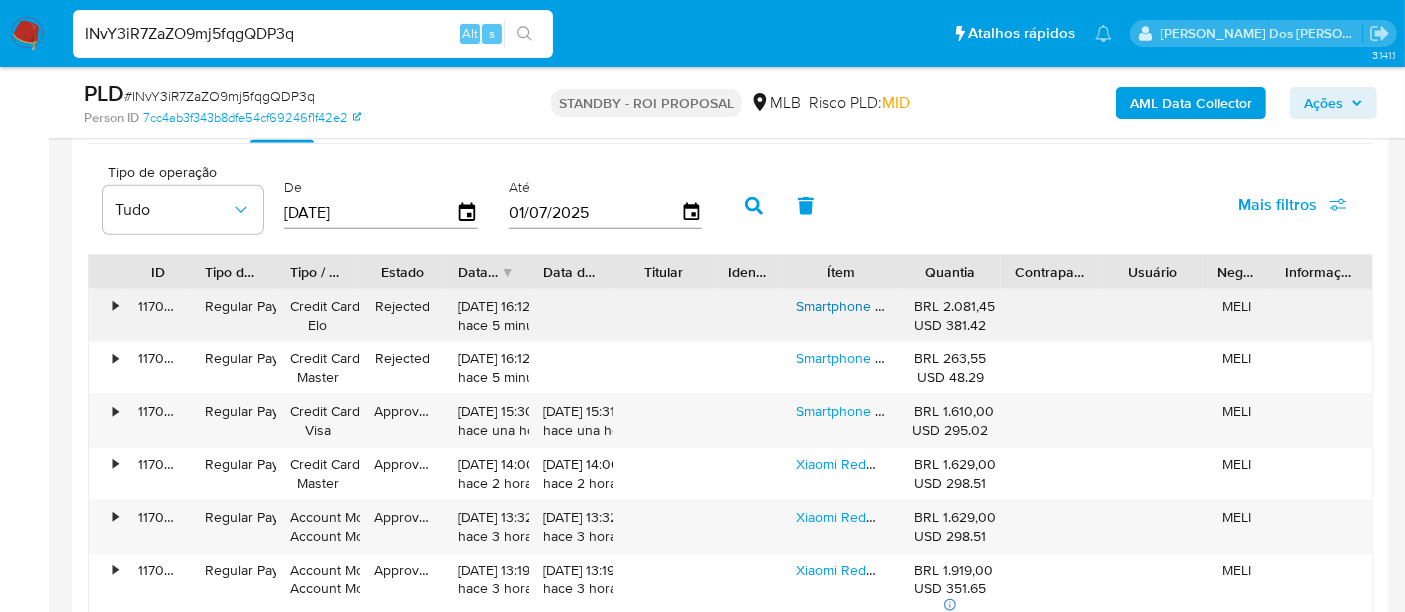 click on "Smartphone Xiaomi Redmi Note 14 Pro 5g 12+12gb + 512gb, Roxo" at bounding box center (997, 306) 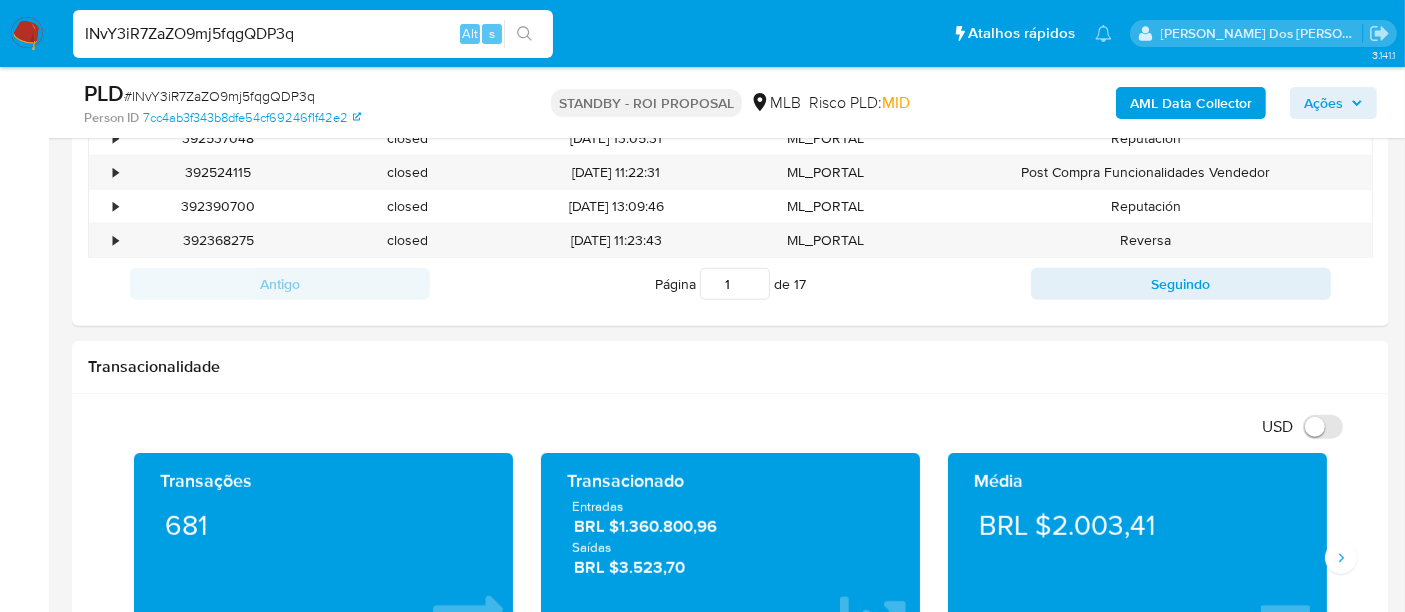 scroll, scrollTop: 555, scrollLeft: 0, axis: vertical 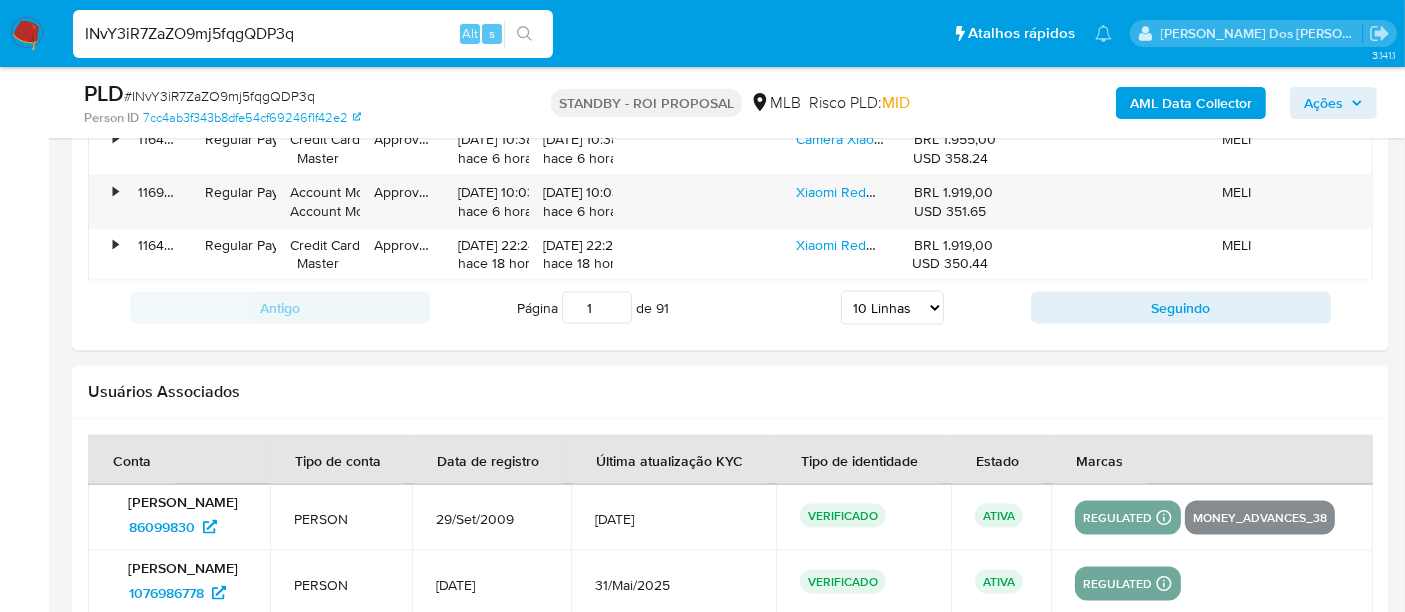 click on "INvY3iR7ZaZO9mj5fqgQDP3q" at bounding box center (313, 34) 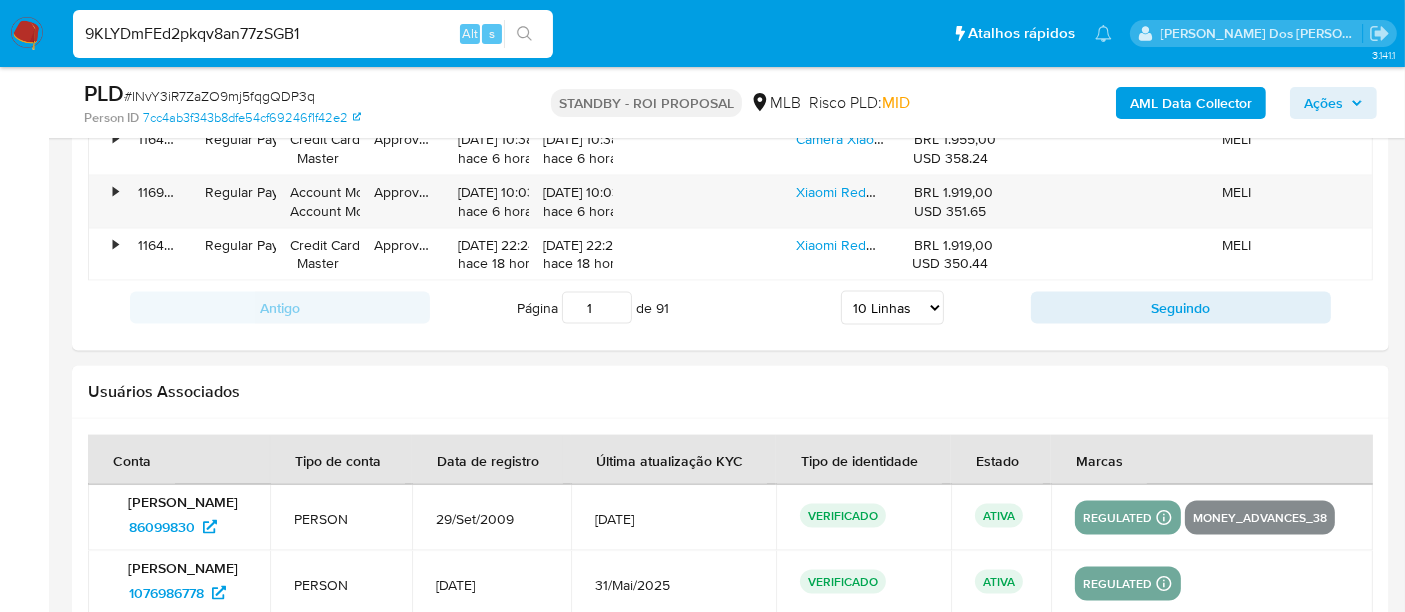 type on "9KLYDmFEd2pkqv8an77zSGB1" 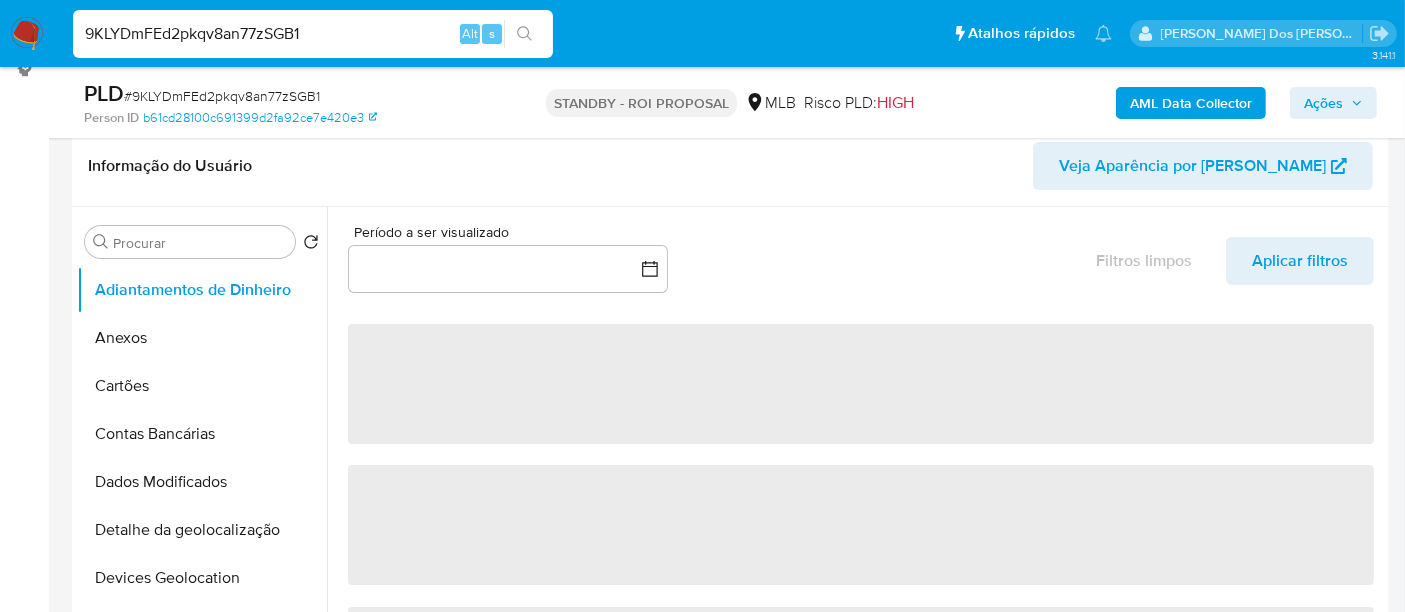 scroll, scrollTop: 333, scrollLeft: 0, axis: vertical 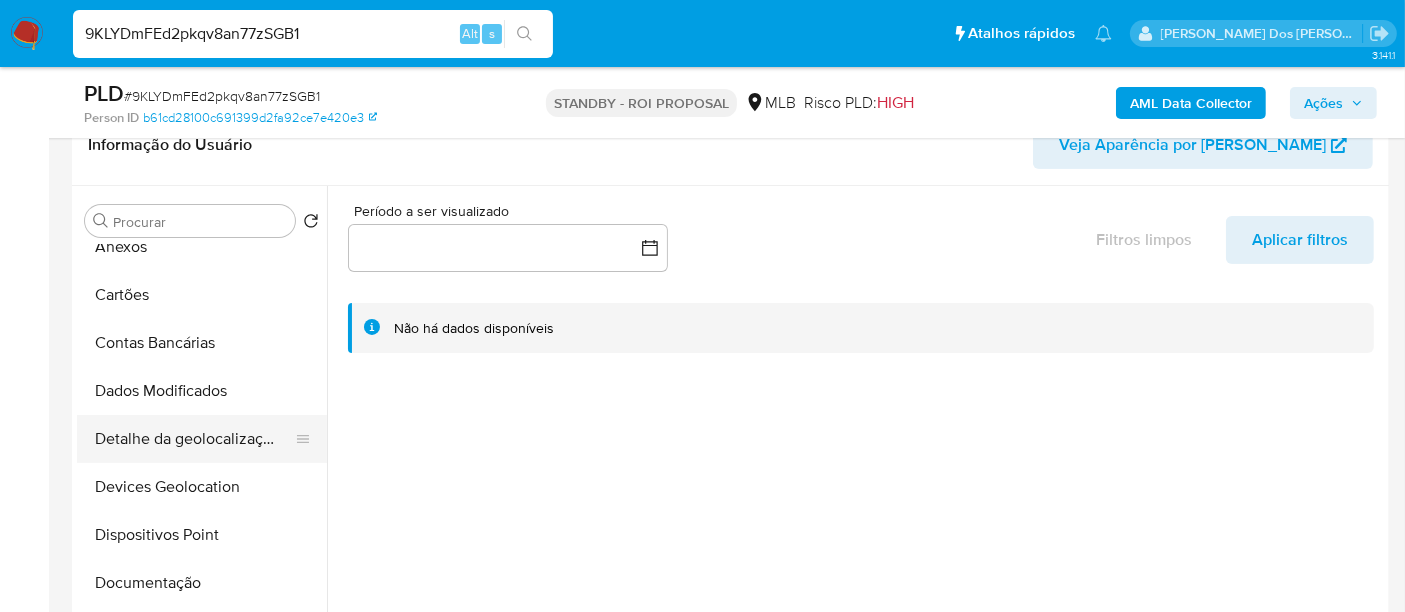select on "10" 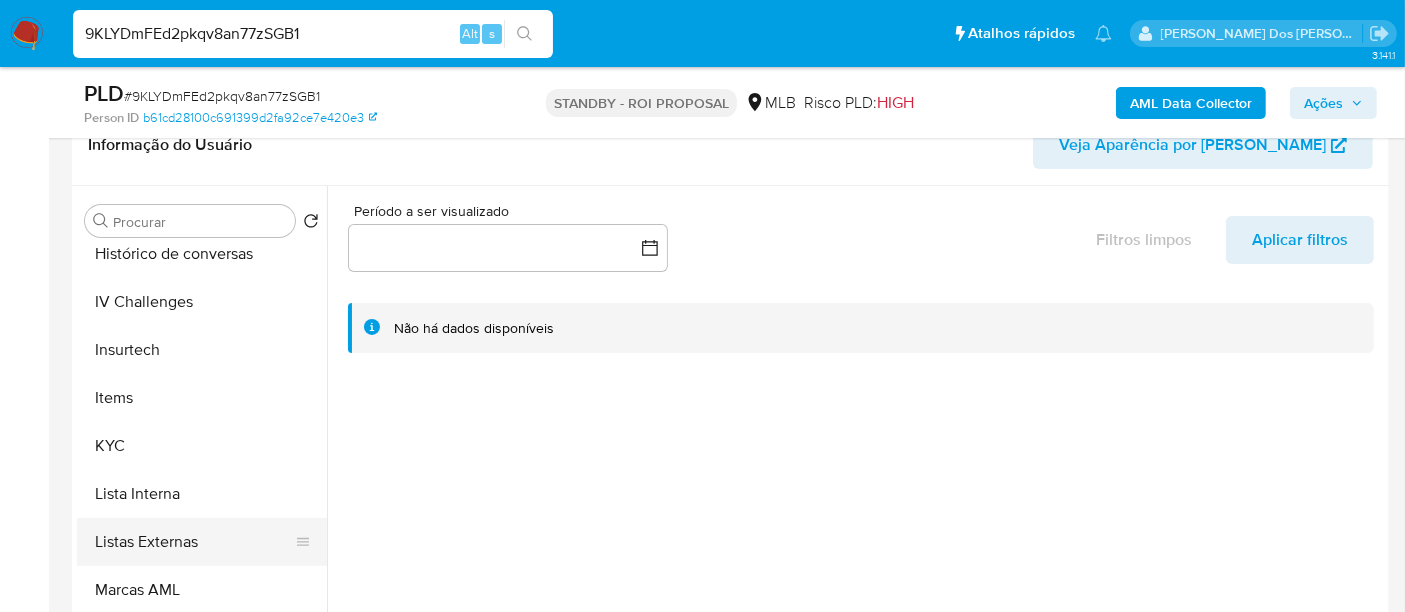 scroll, scrollTop: 844, scrollLeft: 0, axis: vertical 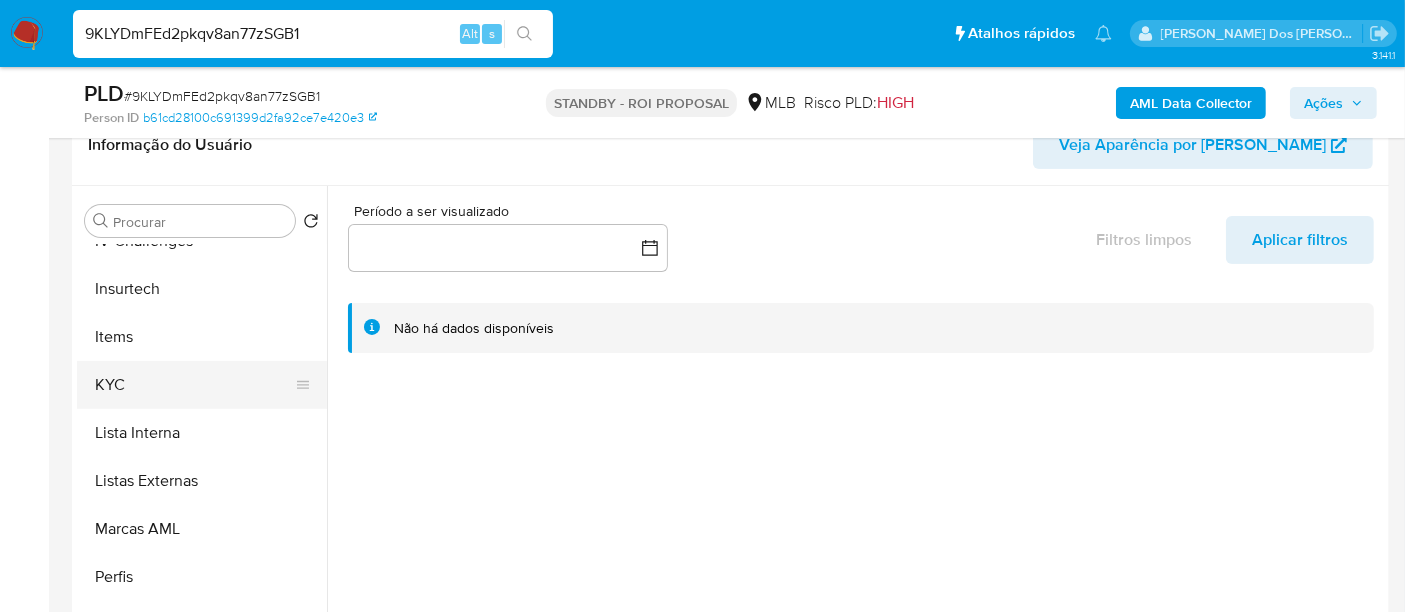click on "KYC" at bounding box center [194, 385] 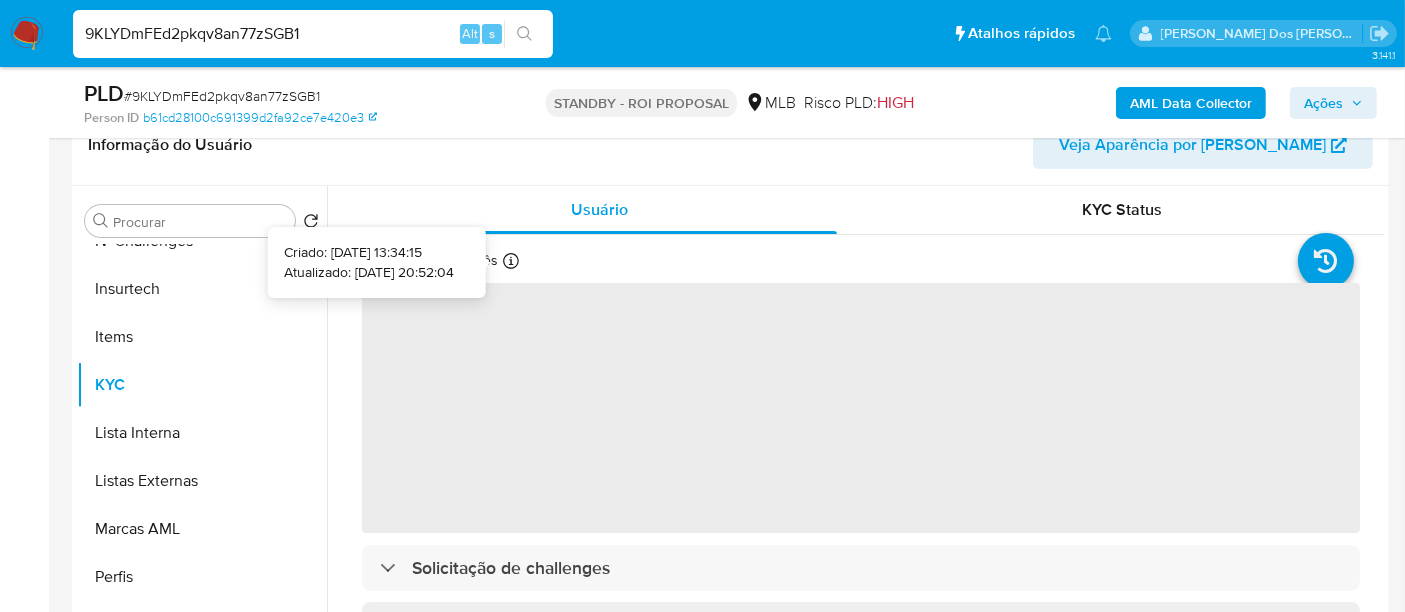type 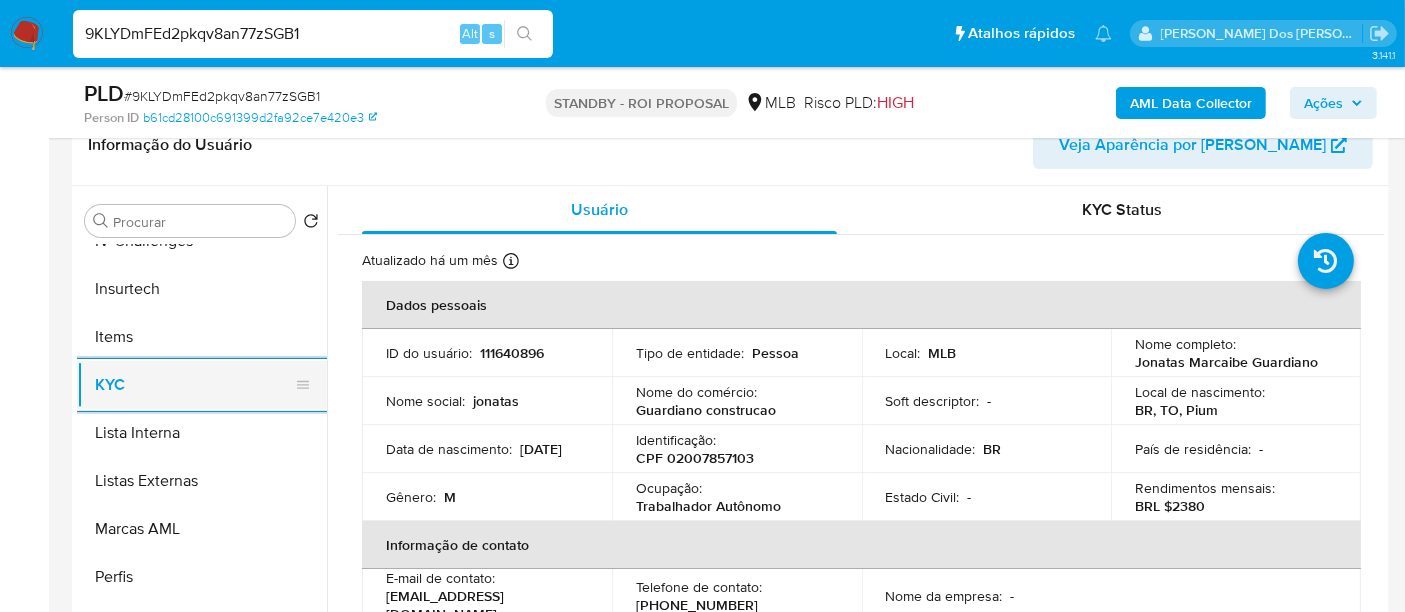 scroll, scrollTop: 733, scrollLeft: 0, axis: vertical 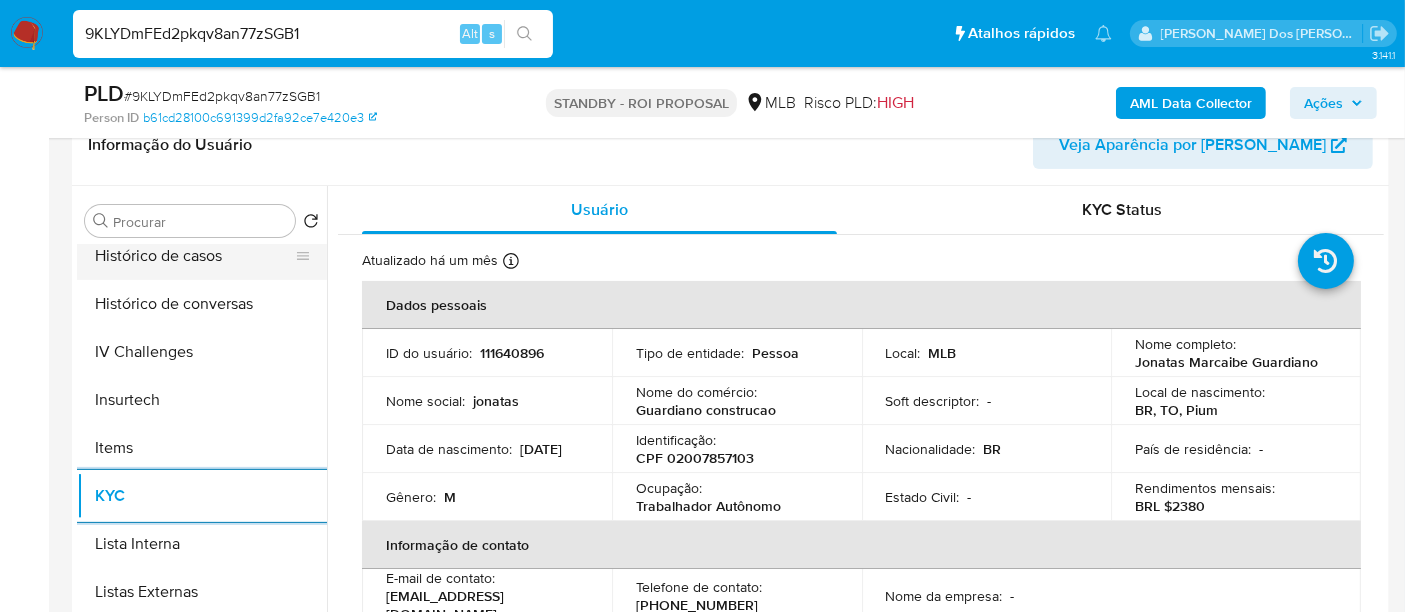 click on "Histórico de casos" at bounding box center [194, 256] 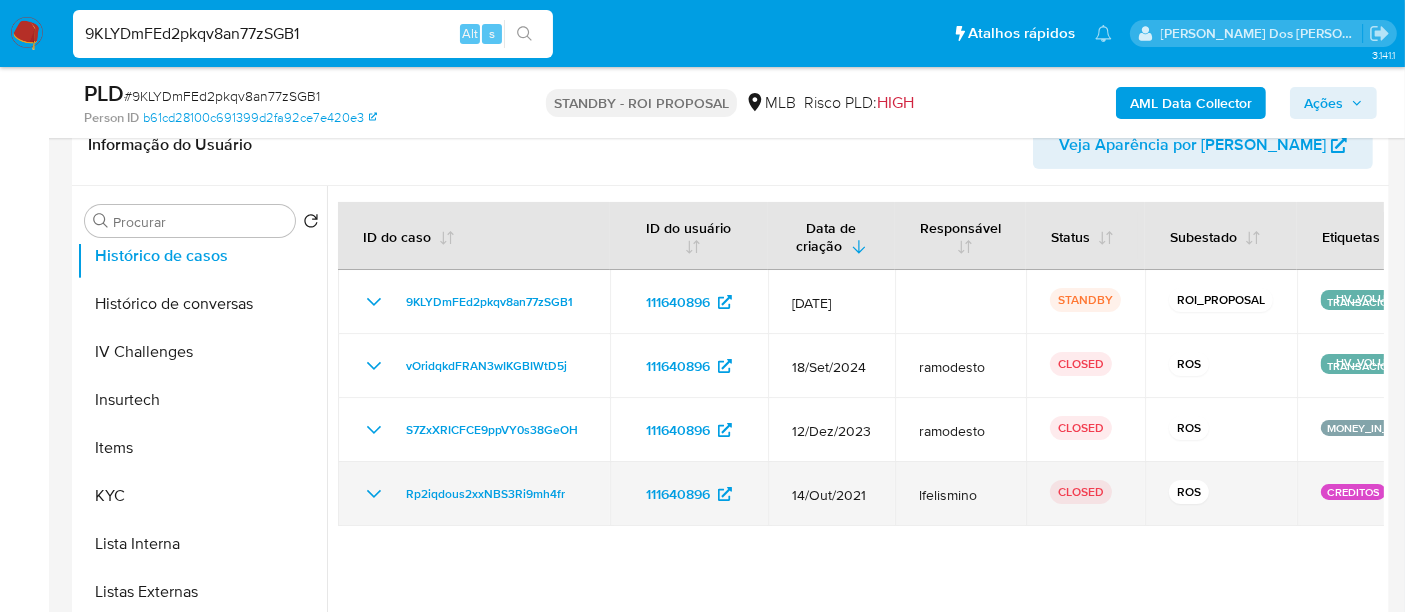 type 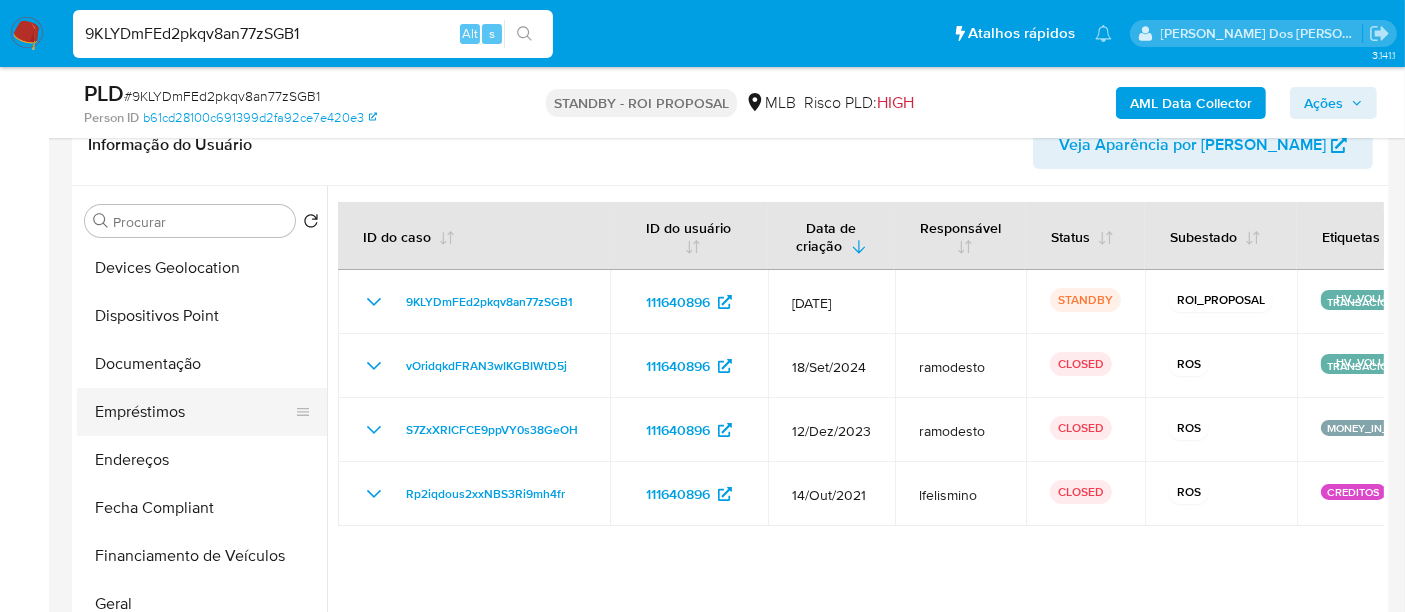 scroll, scrollTop: 288, scrollLeft: 0, axis: vertical 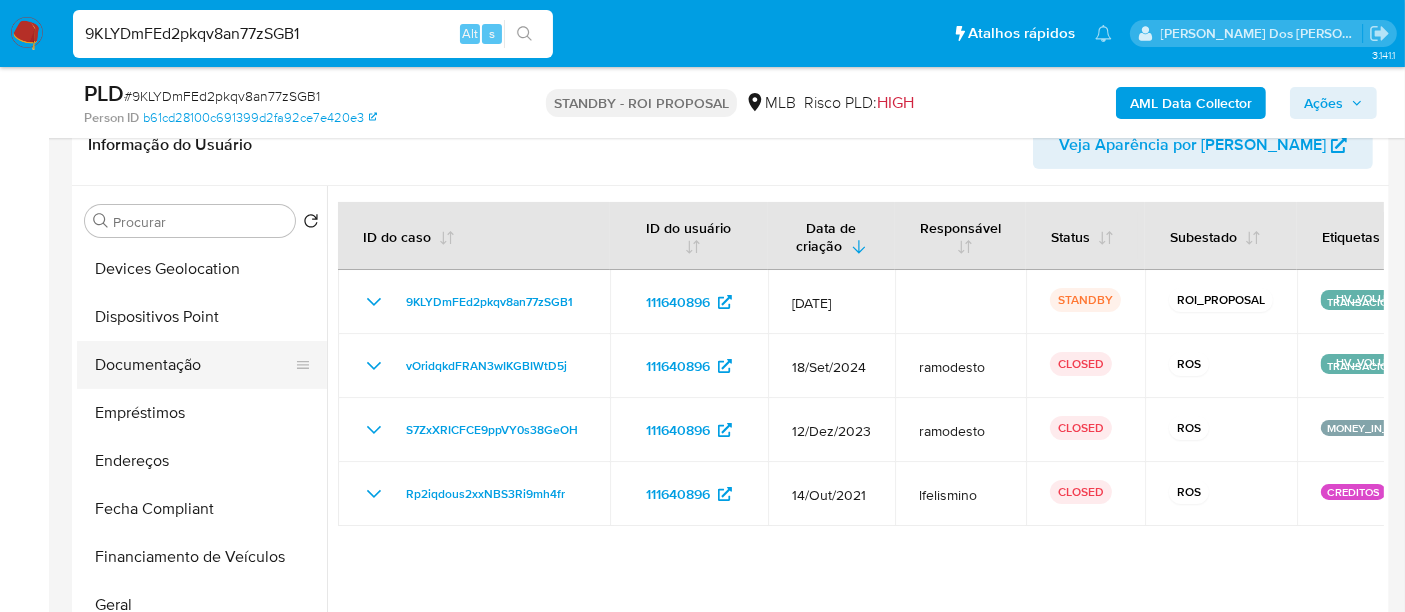 click on "Documentação" at bounding box center (194, 365) 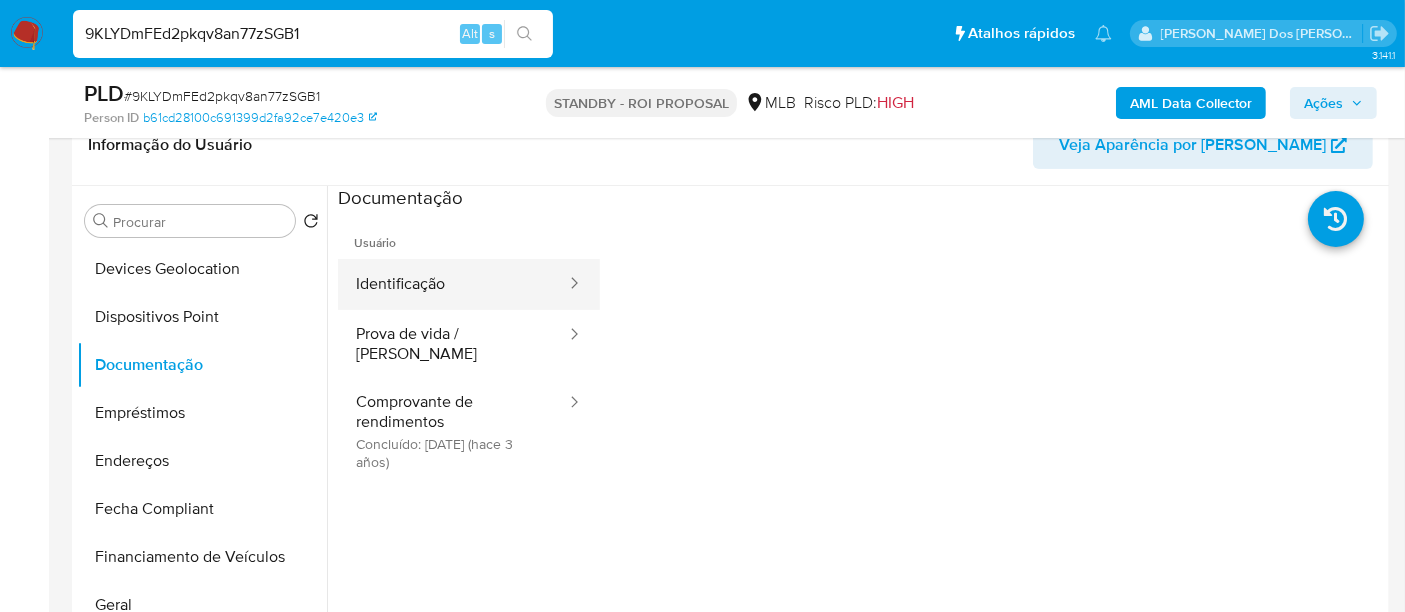 click on "Identificação" at bounding box center (453, 284) 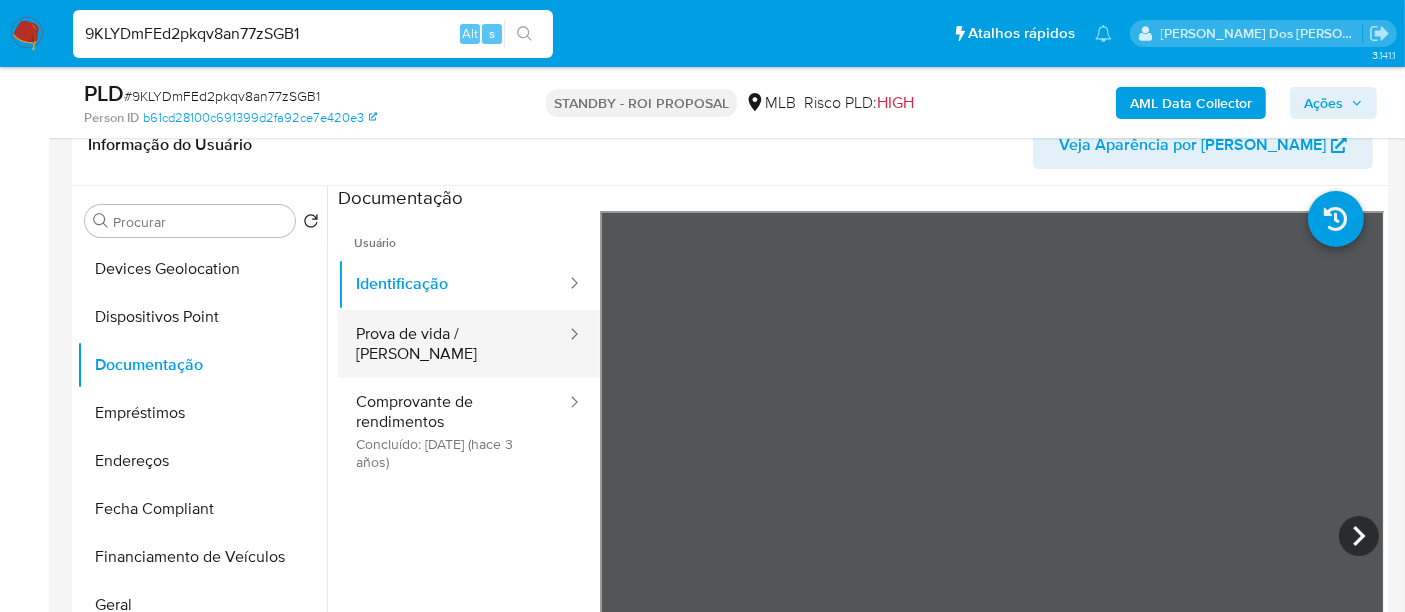 click on "Prova de vida / Selfie" at bounding box center [453, 344] 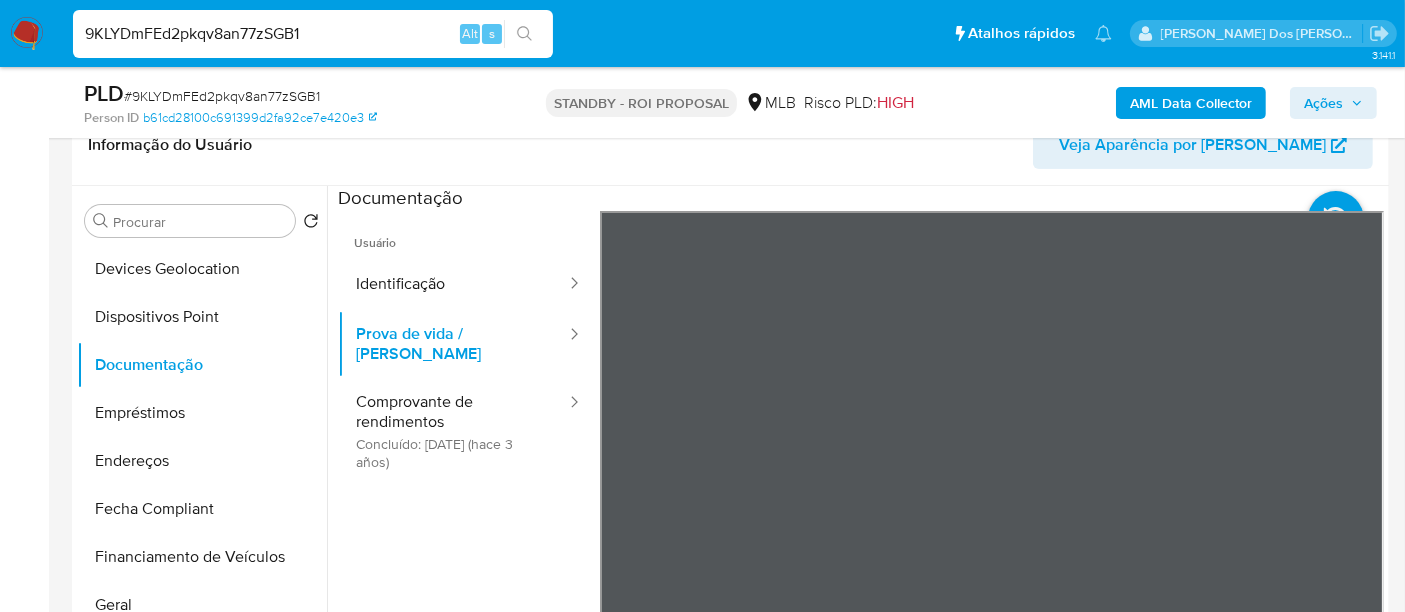 type 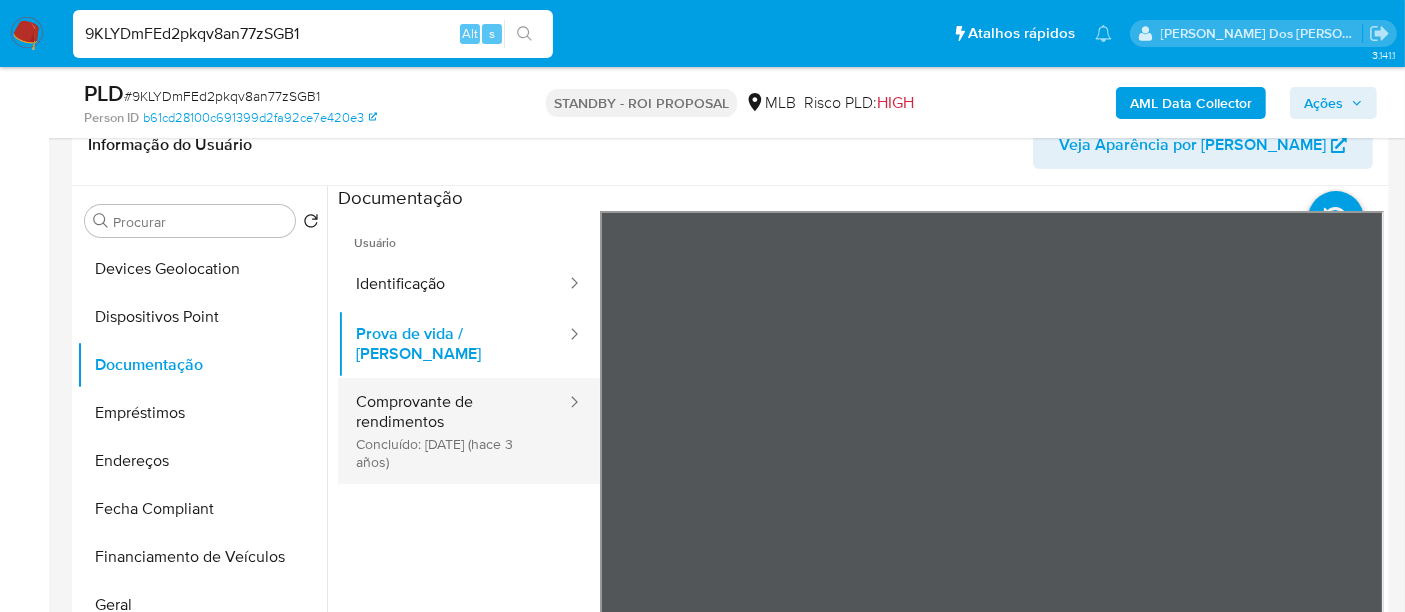 click on "Comprovante de rendimentos Concluído: 01/09/2022 (hace 3 años)" at bounding box center [453, 431] 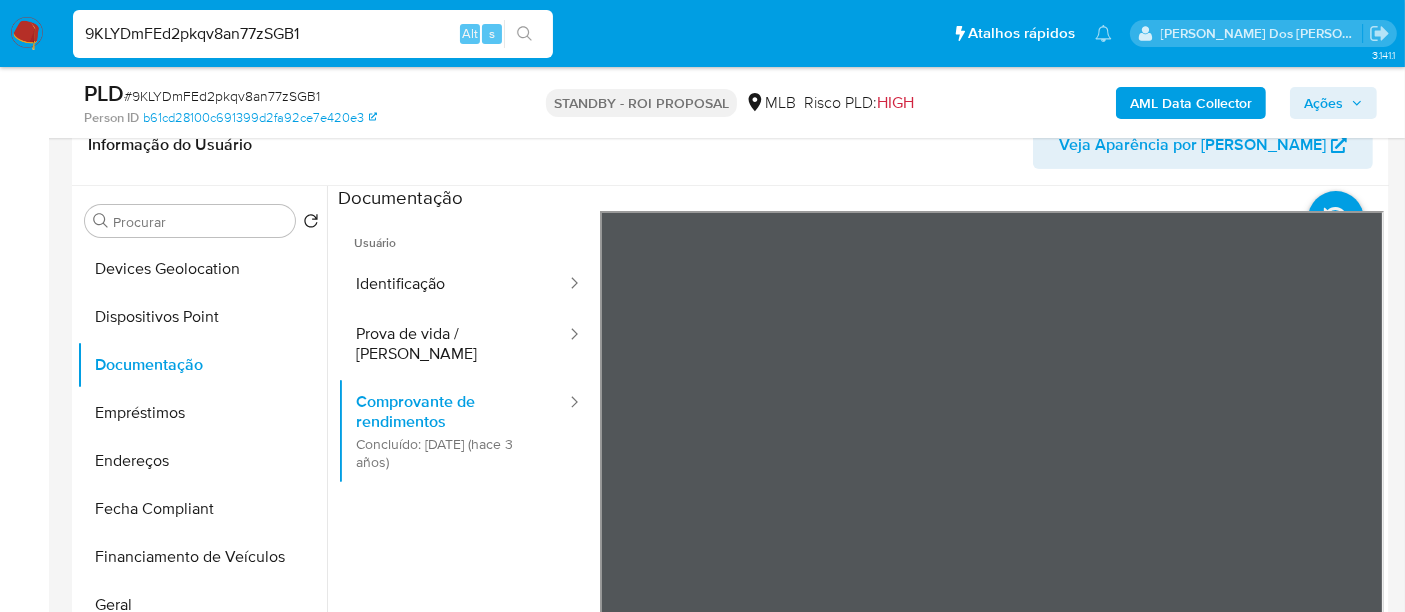 click on "Pausado Ver notificaciones 9KLYDmFEd2pkqv8an77zSGB1 Alt s Atalhos rápidos   Presiona las siguientes teclas para acceder a algunas de las funciones Pesquisar caso ou usuário Alt s Voltar para casa Alt h Adicione um comentário Alt c Adicionar um anexo Alt a Renato Lopes Dos Santos Bandeja Painel Screening Pesquisa em Listas Watchlist Ferramentas Operações em massa Ejecuções automáticas relatórios Mulan Localizador de pessoas Consolidado 3.141.1 Sem atribuição   Asignado el: 13/06/2025 17:37:21 Criou: 13/06/2025   Criou: 13/06/2025 17:37:21 - Expira em um mês   Expira em 28/07/2025 17:37:22 PLD # 9KLYDmFEd2pkqv8an77zSGB1 Person ID b61cd28100c691399d2fa92ce7e420e3 STANDBY - ROI PROPOSAL  MLB Risco PLD:  HIGH AML Data Collector Ações Informação do Caso Eventos ( 1 ) Ações MANUAL (1) Informação do Usuário Veja Aparência por Pessoa Procurar   Retornar ao pedido padrão Adiantamentos de Dinheiro Anexos Cartões Contas Bancárias Dados Modificados Detalhe da geolocalização Devices Geolocation" at bounding box center [702, 1342] 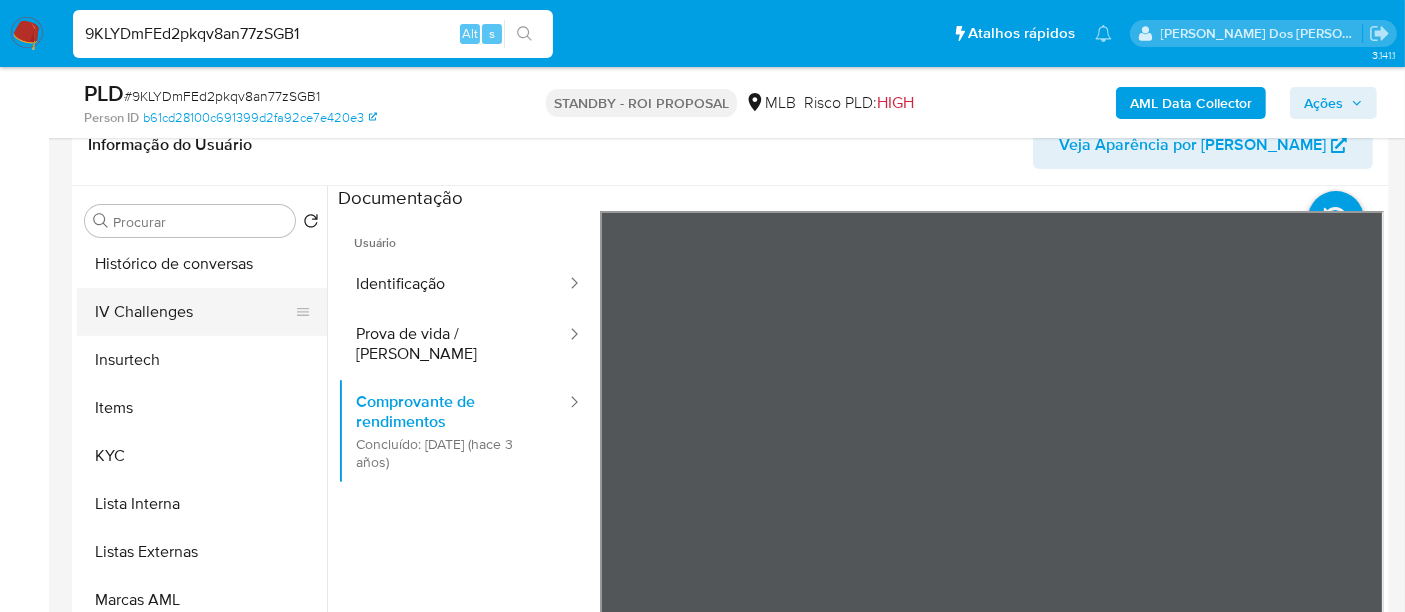 scroll, scrollTop: 844, scrollLeft: 0, axis: vertical 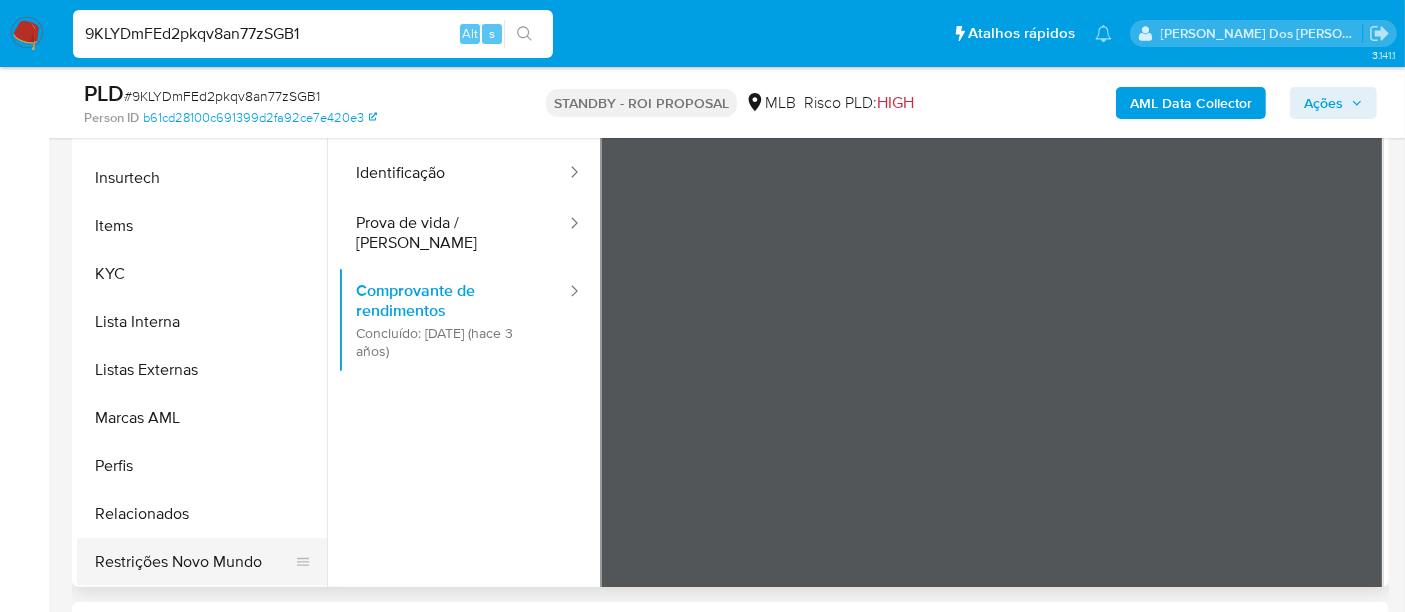 drag, startPoint x: 148, startPoint y: 563, endPoint x: 175, endPoint y: 552, distance: 29.15476 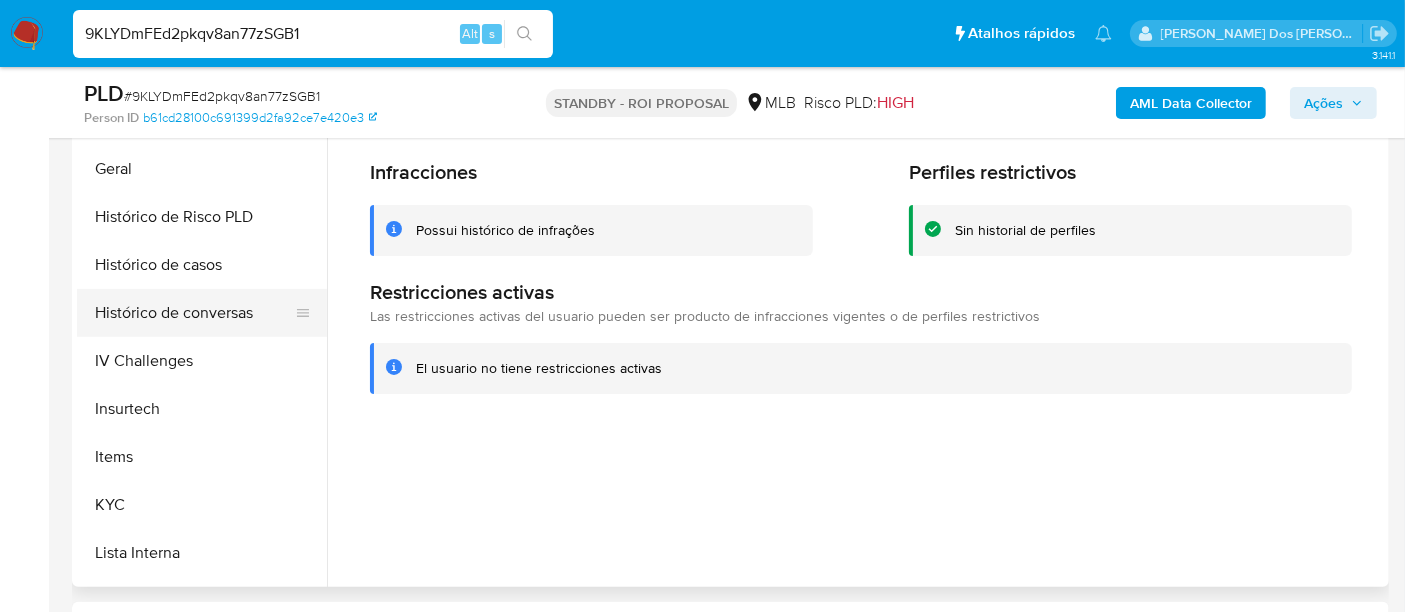 scroll, scrollTop: 511, scrollLeft: 0, axis: vertical 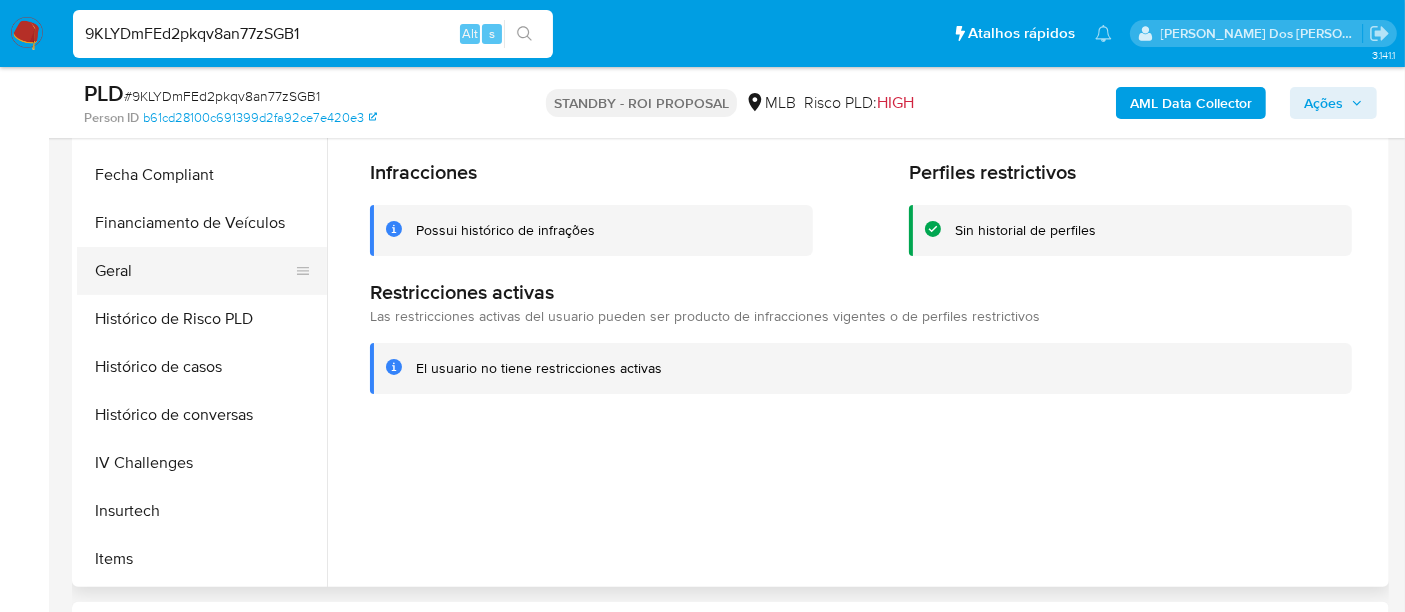 click on "Geral" at bounding box center (194, 271) 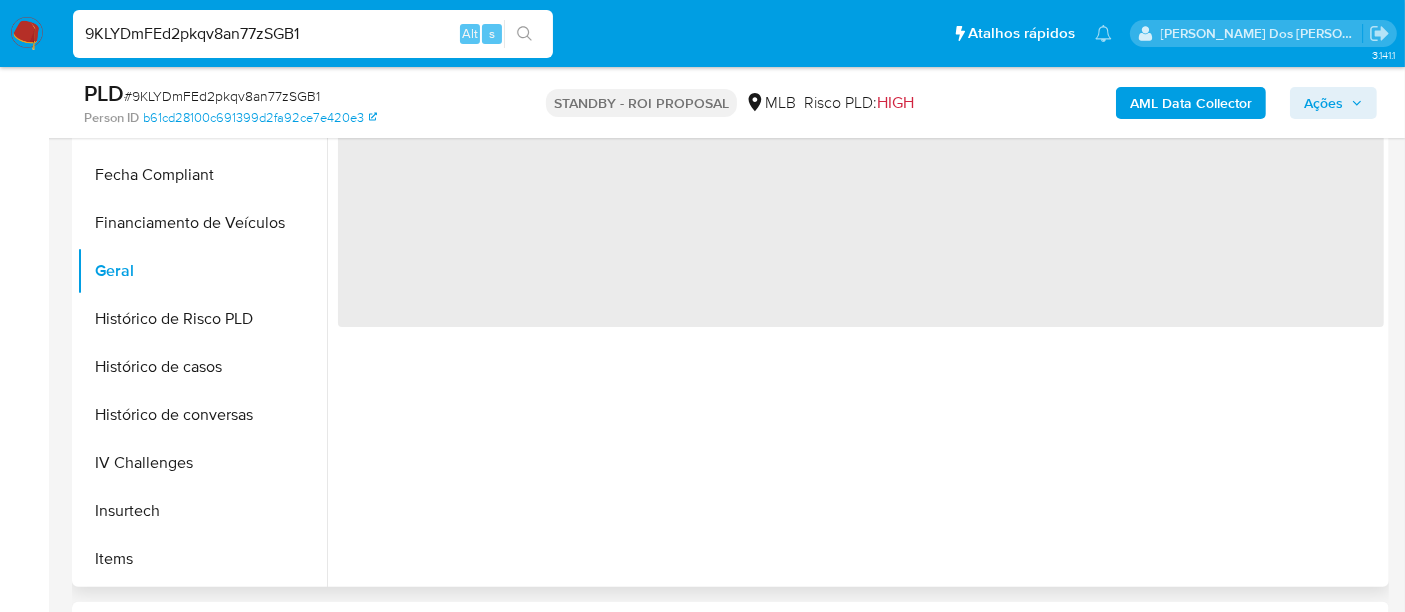 type 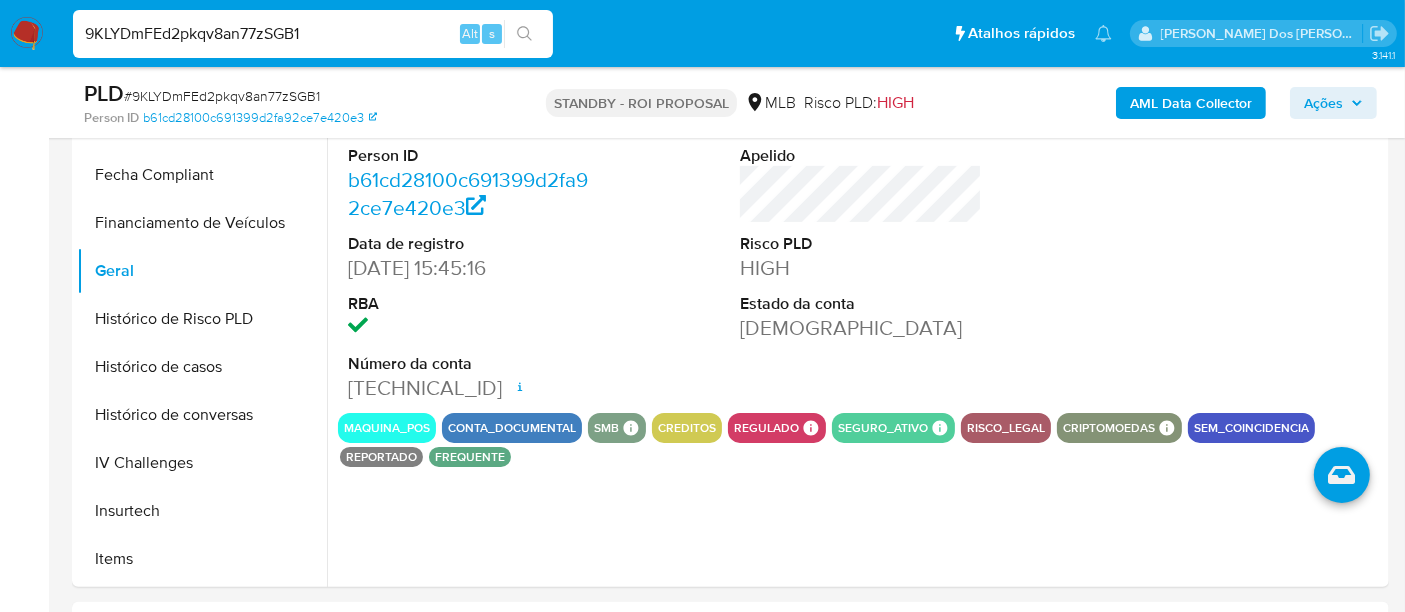 click on "9KLYDmFEd2pkqv8an77zSGB1 Alt s" at bounding box center (313, 34) 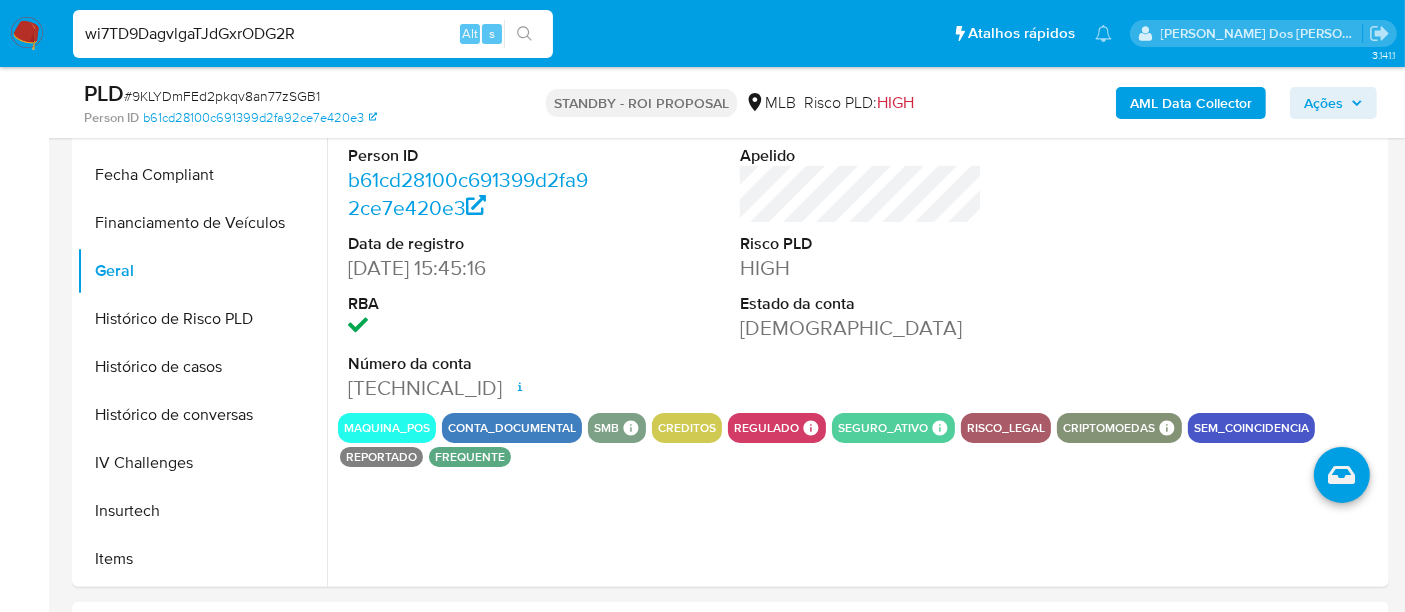 type on "wi7TD9DagvlgaTJdGxrODG2R" 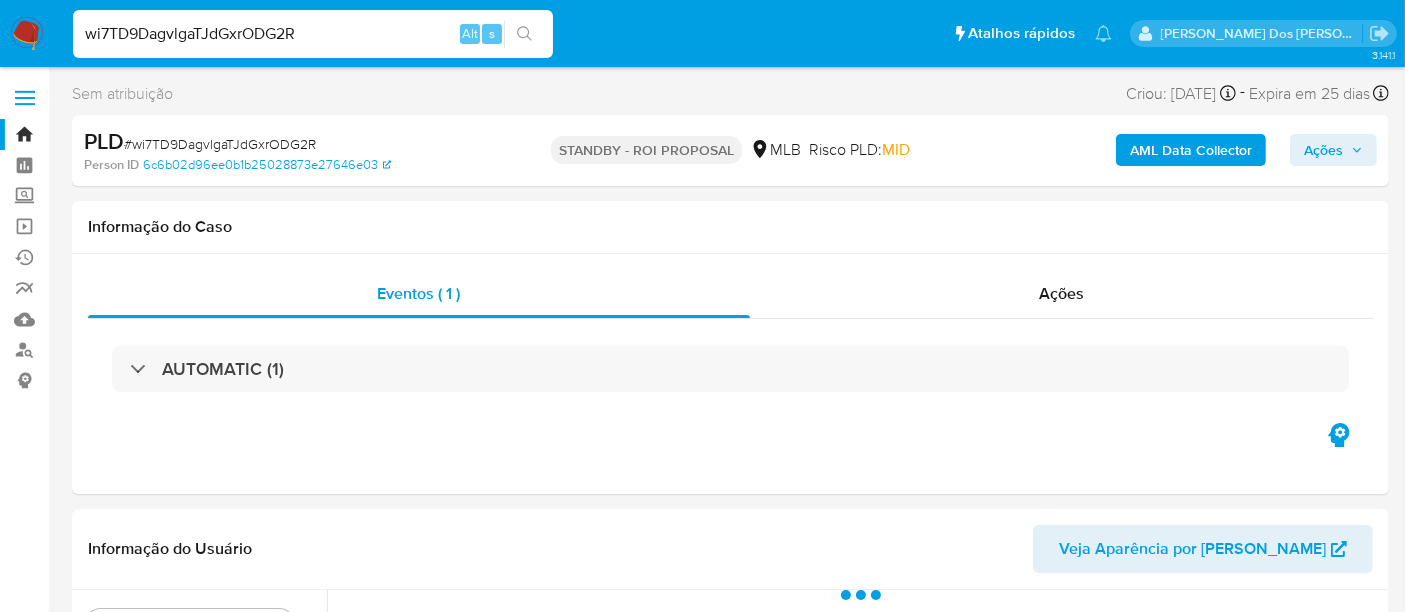 select on "10" 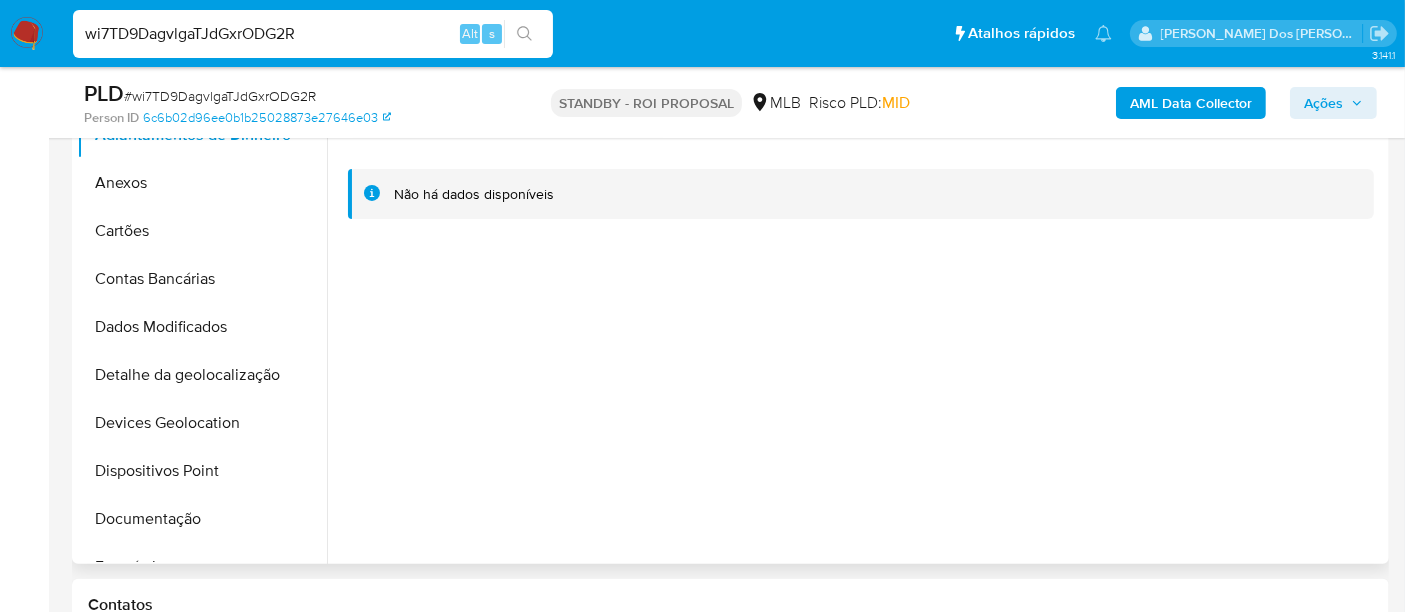 scroll, scrollTop: 555, scrollLeft: 0, axis: vertical 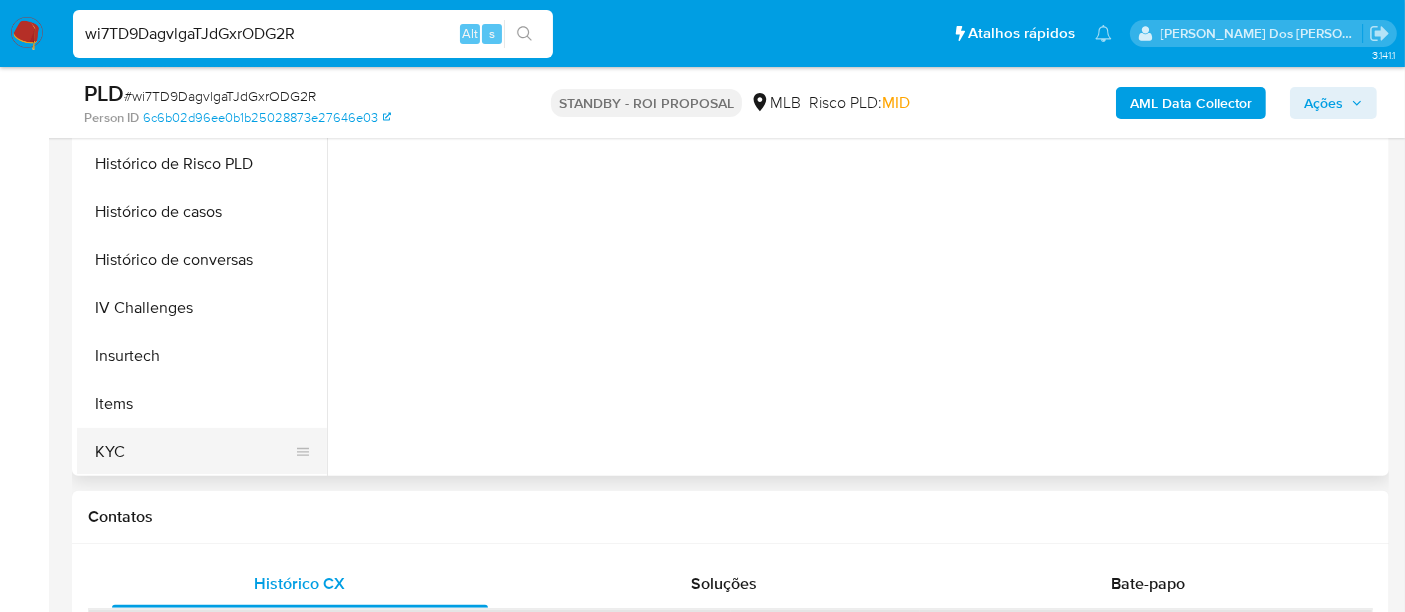 click on "KYC" at bounding box center [194, 452] 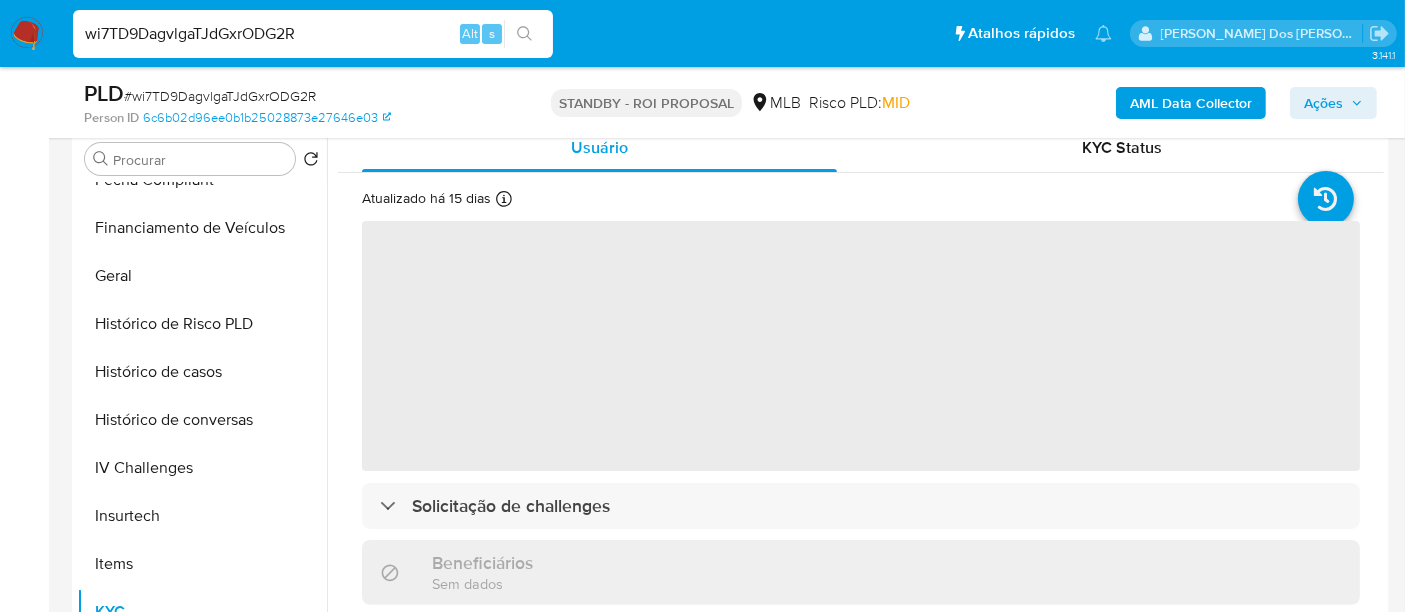 scroll, scrollTop: 333, scrollLeft: 0, axis: vertical 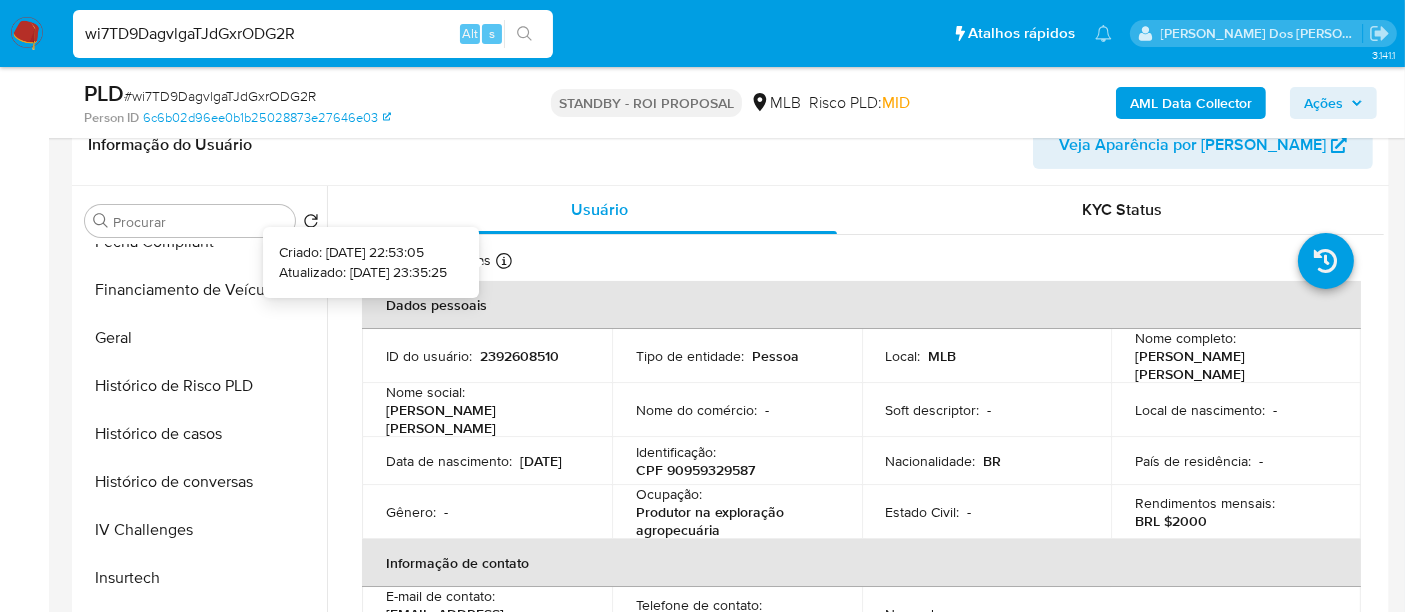 type 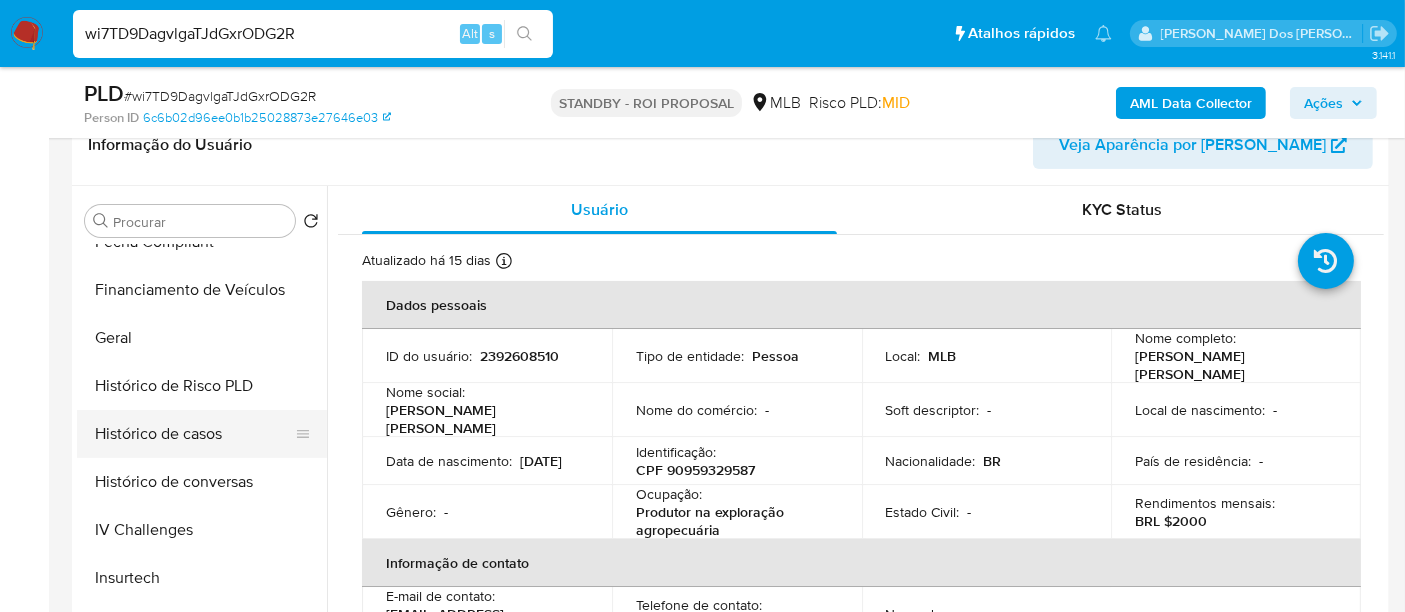 click on "Histórico de casos" at bounding box center [194, 434] 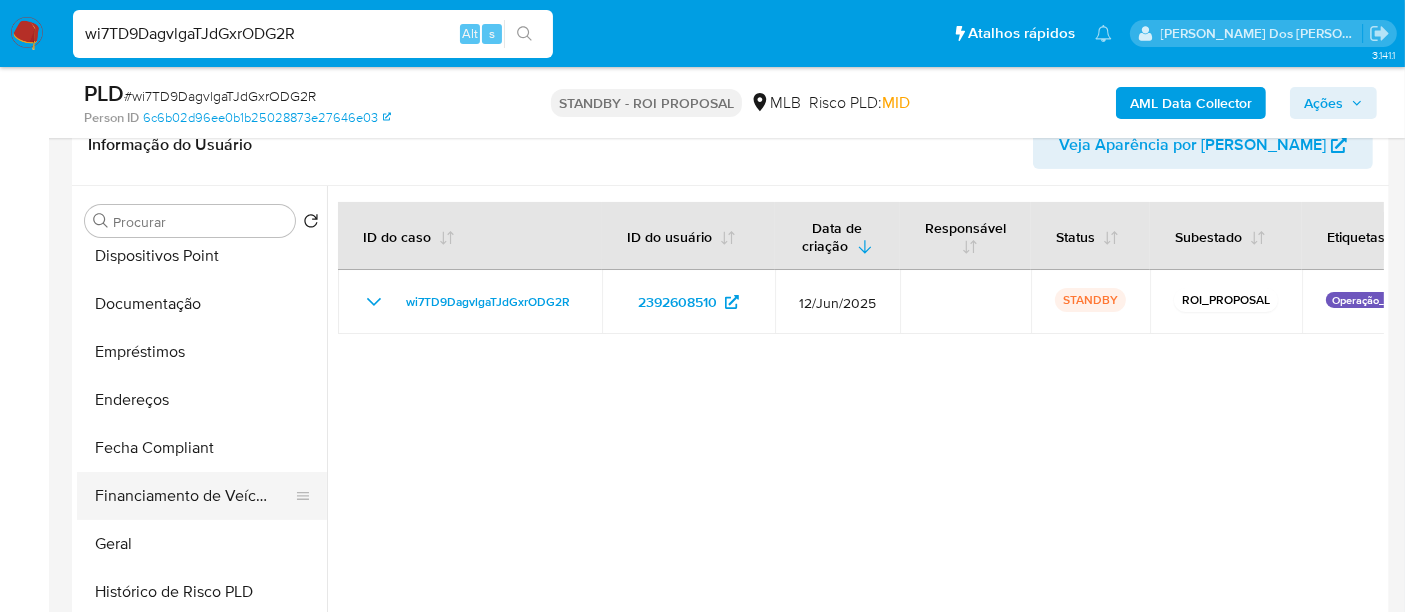 scroll, scrollTop: 333, scrollLeft: 0, axis: vertical 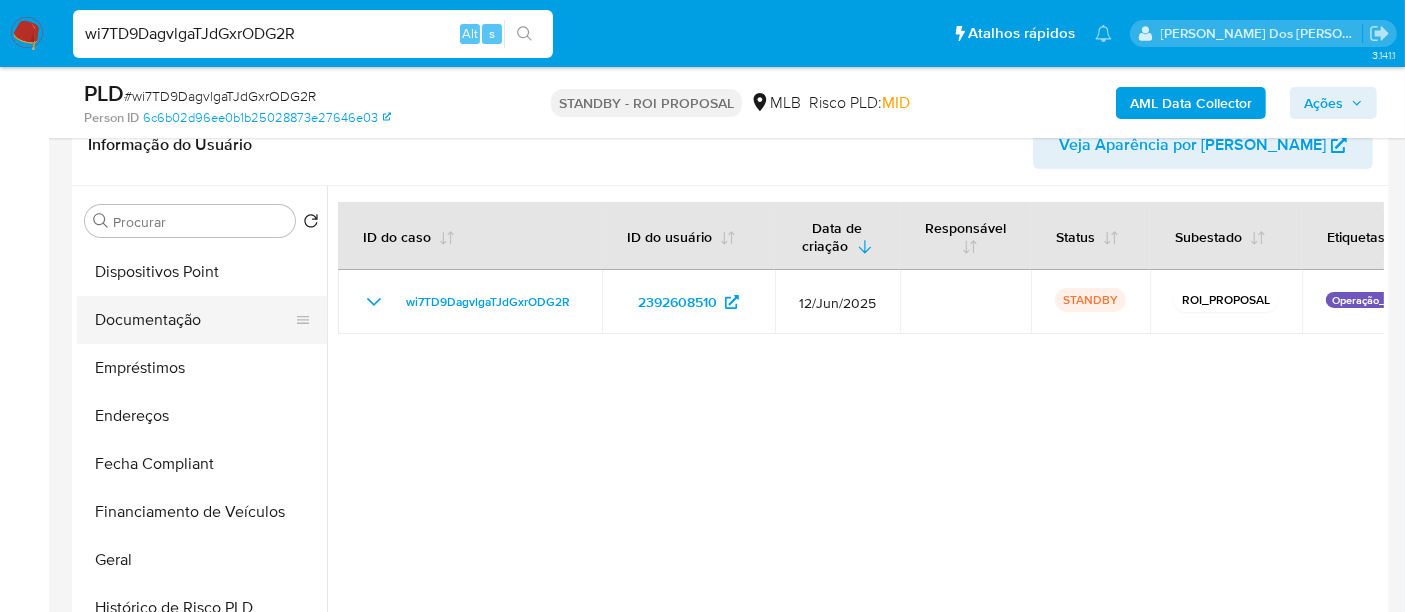 click on "Documentação" at bounding box center [194, 320] 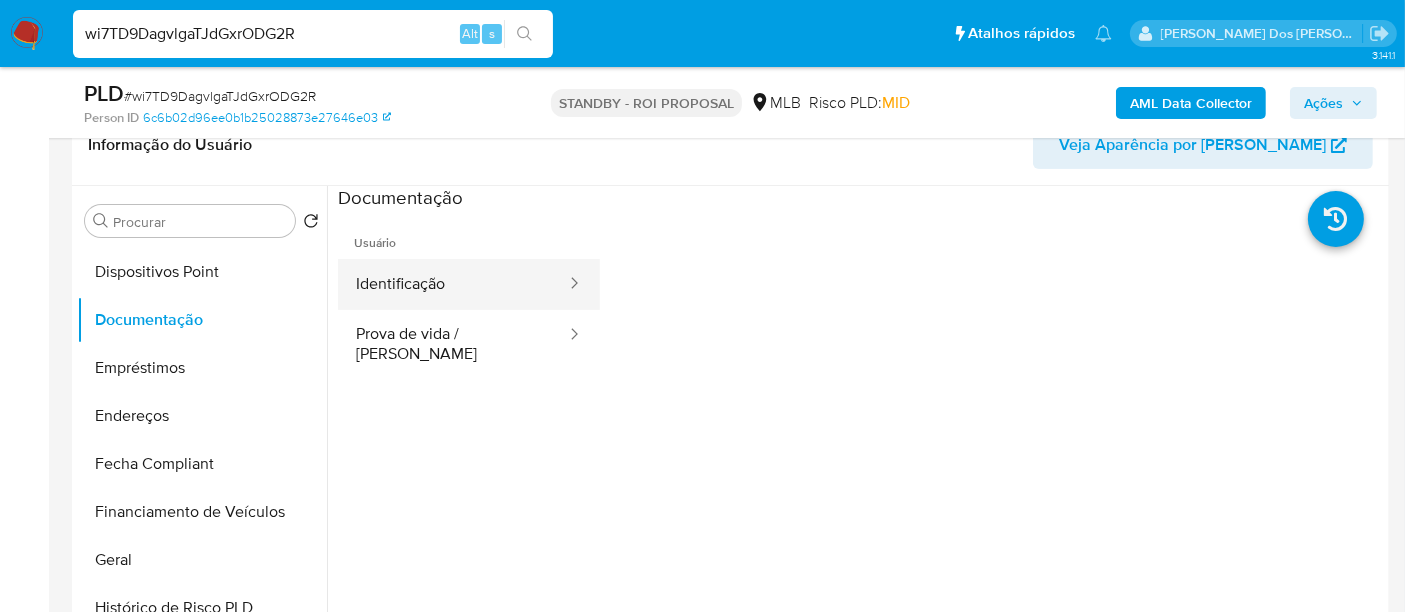 click on "Identificação" at bounding box center [453, 284] 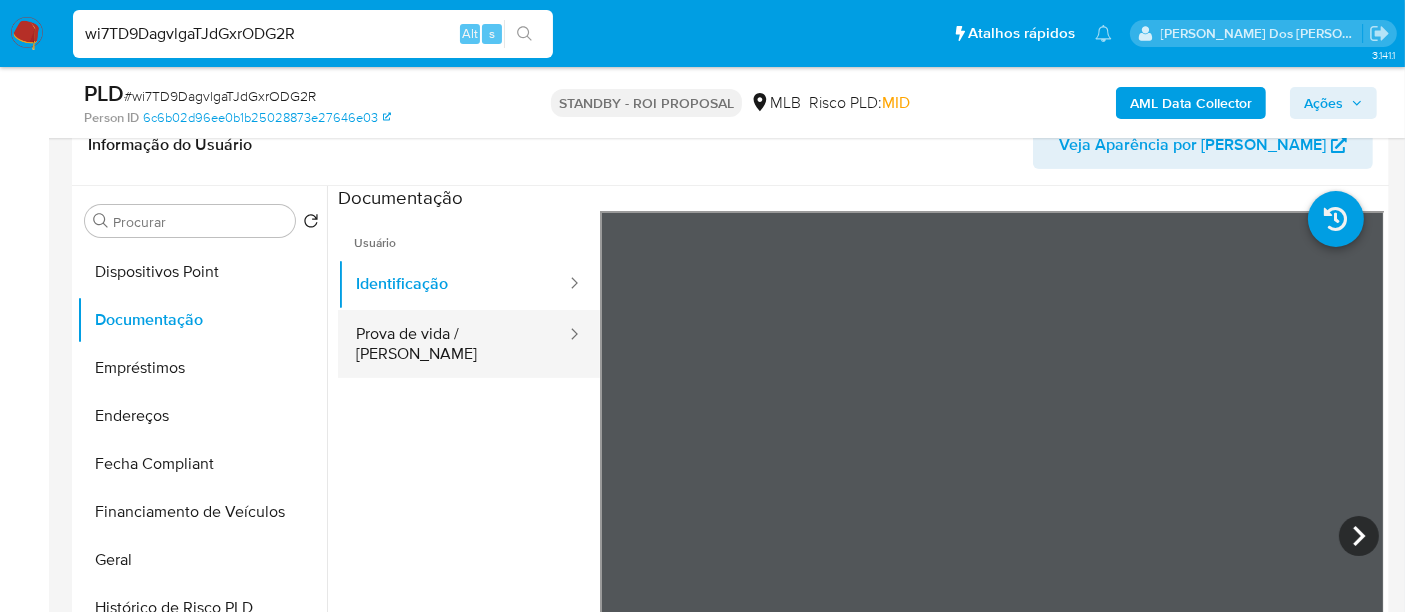 click on "Prova de vida / Selfie" at bounding box center [453, 344] 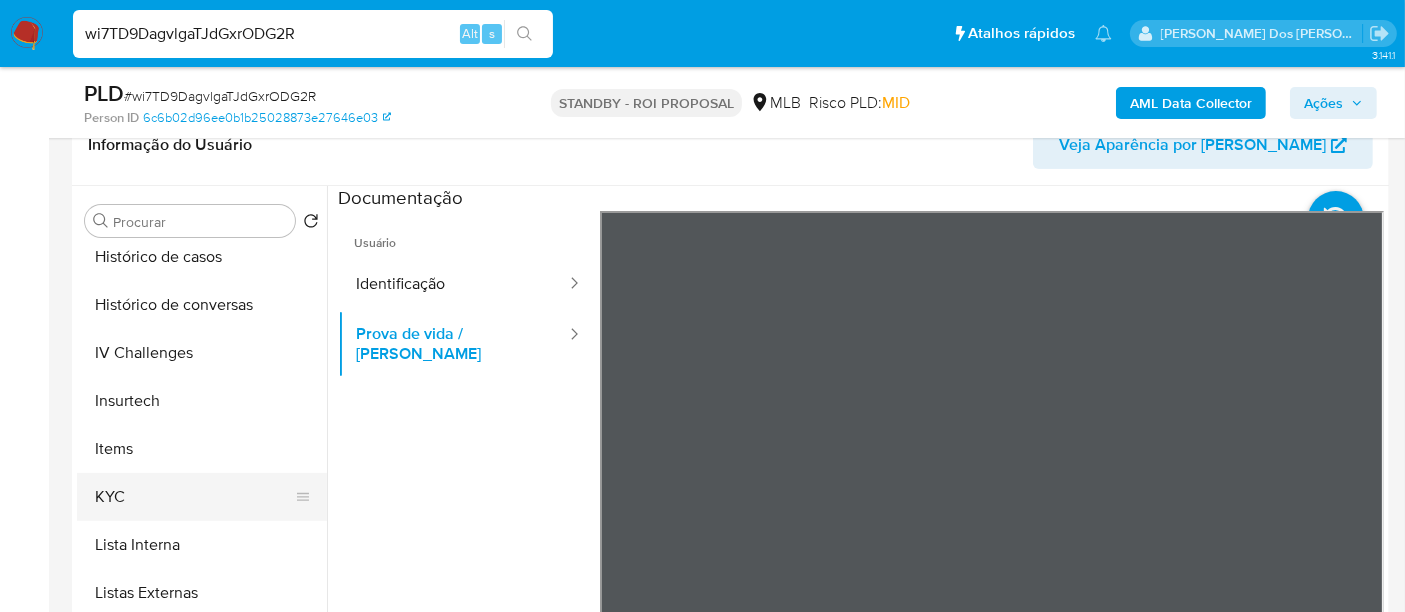 scroll, scrollTop: 844, scrollLeft: 0, axis: vertical 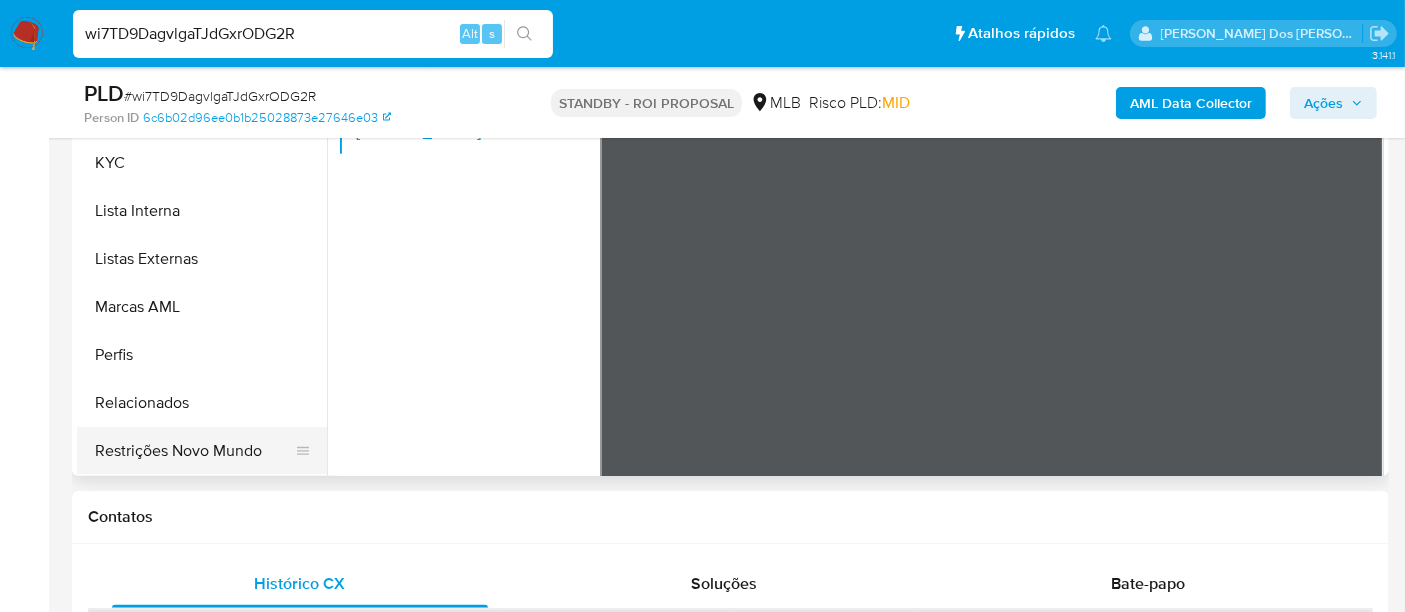 click on "Restrições Novo Mundo" at bounding box center (194, 451) 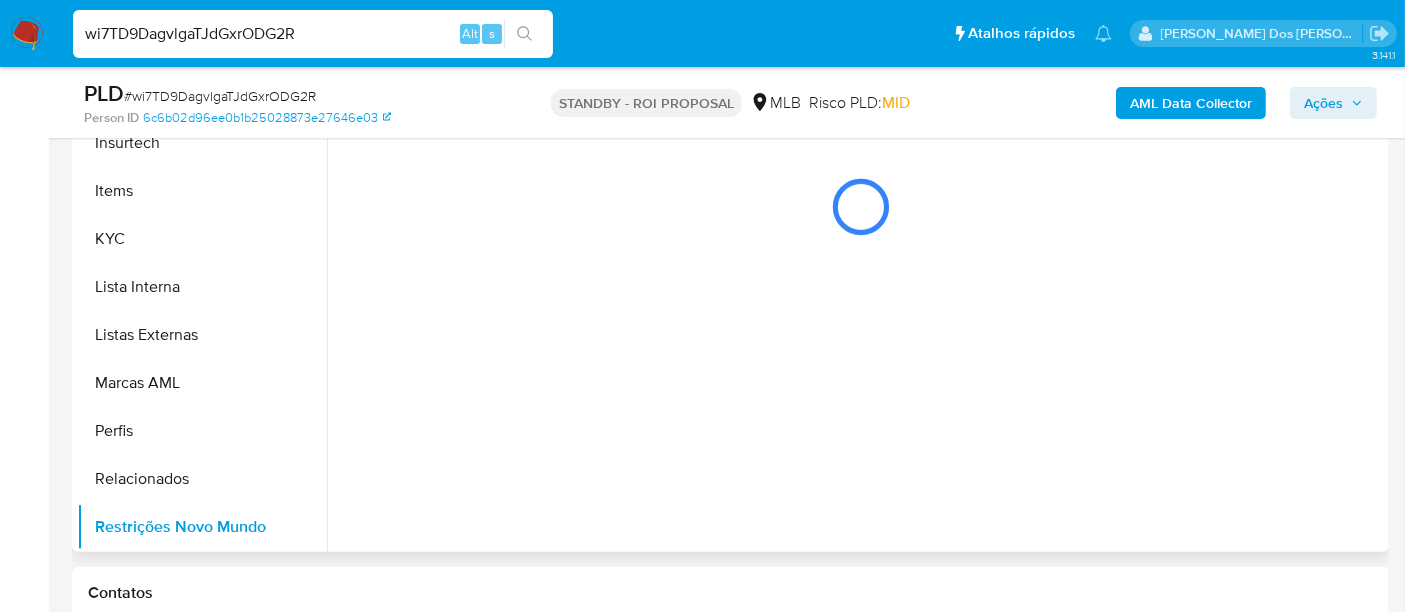scroll, scrollTop: 444, scrollLeft: 0, axis: vertical 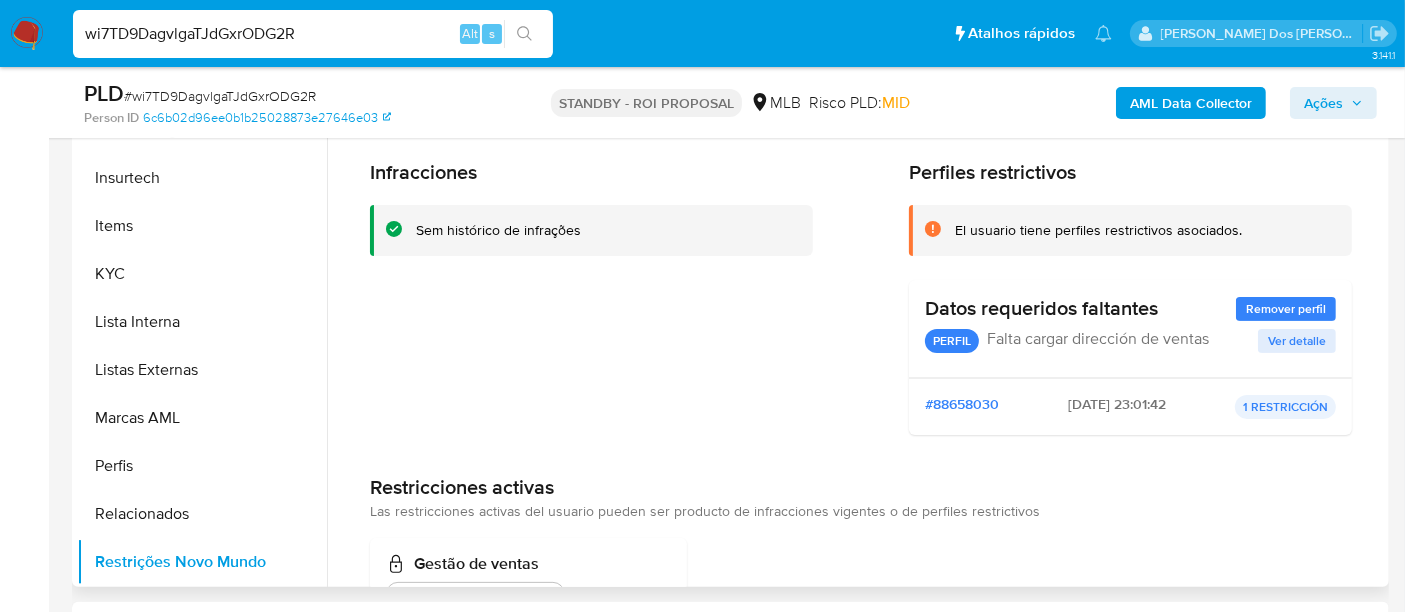 type 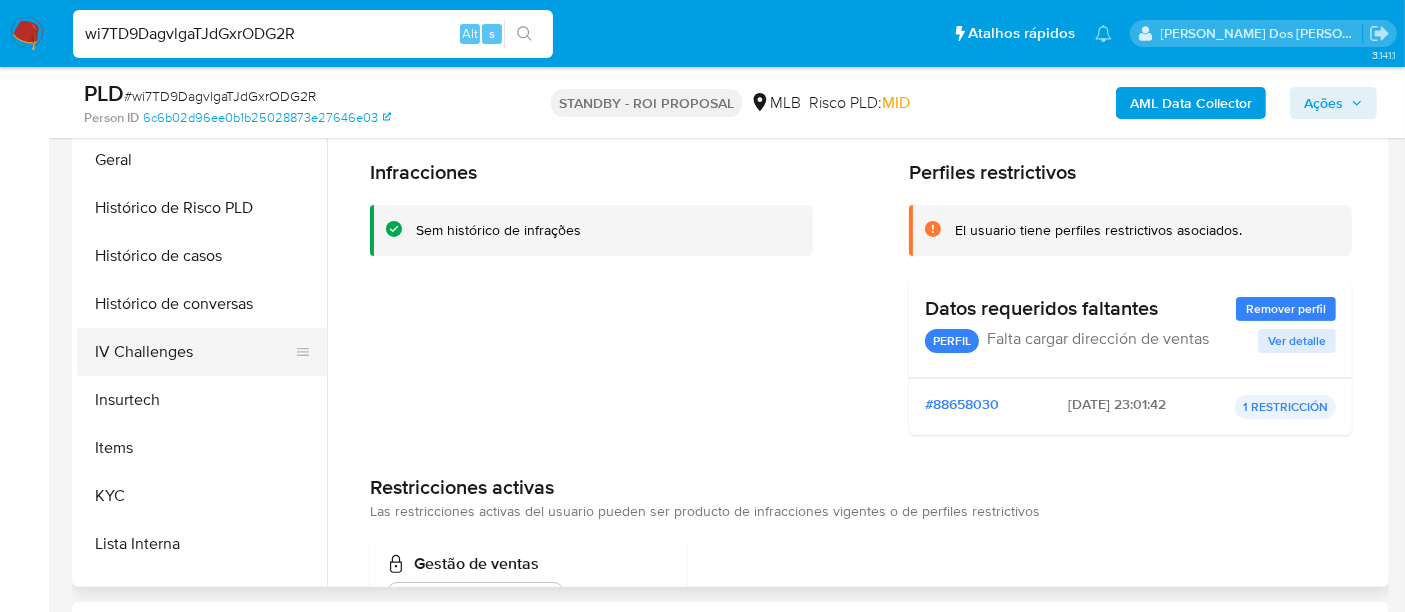 scroll, scrollTop: 511, scrollLeft: 0, axis: vertical 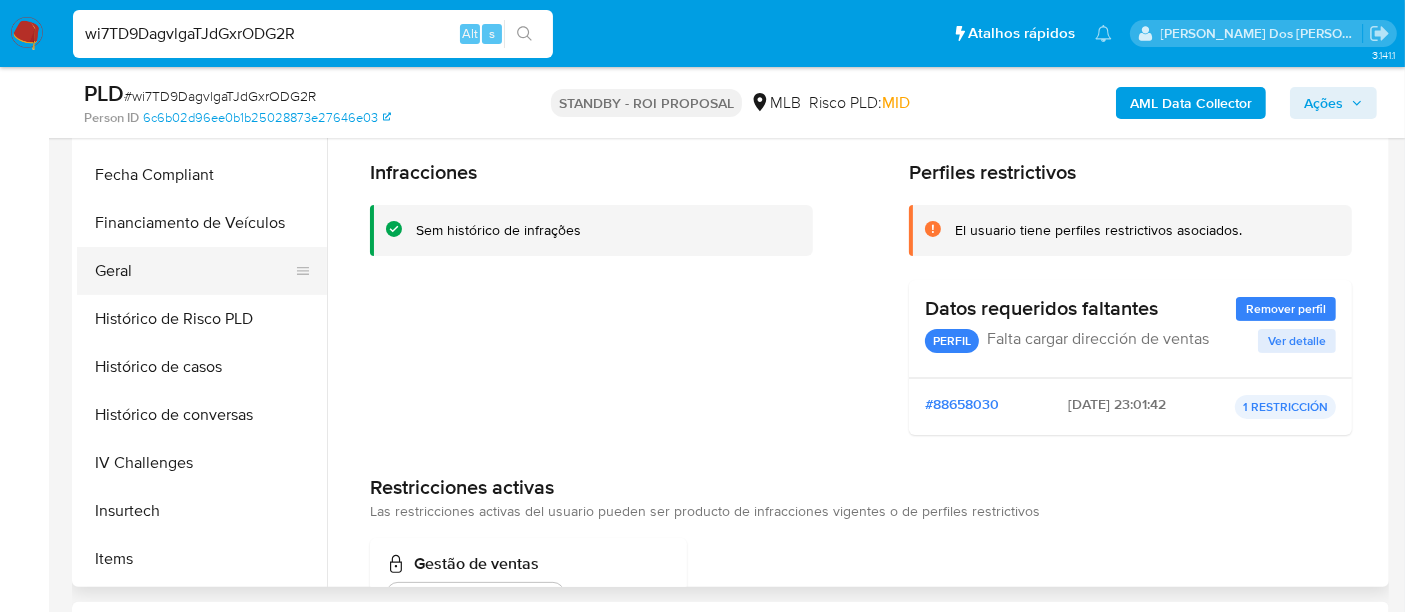 click on "Geral" at bounding box center [194, 271] 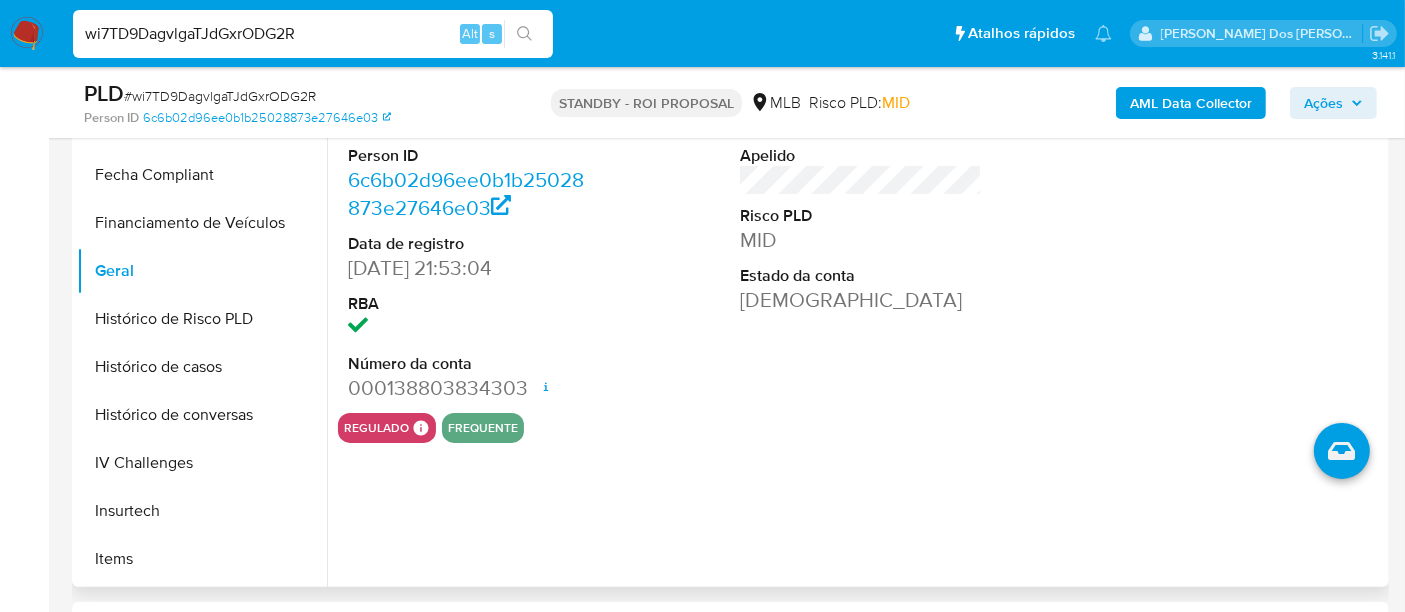 type 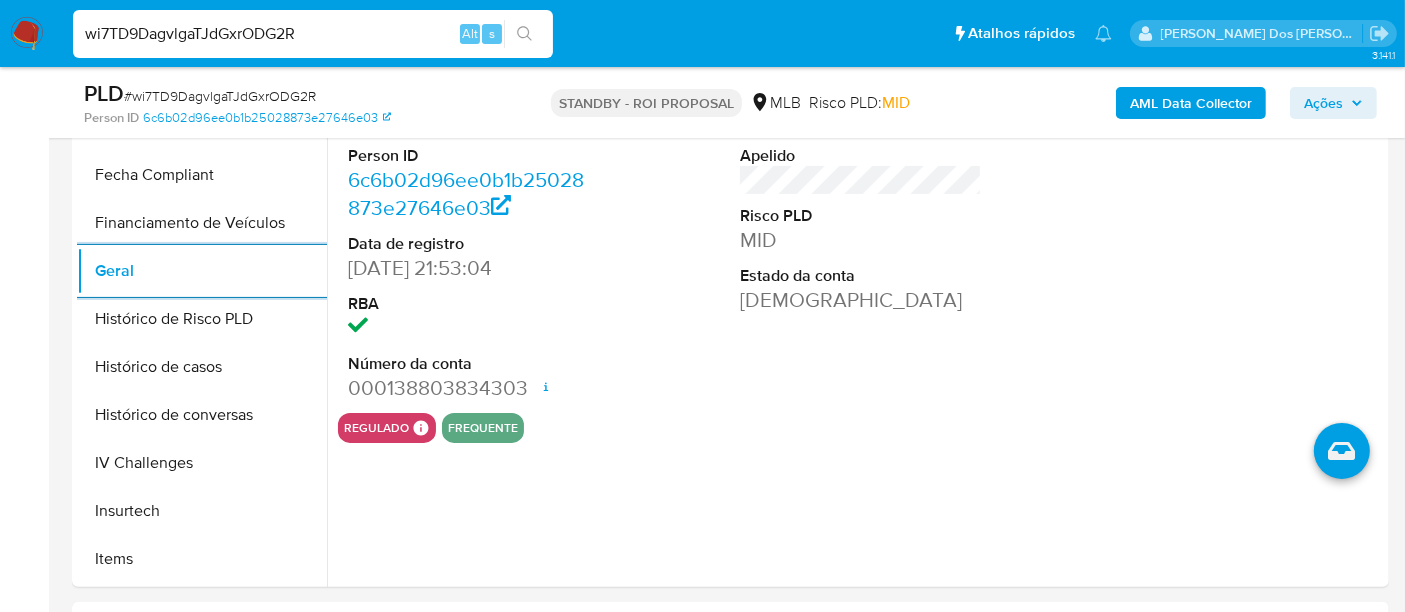 click at bounding box center [27, 34] 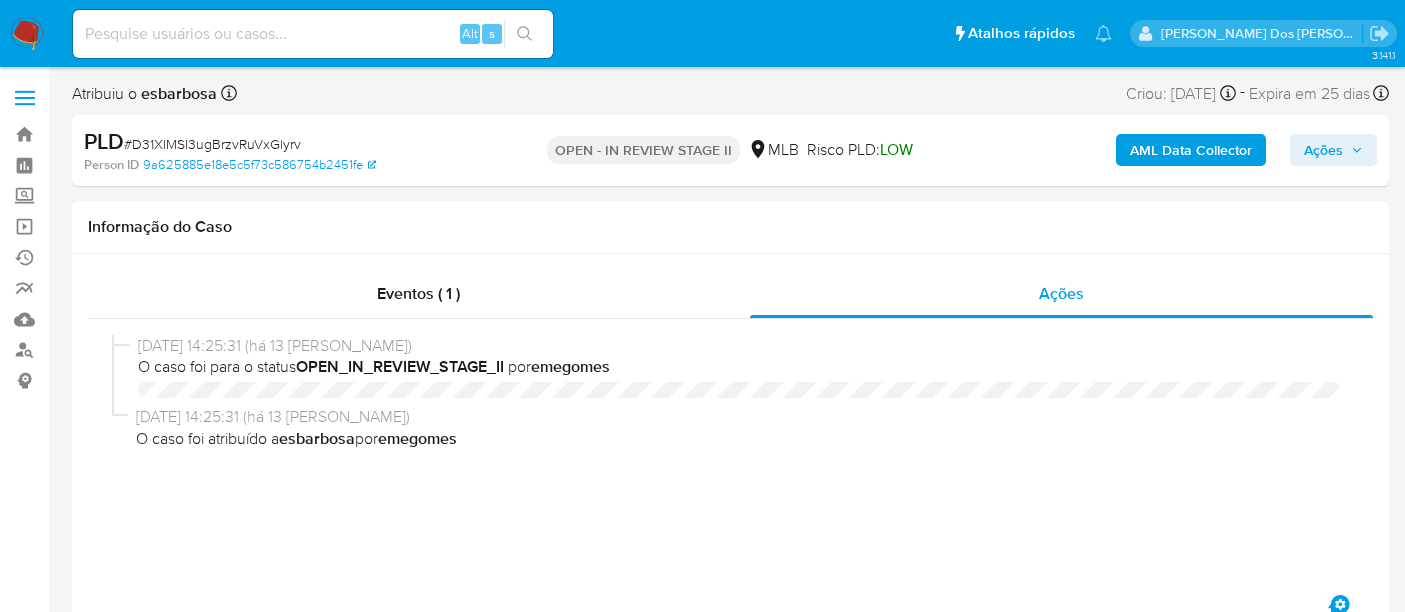 select on "10" 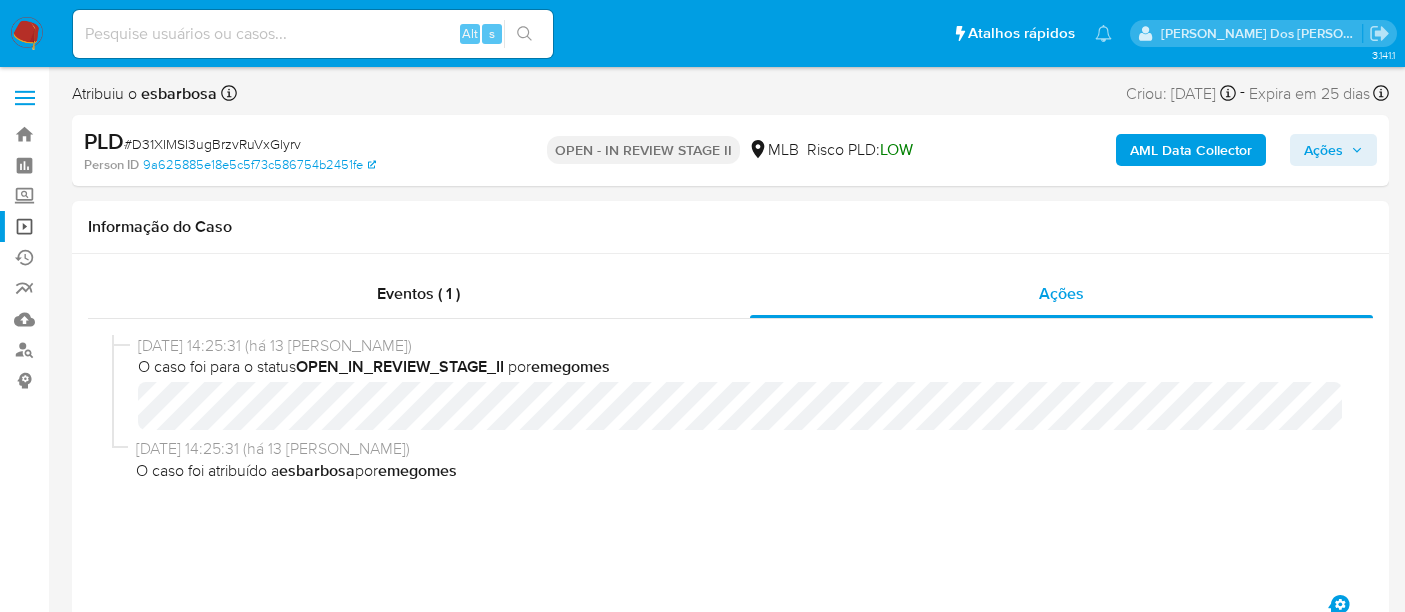 scroll, scrollTop: 0, scrollLeft: 0, axis: both 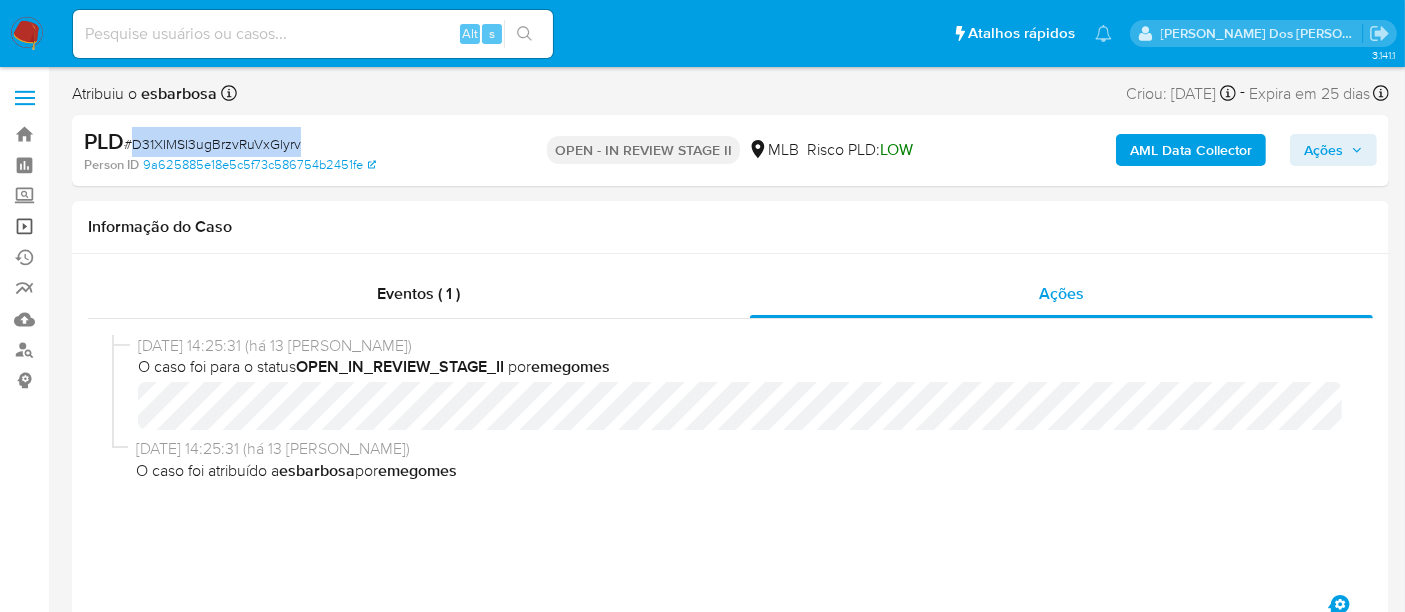 click on "Operações em massa" at bounding box center [119, 226] 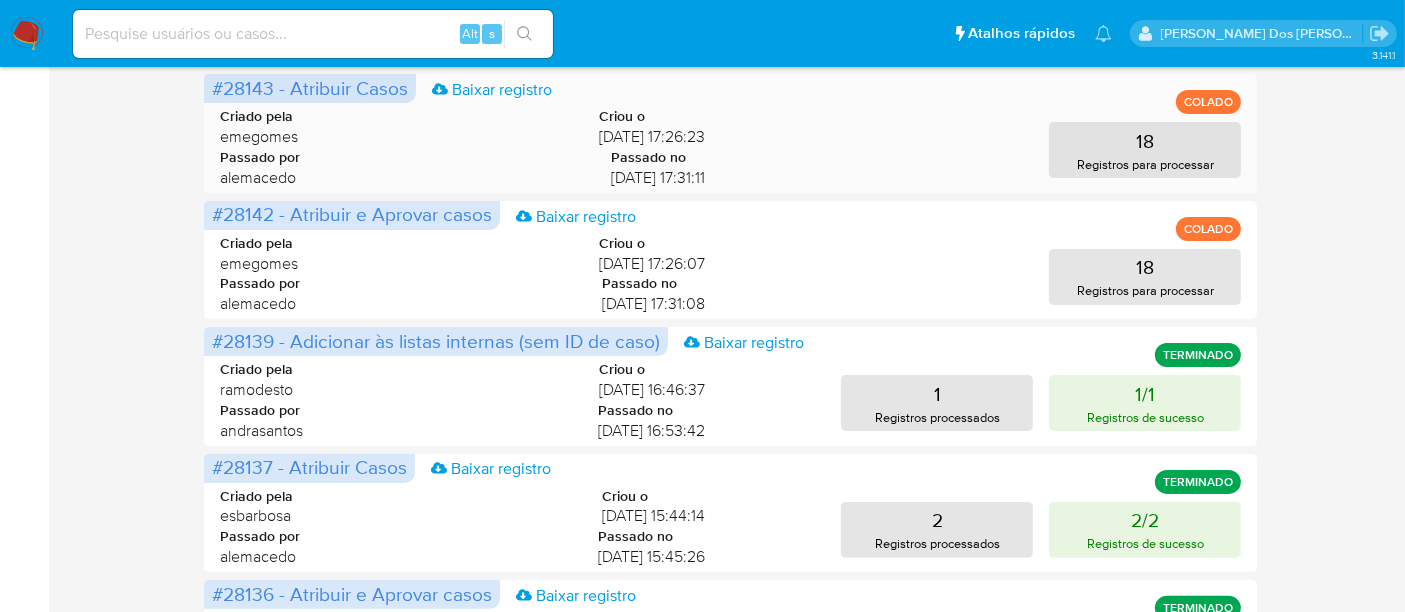 scroll, scrollTop: 0, scrollLeft: 0, axis: both 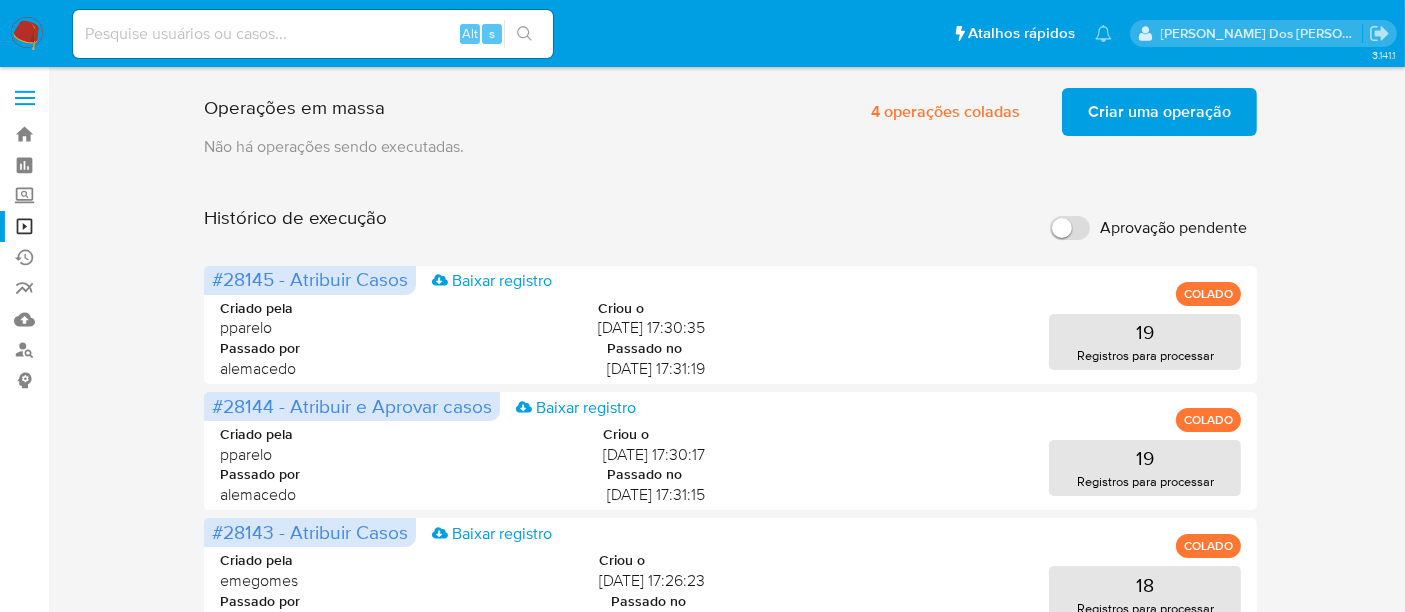 click on "Criar uma operação" at bounding box center (1159, 112) 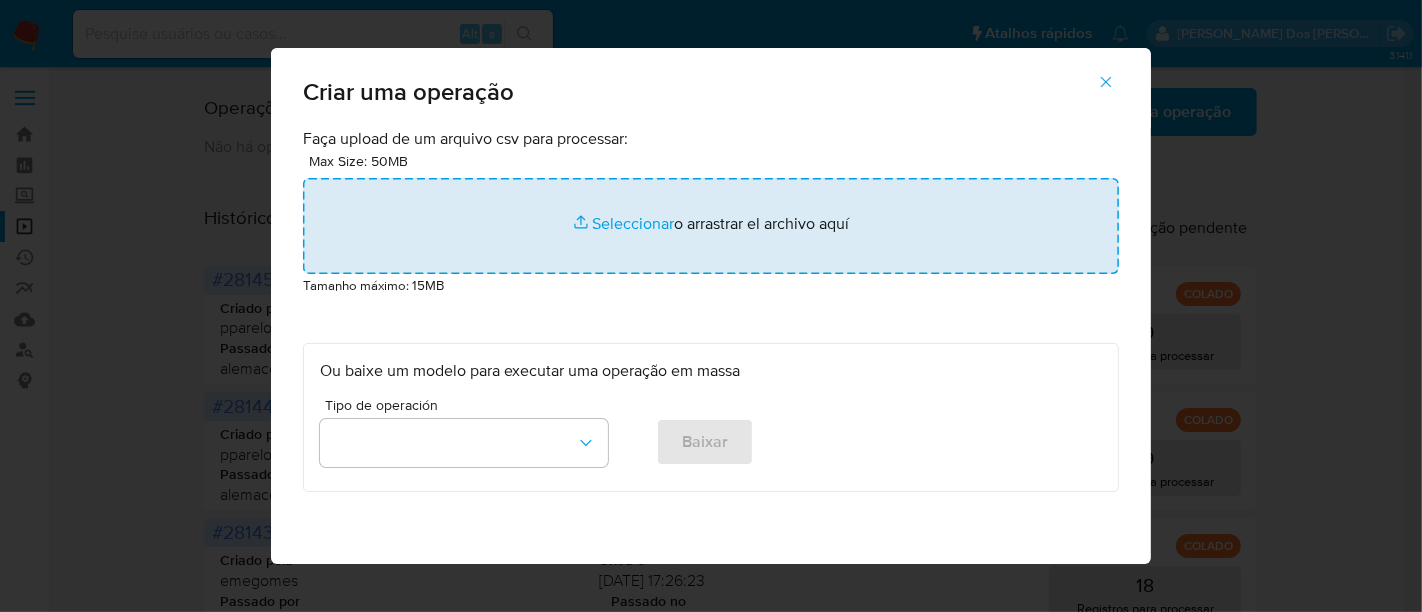 click at bounding box center [711, 226] 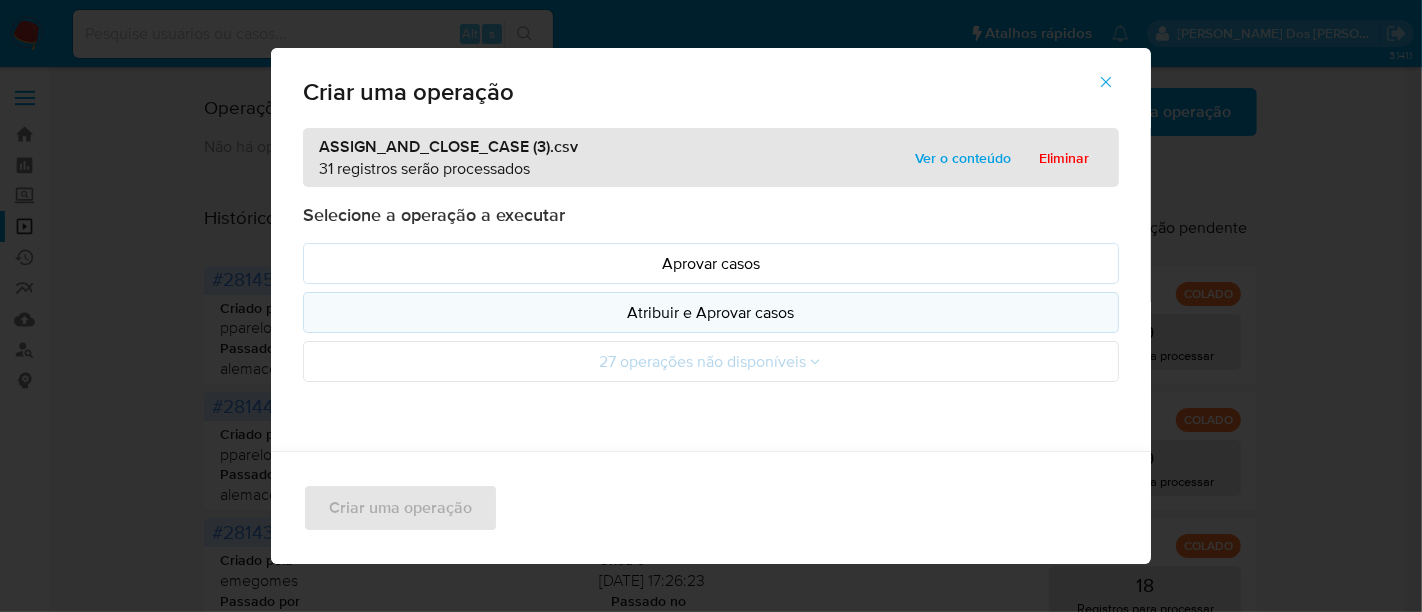 click on "Atribuir e Aprovar casos" at bounding box center (711, 312) 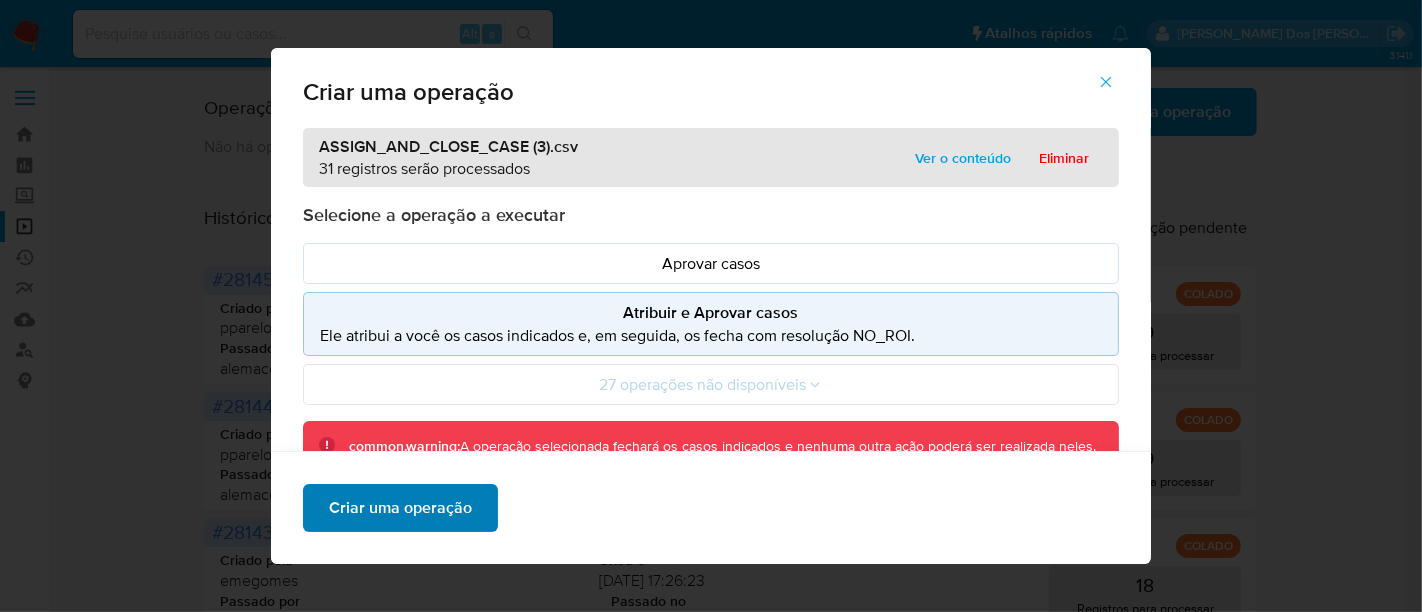 click on "Criar uma operação" at bounding box center (400, 508) 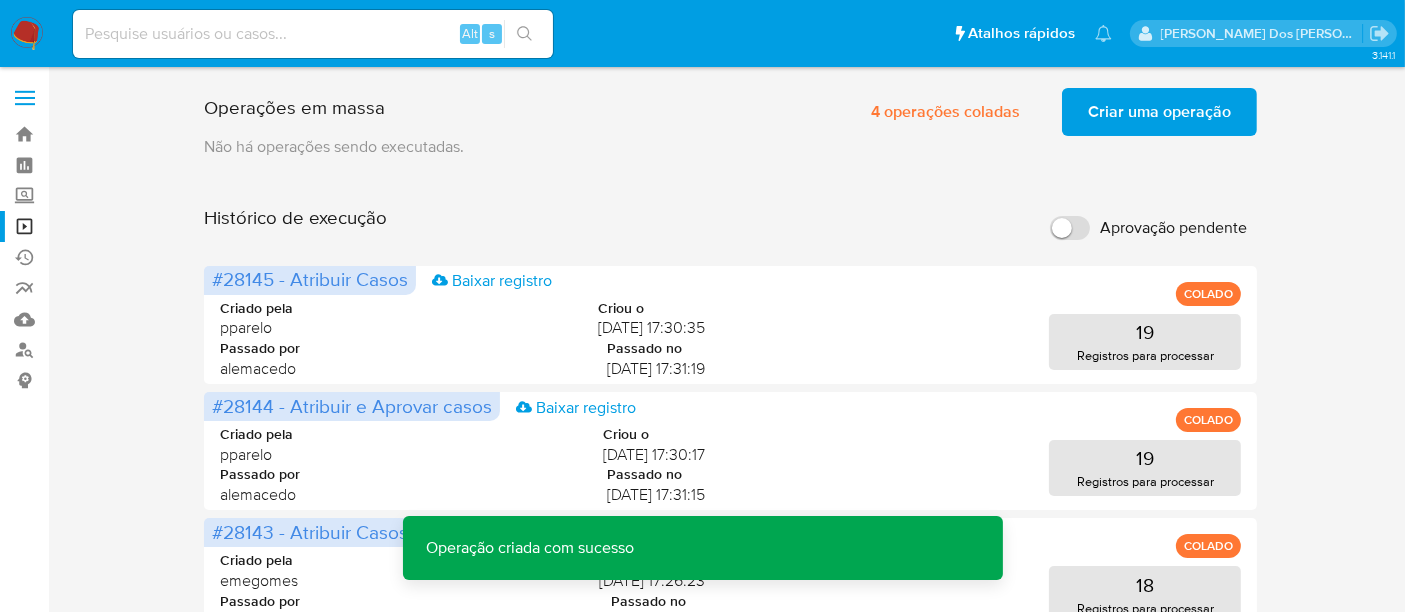 click on "Criar uma operação" at bounding box center (1159, 112) 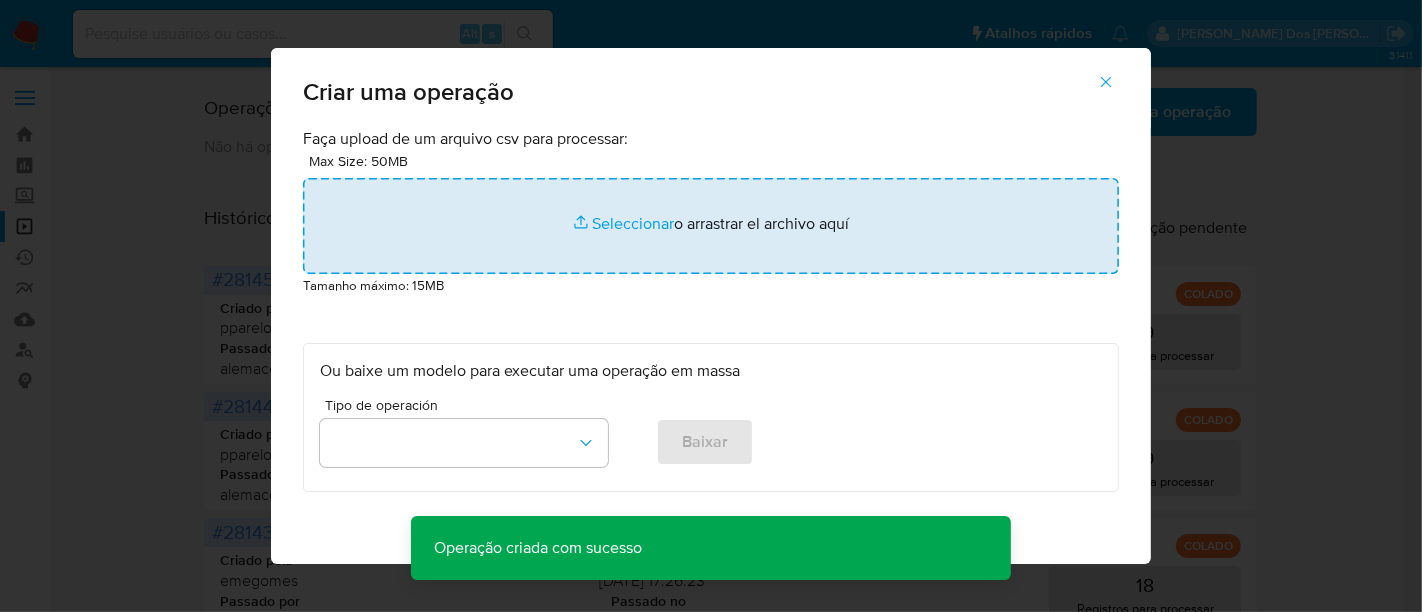 click at bounding box center (711, 226) 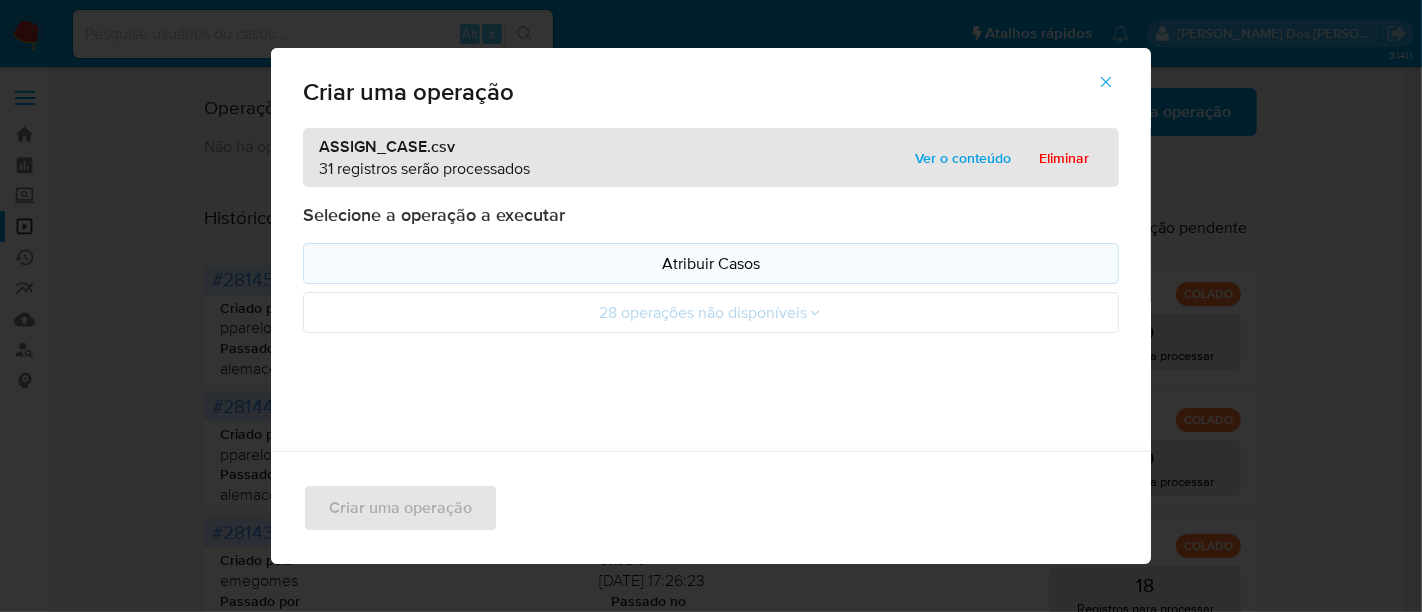 drag, startPoint x: 618, startPoint y: 216, endPoint x: 671, endPoint y: 270, distance: 75.66373 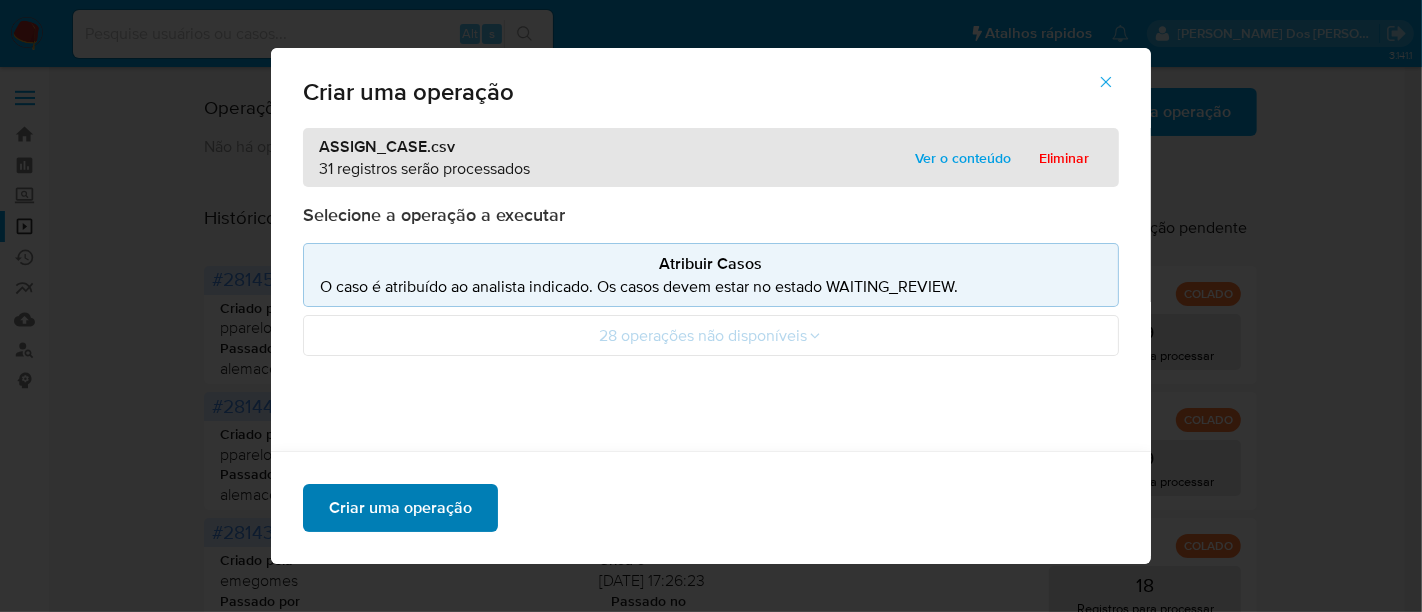click on "Criar uma operação" at bounding box center [400, 508] 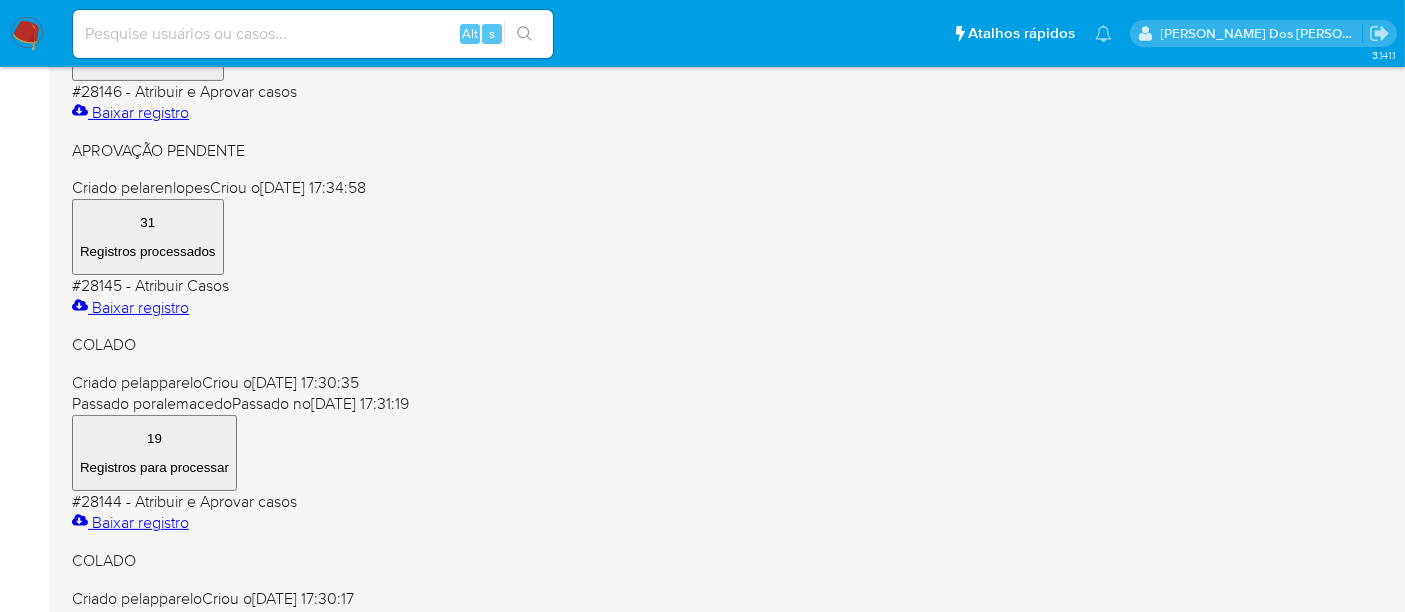 scroll, scrollTop: 222, scrollLeft: 0, axis: vertical 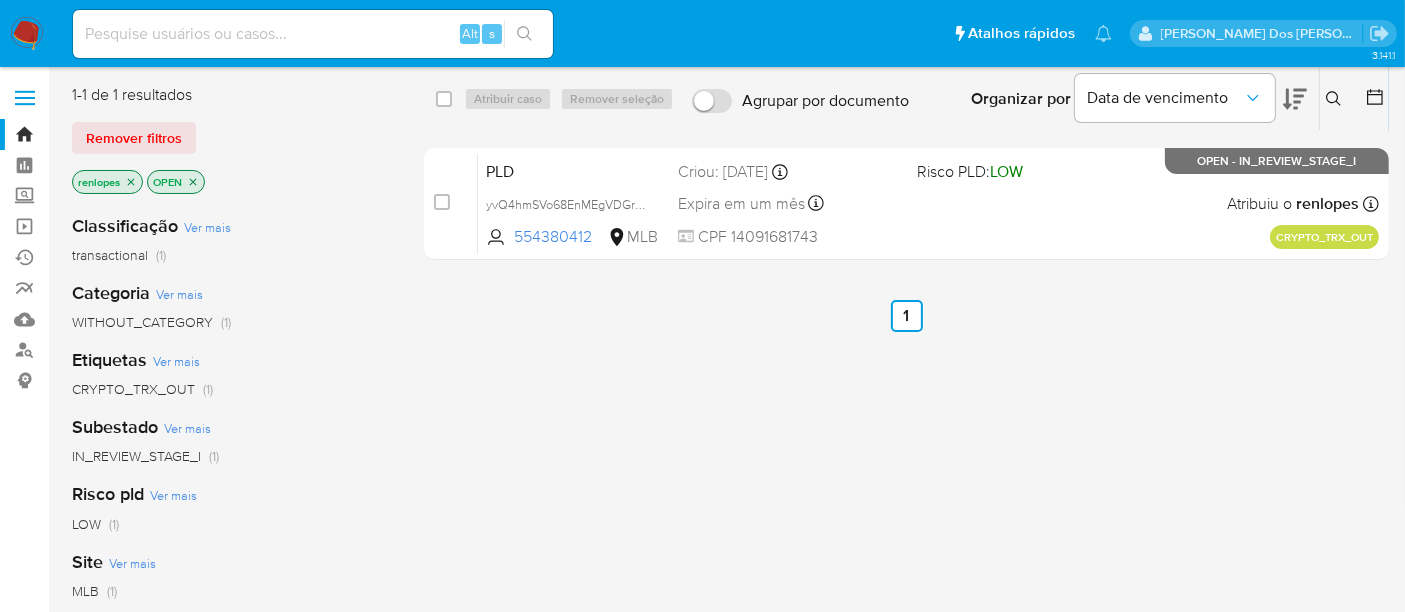 click at bounding box center [313, 34] 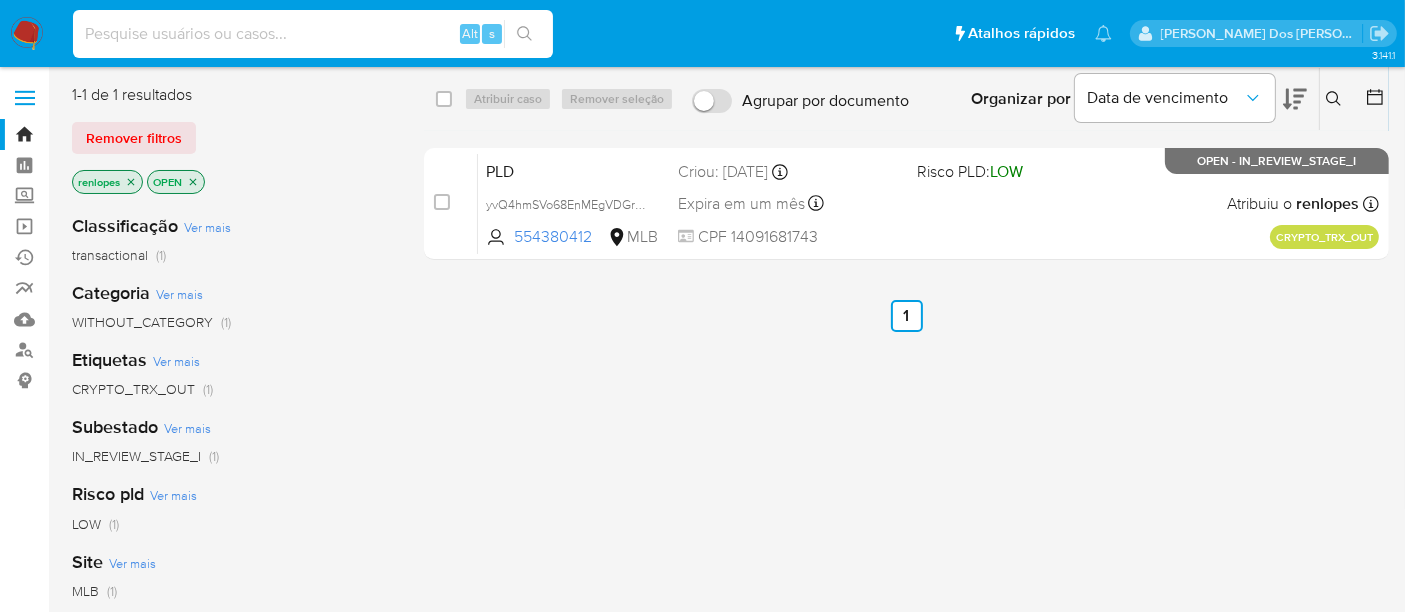 paste on "RJaLQQkVfyGx4TfuJBSgP2bV" 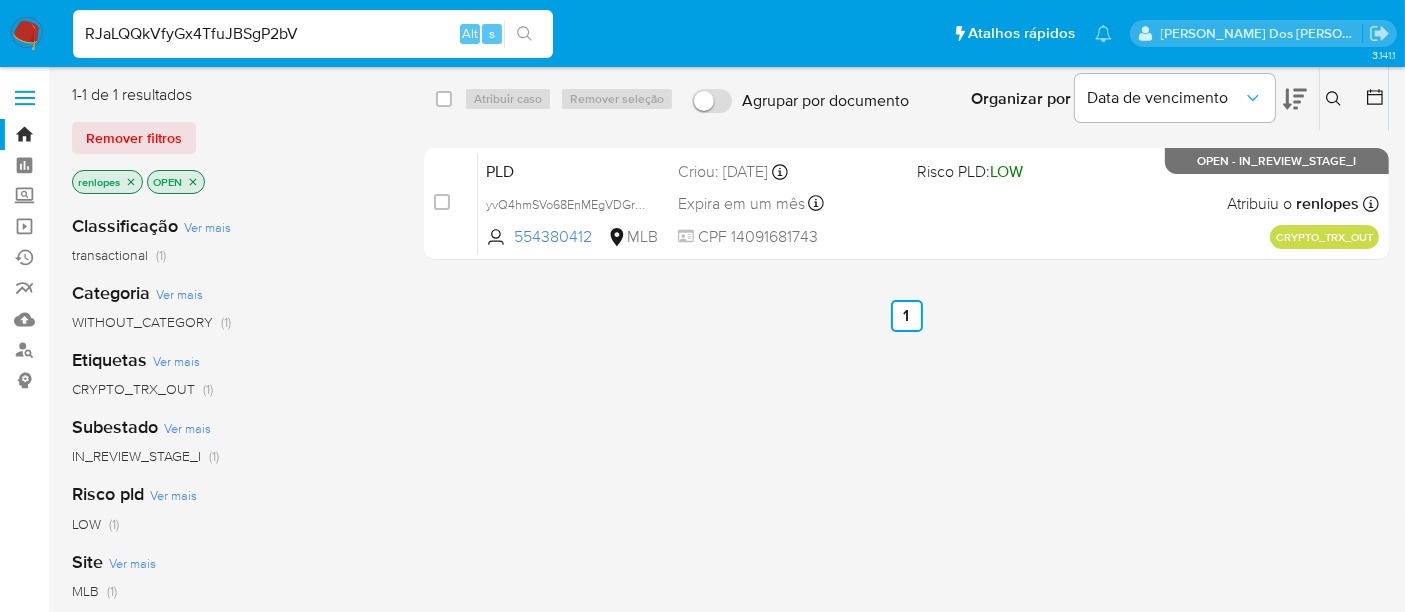 type on "RJaLQQkVfyGx4TfuJBSgP2bV" 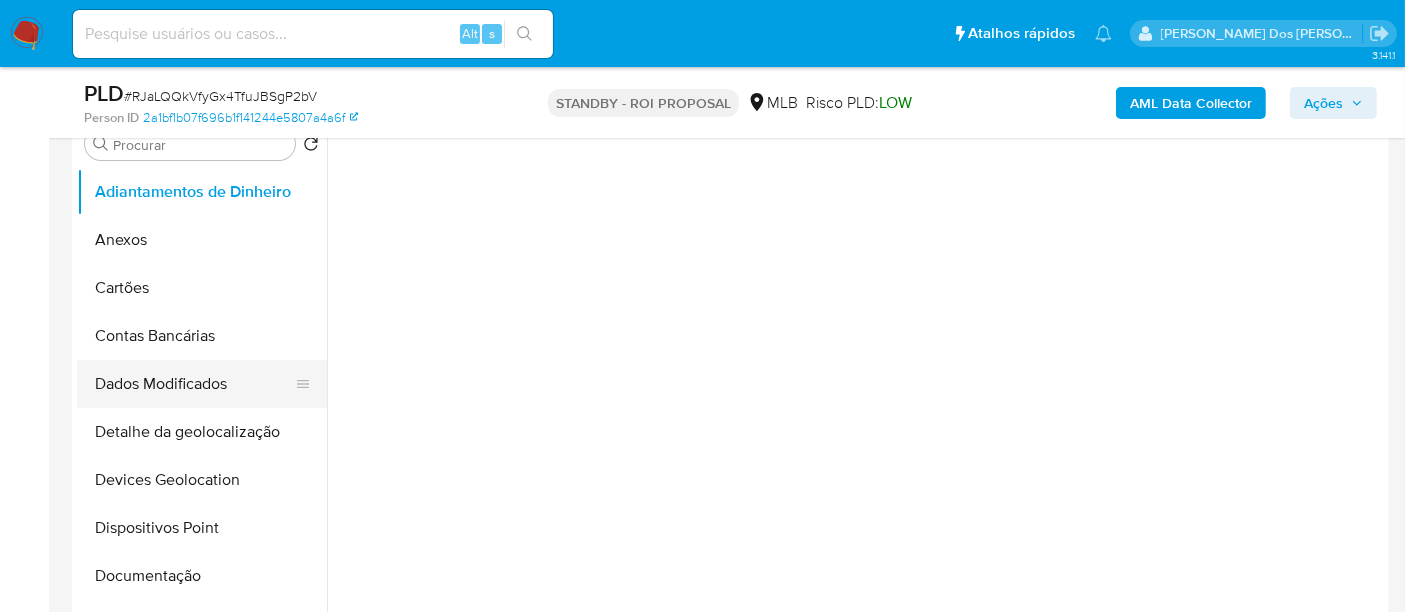 scroll, scrollTop: 444, scrollLeft: 0, axis: vertical 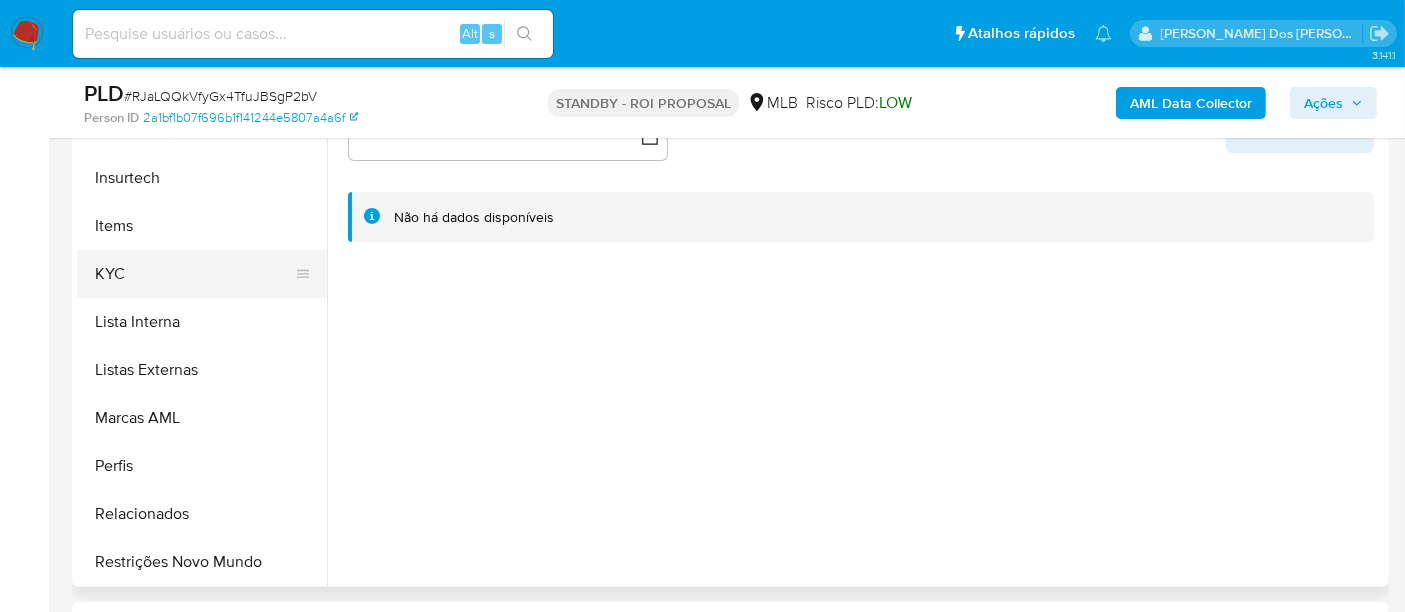 click on "KYC" at bounding box center [194, 274] 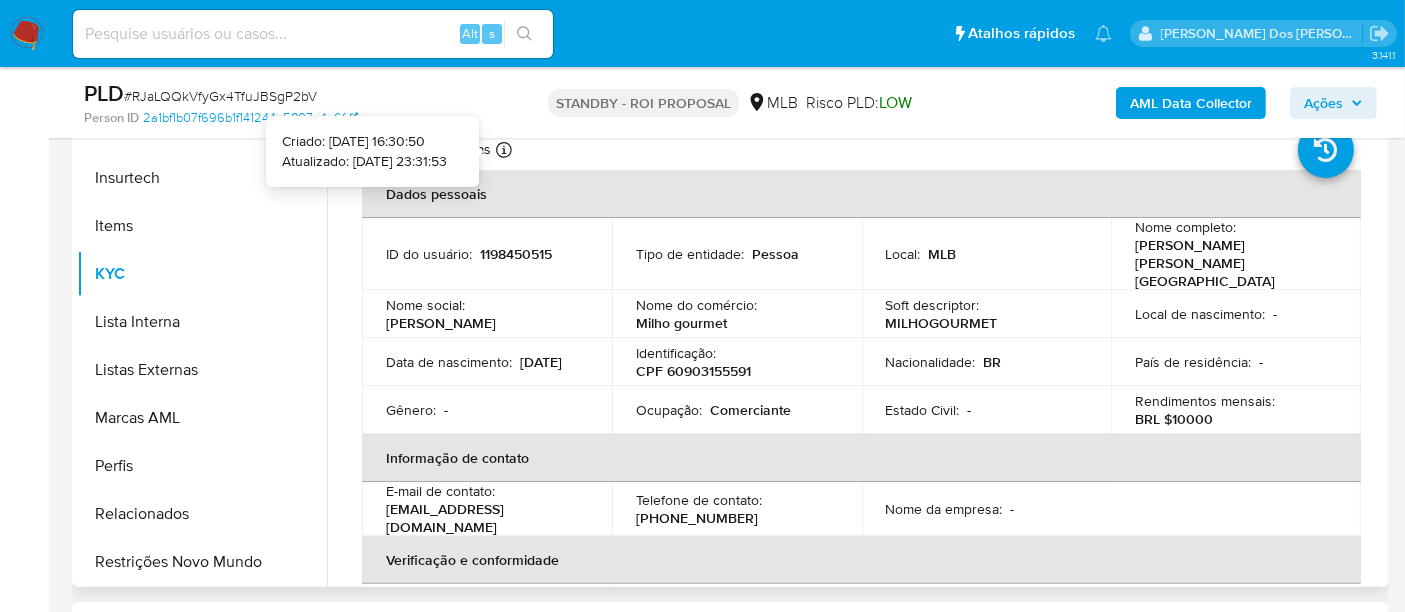 type 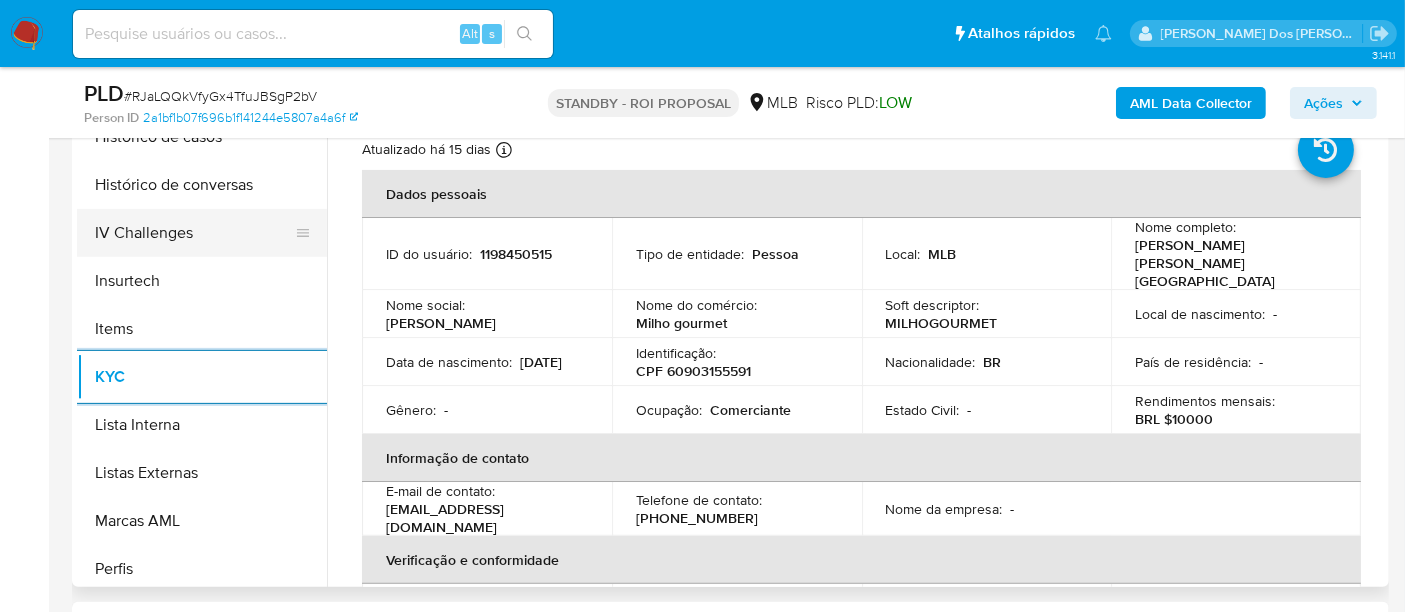 scroll, scrollTop: 622, scrollLeft: 0, axis: vertical 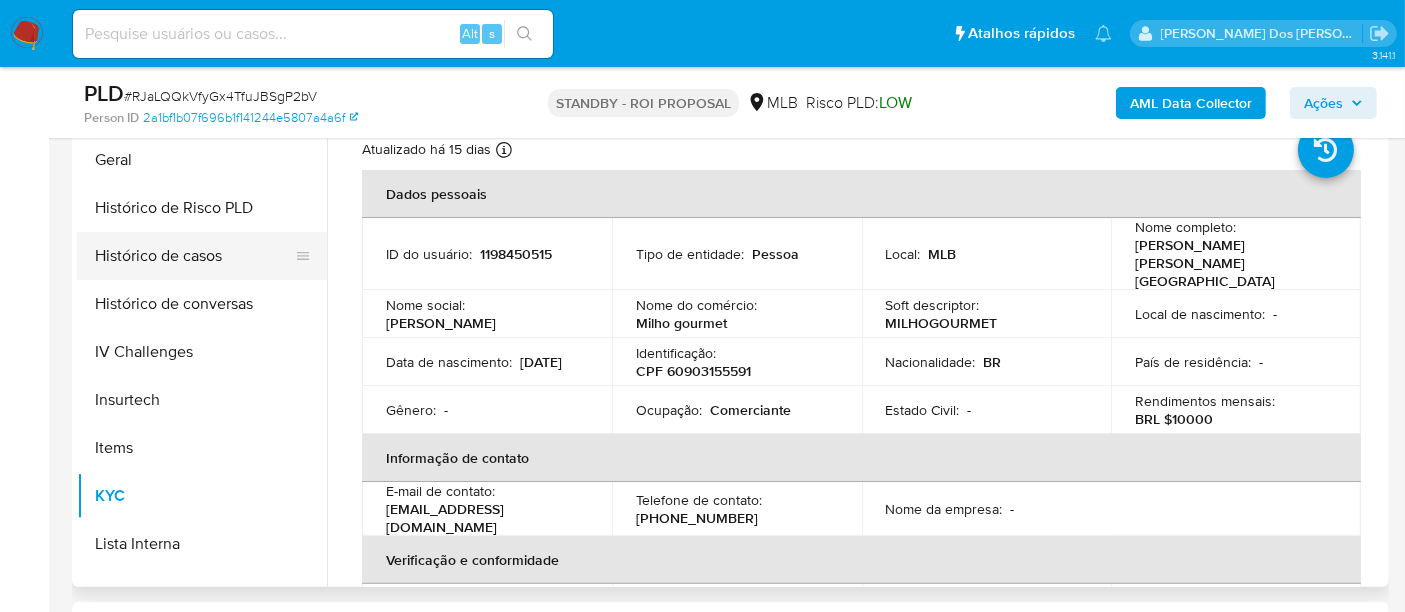 click on "Histórico de casos" at bounding box center [194, 256] 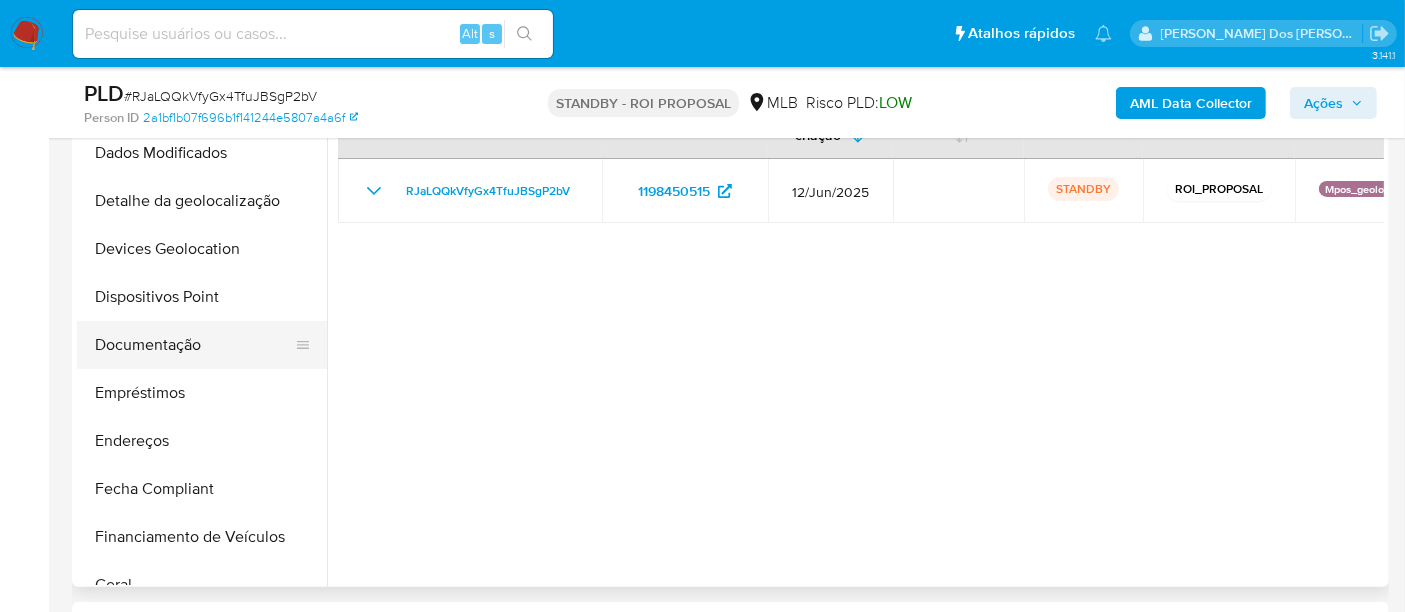 scroll, scrollTop: 177, scrollLeft: 0, axis: vertical 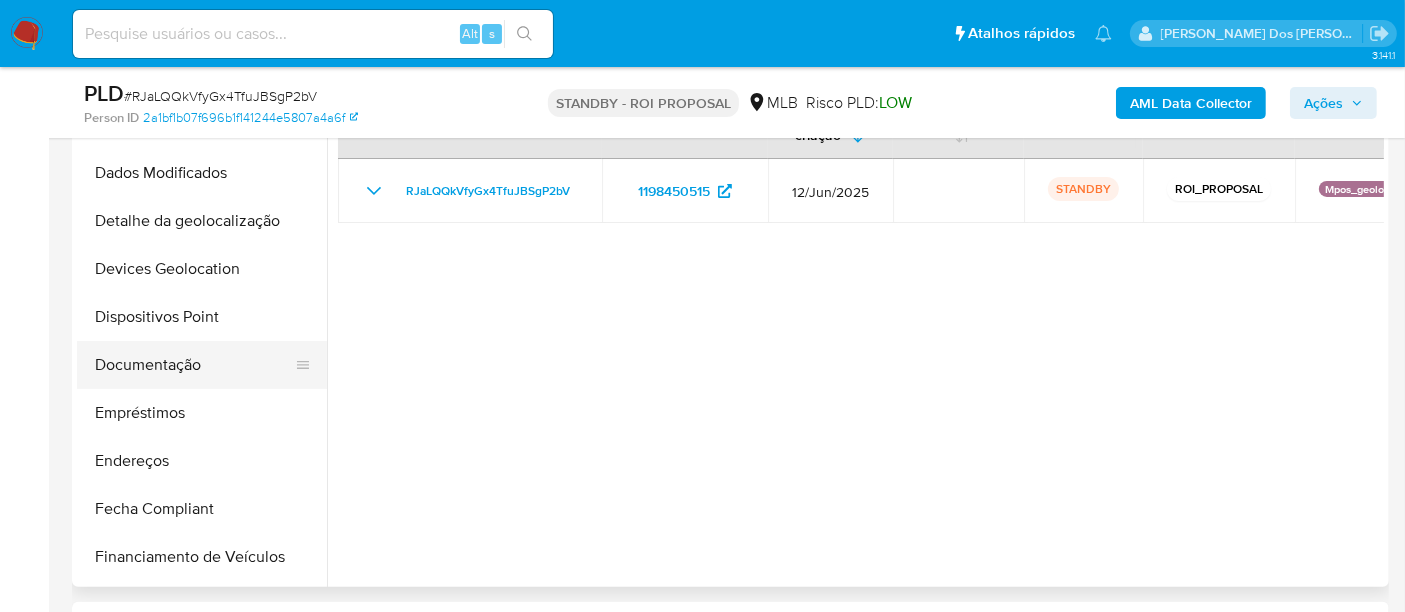 click on "Documentação" at bounding box center (194, 365) 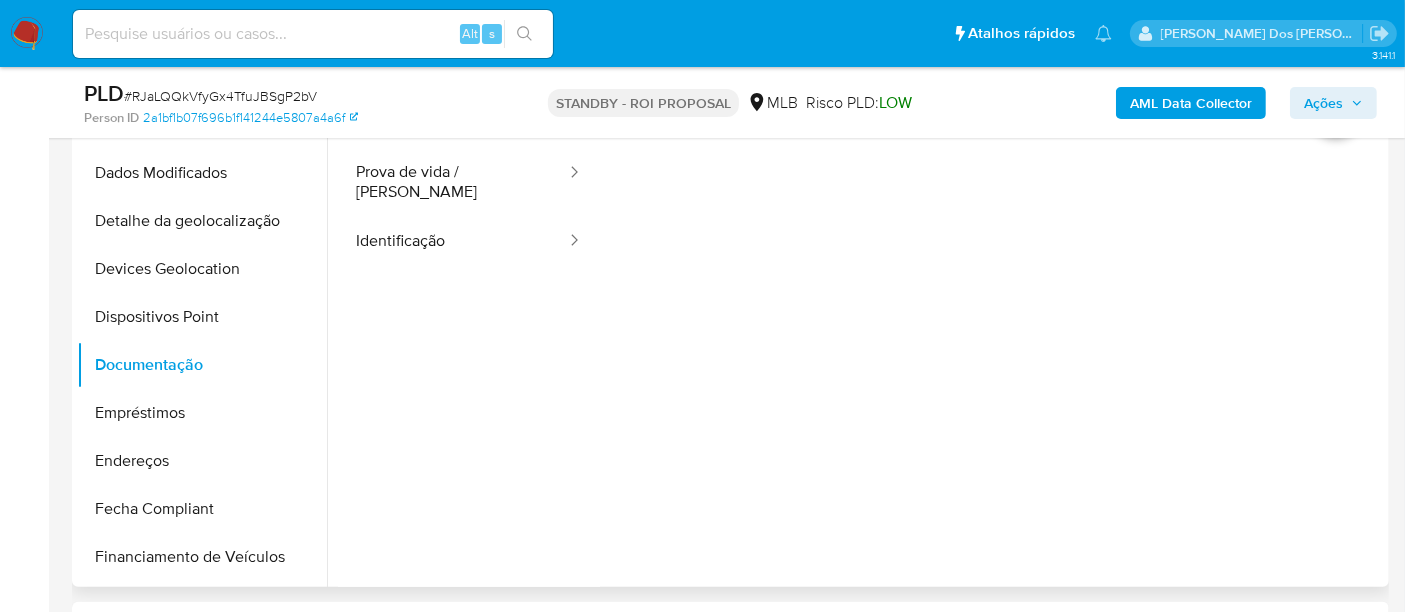 click on "Usuário Prova de vida / Selfie Identificação" at bounding box center [469, 388] 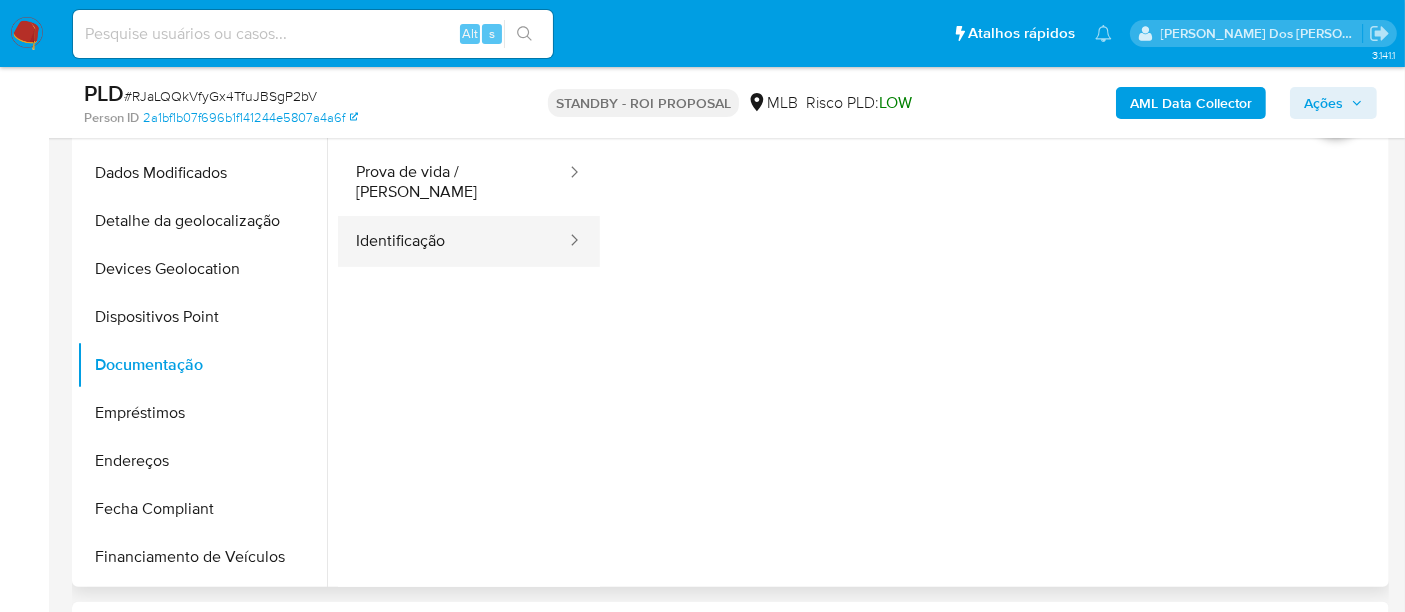 click on "Identificação" at bounding box center (453, 241) 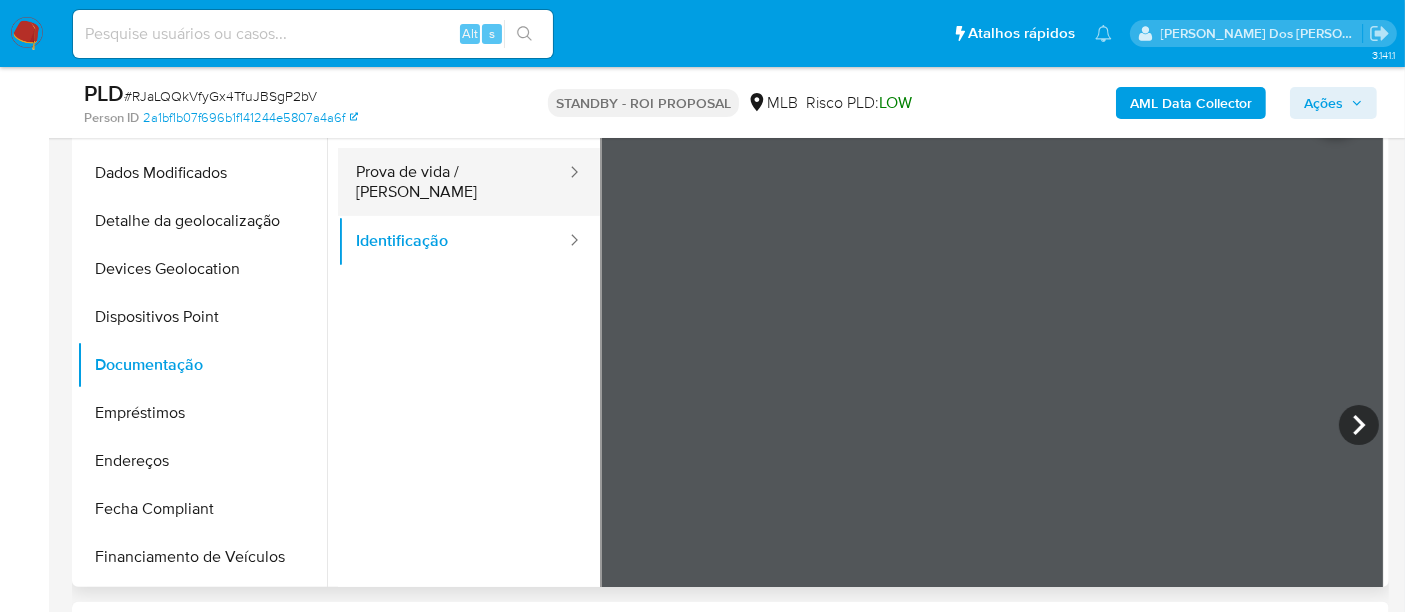 click on "Prova de vida / Selfie" at bounding box center (453, 182) 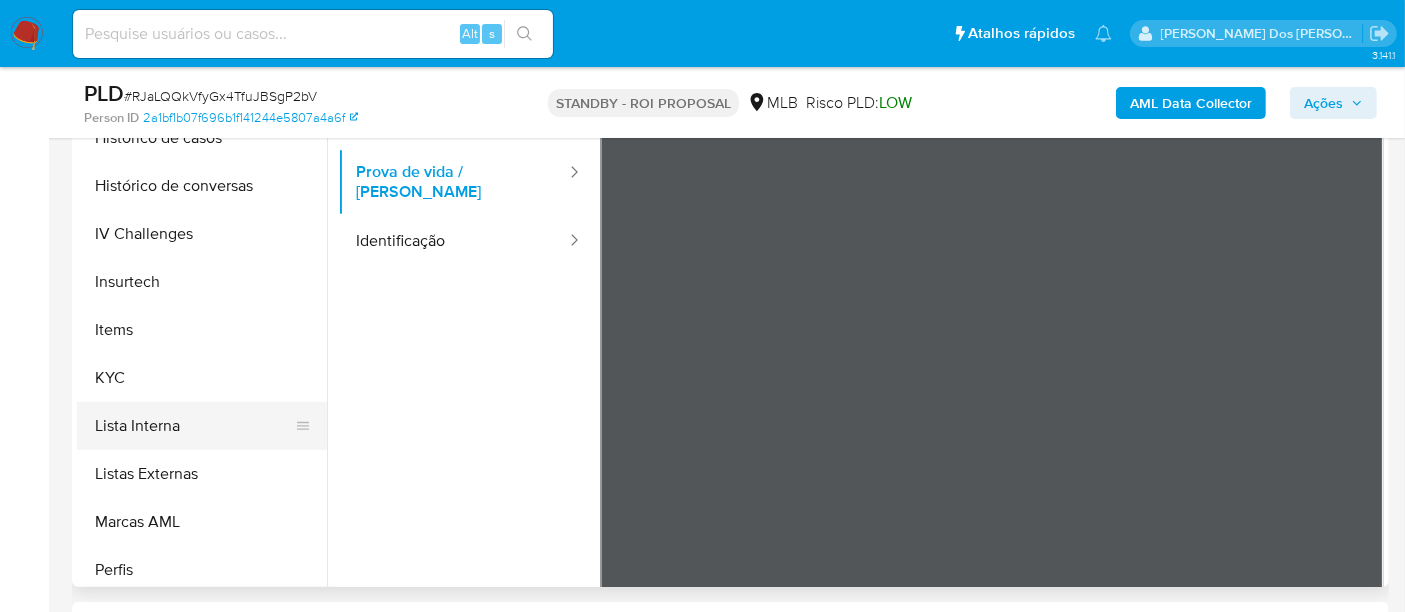 scroll, scrollTop: 844, scrollLeft: 0, axis: vertical 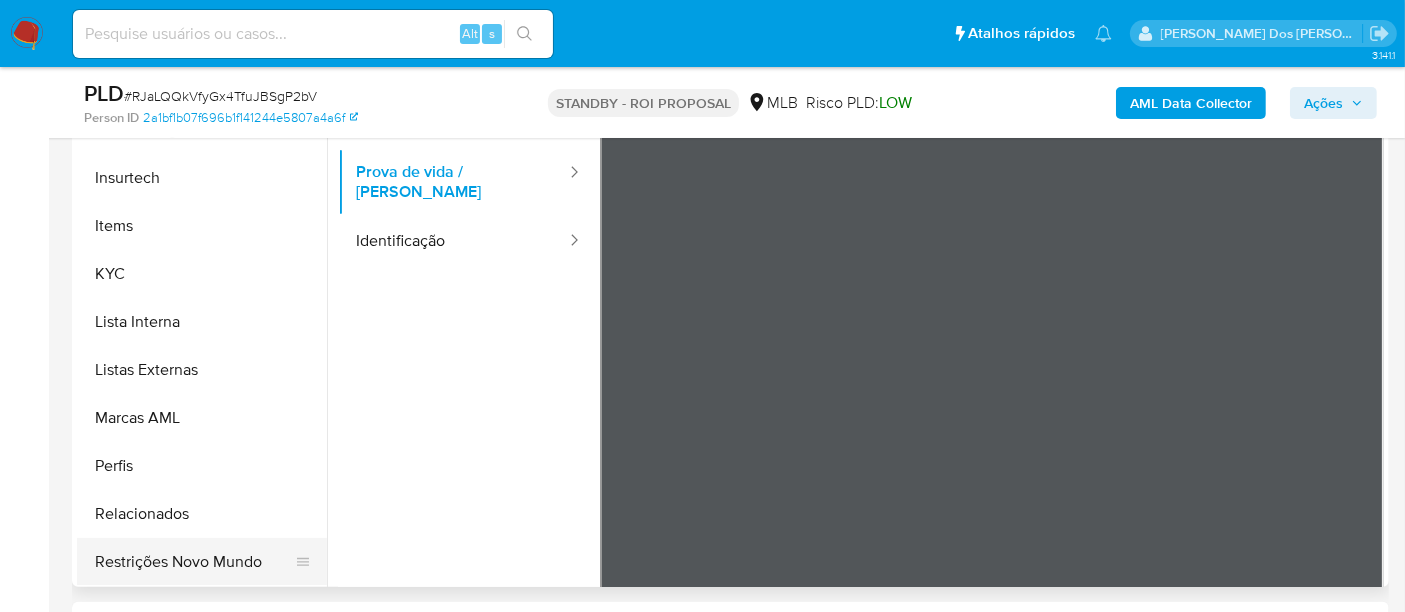 click on "Restrições Novo Mundo" at bounding box center (194, 562) 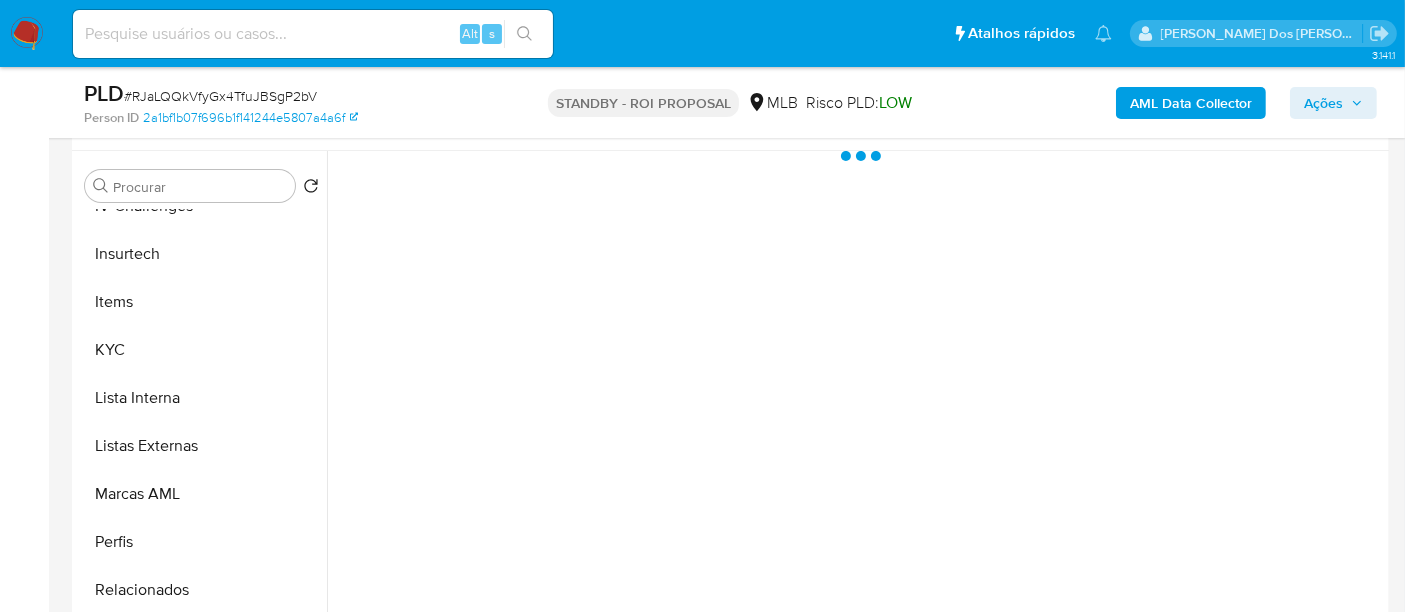 scroll, scrollTop: 333, scrollLeft: 0, axis: vertical 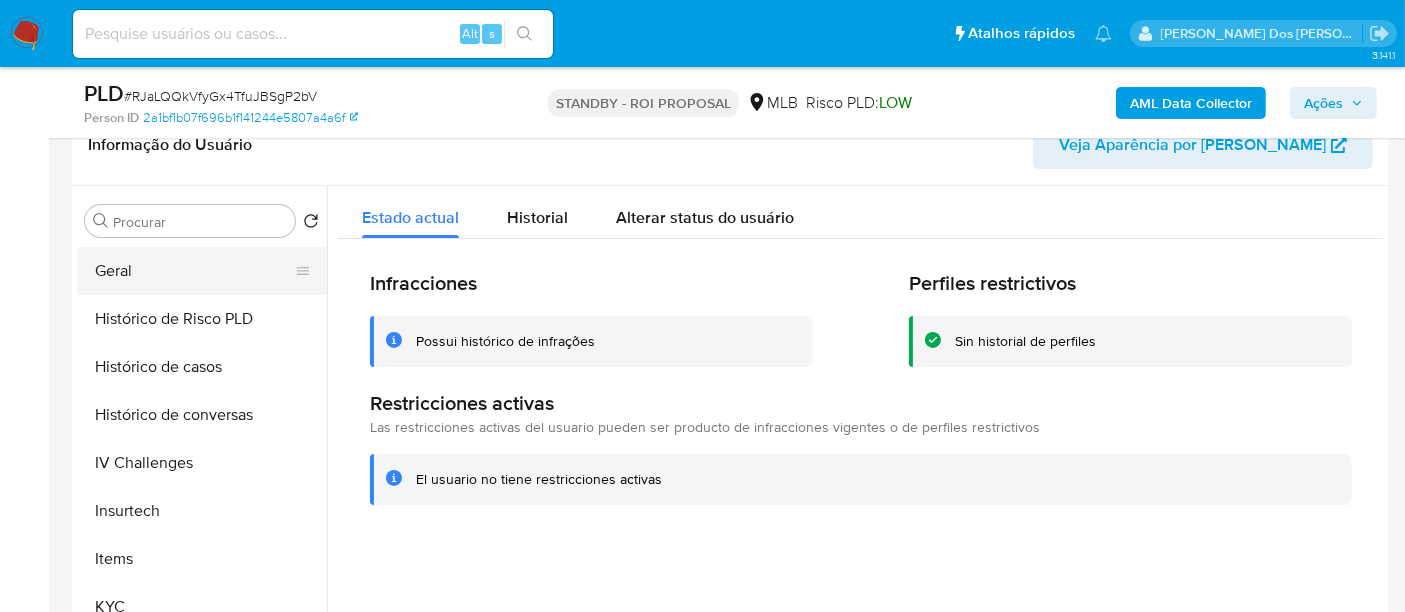 click on "Geral" at bounding box center [194, 271] 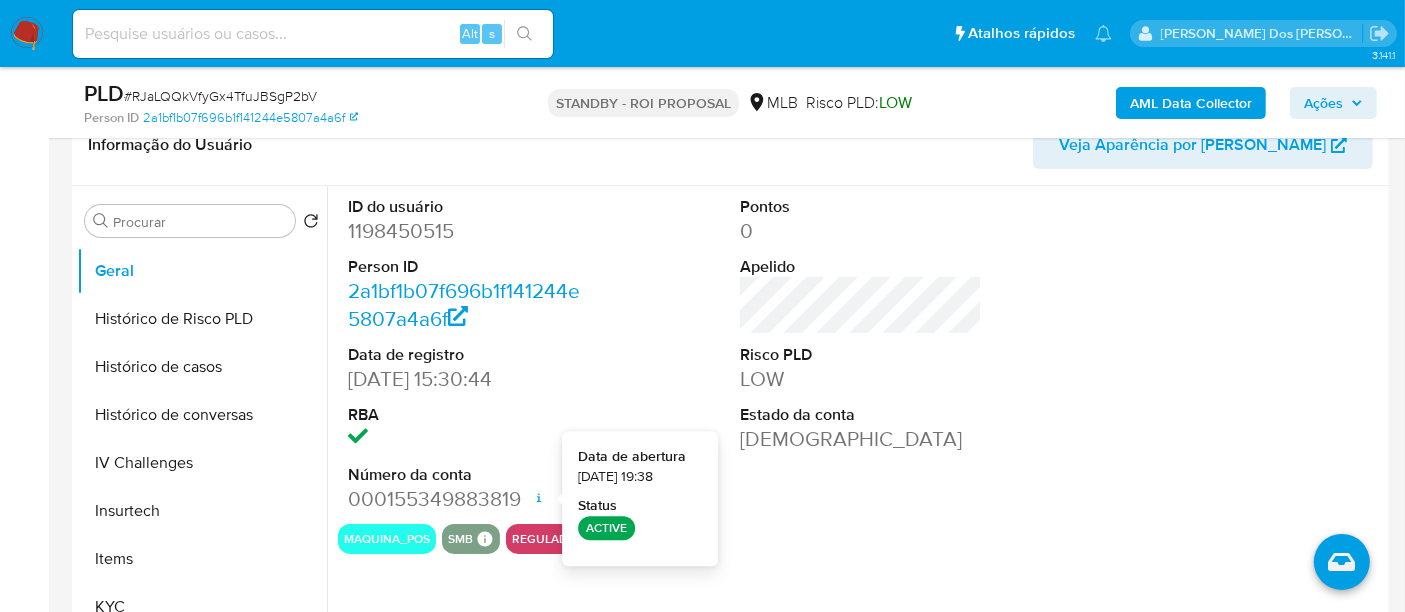 type 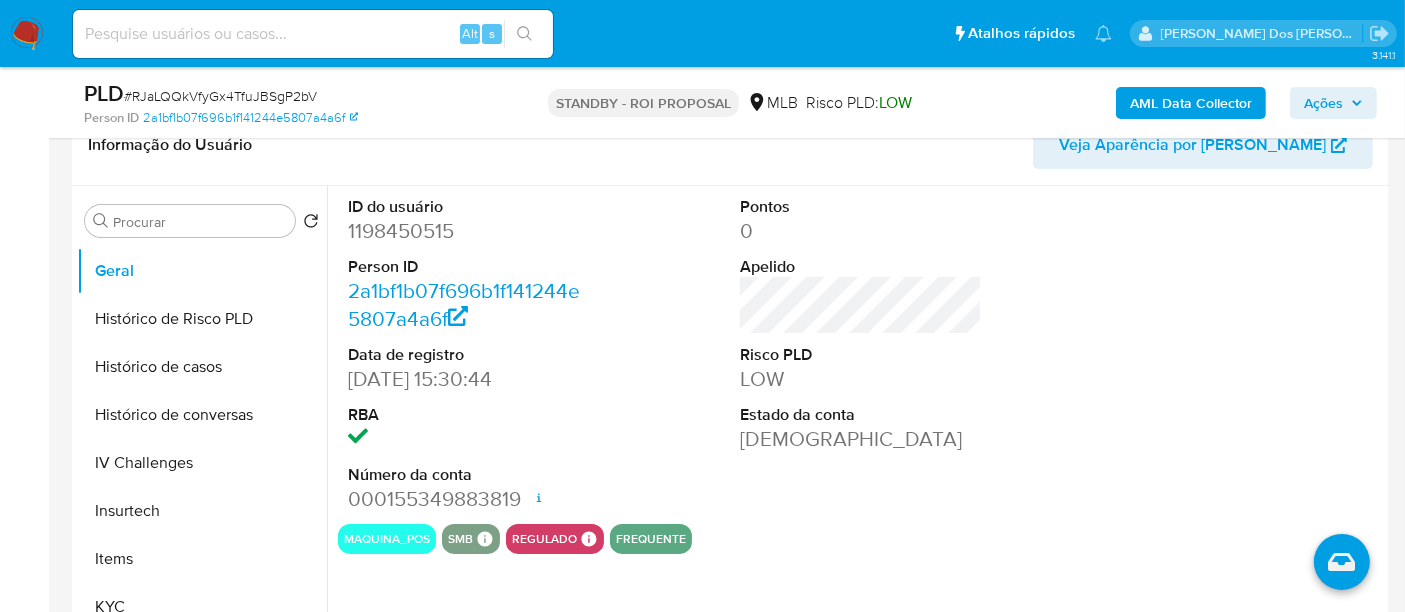 click at bounding box center (313, 34) 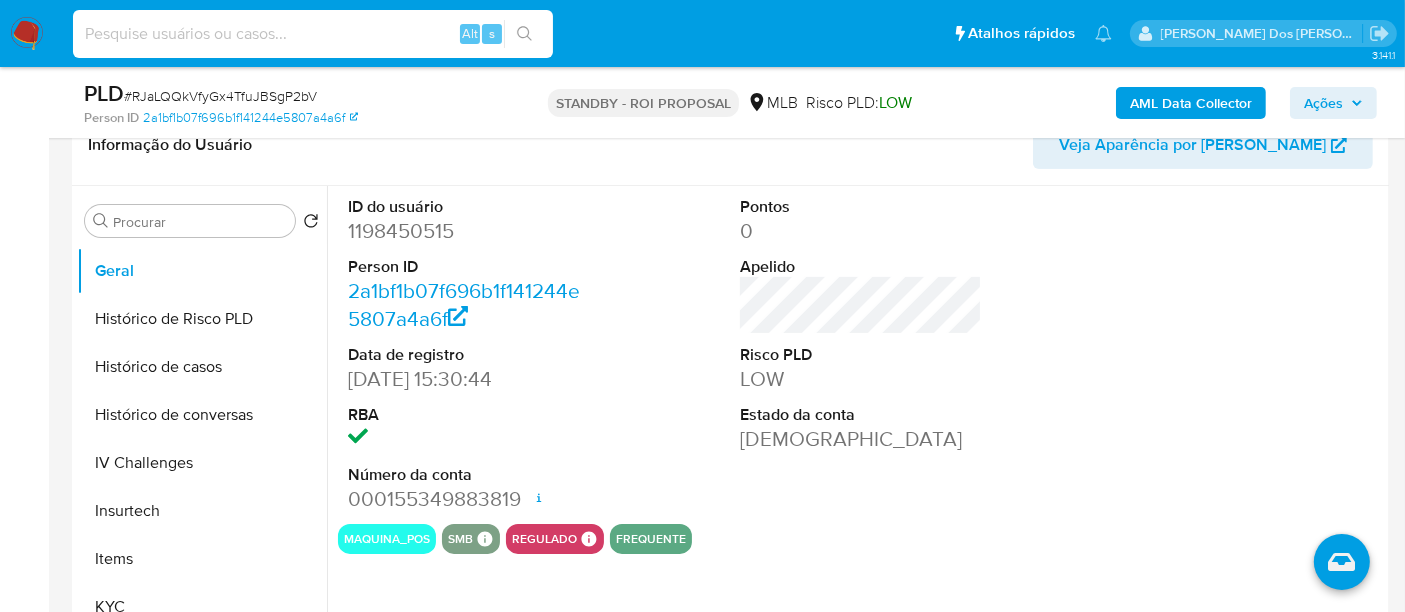 paste on "vMC3YGiP12MizEVWqiPgWDZh" 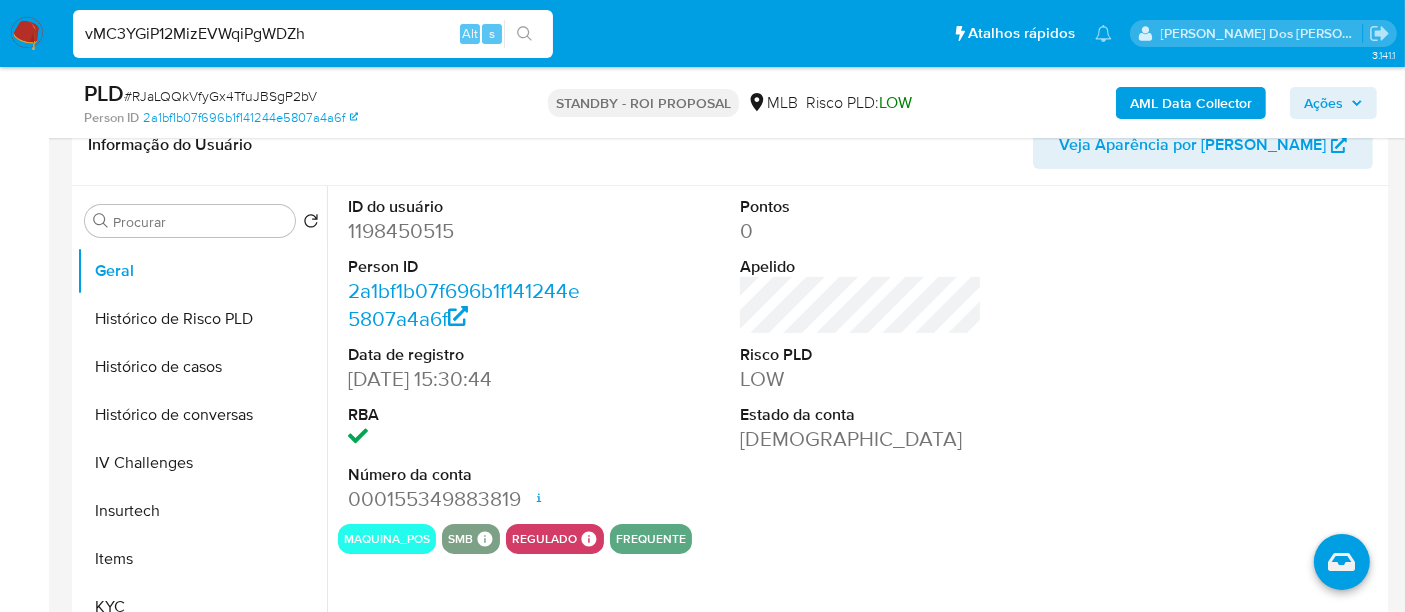 type on "vMC3YGiP12MizEVWqiPgWDZh" 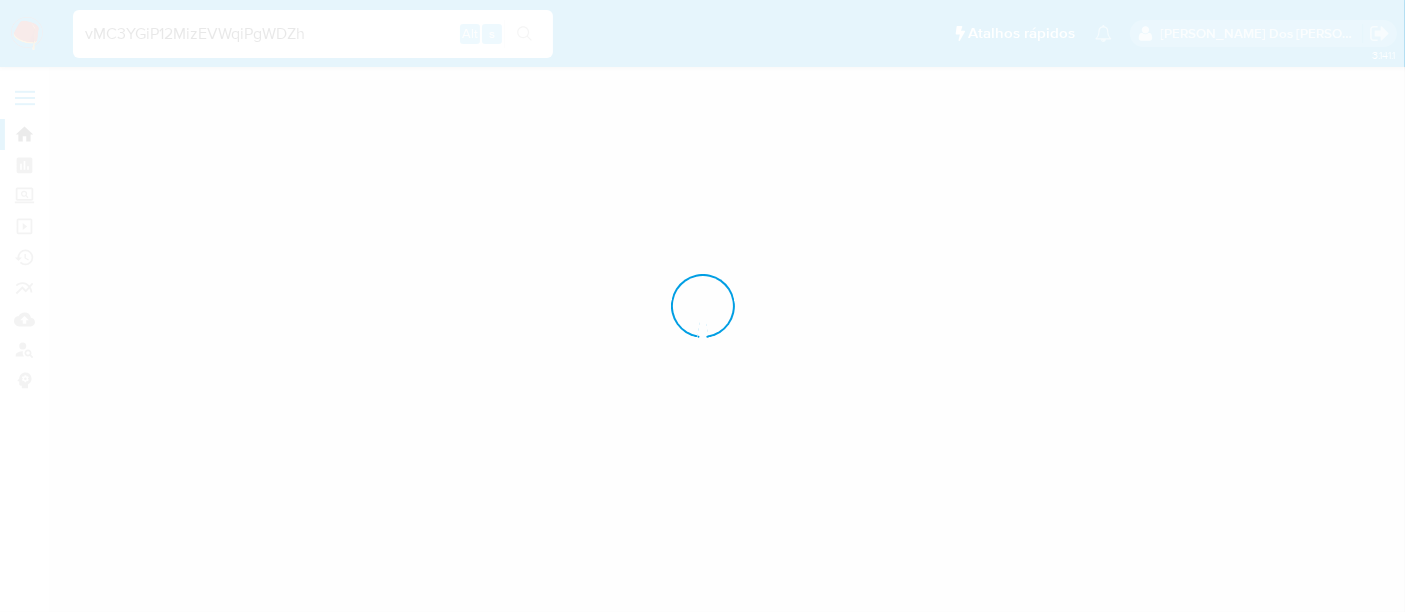 scroll, scrollTop: 0, scrollLeft: 0, axis: both 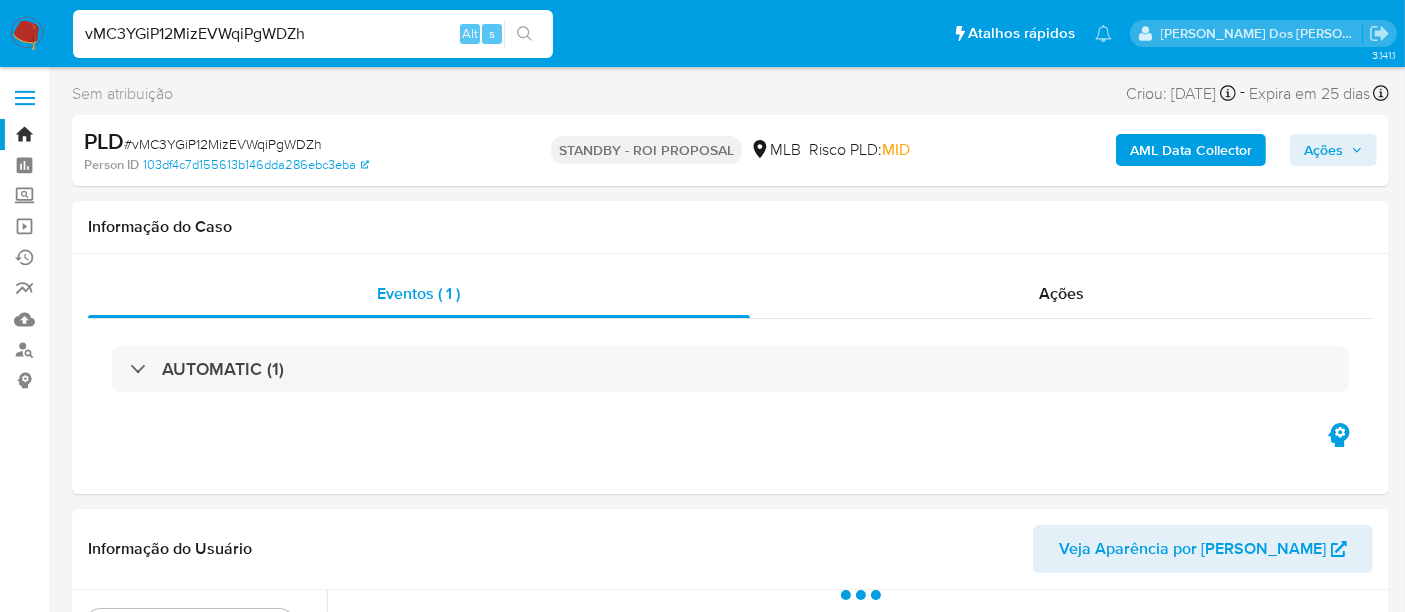 select on "10" 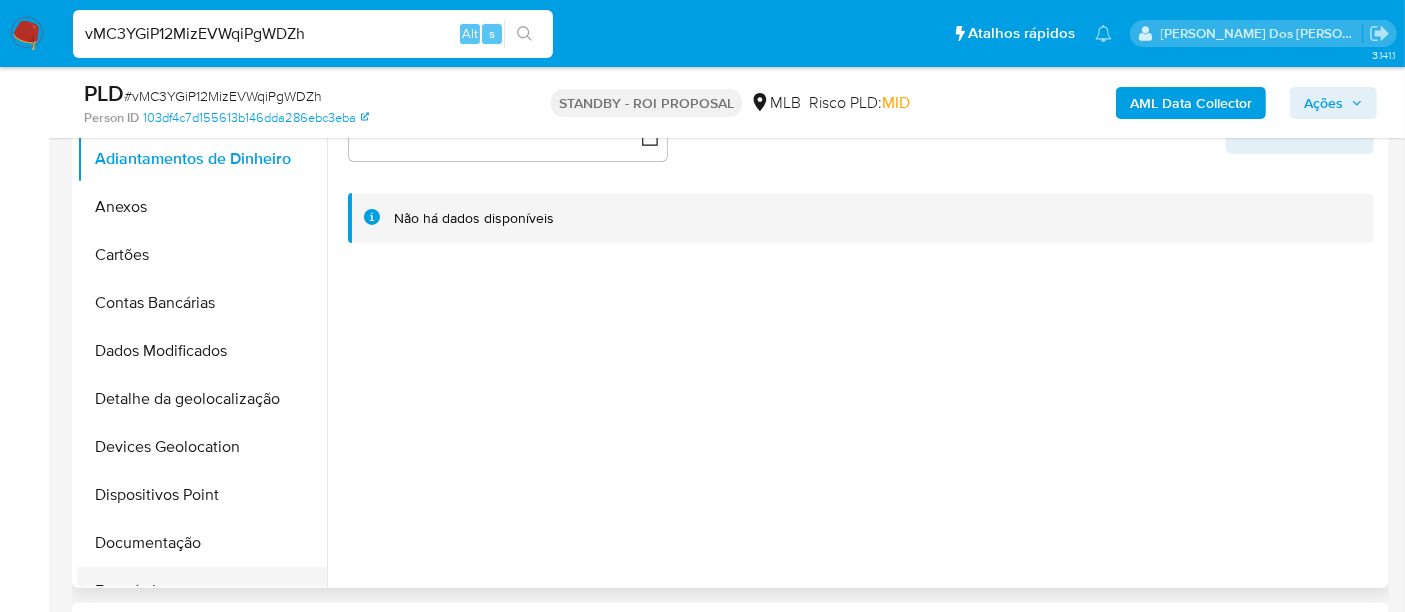 scroll, scrollTop: 444, scrollLeft: 0, axis: vertical 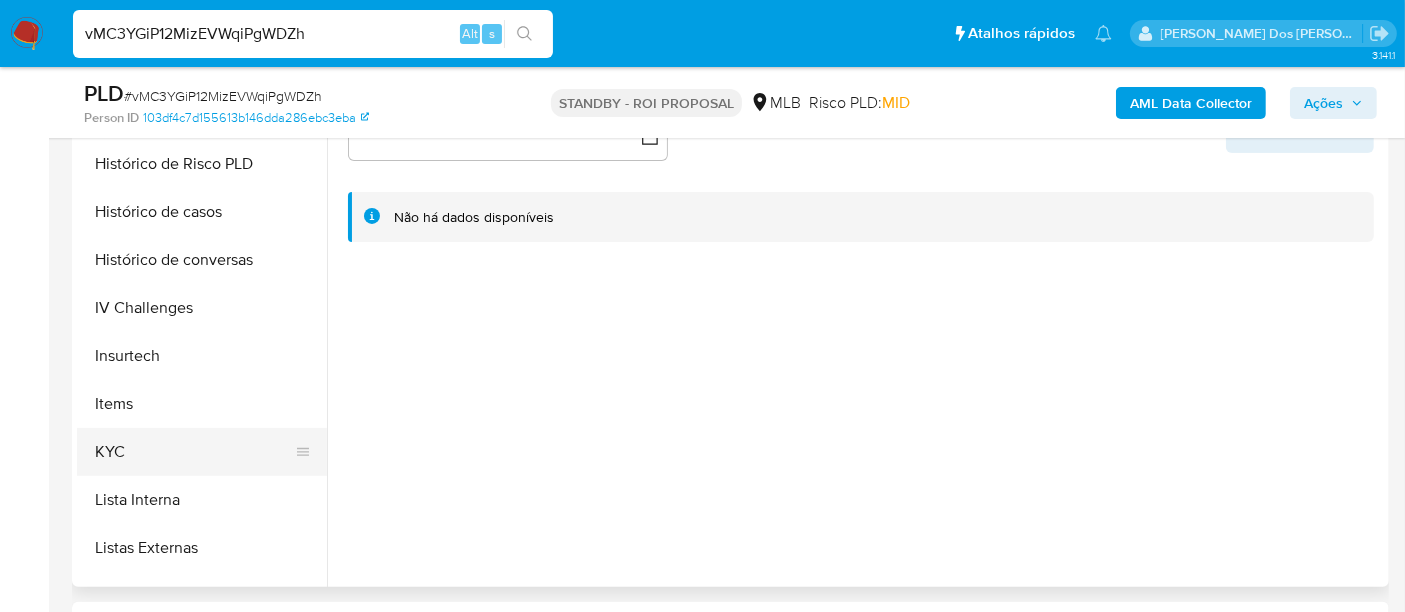 click on "KYC" at bounding box center [194, 452] 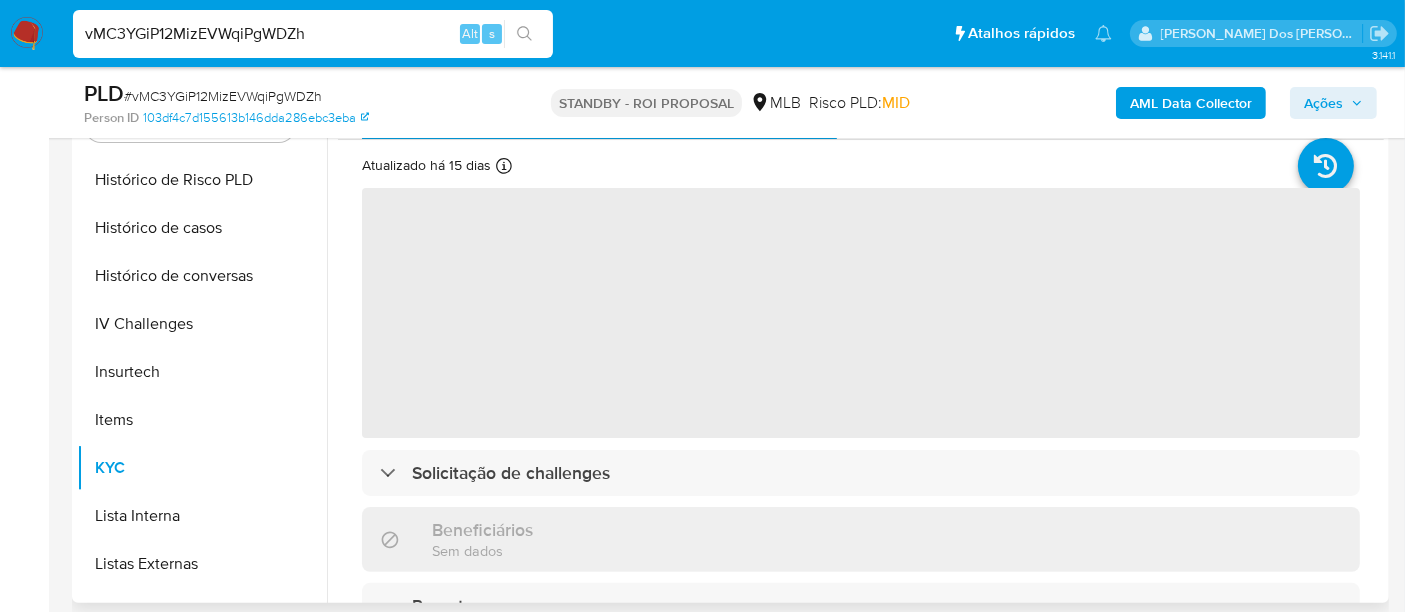 scroll, scrollTop: 333, scrollLeft: 0, axis: vertical 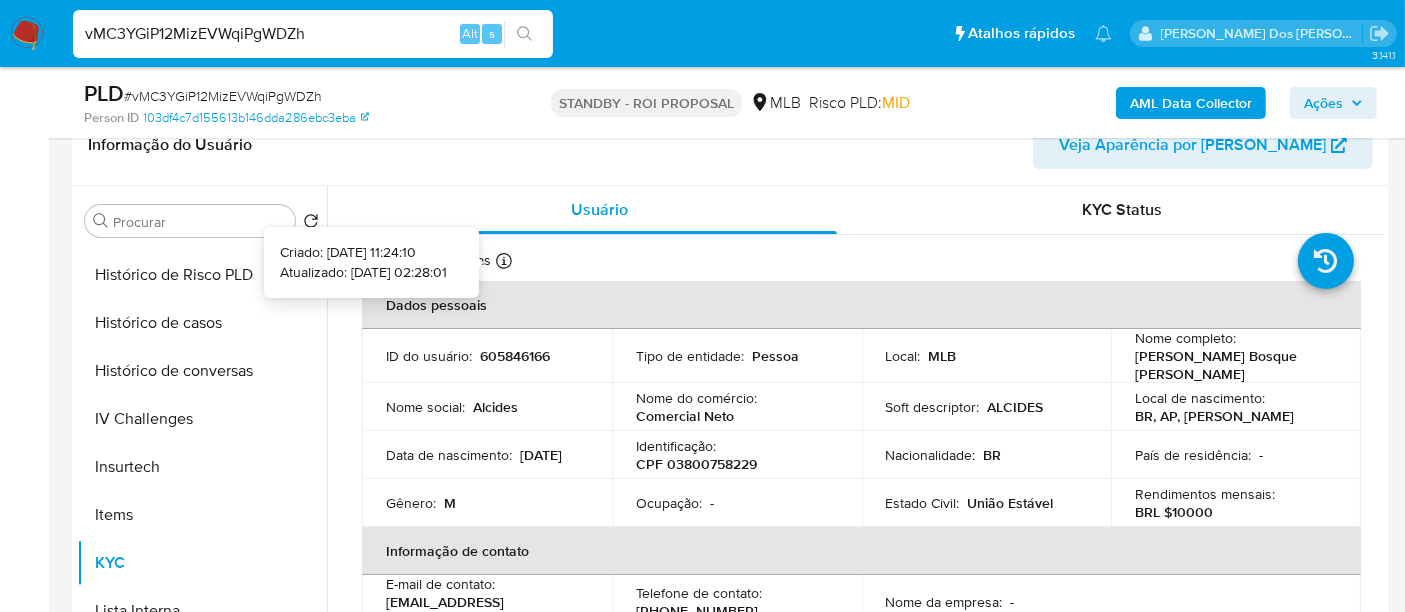type 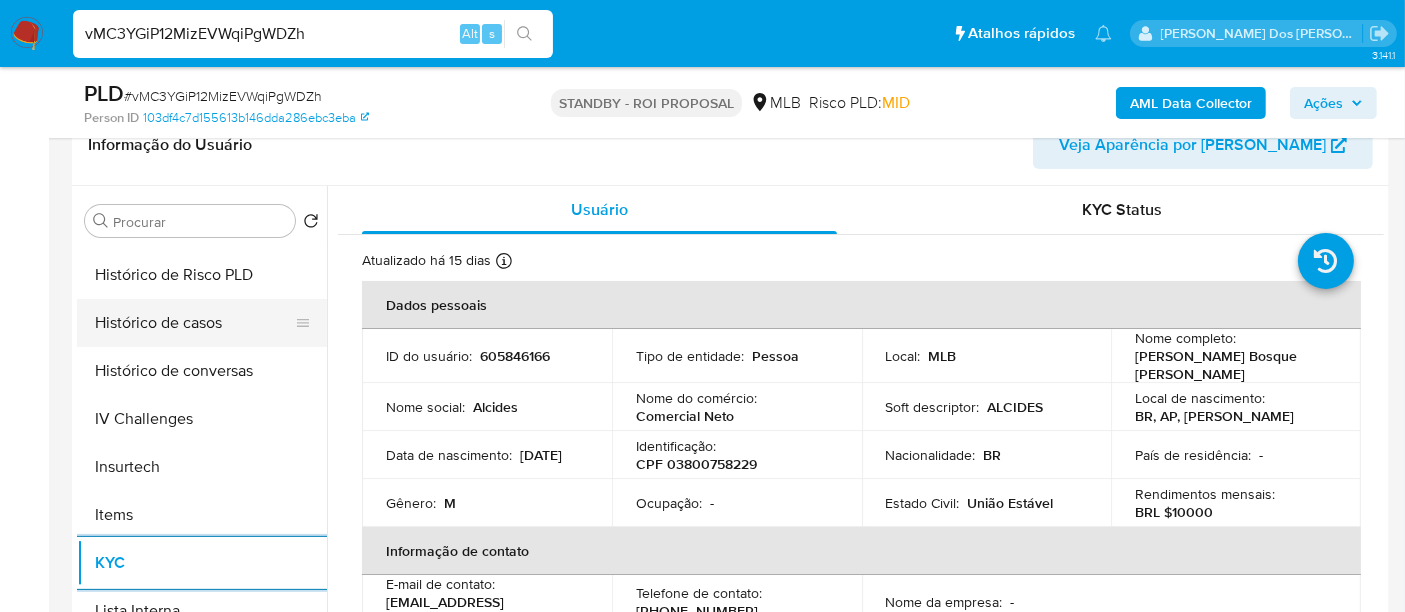 click on "Histórico de casos" at bounding box center [194, 323] 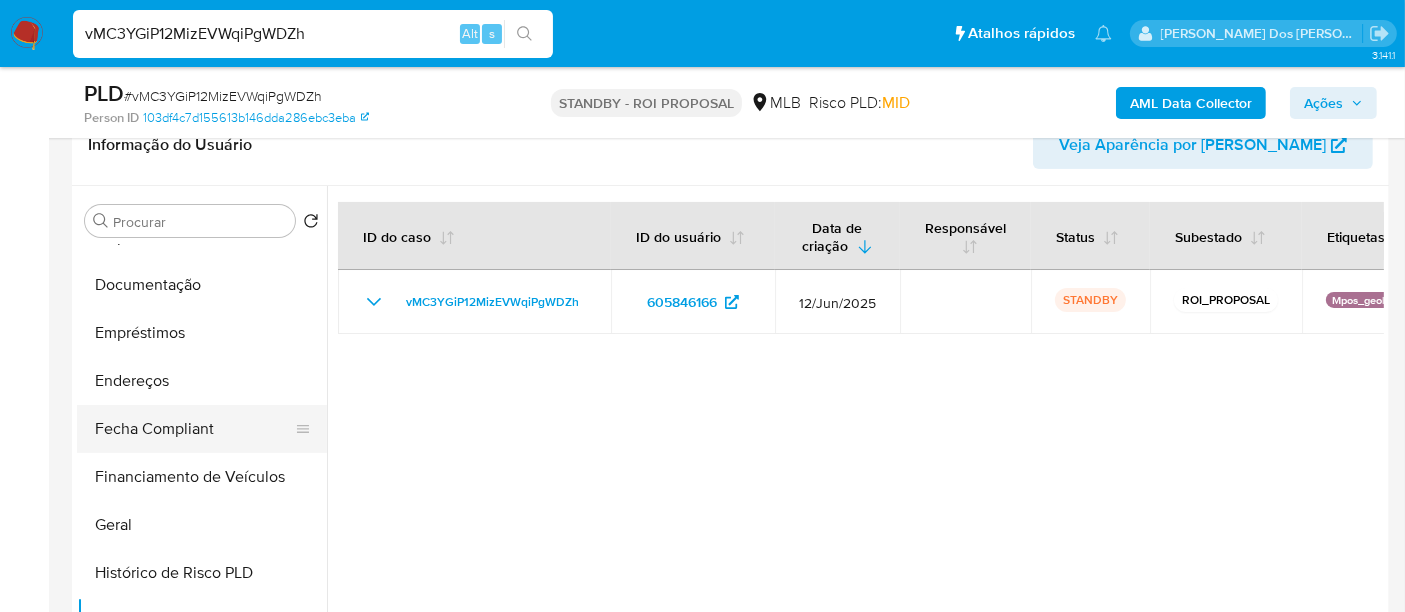 scroll, scrollTop: 333, scrollLeft: 0, axis: vertical 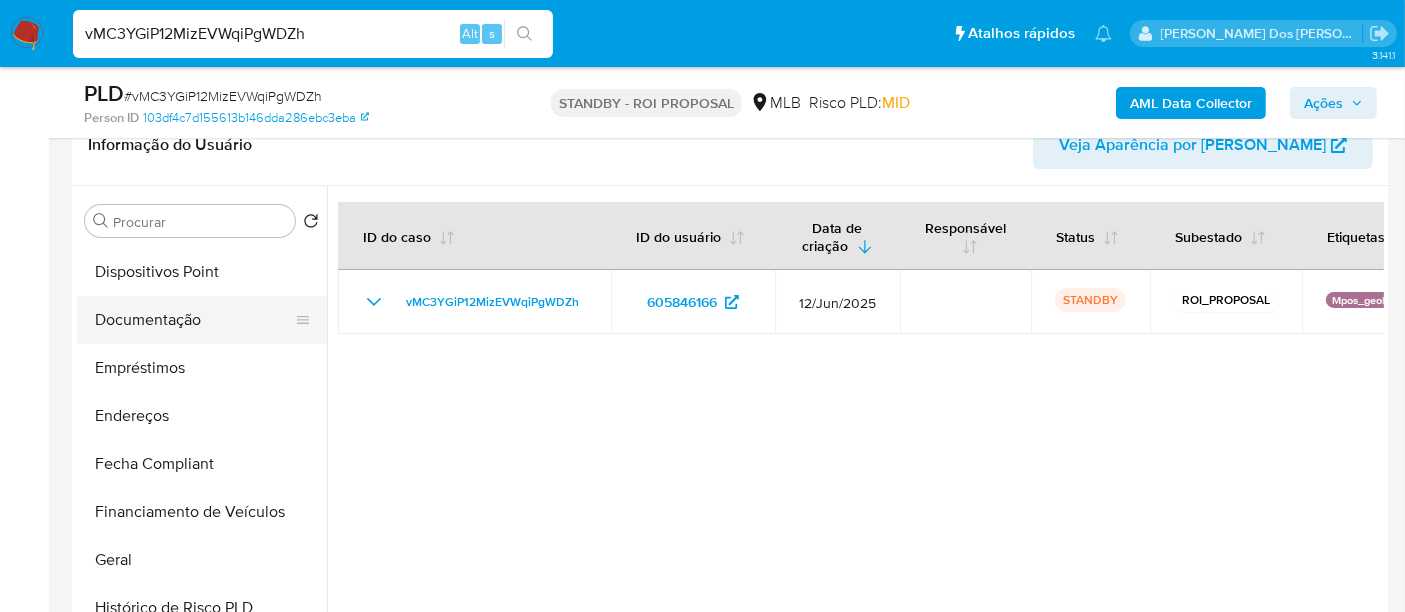 click on "Documentação" at bounding box center [194, 320] 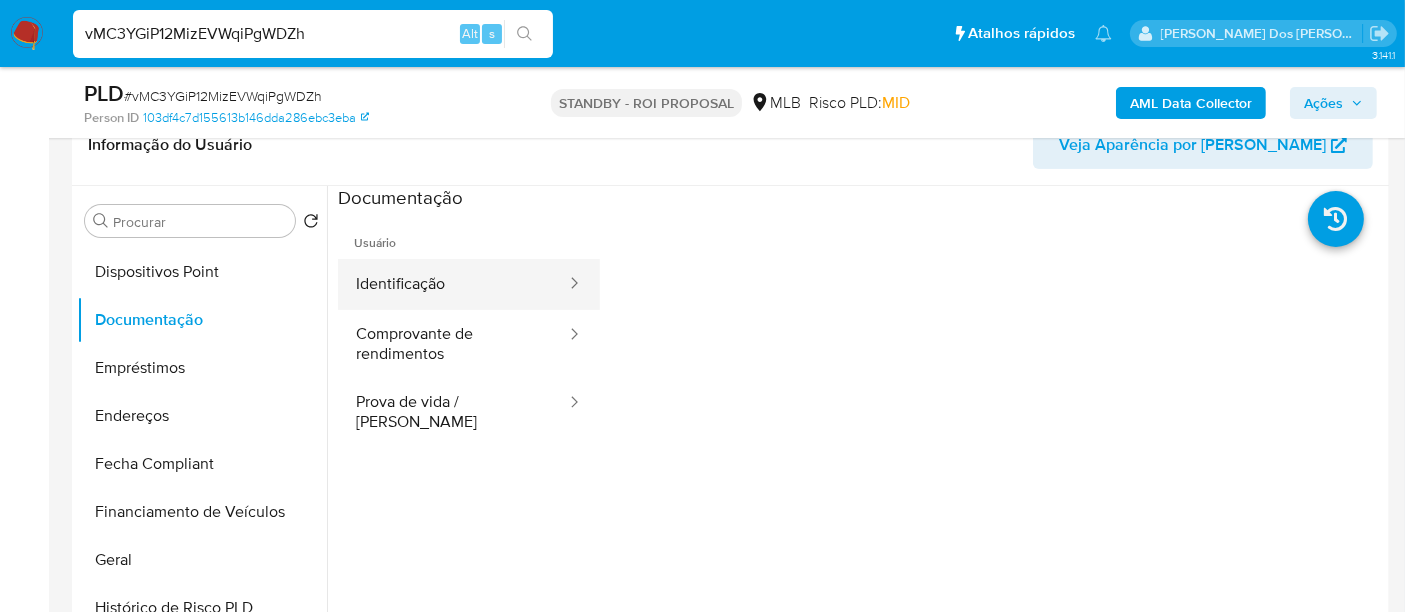 drag, startPoint x: 398, startPoint y: 299, endPoint x: 416, endPoint y: 297, distance: 18.110771 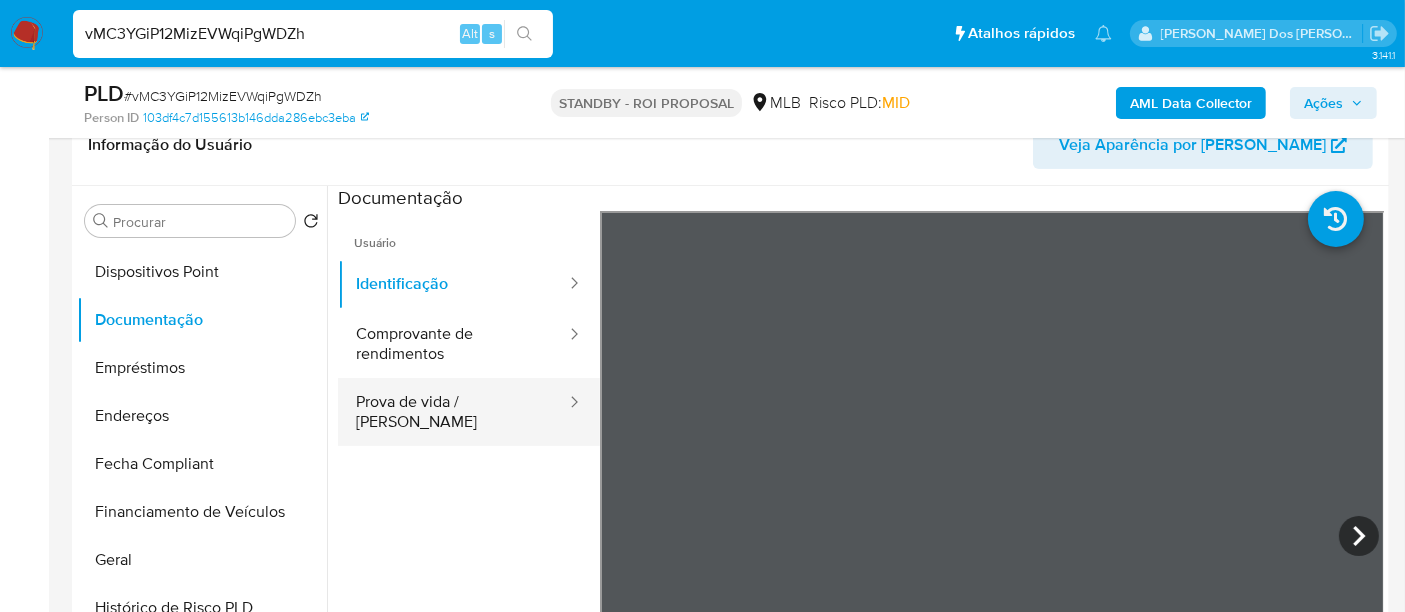 click on "Prova de vida / [PERSON_NAME]" at bounding box center (453, 412) 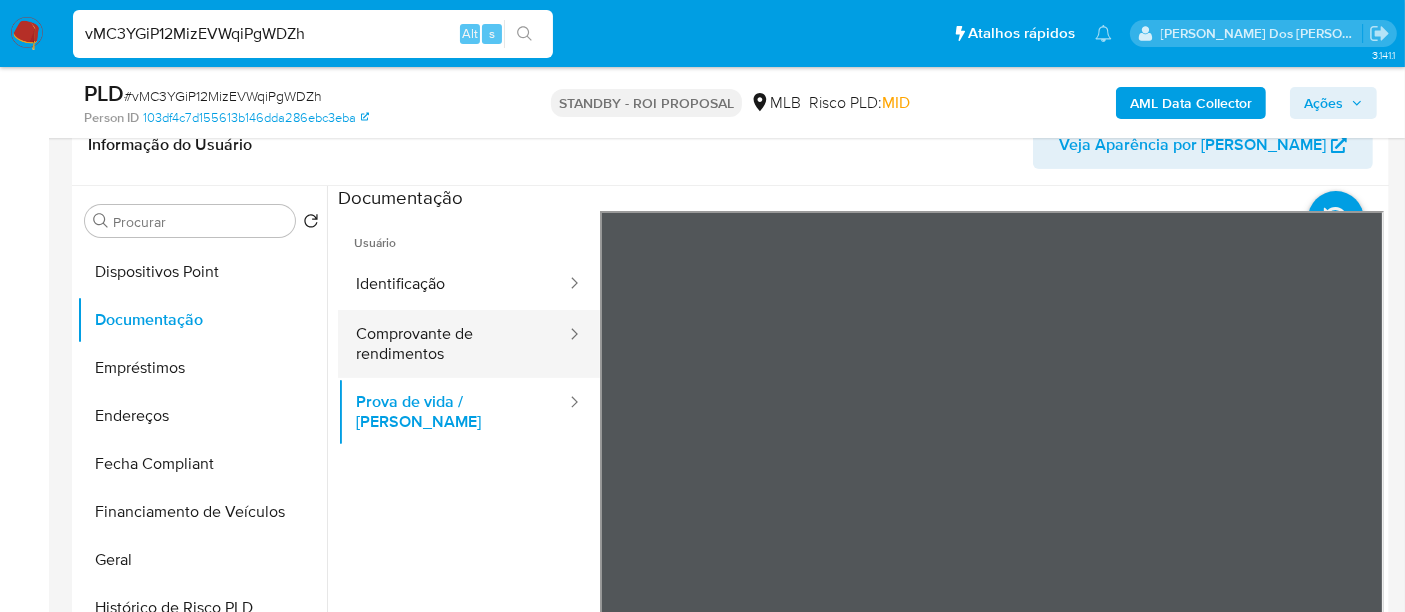 click on "Comprovante de rendimentos" at bounding box center (453, 344) 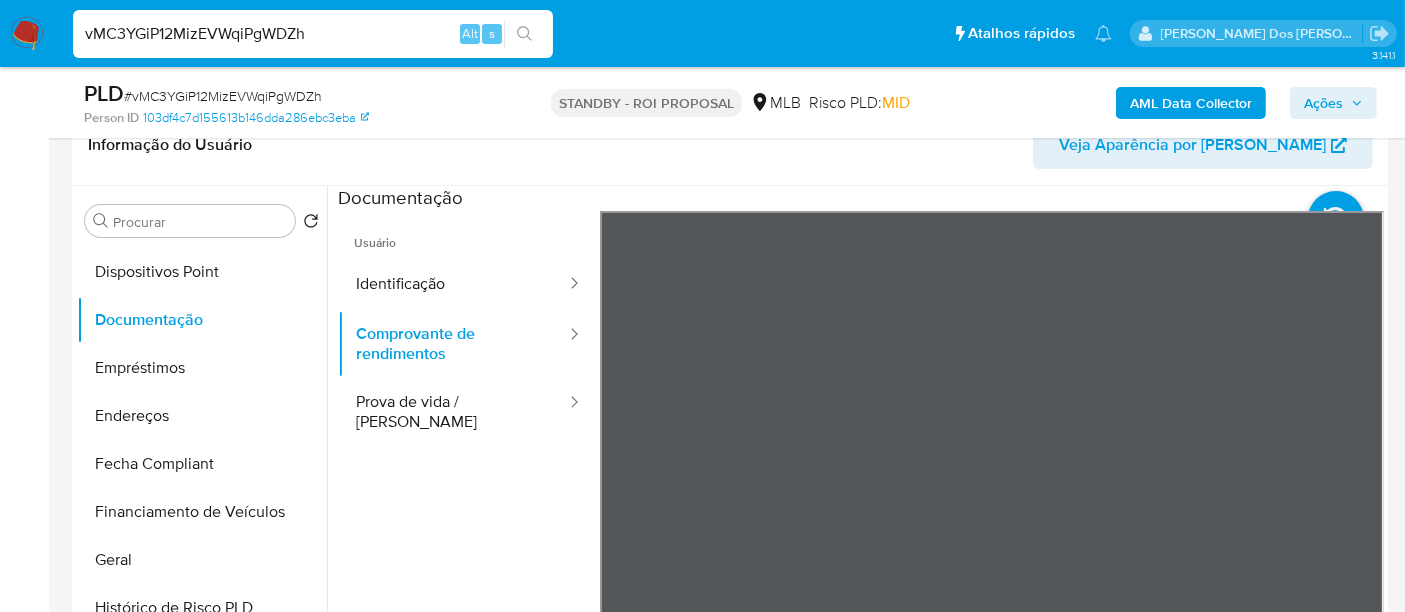 click on "Pausado Ver notificaciones vMC3YGiP12MizEVWqiPgWDZh Alt s Atalhos rápidos   Presiona las siguientes teclas para acceder a algunas de las funciones Pesquisar caso ou usuário Alt s Voltar para casa Alt h Adicione um comentário Alt c Adicionar um anexo Alt a Renato Lopes Dos Santos Bandeja Painel Screening Pesquisa em Listas Watchlist Ferramentas Operações em massa Ejecuções automáticas relatórios Mulan Localizador de pessoas Consolidado 3.141.1 Sem atribuição   Asignado el: 18/06/2025 14:24:18 Criou: 12/06/2025   Criou: 12/06/2025 00:08:23 - Expira em 25 dias   Expira em 27/07/2025 00:08:23 PLD # vMC3YGiP12MizEVWqiPgWDZh Person ID 103df4c7d155613b146dda286ebc3eba STANDBY - ROI PROPOSAL  MLB Risco PLD:  MID AML Data Collector Ações Informação do Caso Eventos ( 1 ) Ações AUTOMATIC (1) Informação do Usuário Veja Aparência por Pessoa Procurar   Retornar ao pedido padrão Adiantamentos de Dinheiro Anexos Cartões Contas Bancárias Dados Modificados Detalhe da geolocalização Devices Geolocation" at bounding box center [702, 1417] 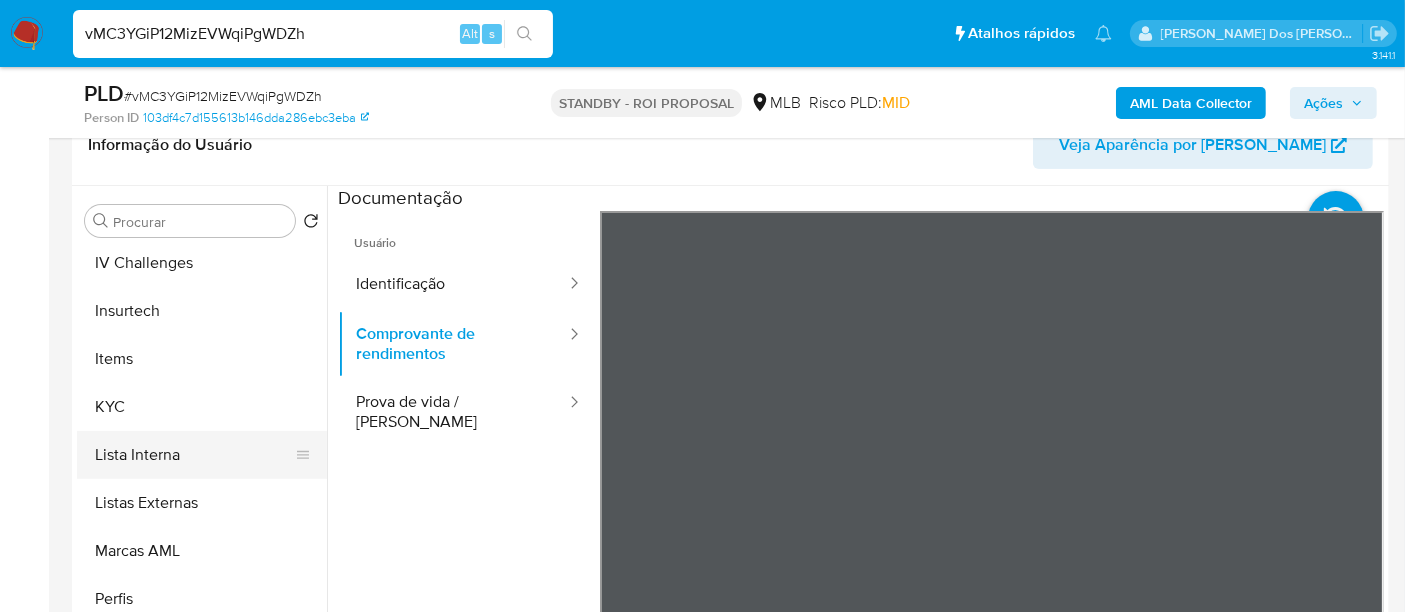 scroll, scrollTop: 844, scrollLeft: 0, axis: vertical 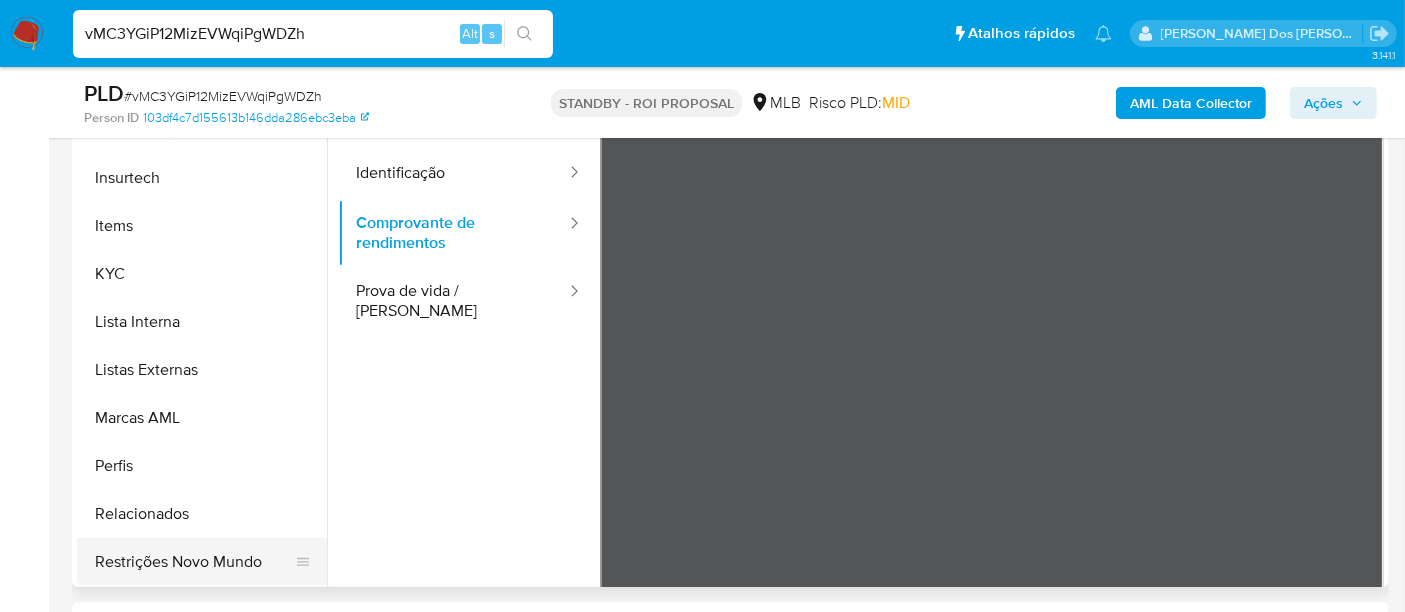 click on "Restrições Novo Mundo" at bounding box center (194, 562) 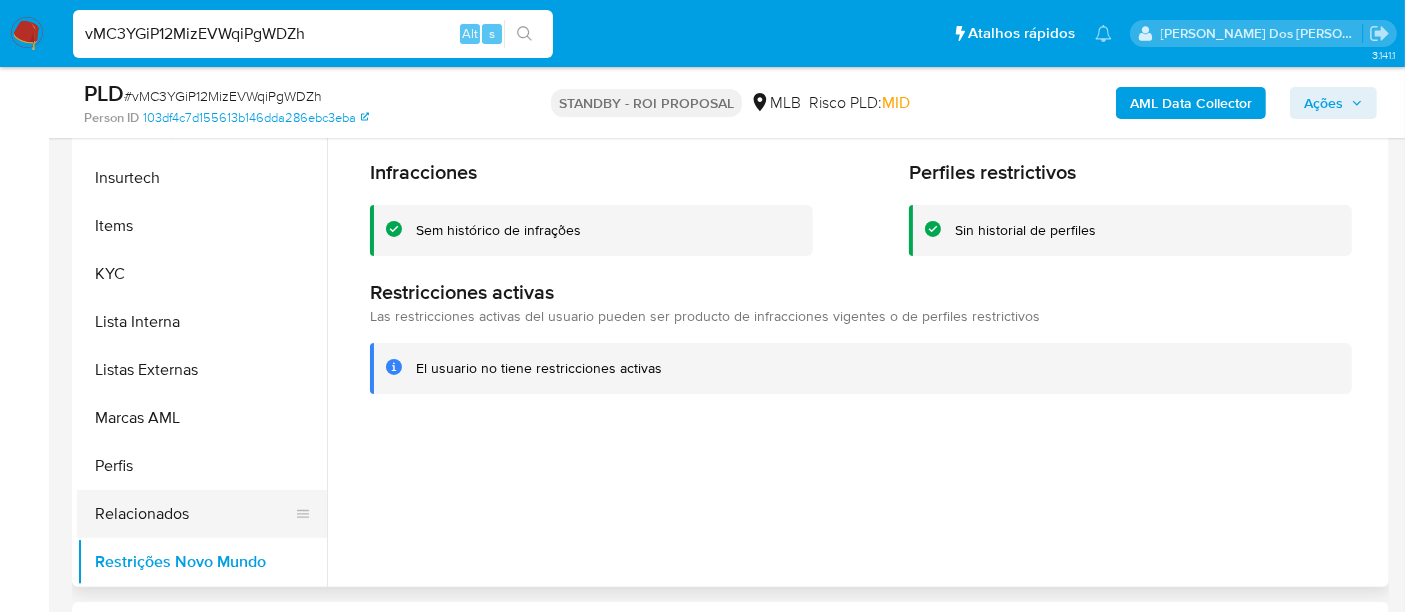 scroll, scrollTop: 511, scrollLeft: 0, axis: vertical 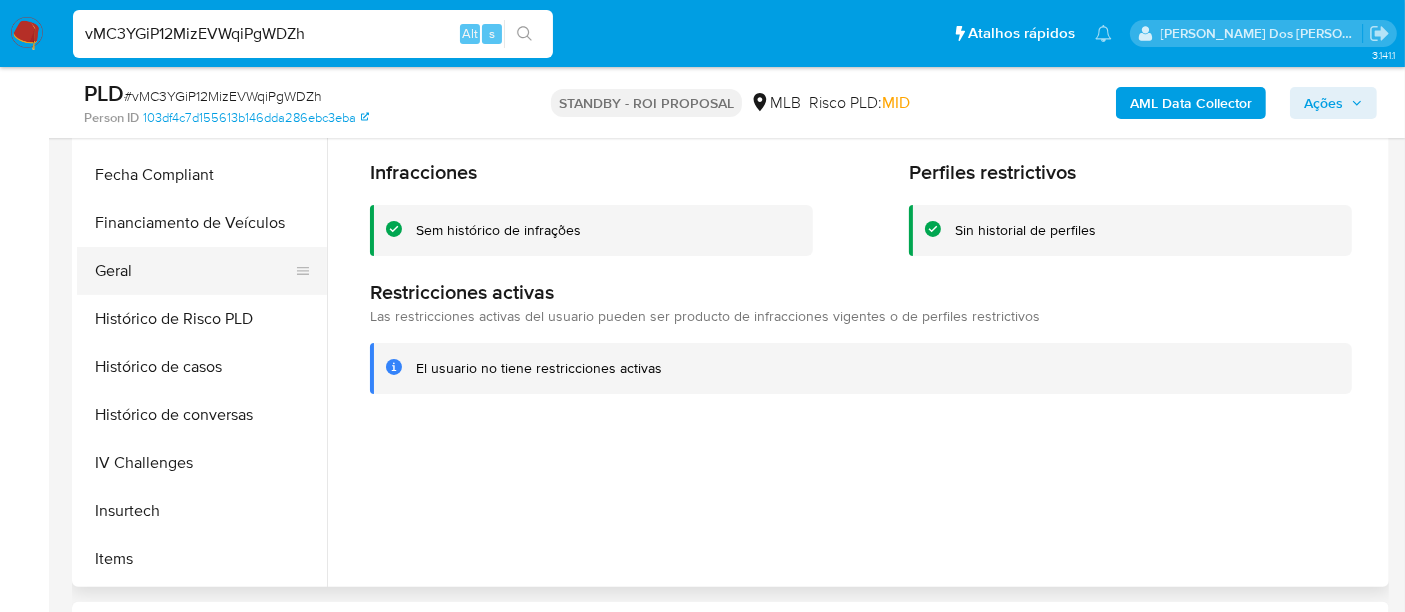 click on "Geral" at bounding box center (194, 271) 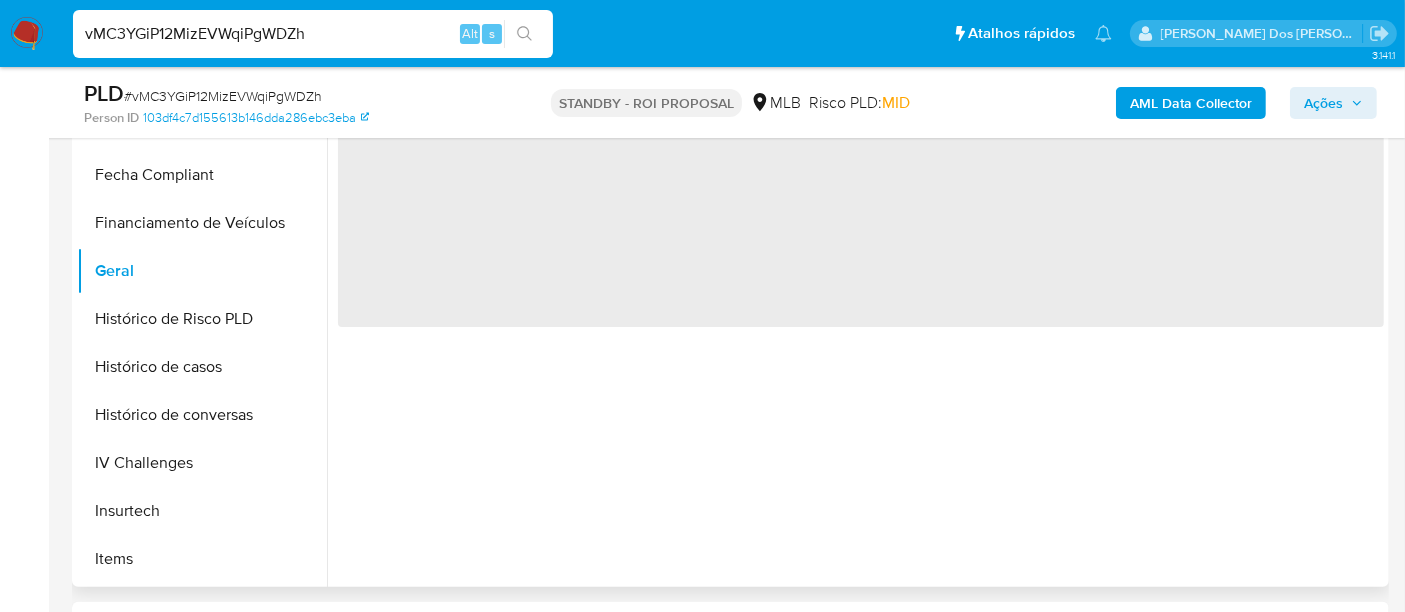 scroll, scrollTop: 333, scrollLeft: 0, axis: vertical 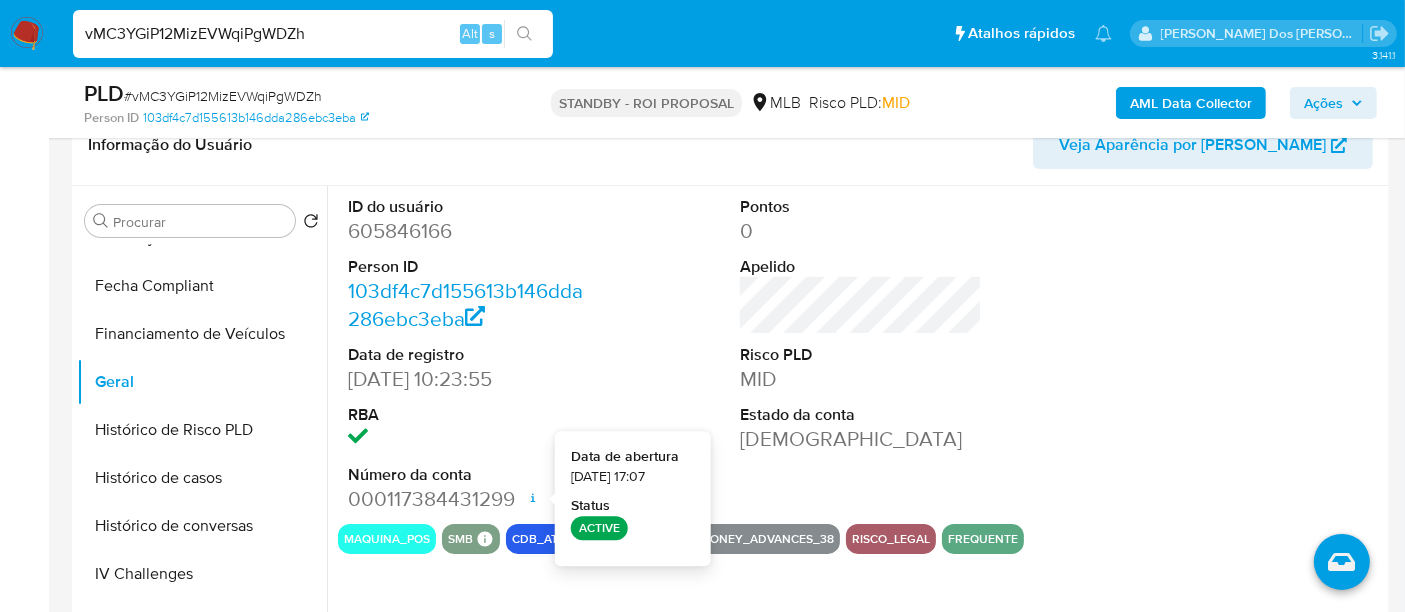 type 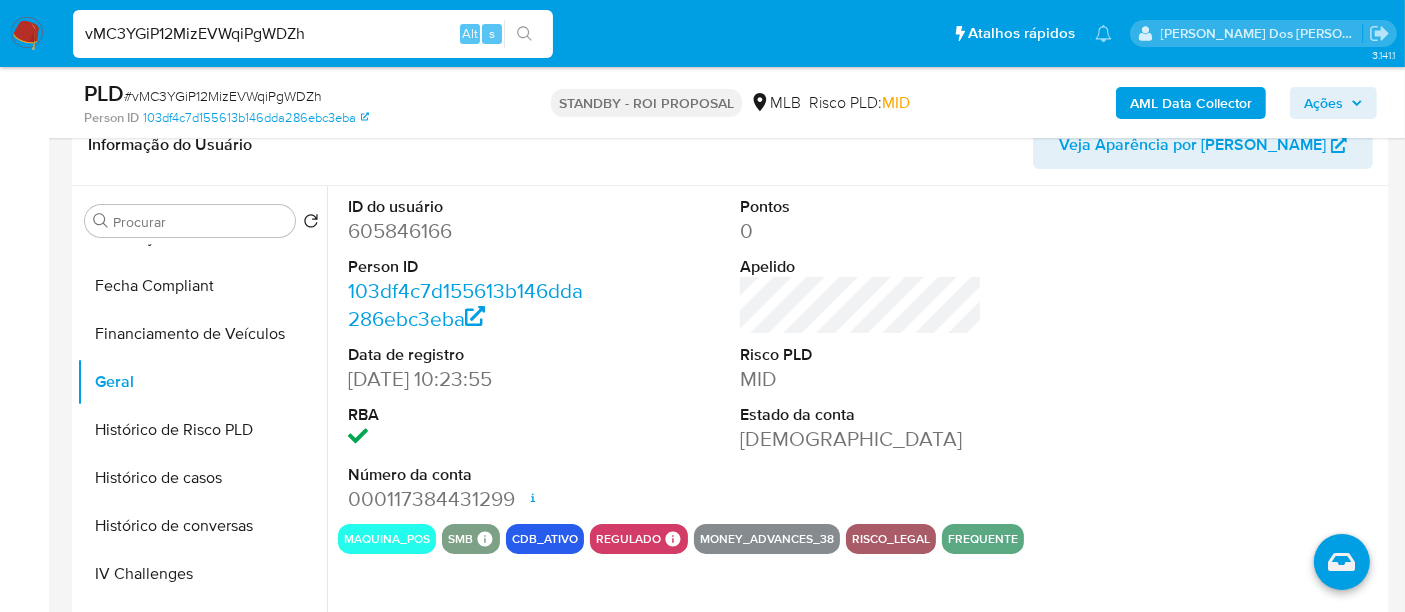 click on "vMC3YGiP12MizEVWqiPgWDZh" at bounding box center (313, 34) 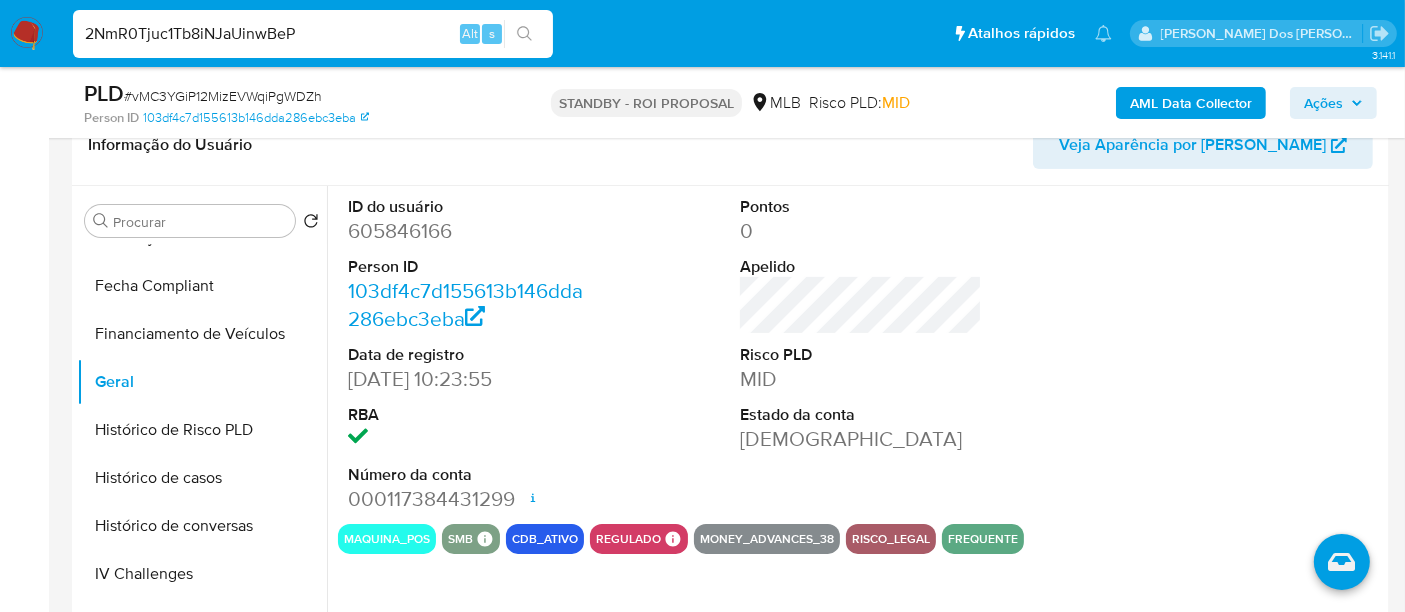 type on "2NmR0Tjuc1Tb8iNJaUinwBeP" 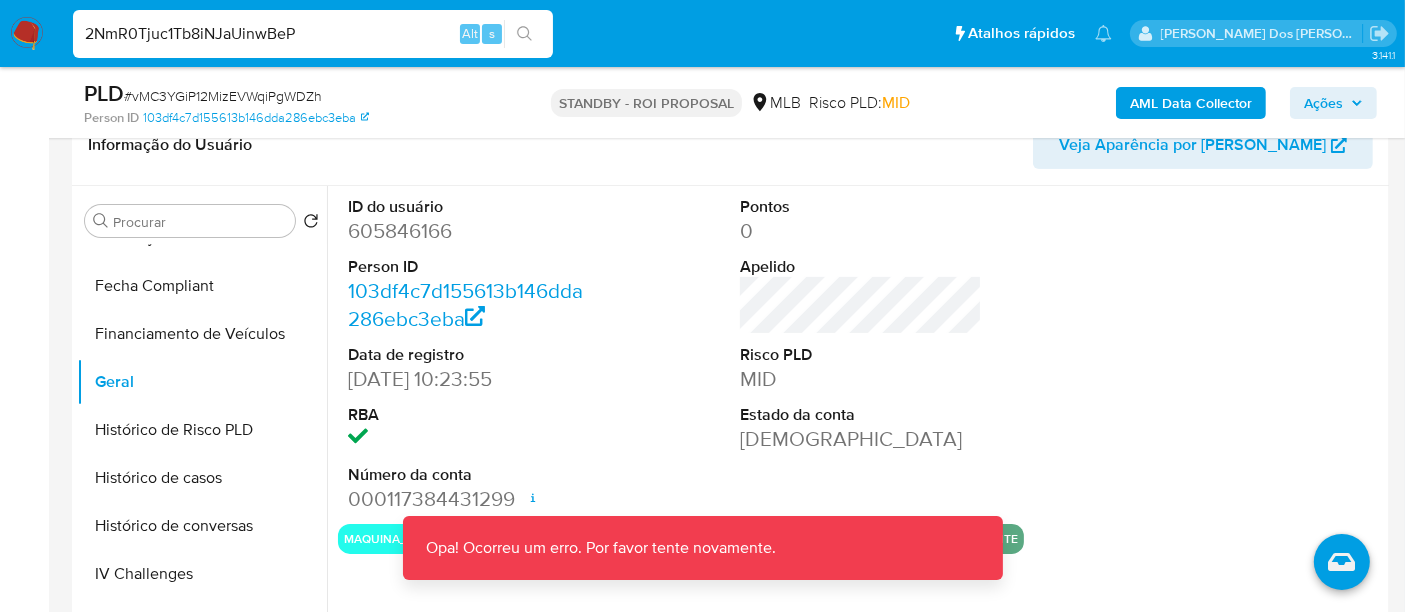 click at bounding box center (27, 34) 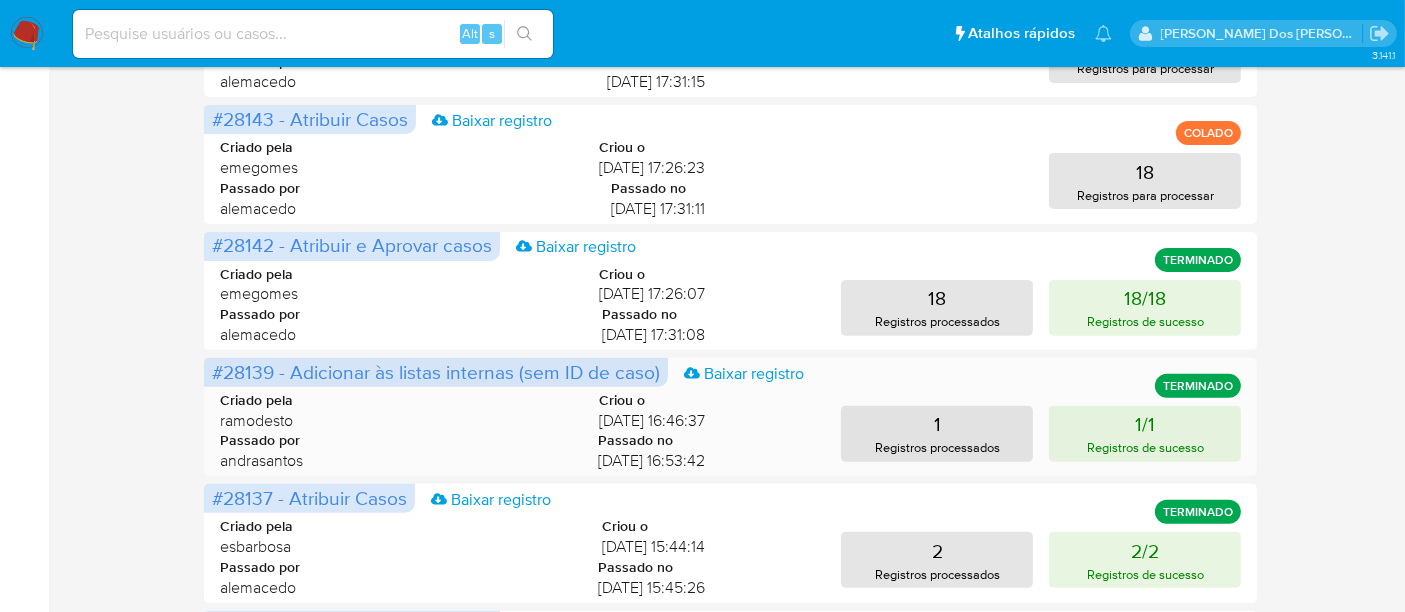 scroll, scrollTop: 555, scrollLeft: 0, axis: vertical 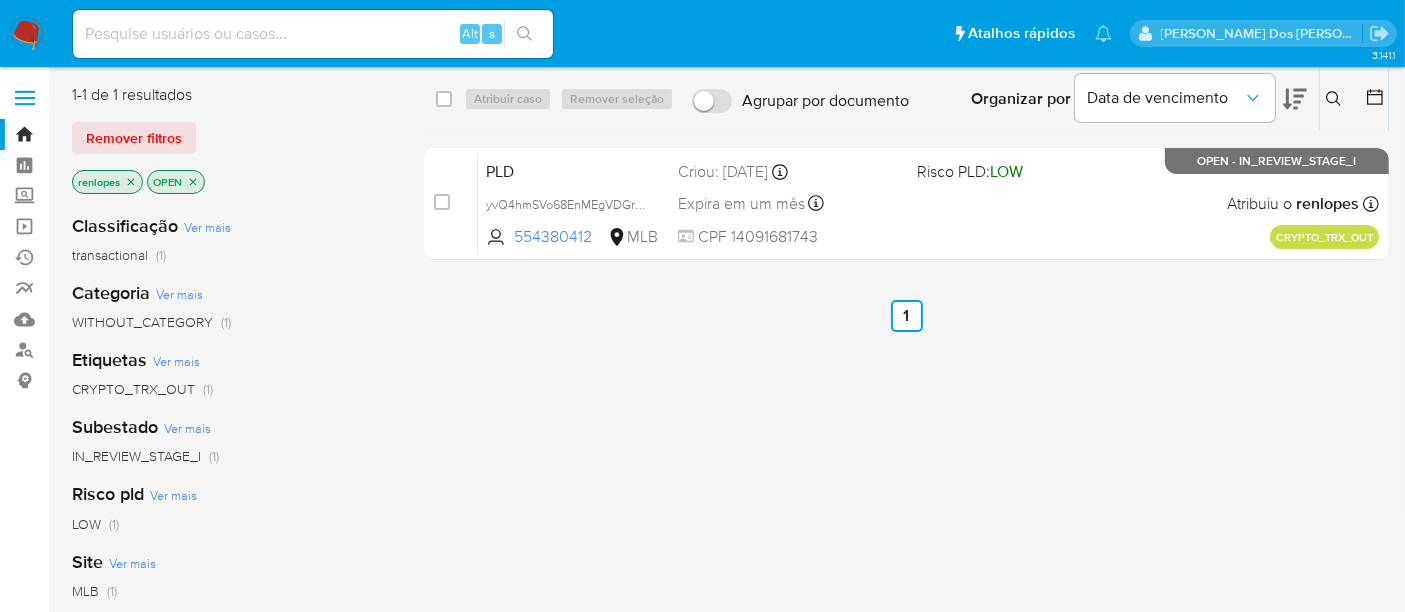 click at bounding box center (313, 34) 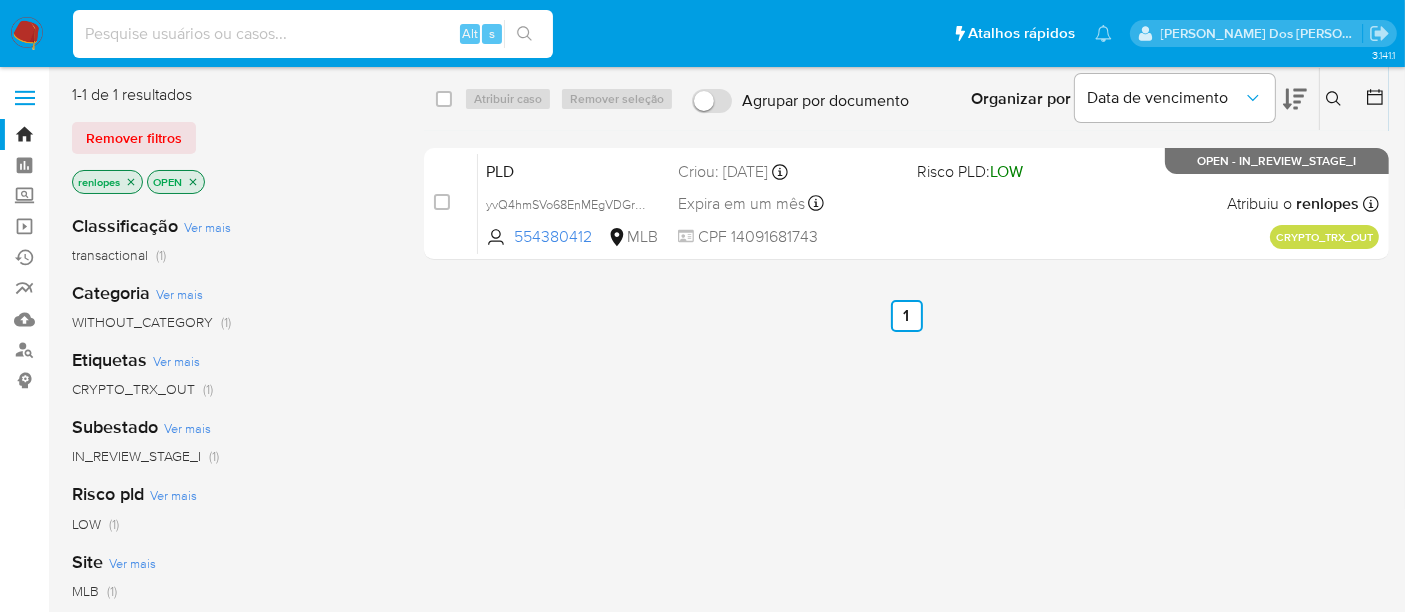 paste on "2NmR0Tjuc1Tb8iNJaUinwBeP" 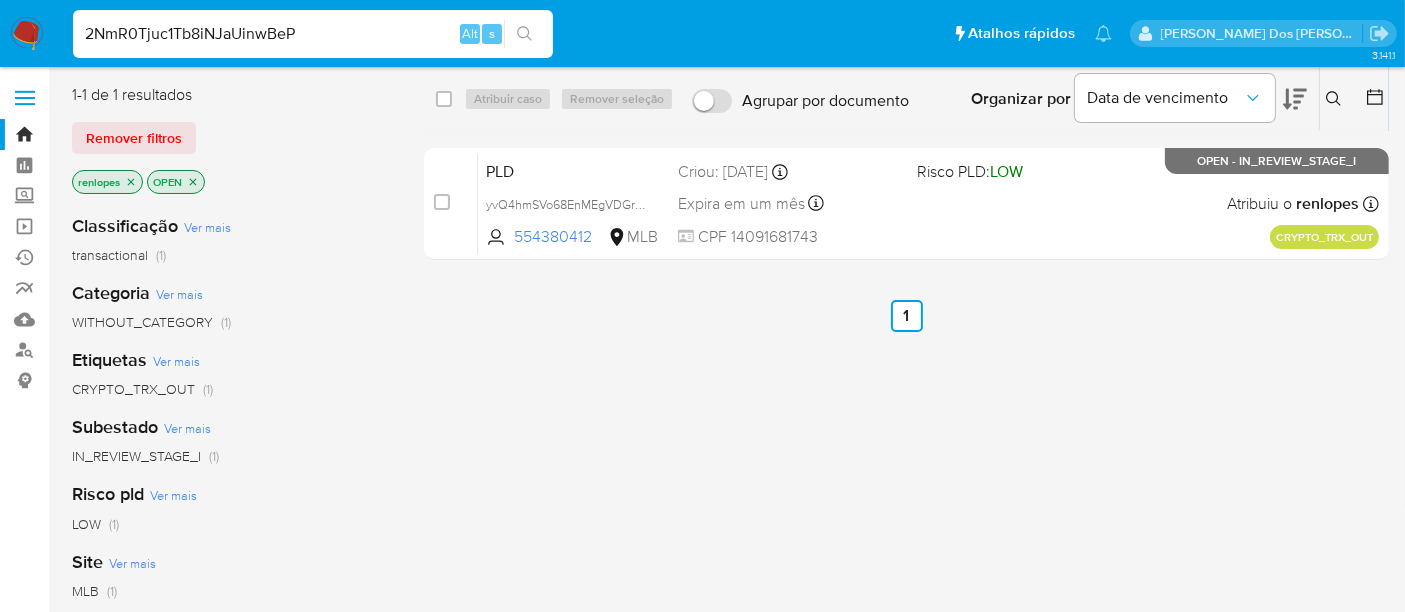type on "2NmR0Tjuc1Tb8iNJaUinwBeP" 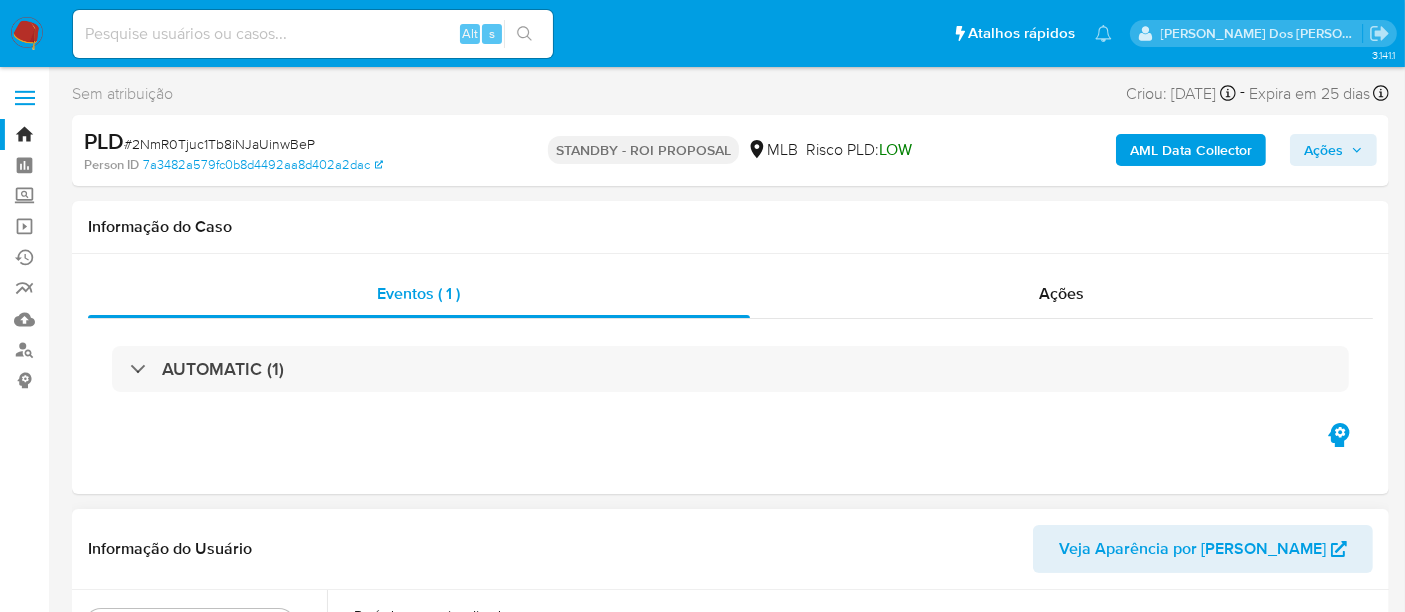 select on "10" 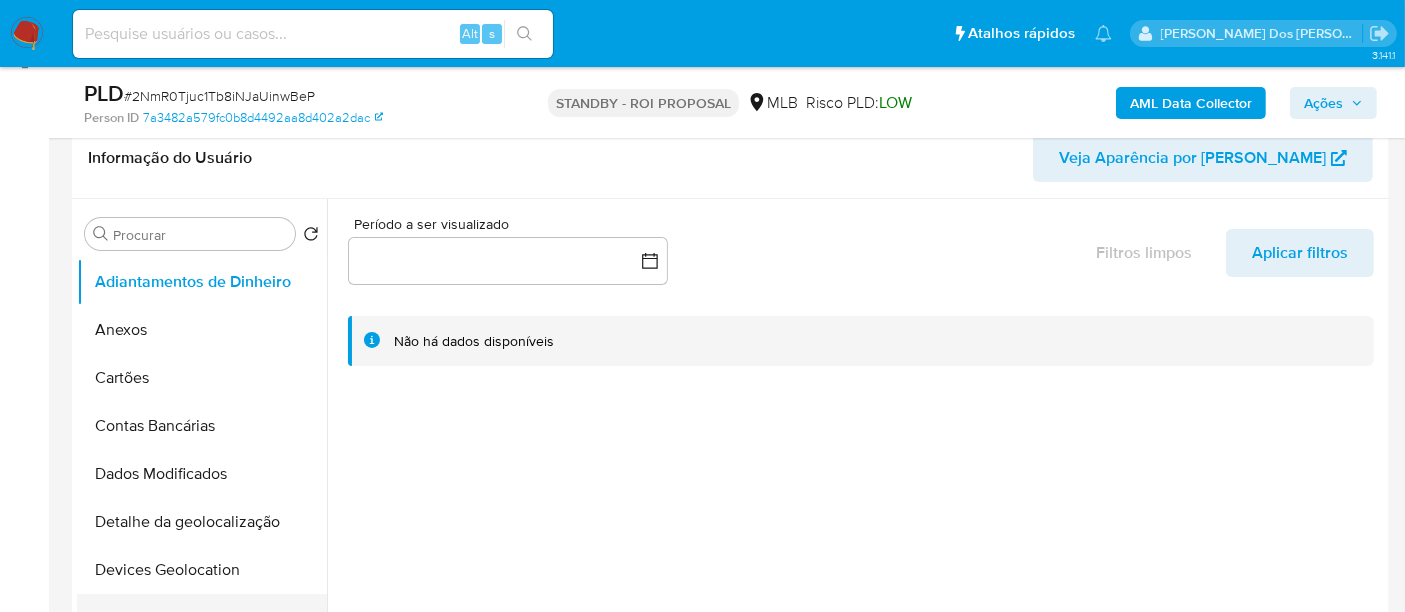 scroll, scrollTop: 555, scrollLeft: 0, axis: vertical 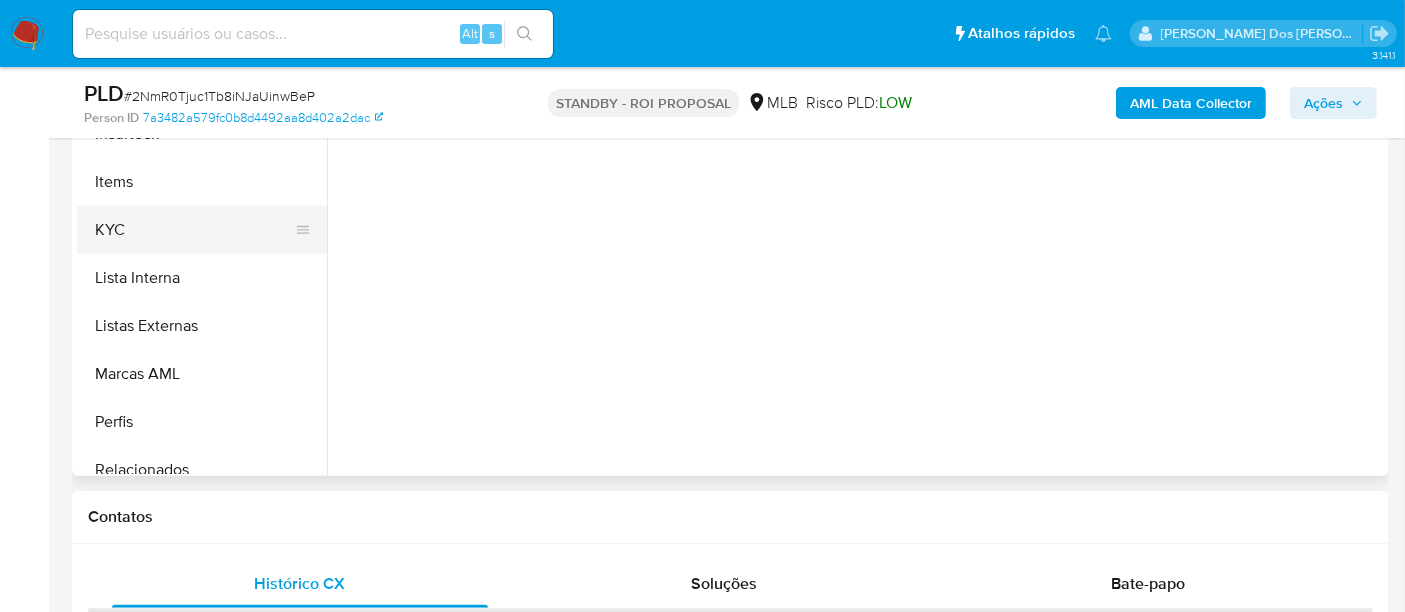 click on "KYC" at bounding box center (194, 230) 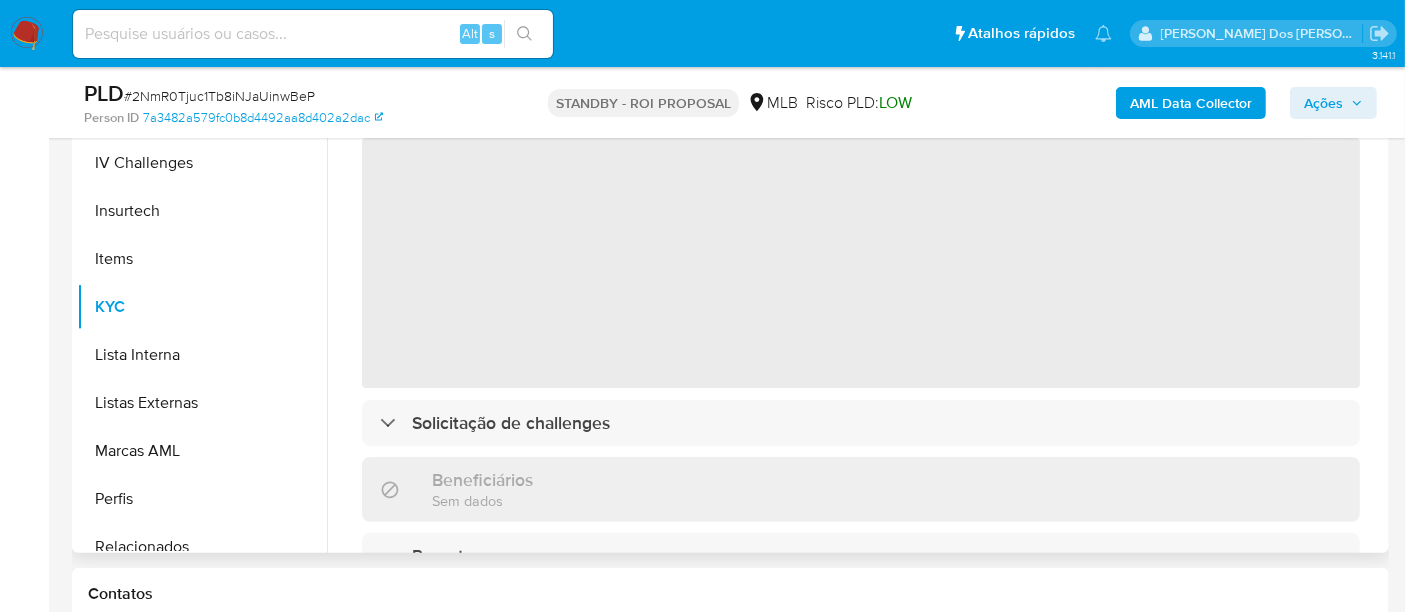 scroll, scrollTop: 444, scrollLeft: 0, axis: vertical 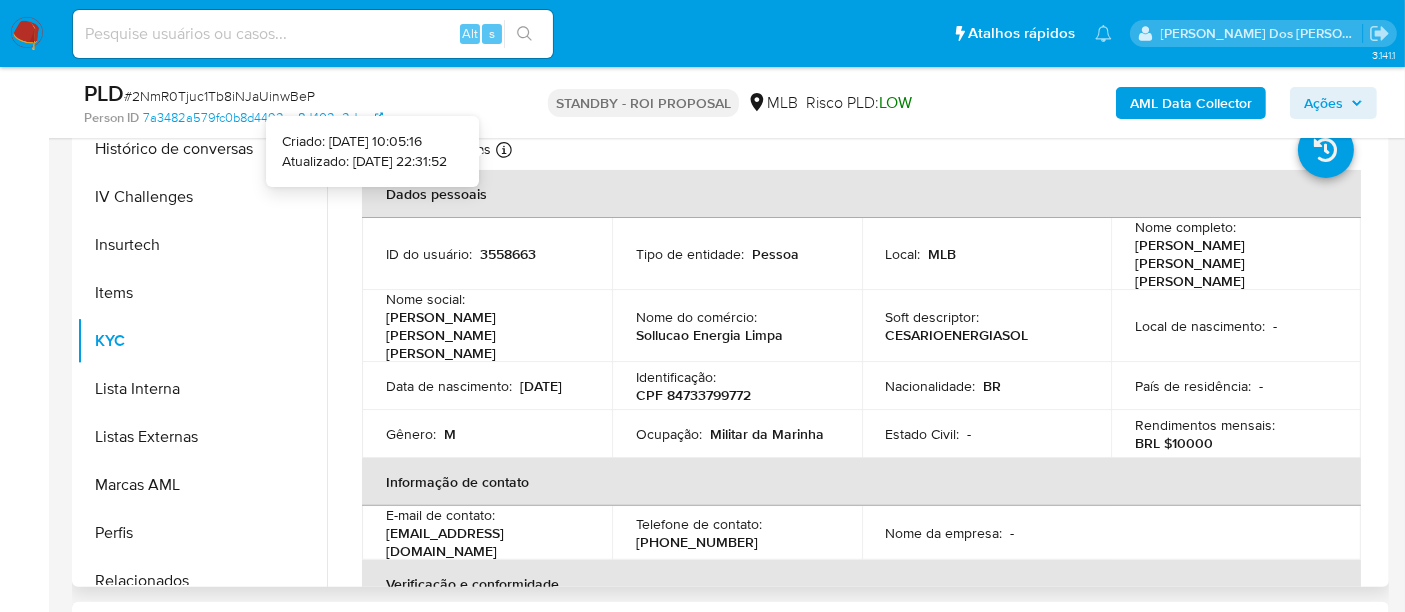 type 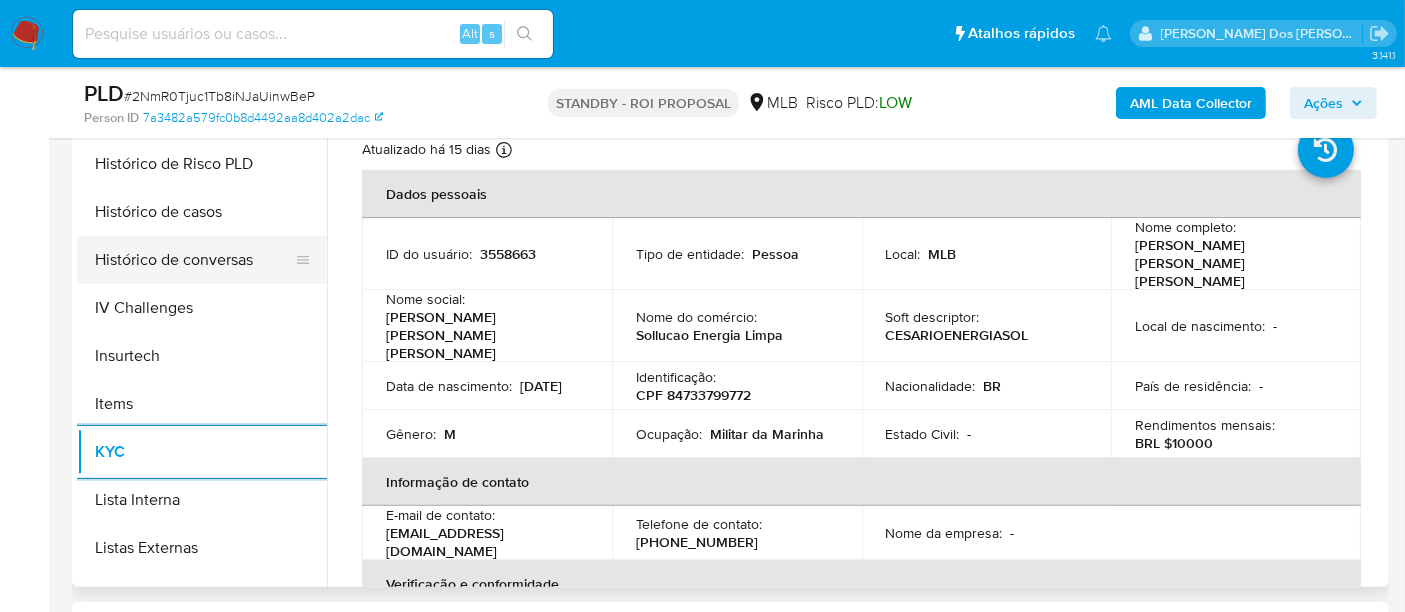 scroll, scrollTop: 555, scrollLeft: 0, axis: vertical 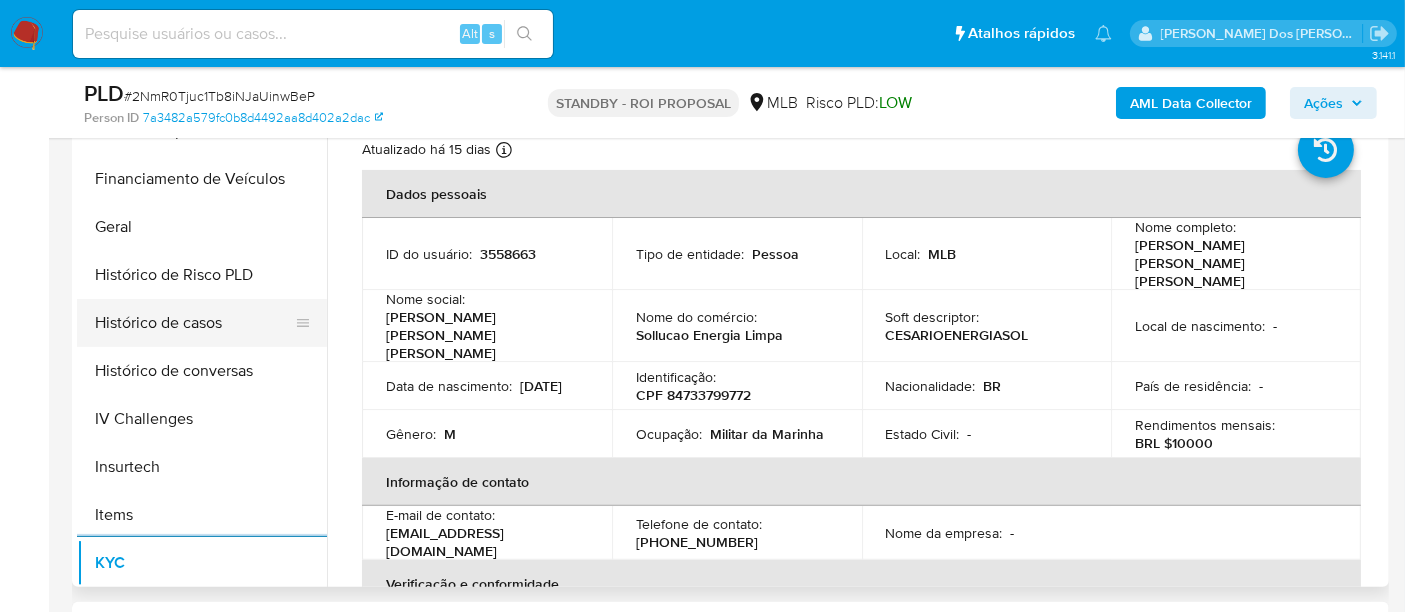 click on "Histórico de casos" at bounding box center (194, 323) 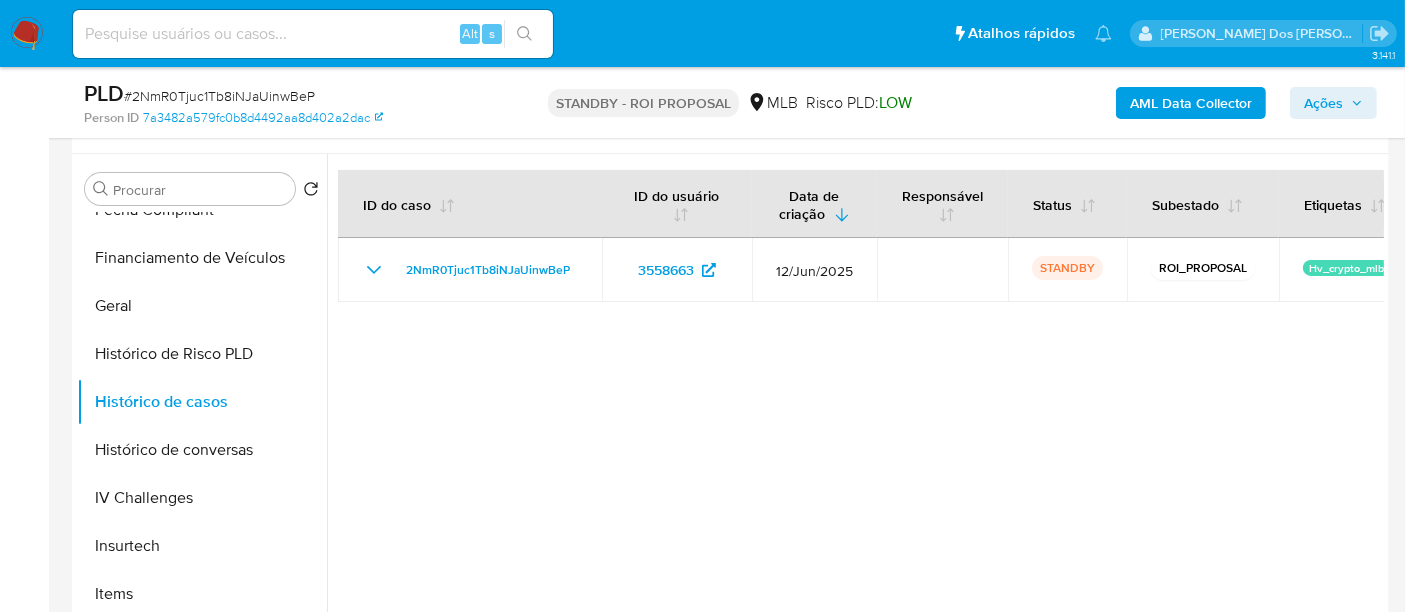 scroll, scrollTop: 333, scrollLeft: 0, axis: vertical 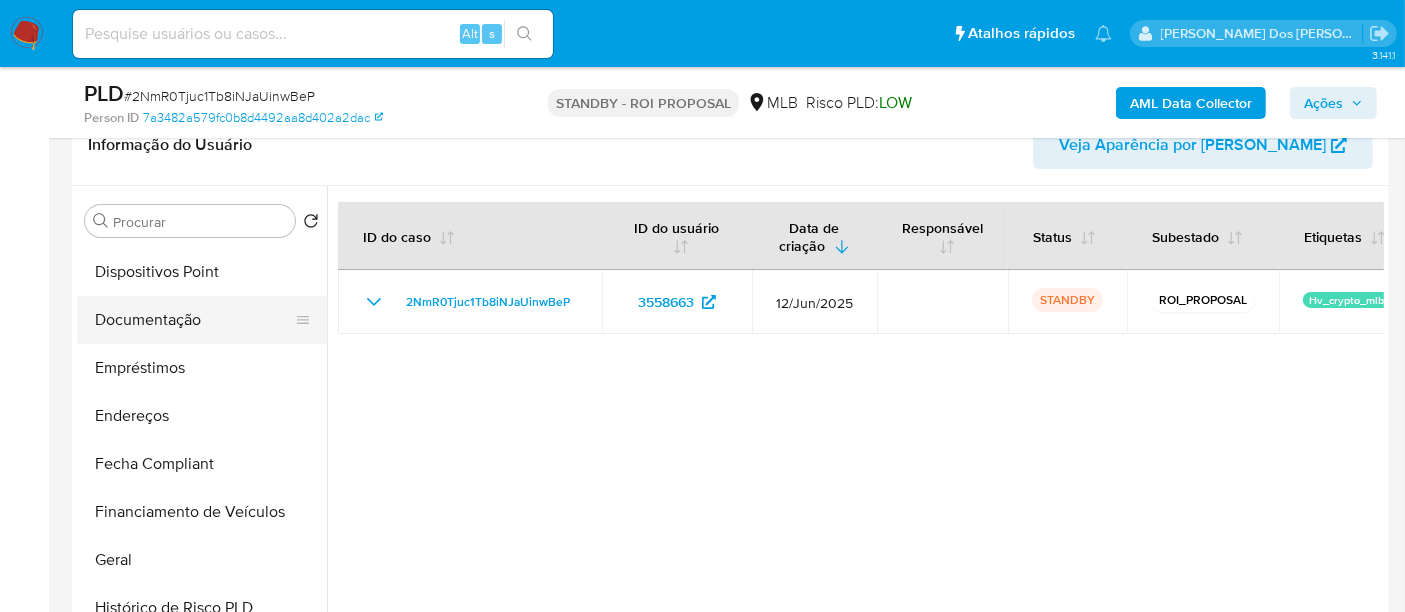 click on "Documentação" at bounding box center (194, 320) 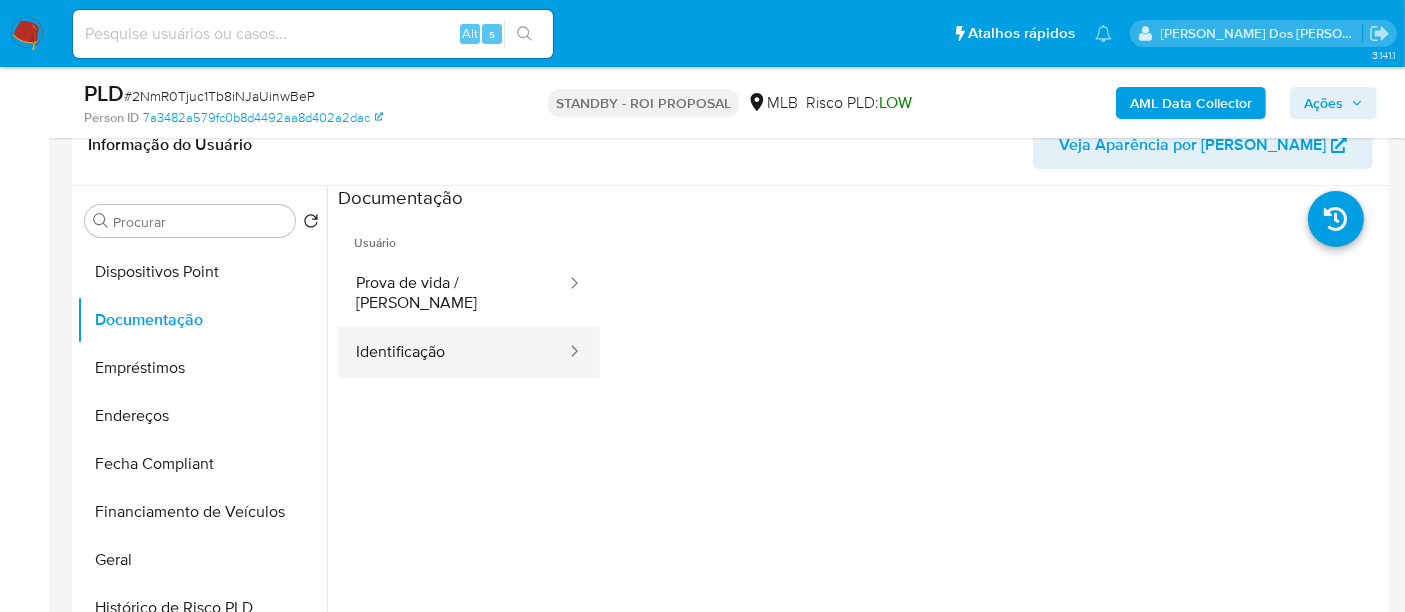 click on "Identificação" at bounding box center [453, 352] 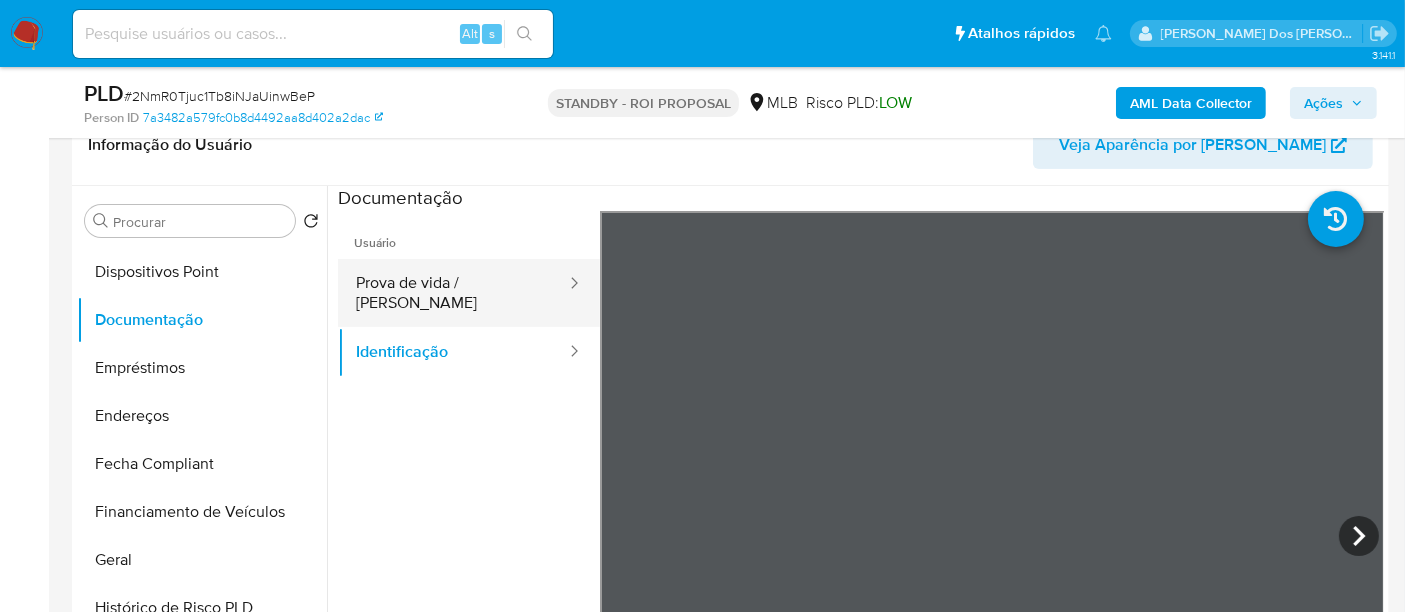 click on "Prova de vida / [PERSON_NAME]" at bounding box center [453, 293] 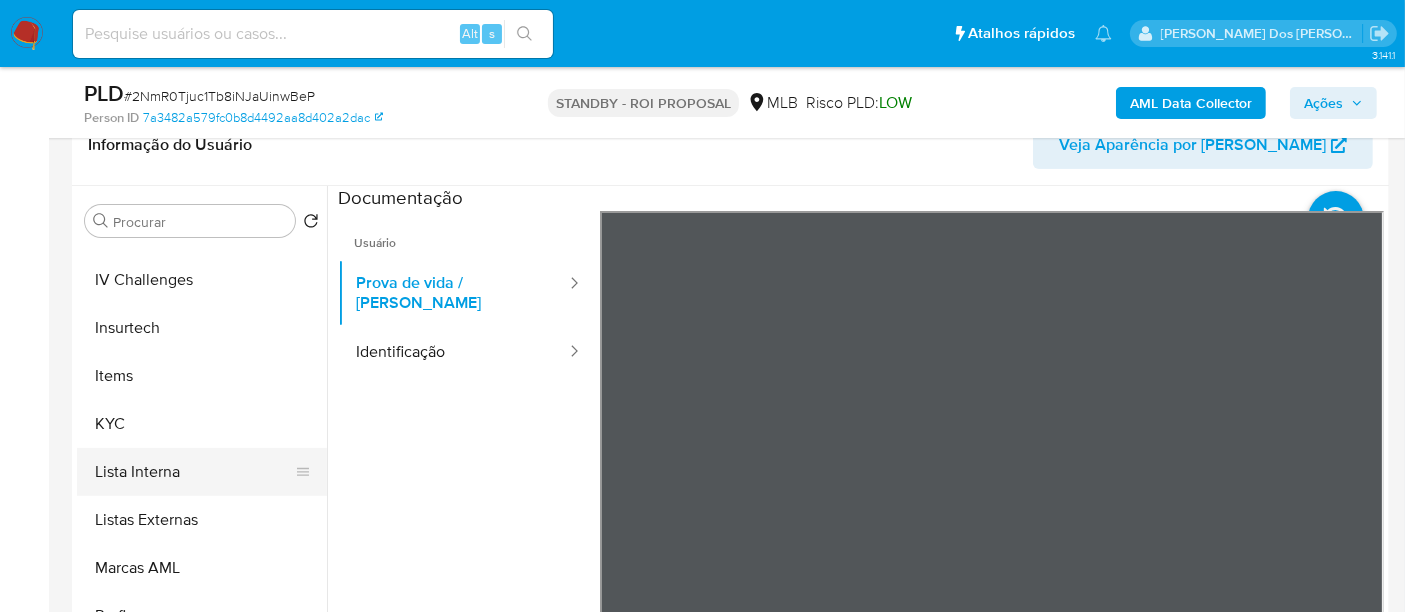 scroll, scrollTop: 844, scrollLeft: 0, axis: vertical 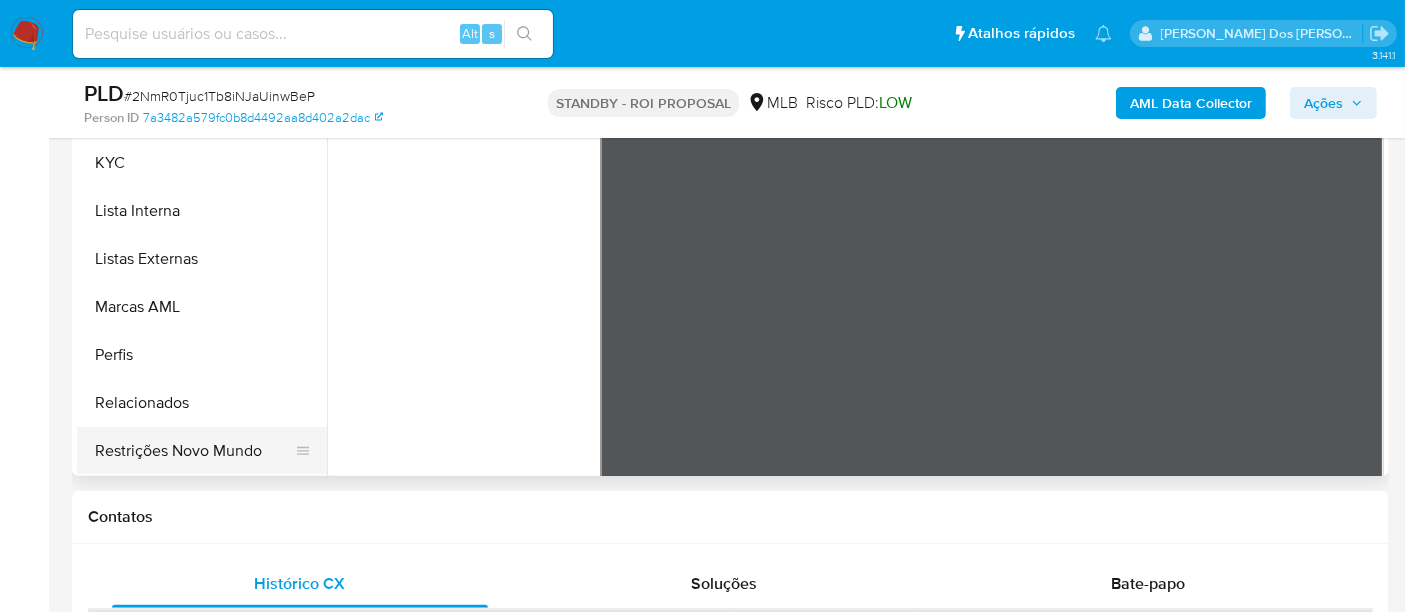 click on "Restrições Novo Mundo" at bounding box center (194, 451) 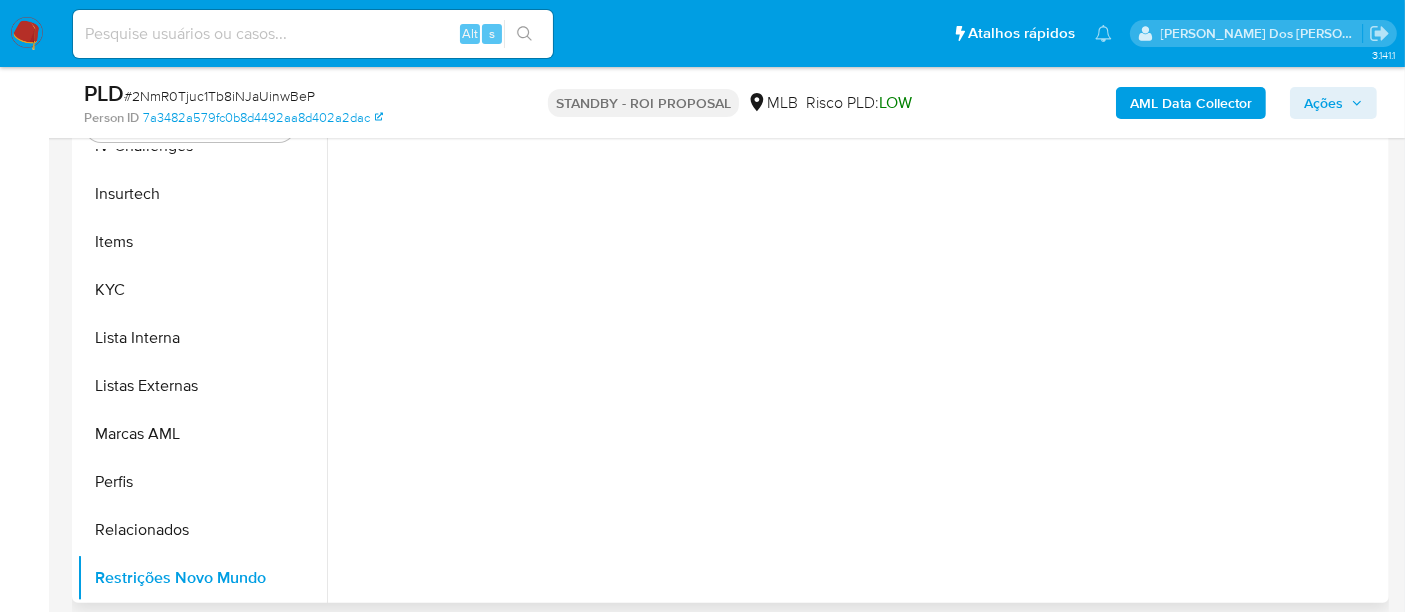 scroll, scrollTop: 333, scrollLeft: 0, axis: vertical 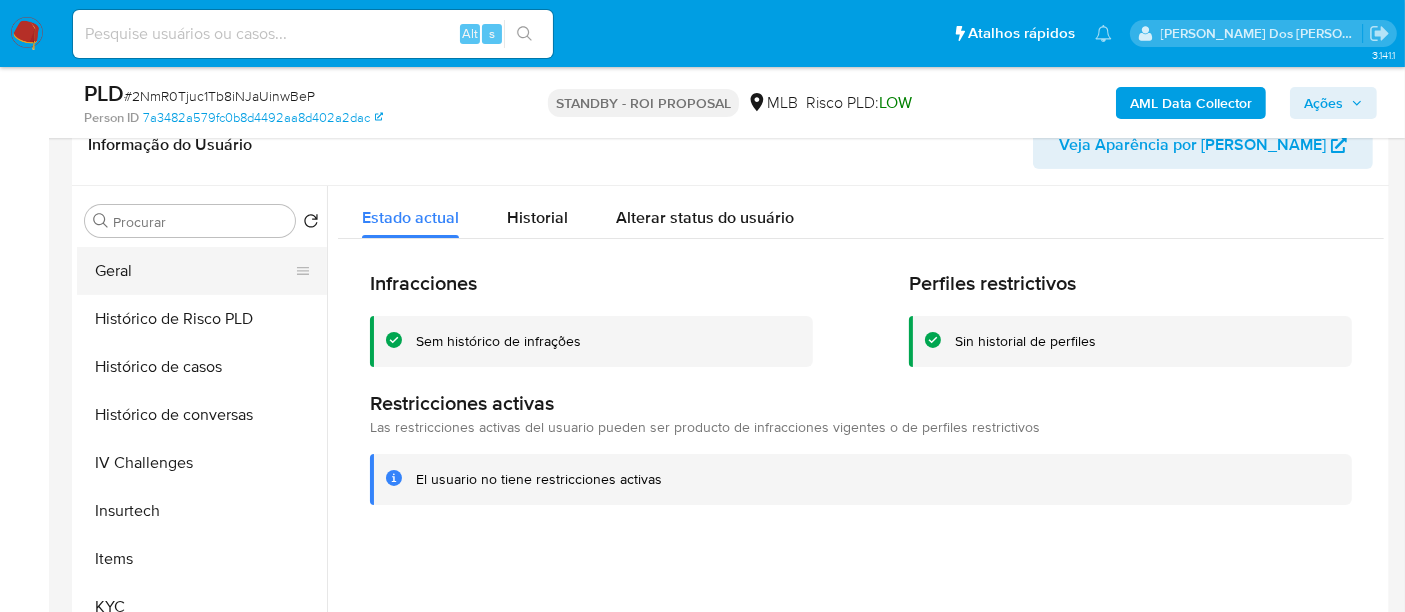 click on "Geral" at bounding box center (194, 271) 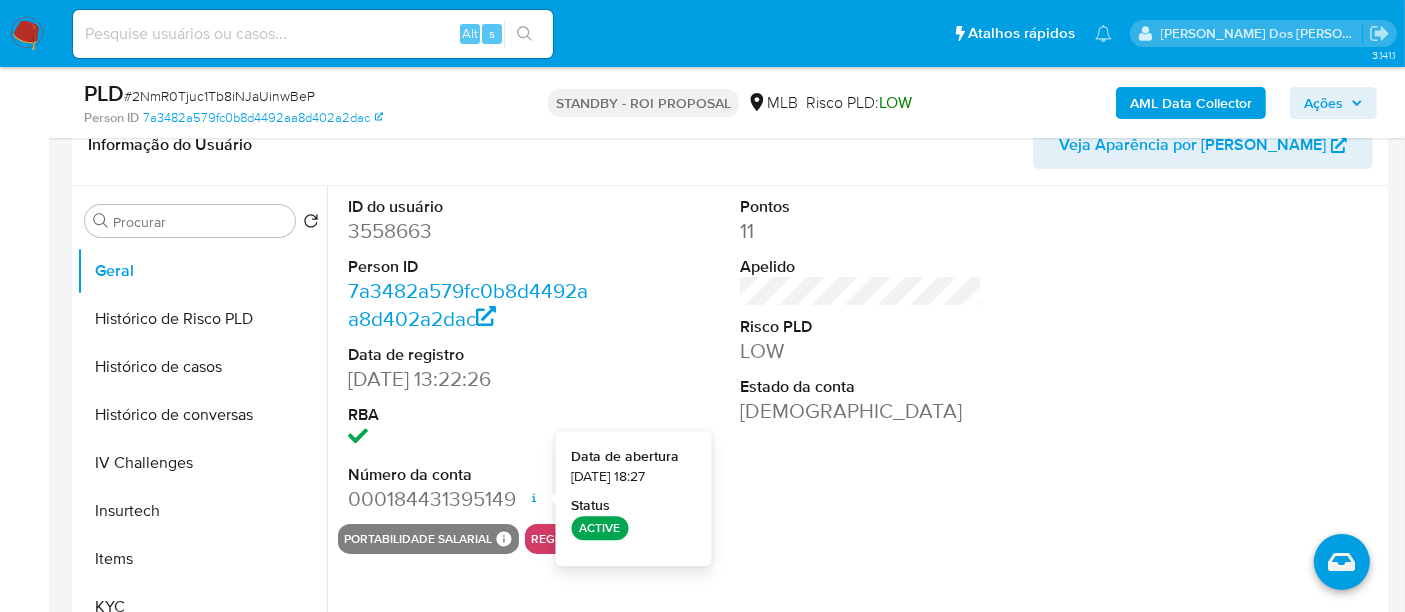 type 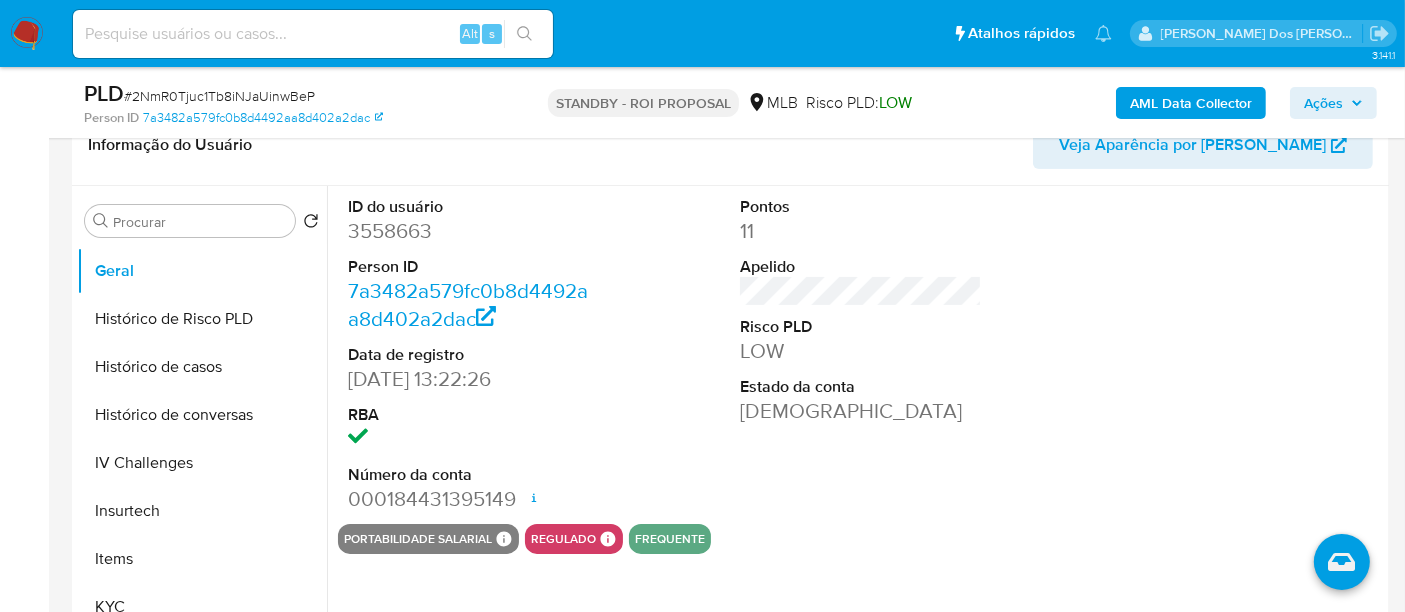 click on "Alt s" at bounding box center [313, 34] 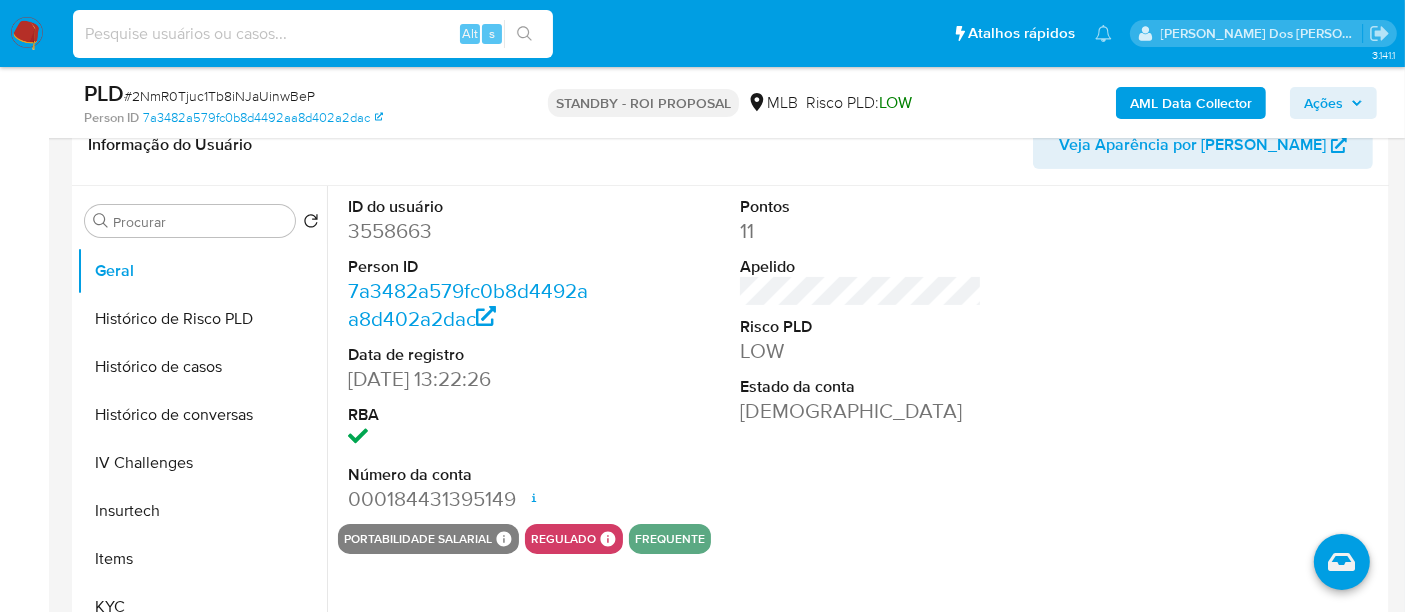 paste on "k7Mql1e1NRKATgtKGBDkpJ3Q" 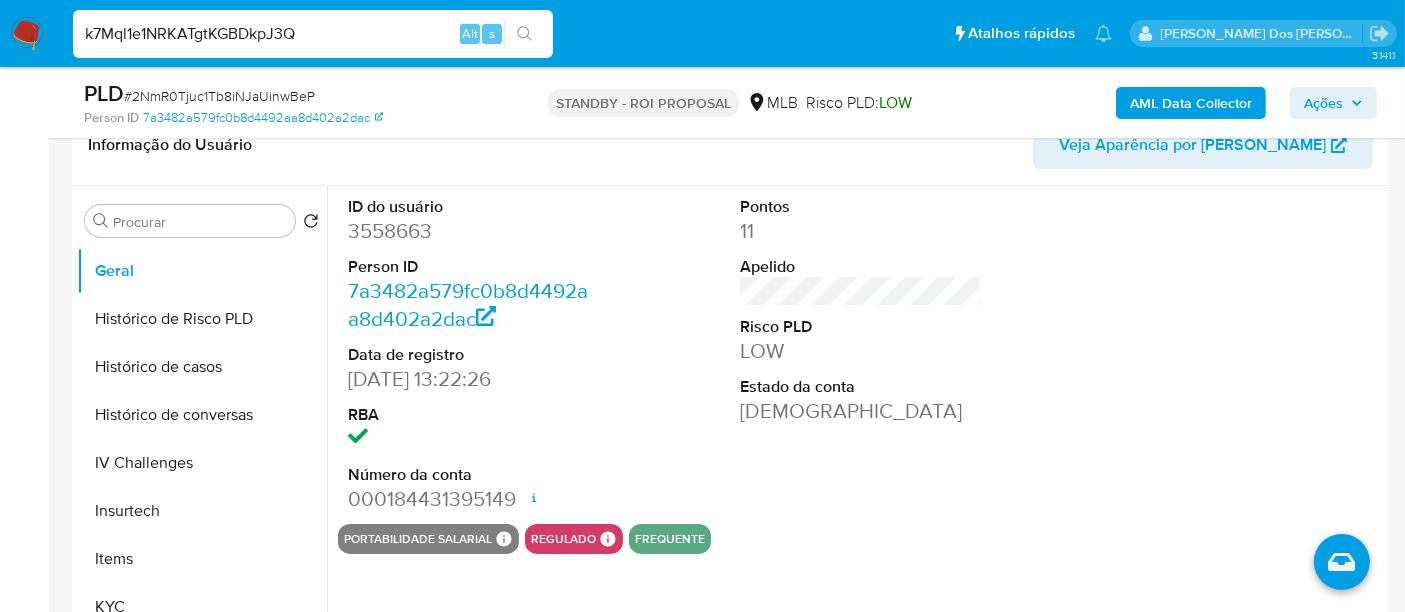 type on "k7Mql1e1NRKATgtKGBDkpJ3Q" 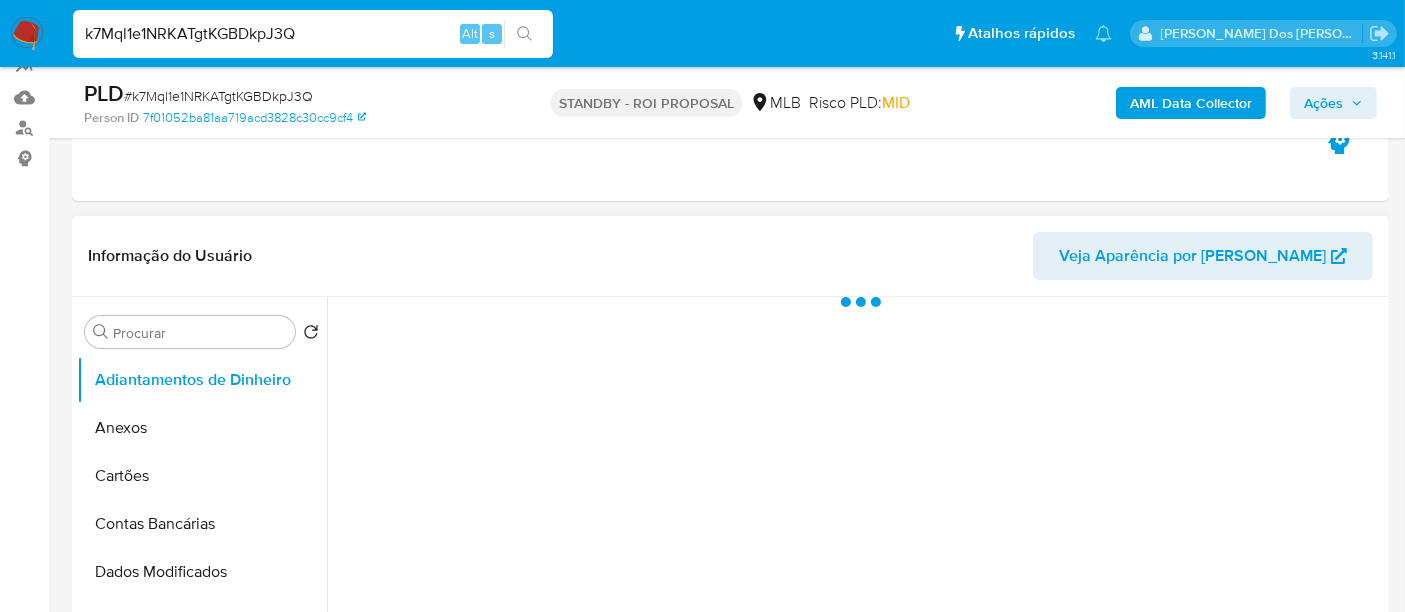scroll, scrollTop: 444, scrollLeft: 0, axis: vertical 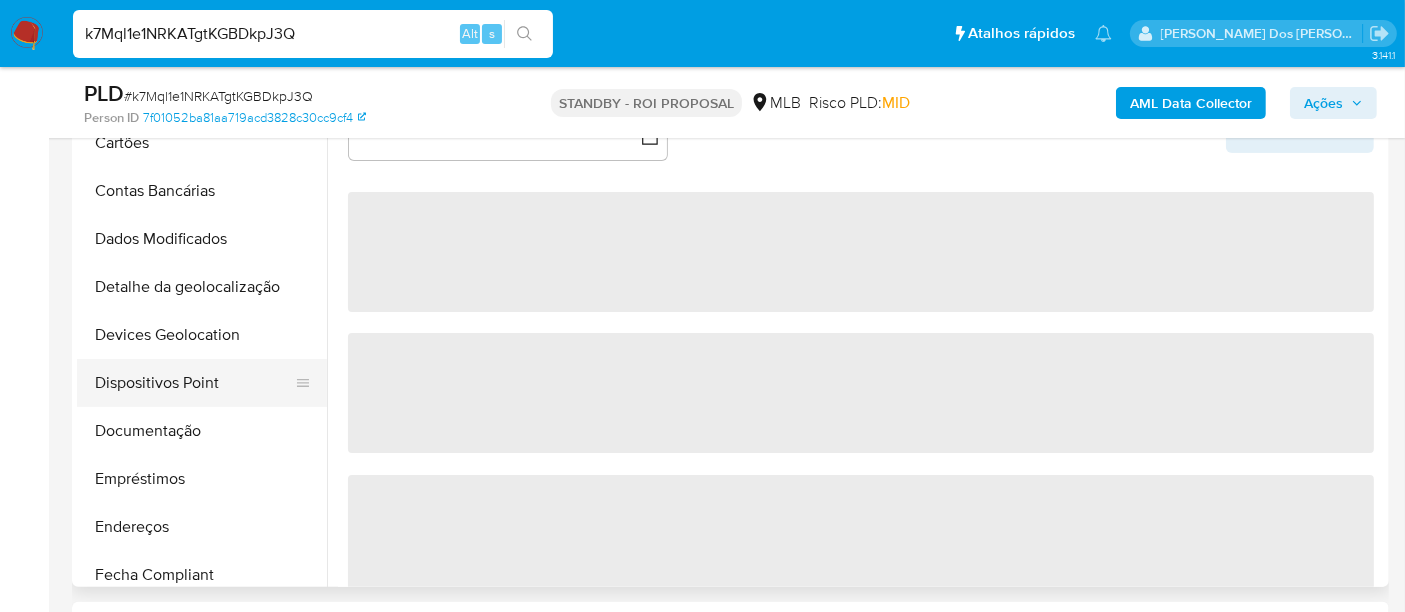 select on "10" 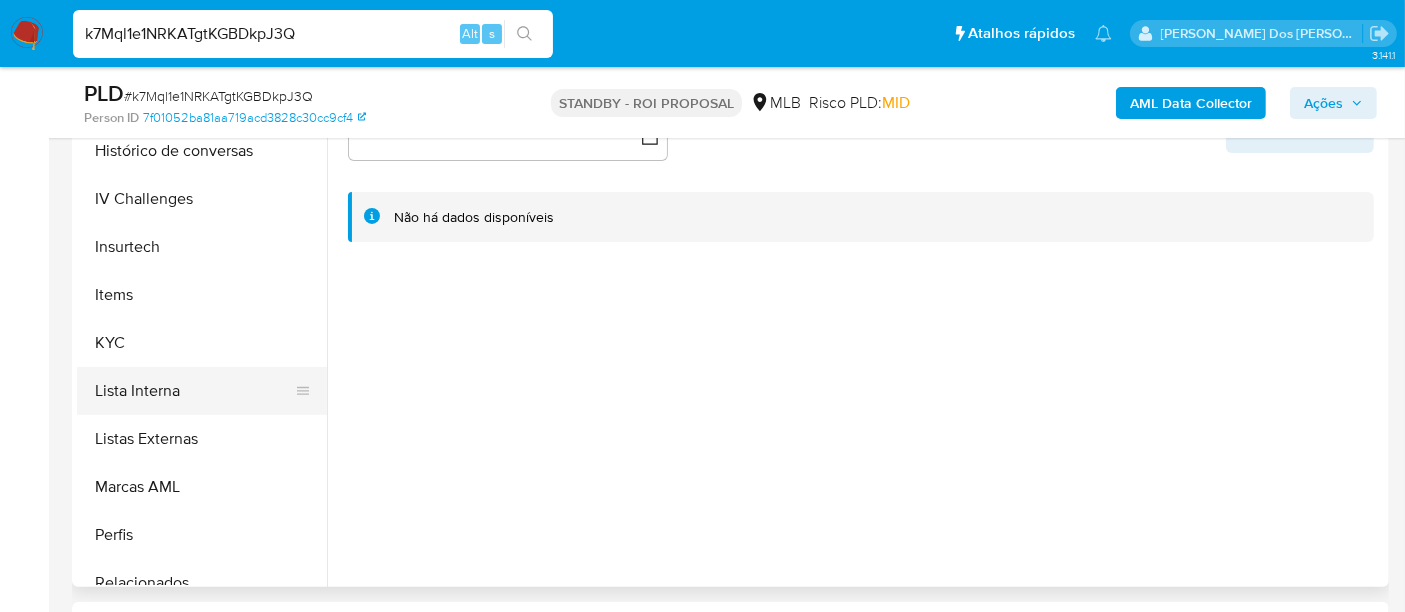 scroll, scrollTop: 777, scrollLeft: 0, axis: vertical 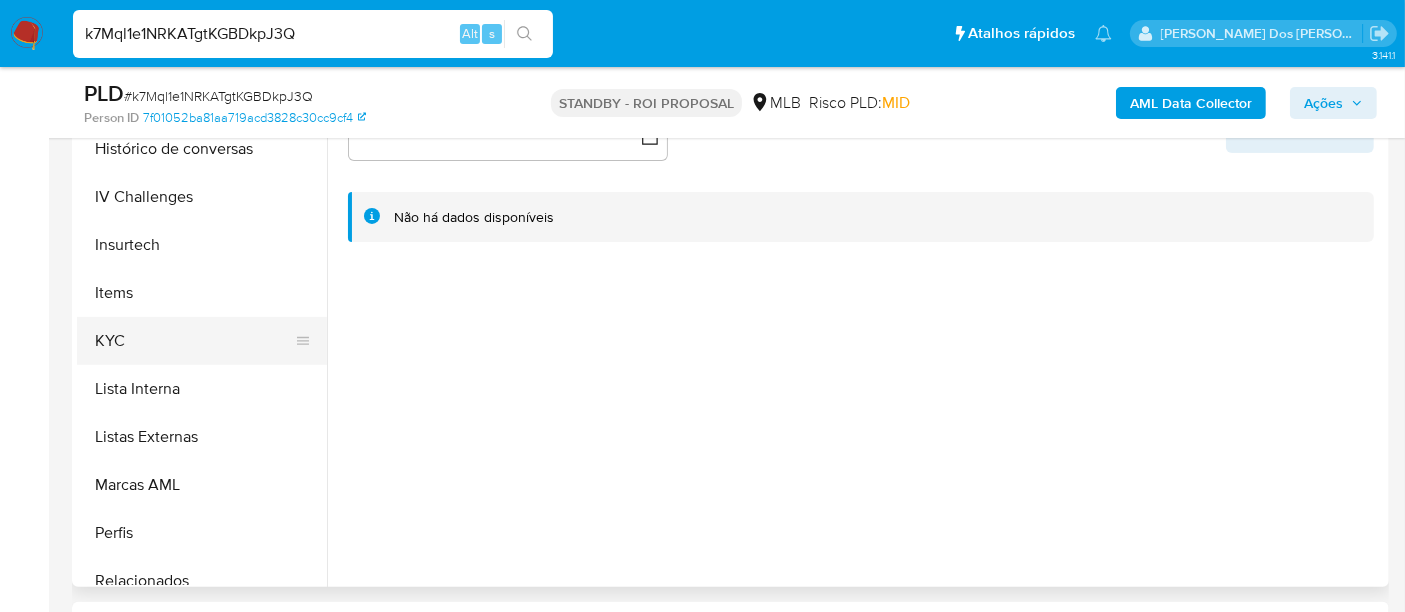 click on "KYC" at bounding box center (194, 341) 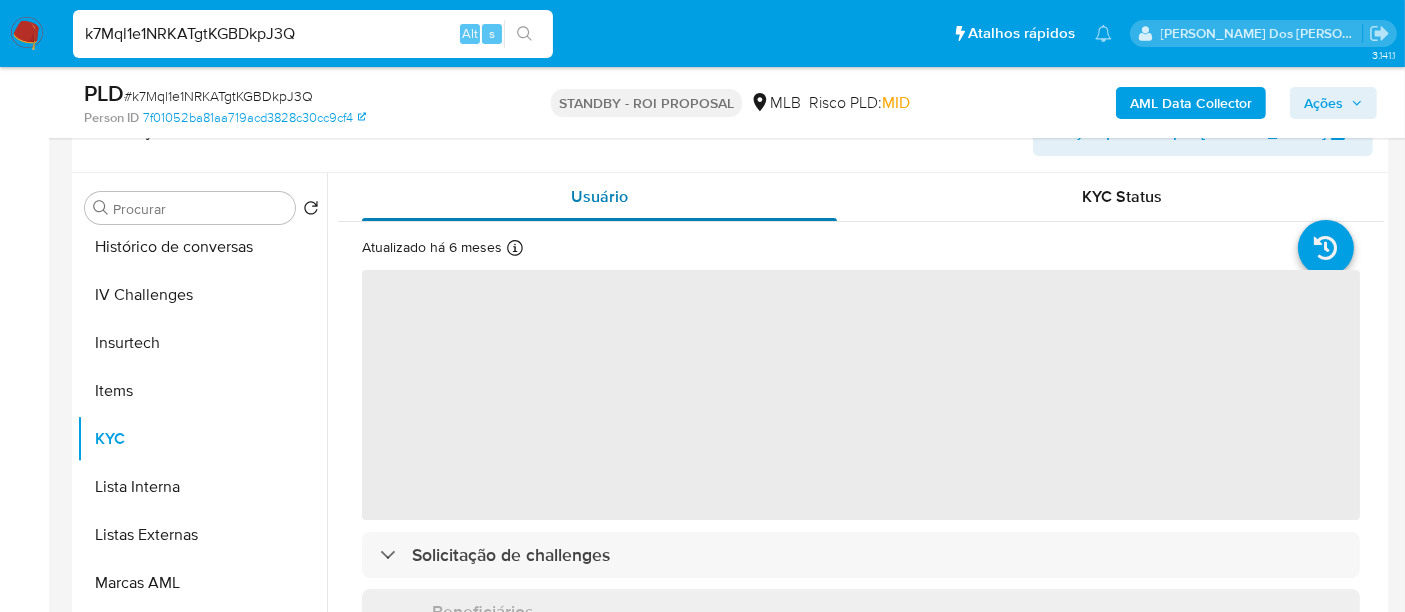 scroll, scrollTop: 222, scrollLeft: 0, axis: vertical 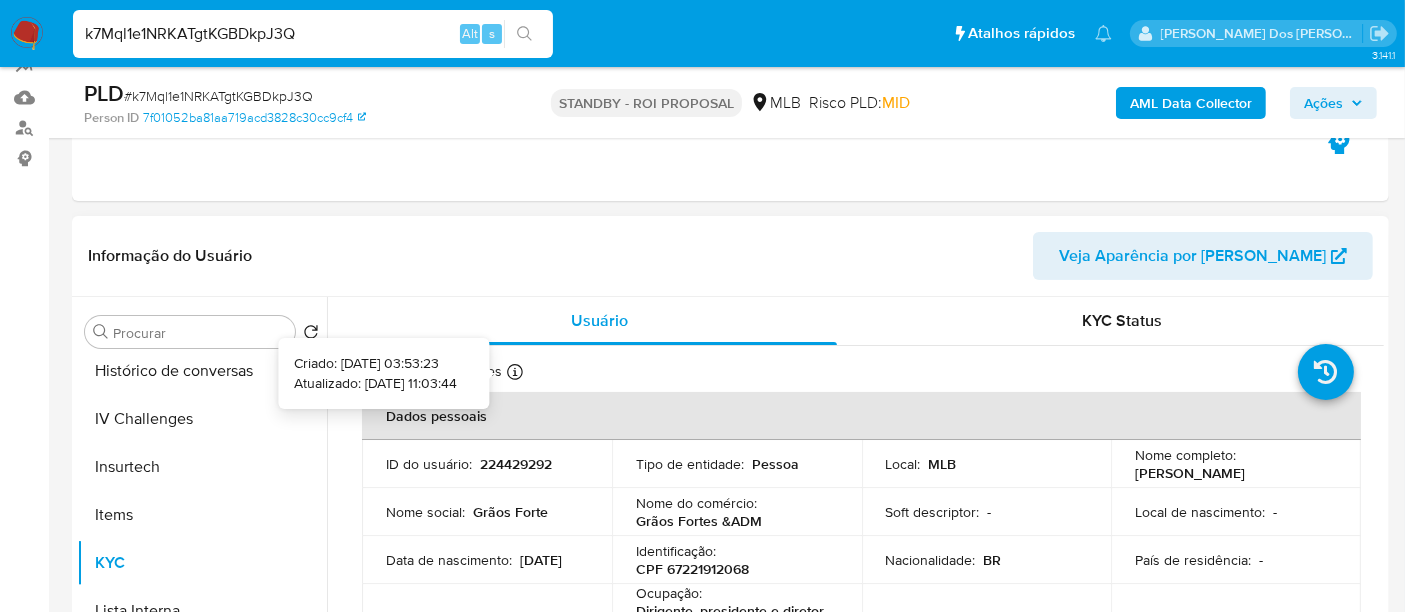 type 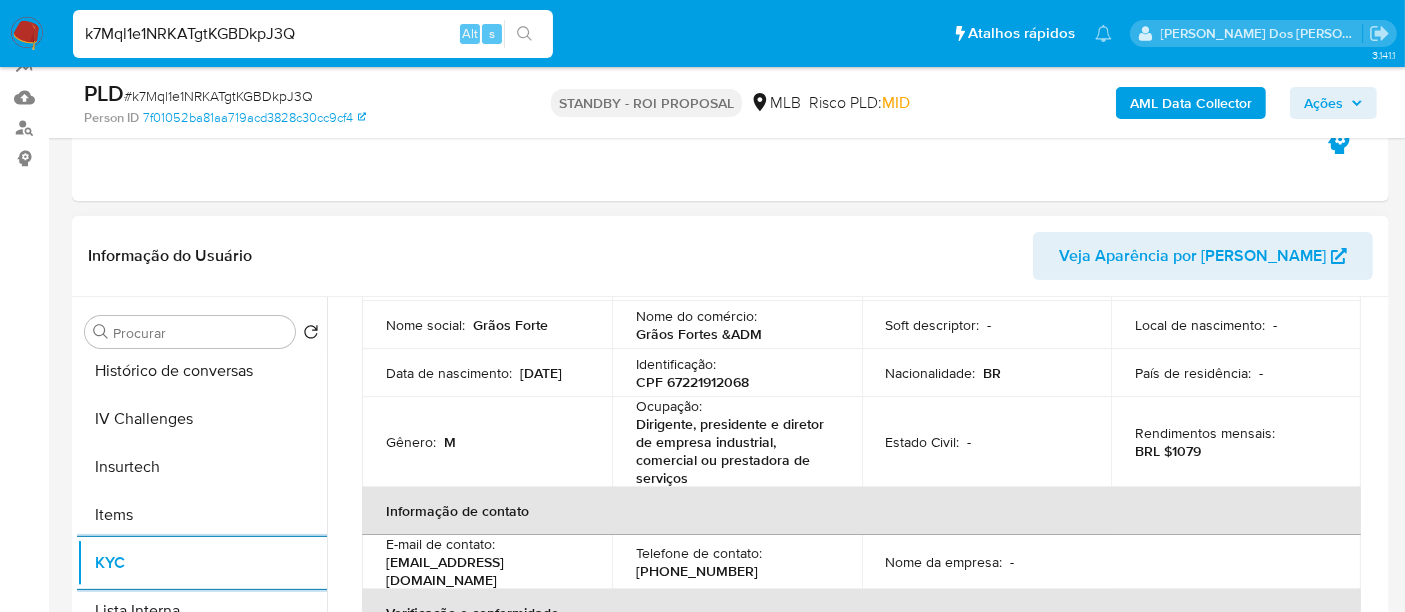 scroll, scrollTop: 222, scrollLeft: 0, axis: vertical 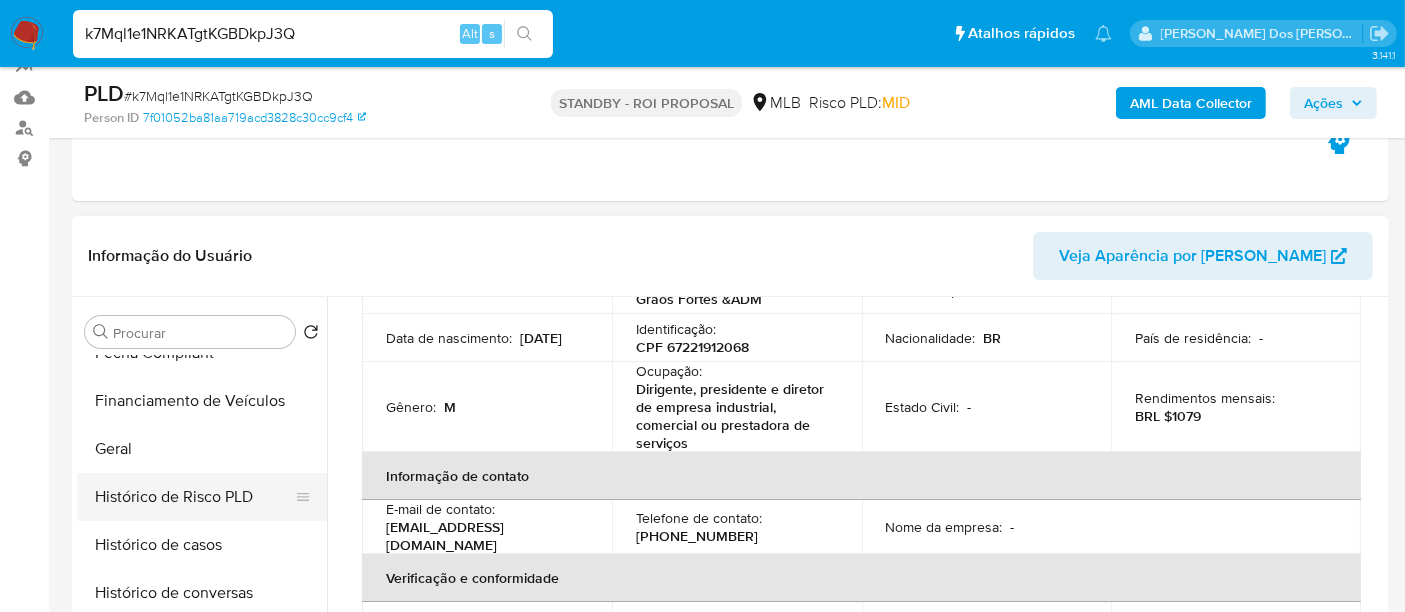 click on "Histórico de casos" at bounding box center (202, 545) 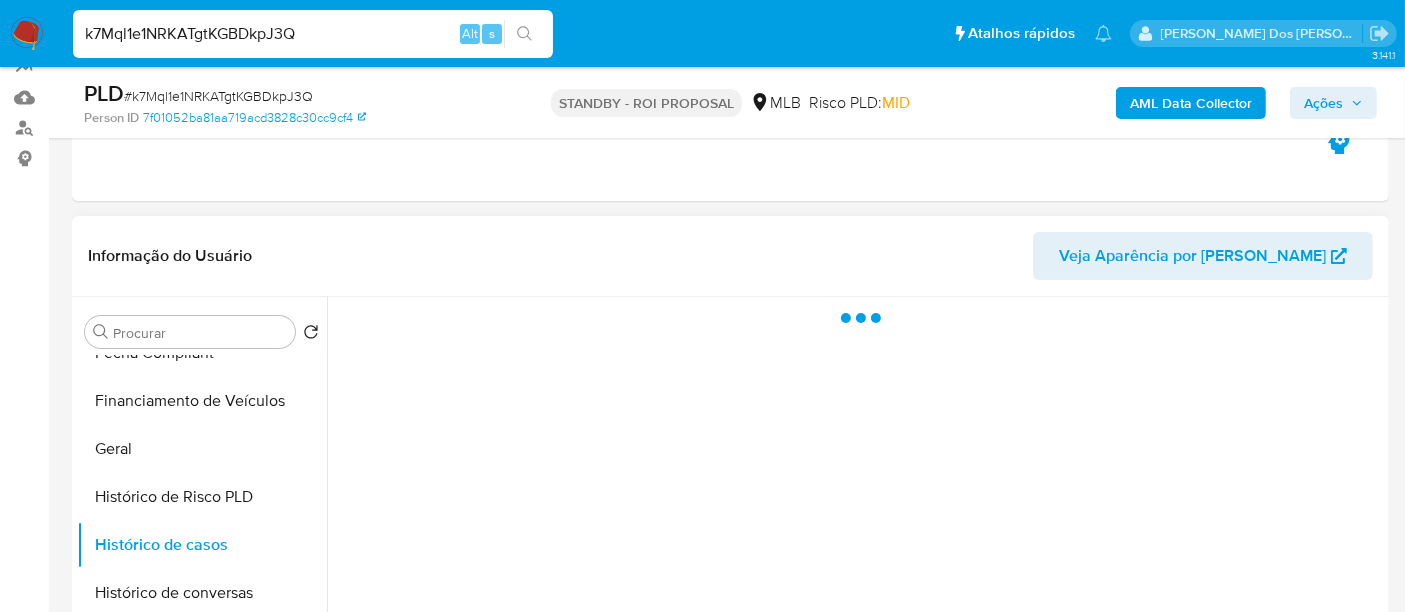 scroll, scrollTop: 0, scrollLeft: 0, axis: both 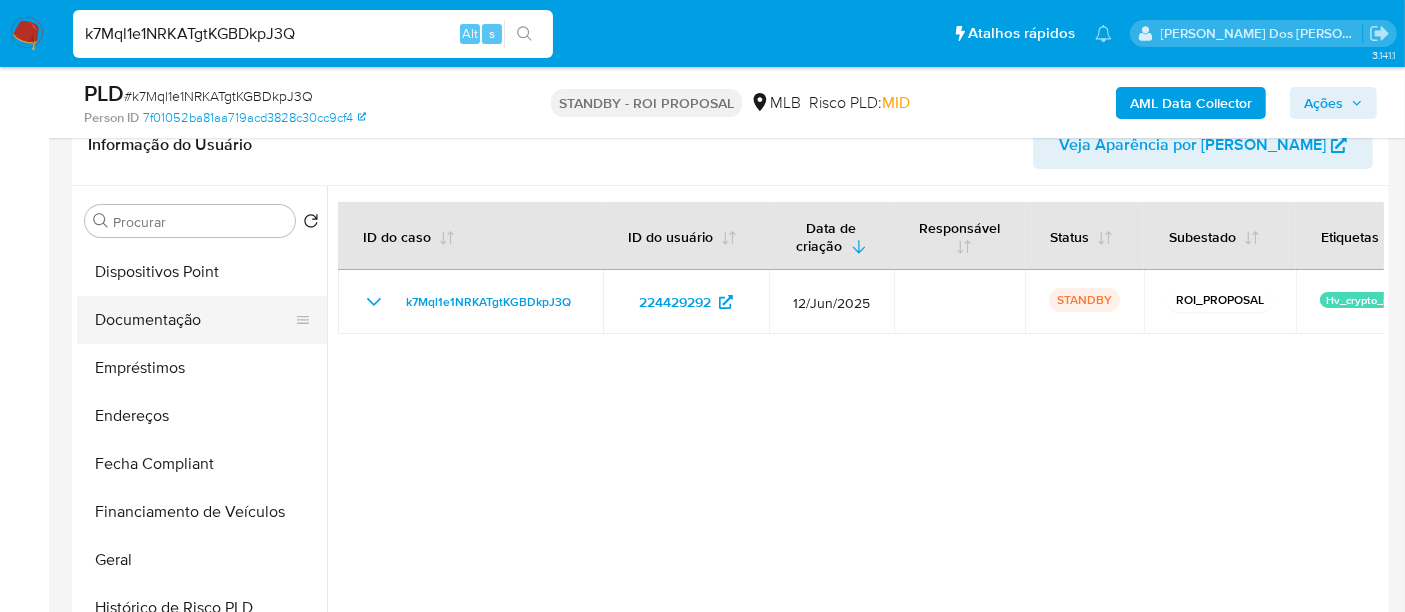 click on "Documentação" at bounding box center (194, 320) 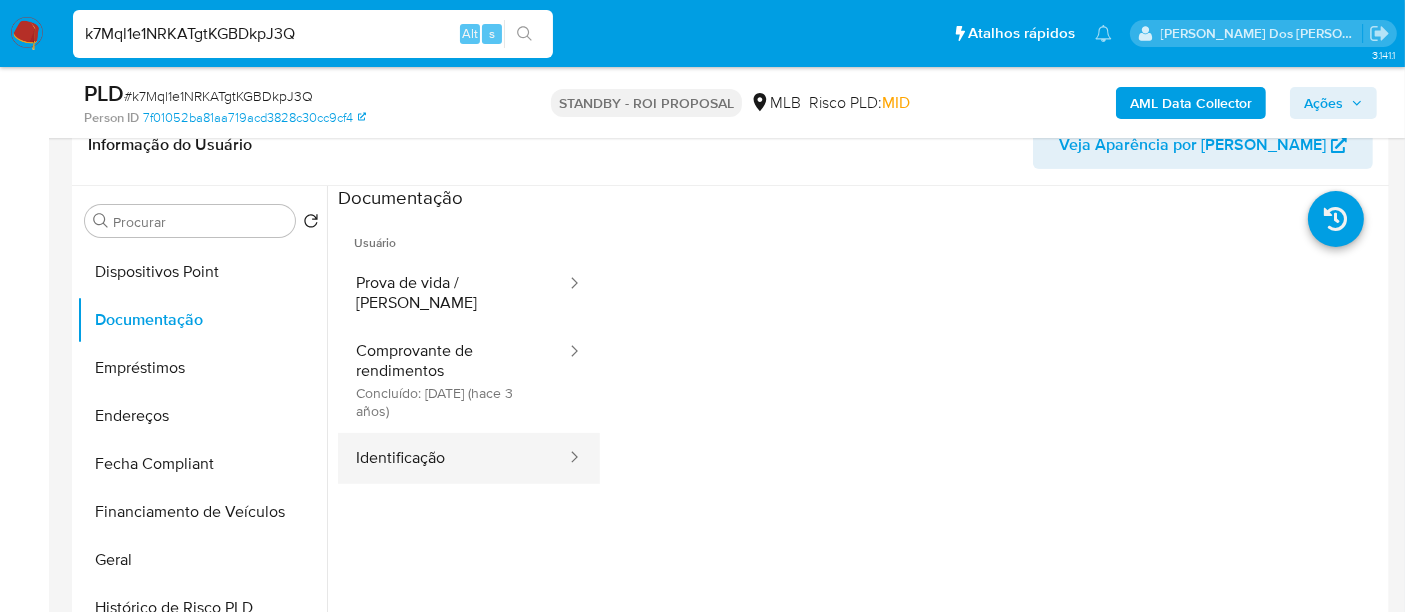 click on "Identificação" at bounding box center [453, 458] 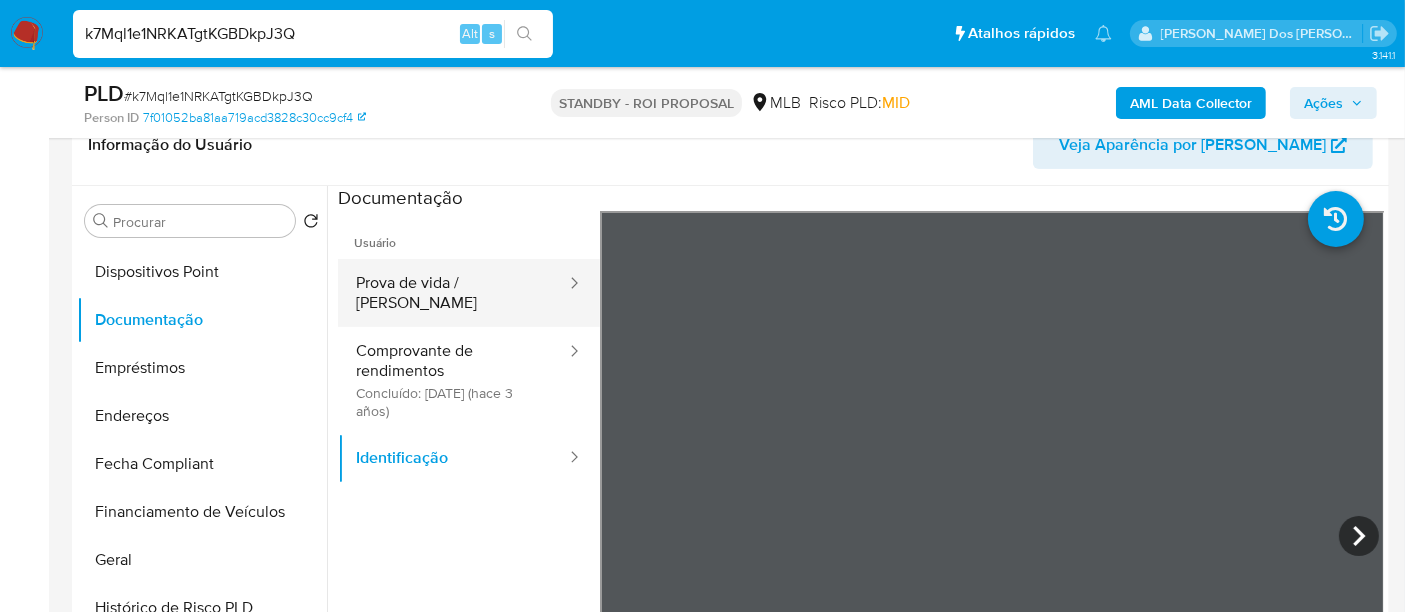 click on "Prova de vida / Selfie" at bounding box center (453, 293) 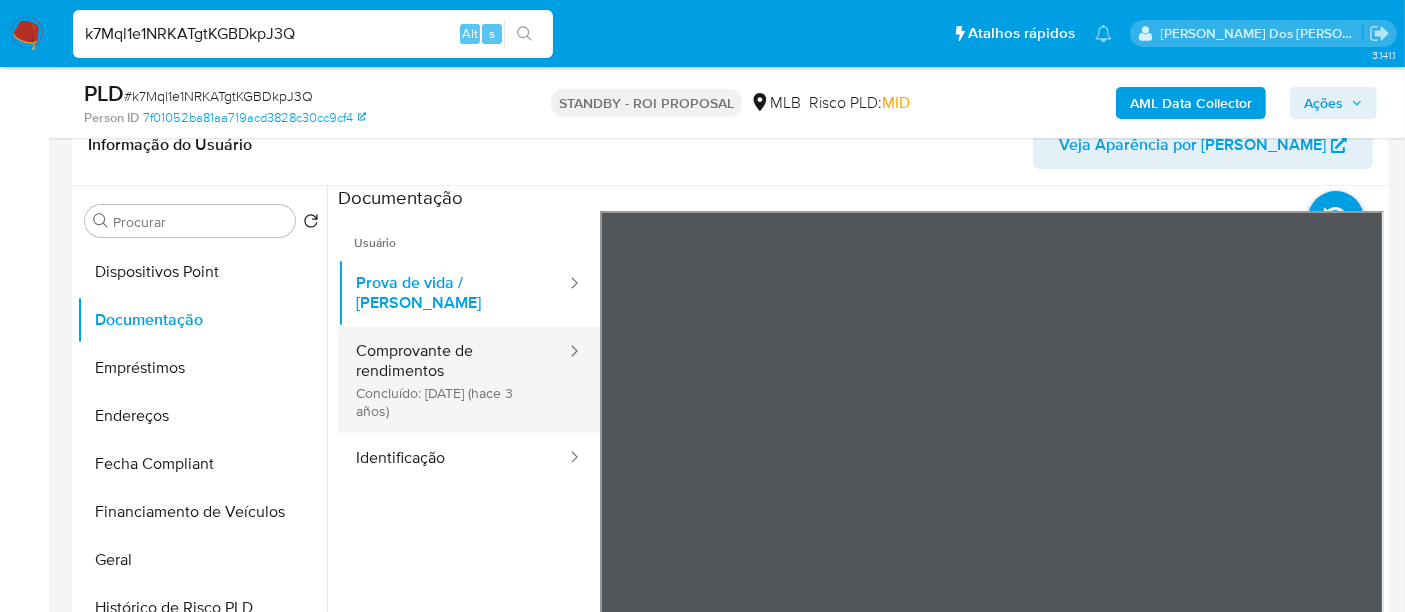 click on "Comprovante de rendimentos Concluído: 20/04/2022 (hace 3 años)" at bounding box center [453, 380] 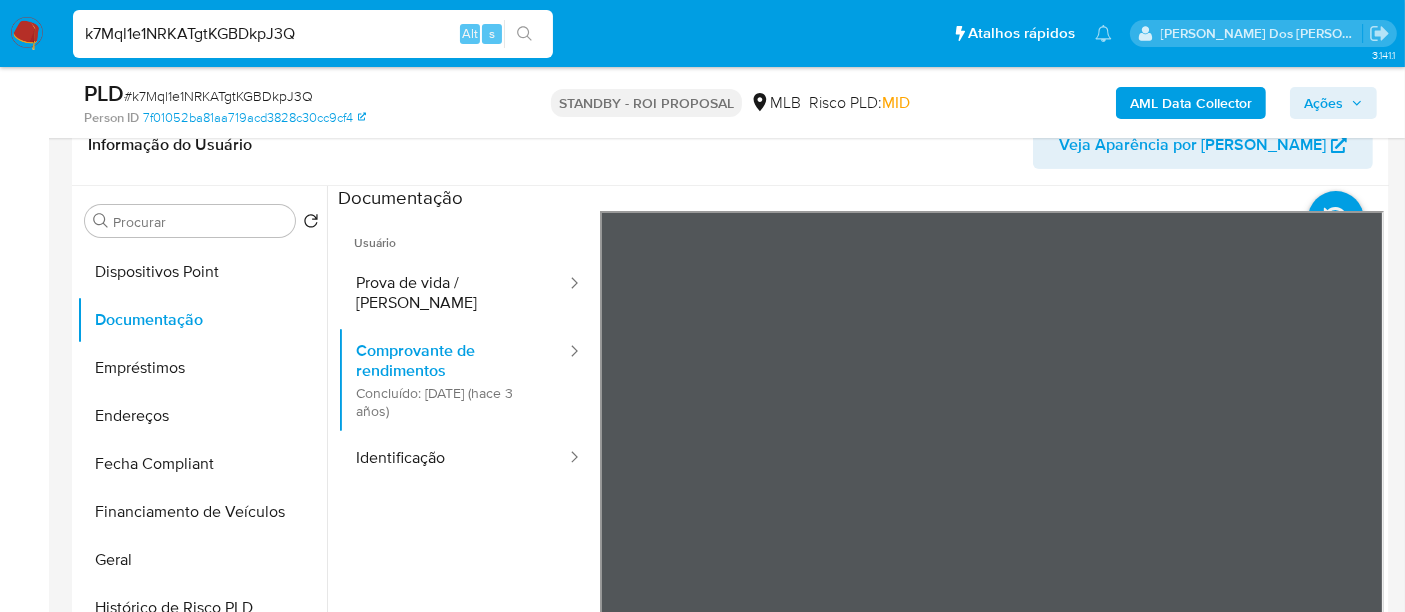 click on "Pausado Ver notificaciones k7Mql1e1NRKATgtKGBDkpJ3Q Alt s Atalhos rápidos   Presiona las siguientes teclas para acceder a algunas de las funciones Pesquisar caso ou usuário Alt s Voltar para casa Alt h Adicione um comentário Alt c Adicionar um anexo Alt a Renato Lopes Dos Santos Bandeja Painel Screening Pesquisa em Listas Watchlist Ferramentas Operações em massa Ejecuções automáticas relatórios Mulan Localizador de pessoas Consolidado 3.141.1 Sem atribuição   Asignado el: 18/06/2025 14:27:40 Criou: 12/06/2025   Criou: 12/06/2025 00:30:36 - Expira em 25 dias   Expira em 27/07/2025 00:30:36 PLD # k7Mql1e1NRKATgtKGBDkpJ3Q Person ID 7f01052ba81aa719acd3828c30cc9cf4 STANDBY - ROI PROPOSAL  MLB Risco PLD:  MID AML Data Collector Ações Informação do Caso Eventos ( 1 ) Ações AUTOMATIC (1) Informação do Usuário Veja Aparência por Pessoa Procurar   Retornar ao pedido padrão Adiantamentos de Dinheiro Anexos Cartões Contas Bancárias Dados Modificados Detalhe da geolocalização Devices Geolocation" at bounding box center [702, 1417] 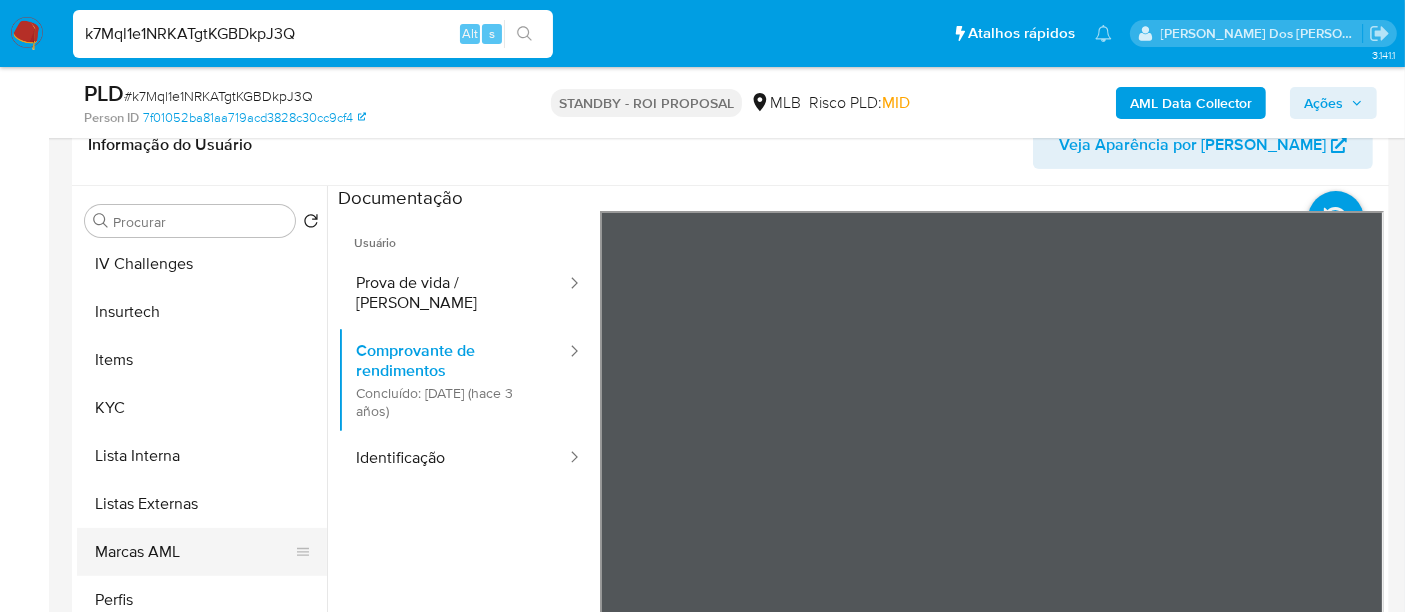 scroll, scrollTop: 844, scrollLeft: 0, axis: vertical 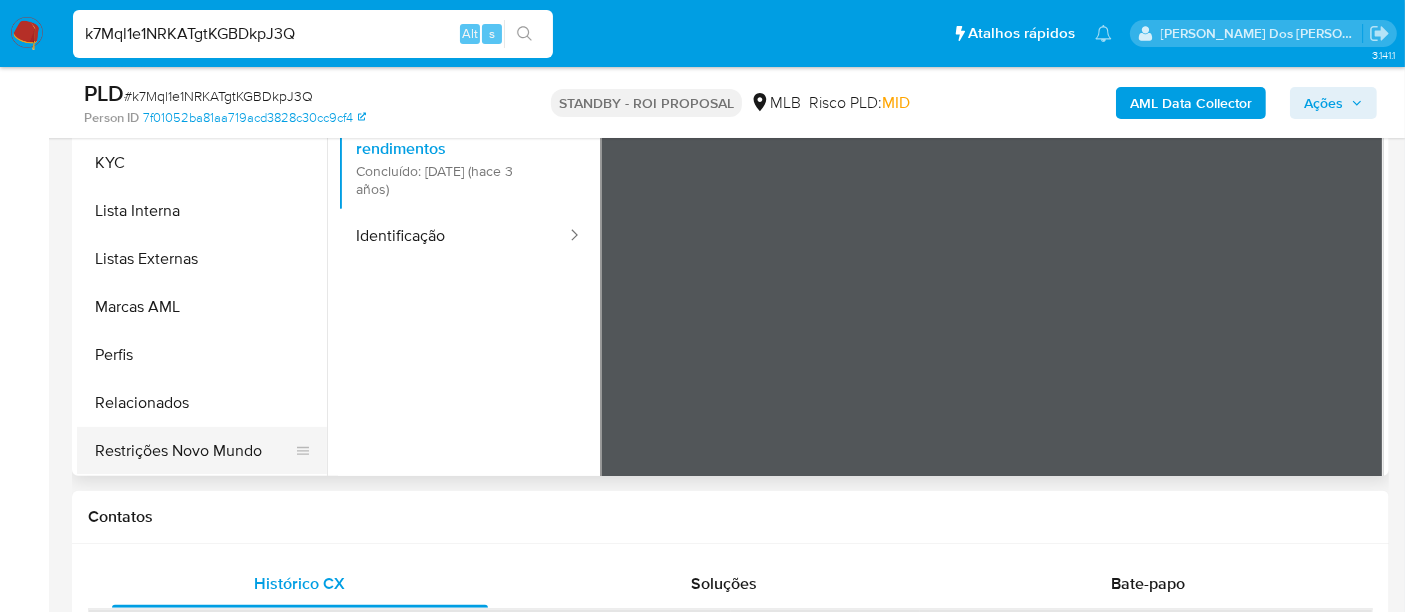 click on "Restrições Novo Mundo" at bounding box center [194, 451] 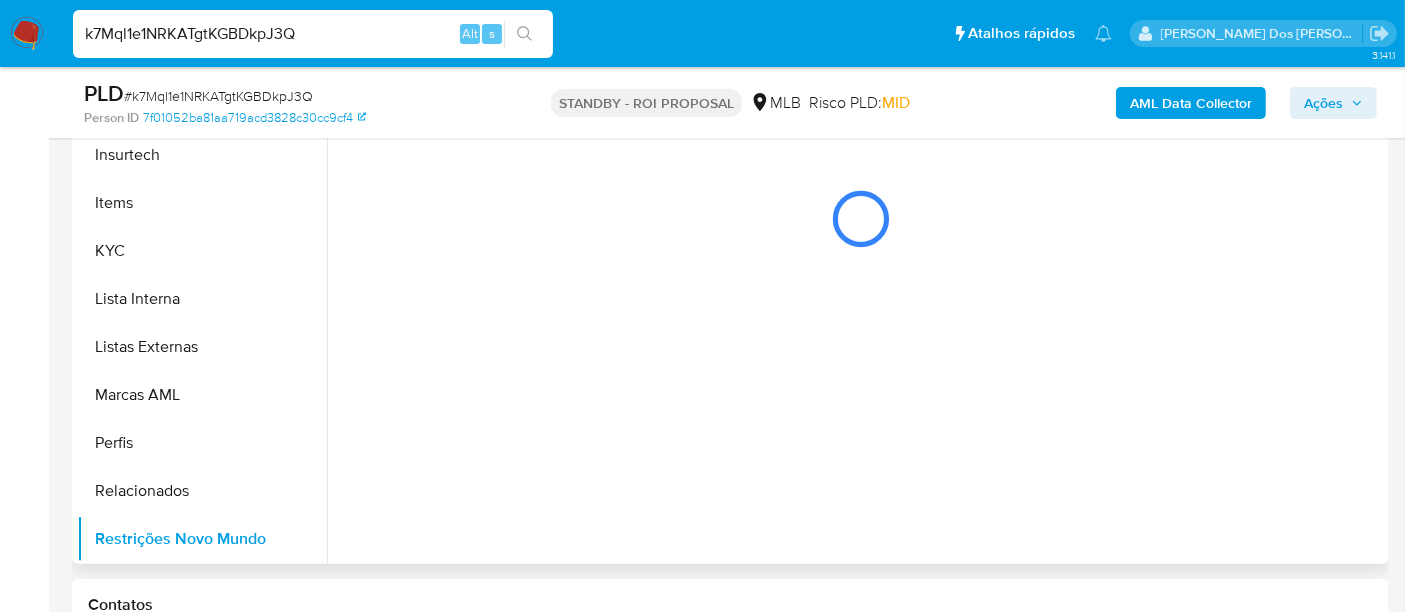 scroll, scrollTop: 333, scrollLeft: 0, axis: vertical 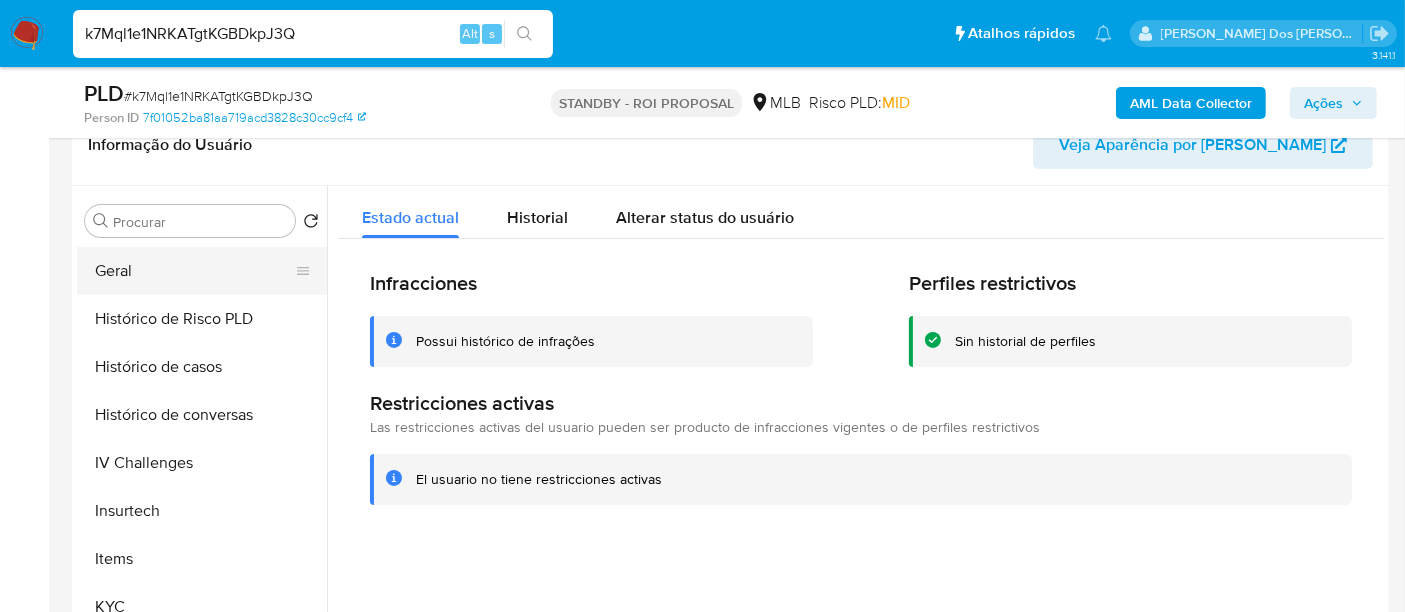 click on "Geral" at bounding box center [194, 271] 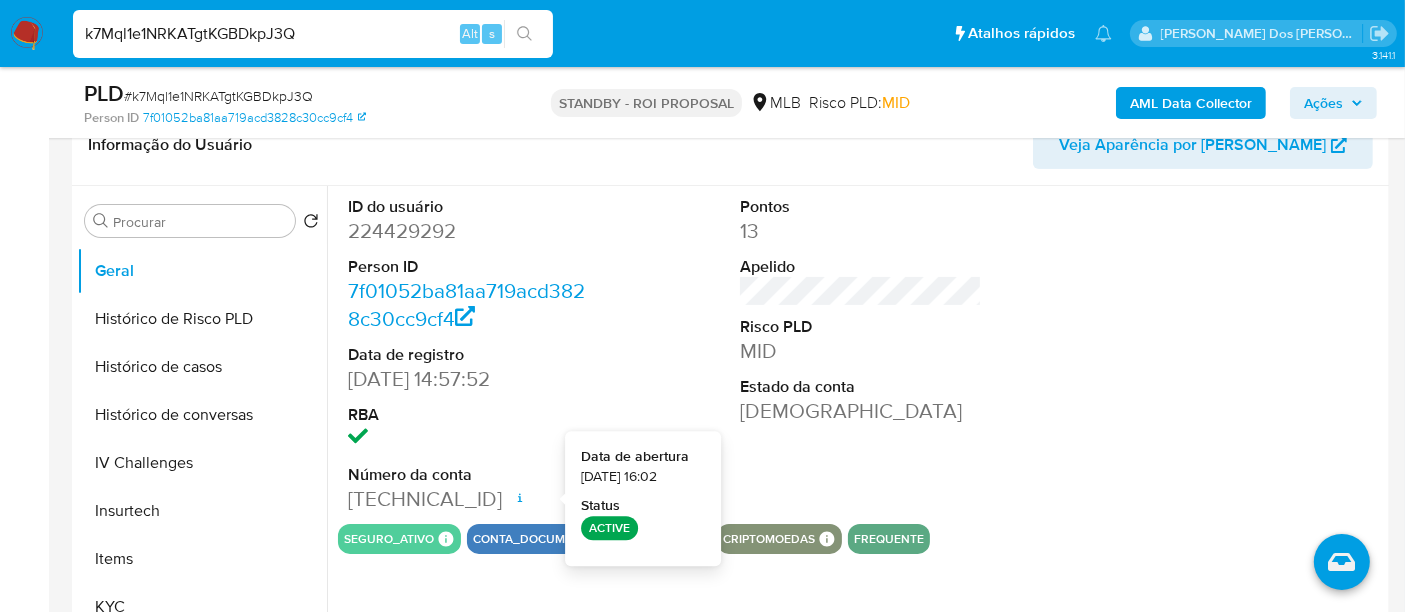 type 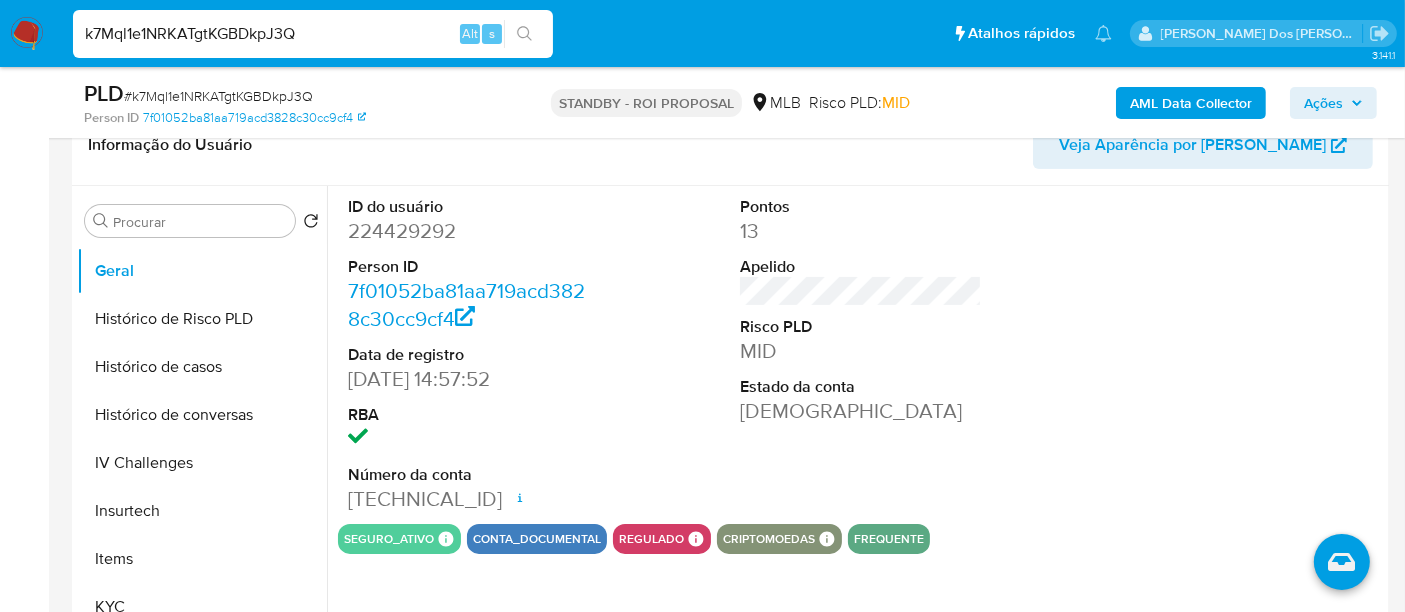 click on "k7Mql1e1NRKATgtKGBDkpJ3Q" at bounding box center (313, 34) 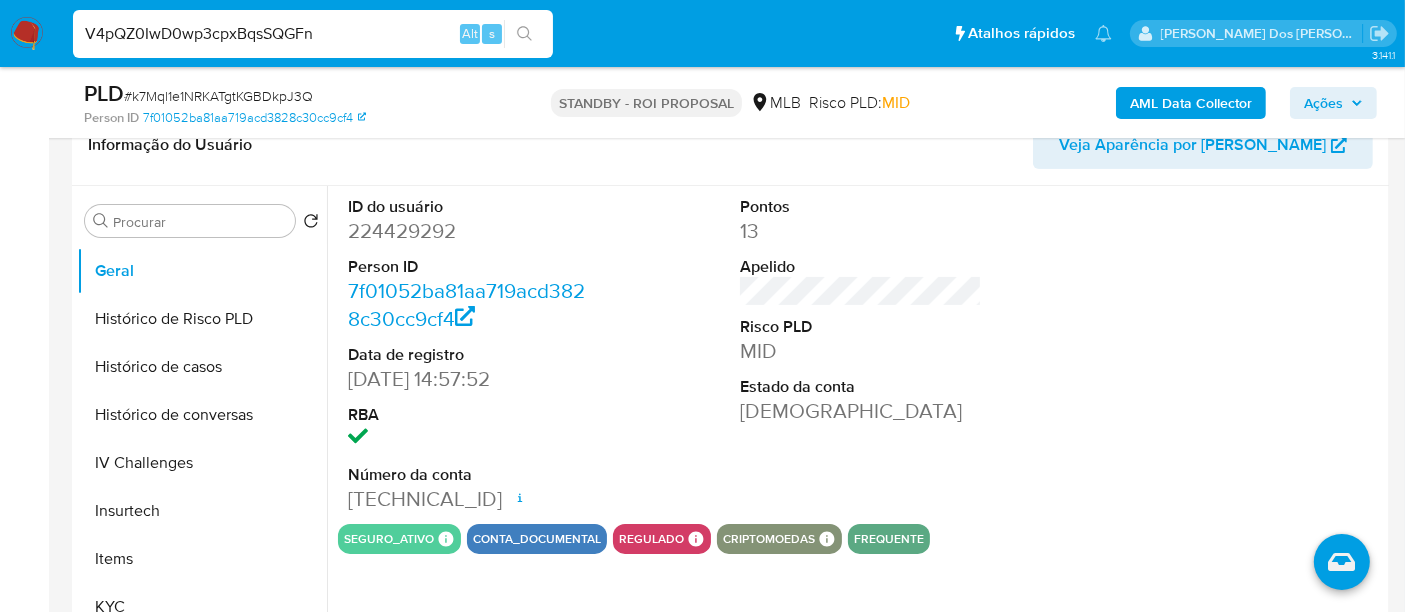 type on "V4pQZ0IwD0wp3cpxBqsSQGFn" 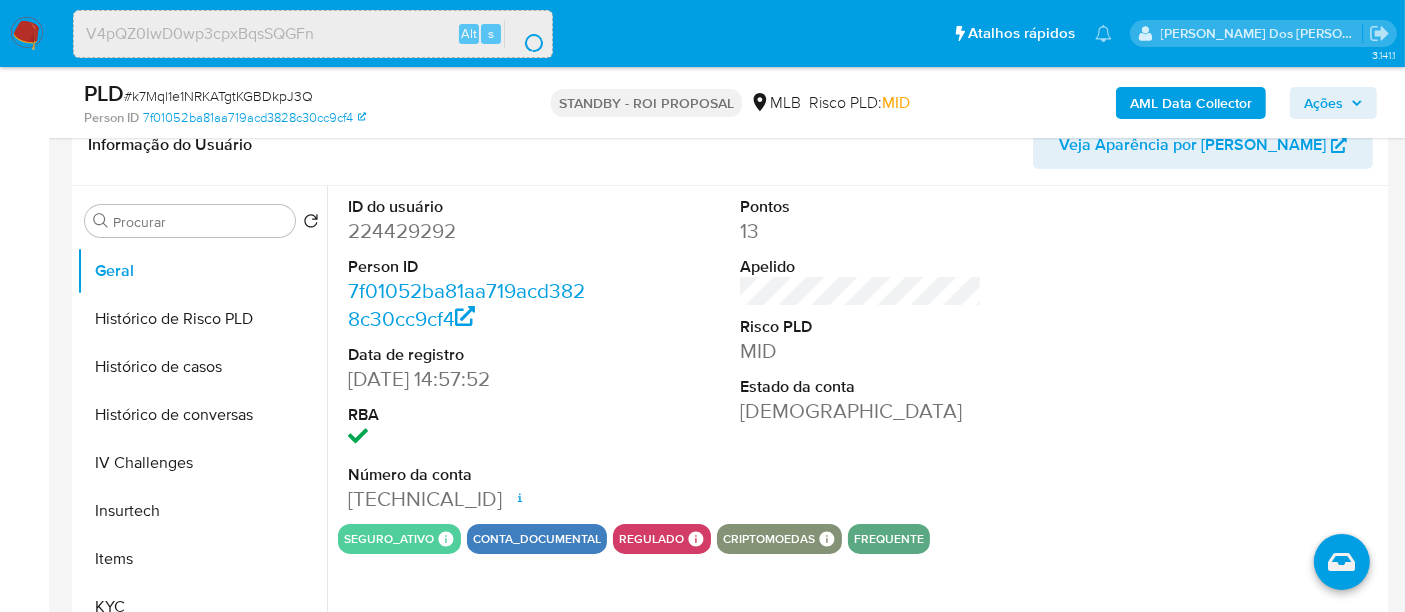 scroll, scrollTop: 0, scrollLeft: 0, axis: both 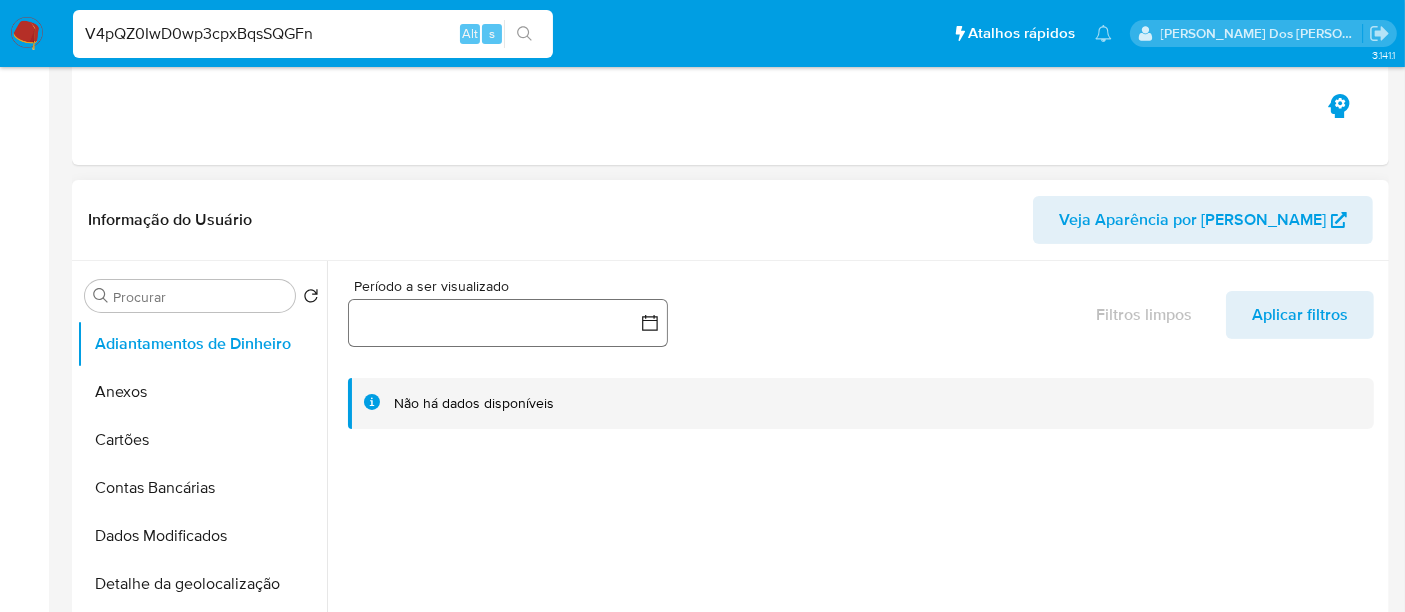 select on "10" 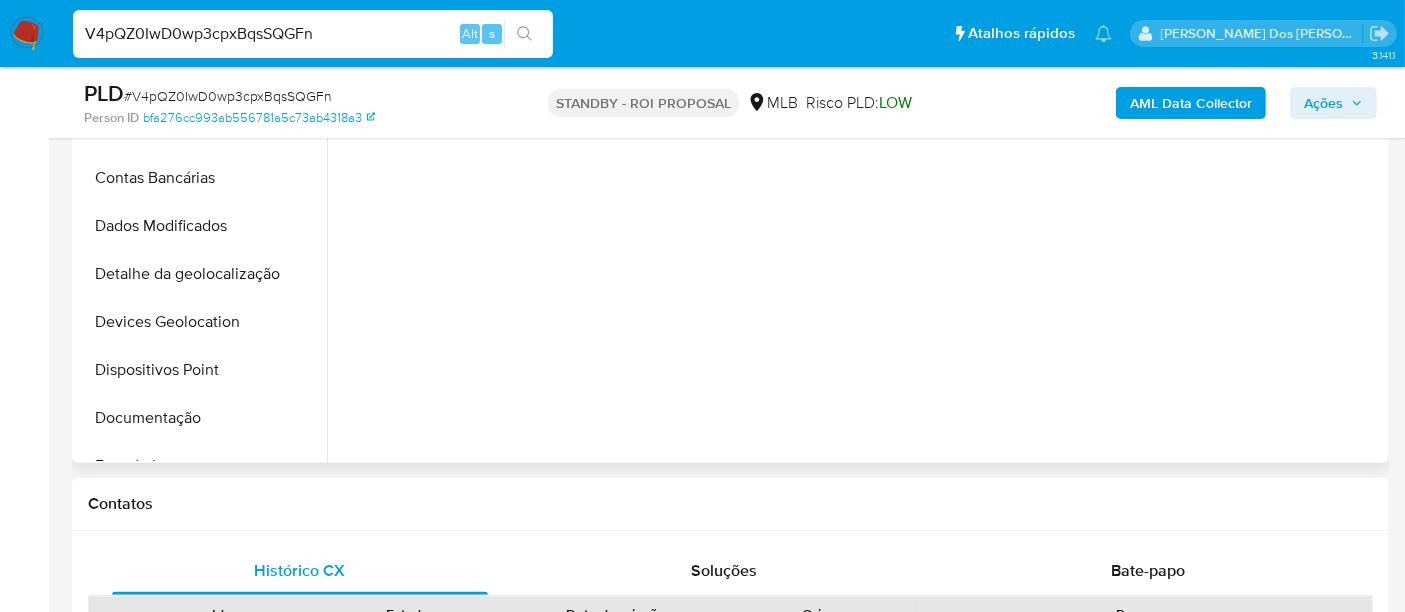 scroll, scrollTop: 666, scrollLeft: 0, axis: vertical 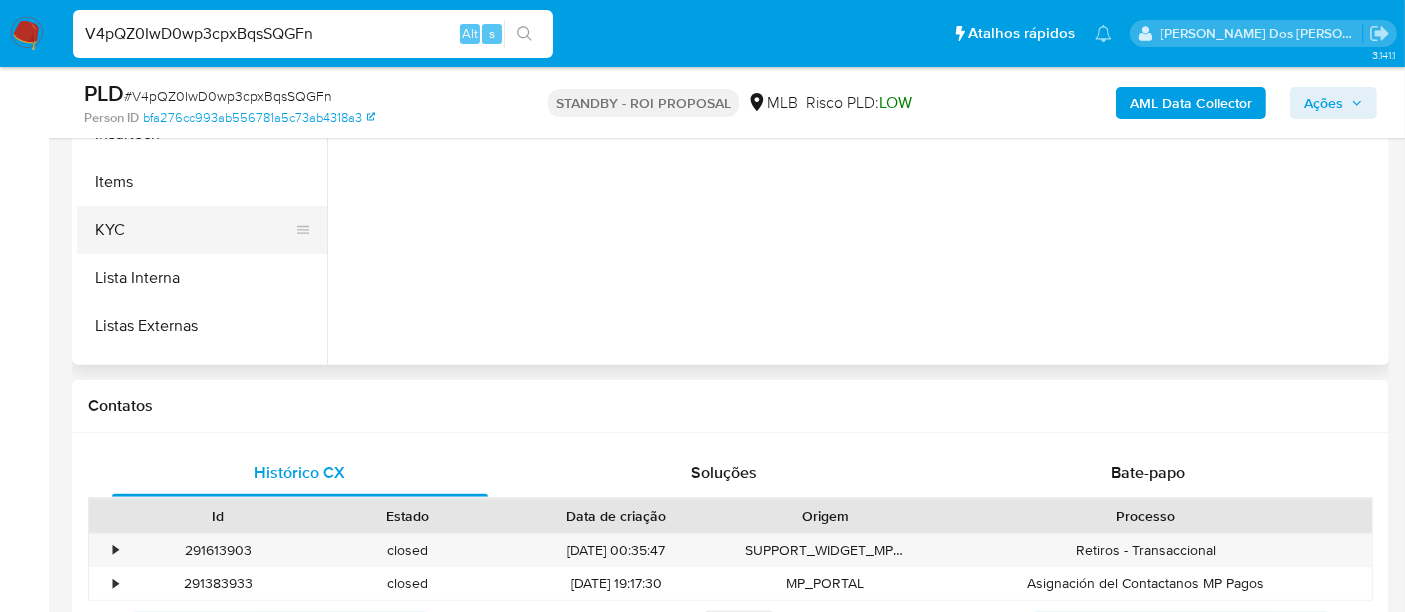 click on "KYC" at bounding box center (194, 230) 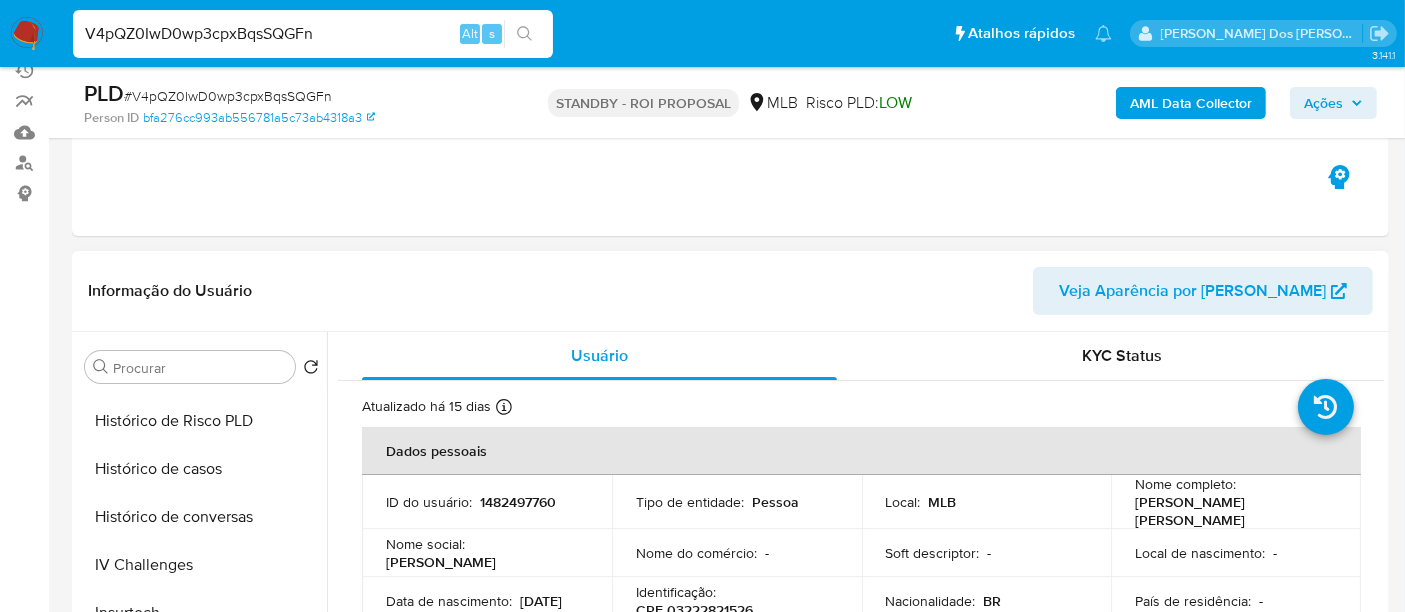 scroll, scrollTop: 222, scrollLeft: 0, axis: vertical 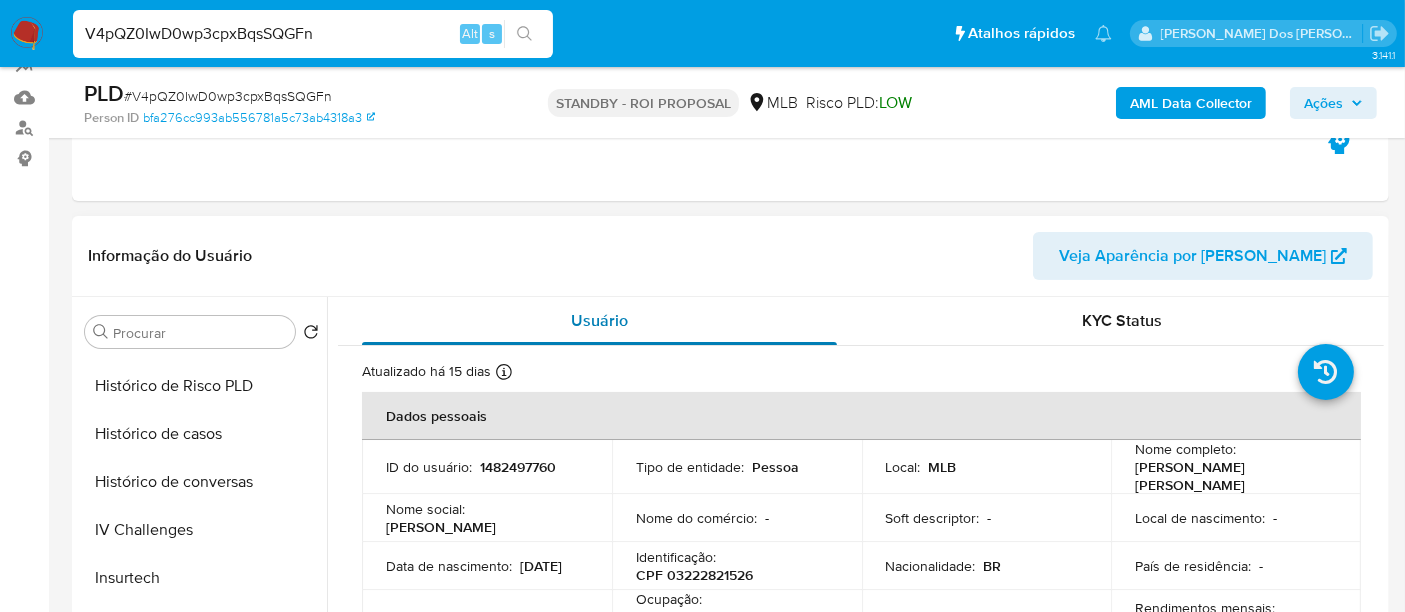 type 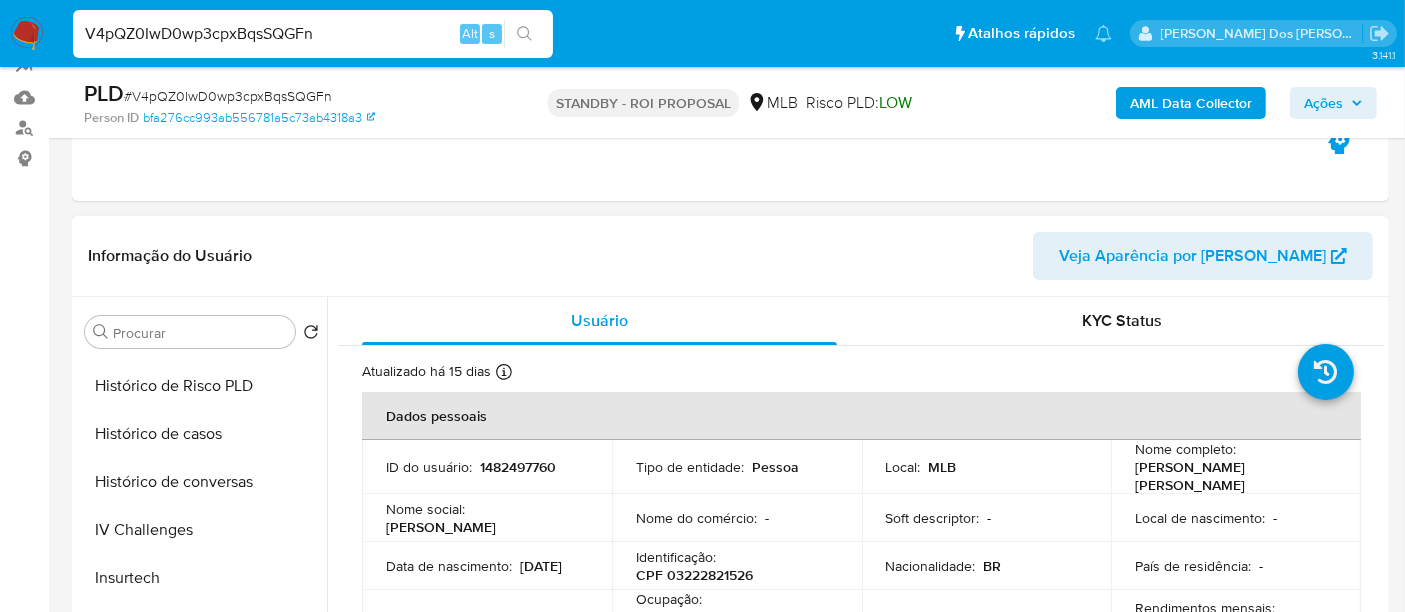 scroll, scrollTop: 222, scrollLeft: 0, axis: vertical 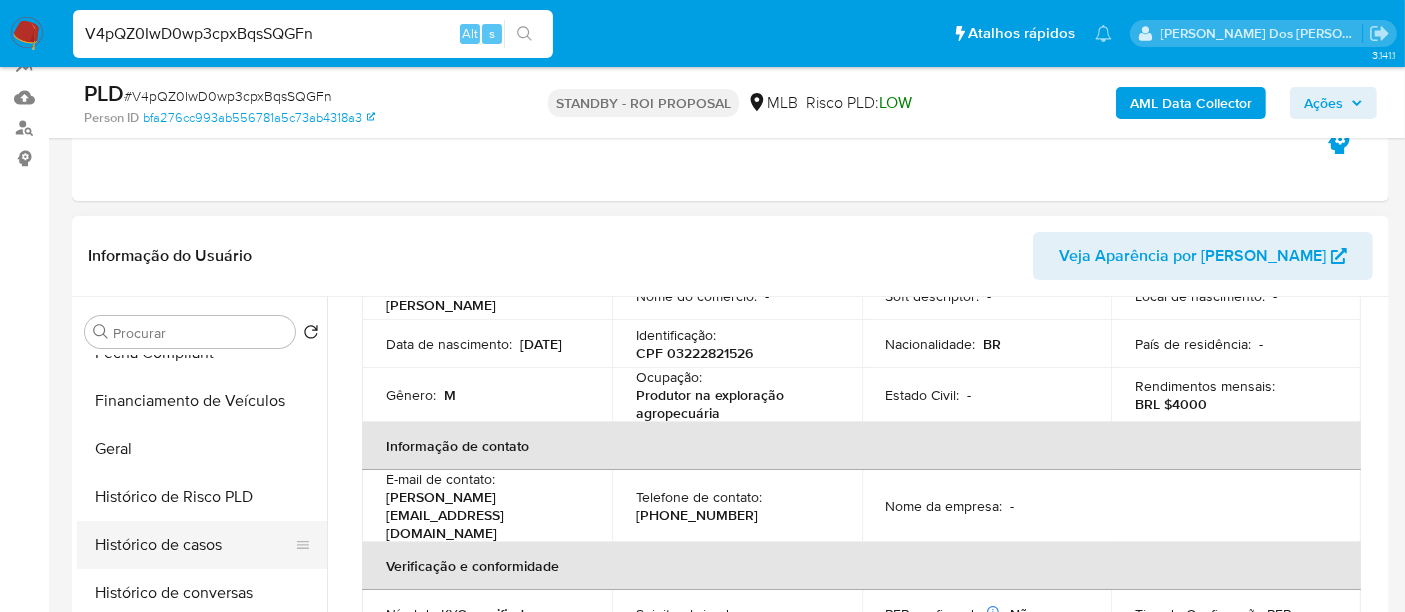 click on "Histórico de casos" at bounding box center (194, 545) 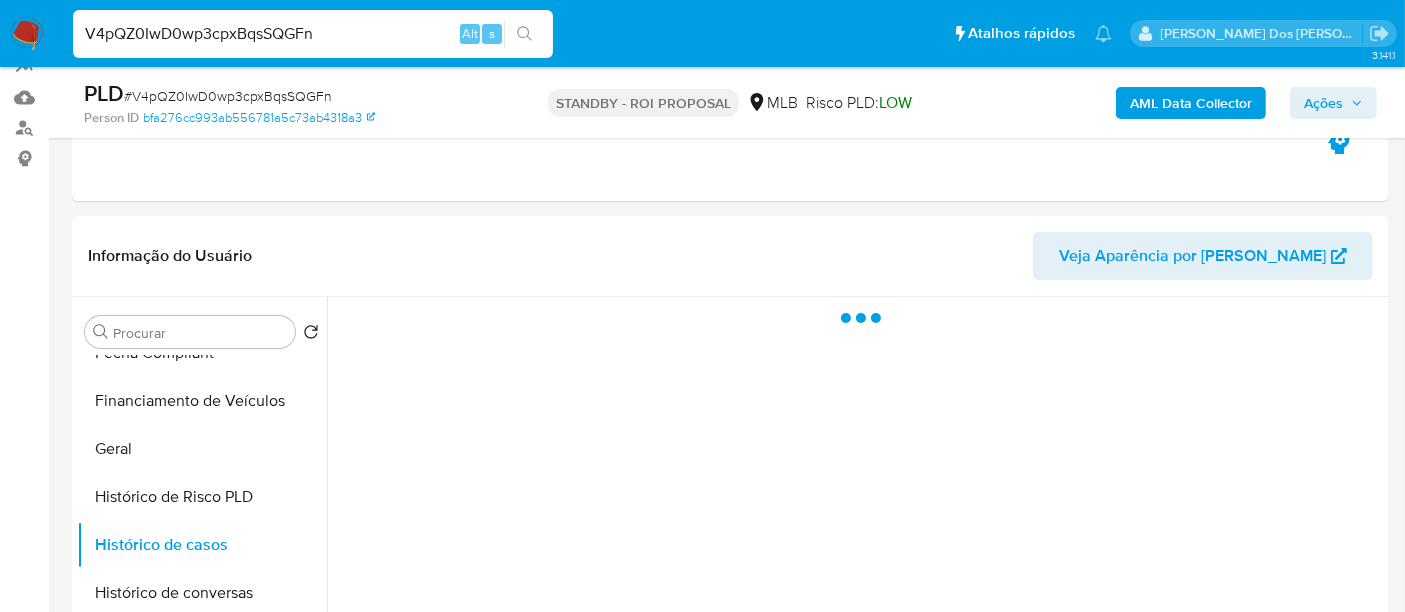 scroll, scrollTop: 0, scrollLeft: 0, axis: both 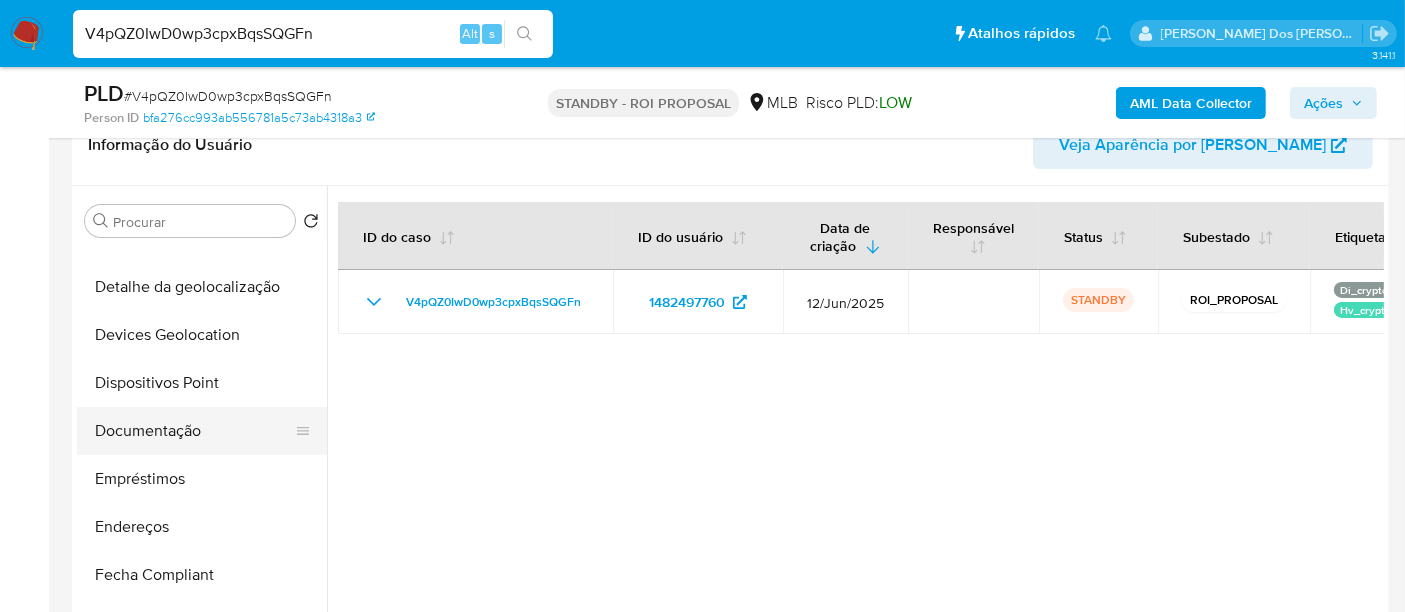 click on "Documentação" at bounding box center (194, 431) 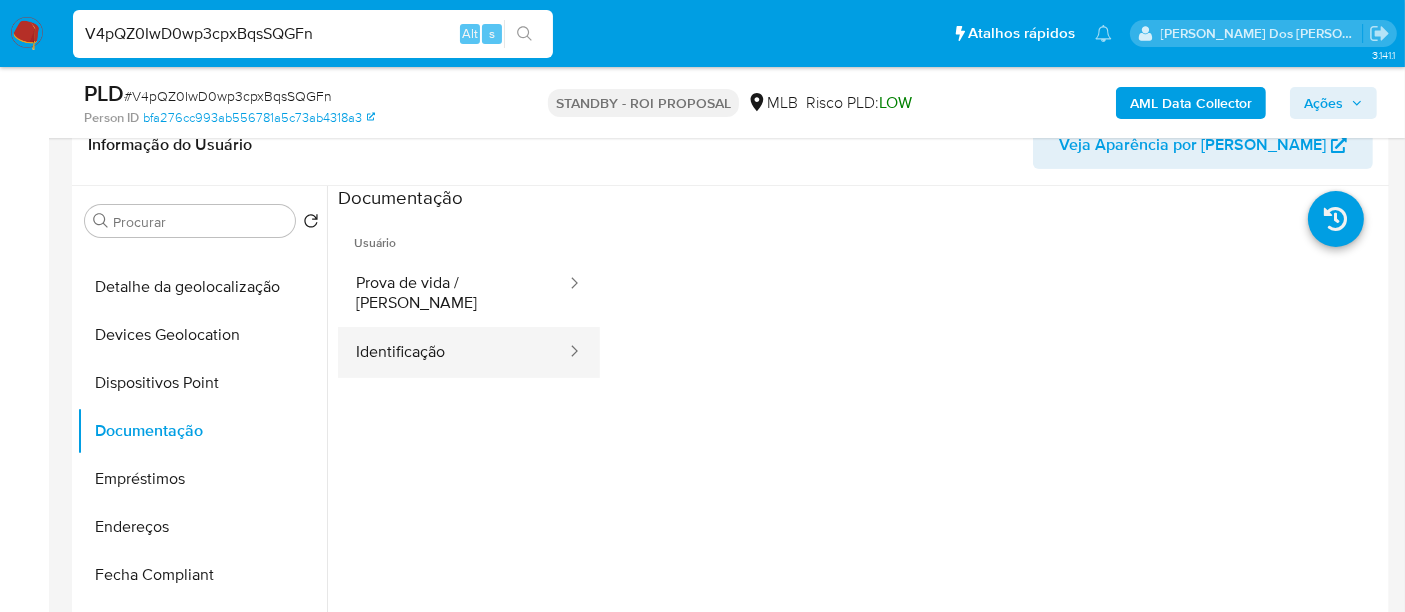 click on "Identificação" at bounding box center [453, 352] 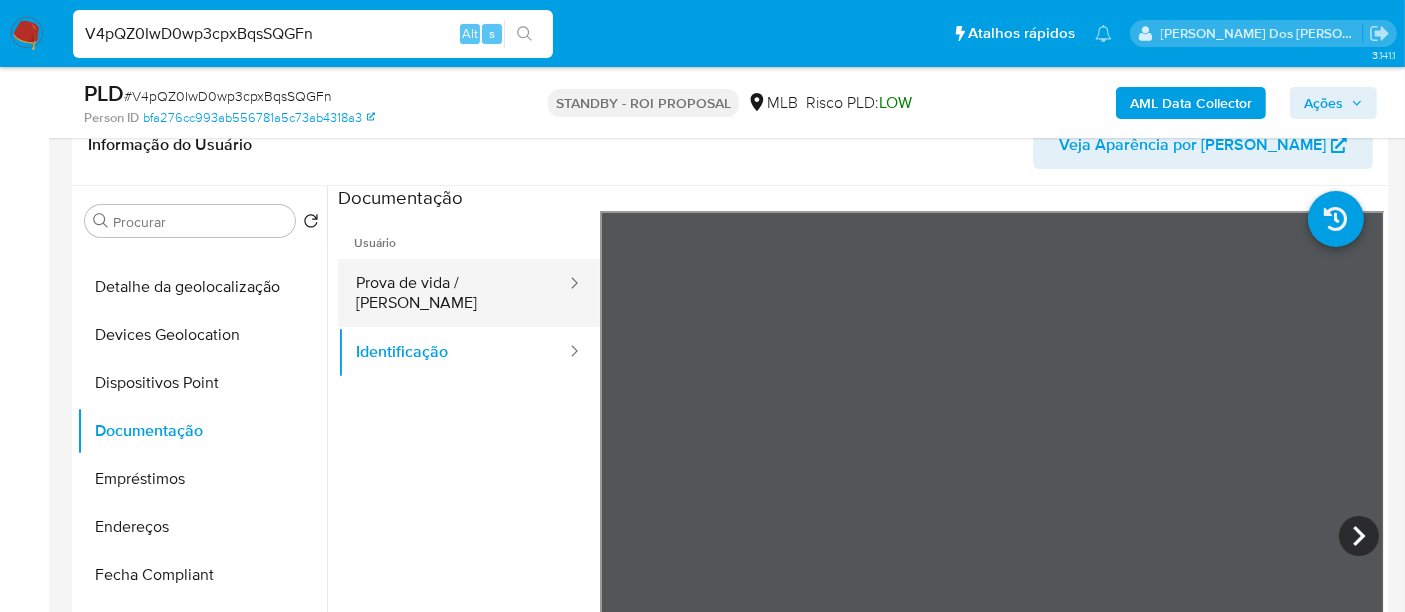 click on "Prova de vida / Selfie" at bounding box center (453, 293) 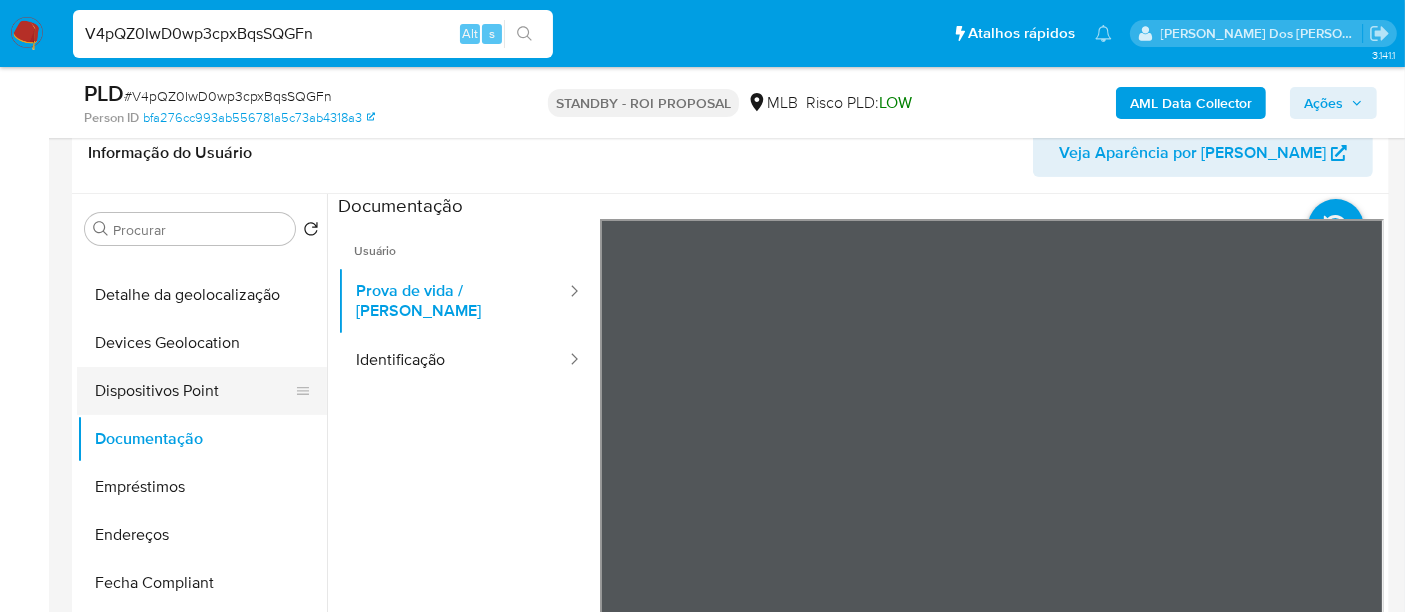 scroll, scrollTop: 333, scrollLeft: 0, axis: vertical 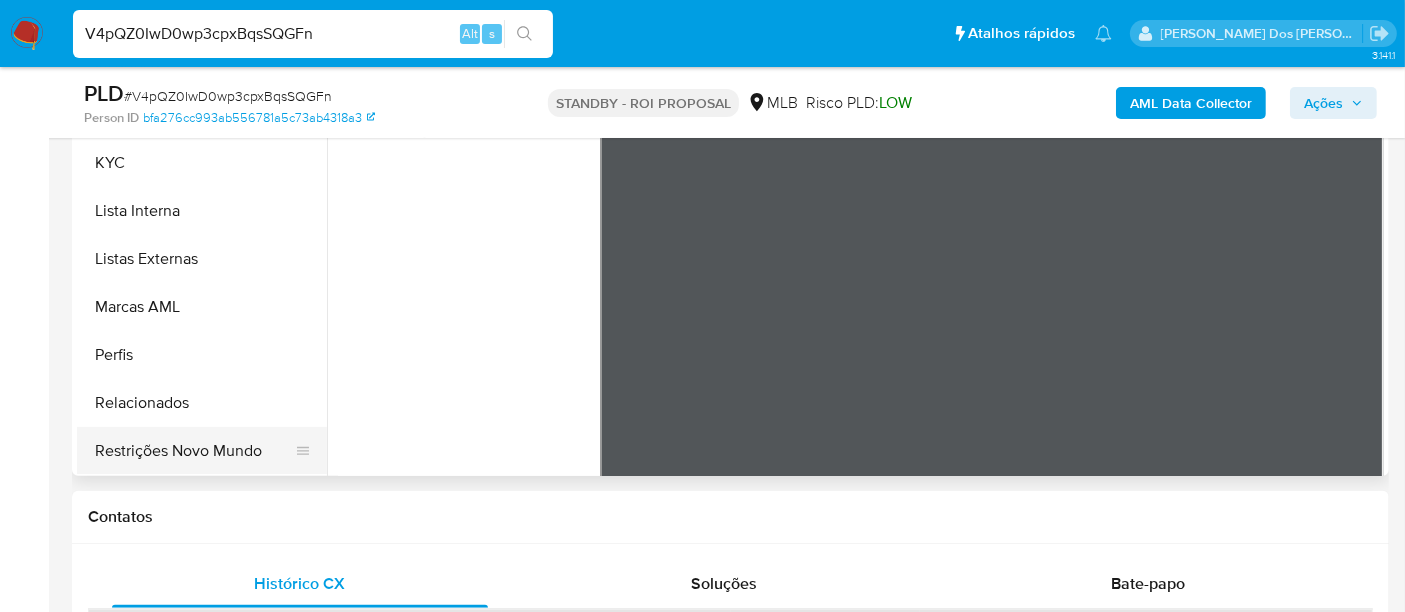 drag, startPoint x: 172, startPoint y: 450, endPoint x: 184, endPoint y: 450, distance: 12 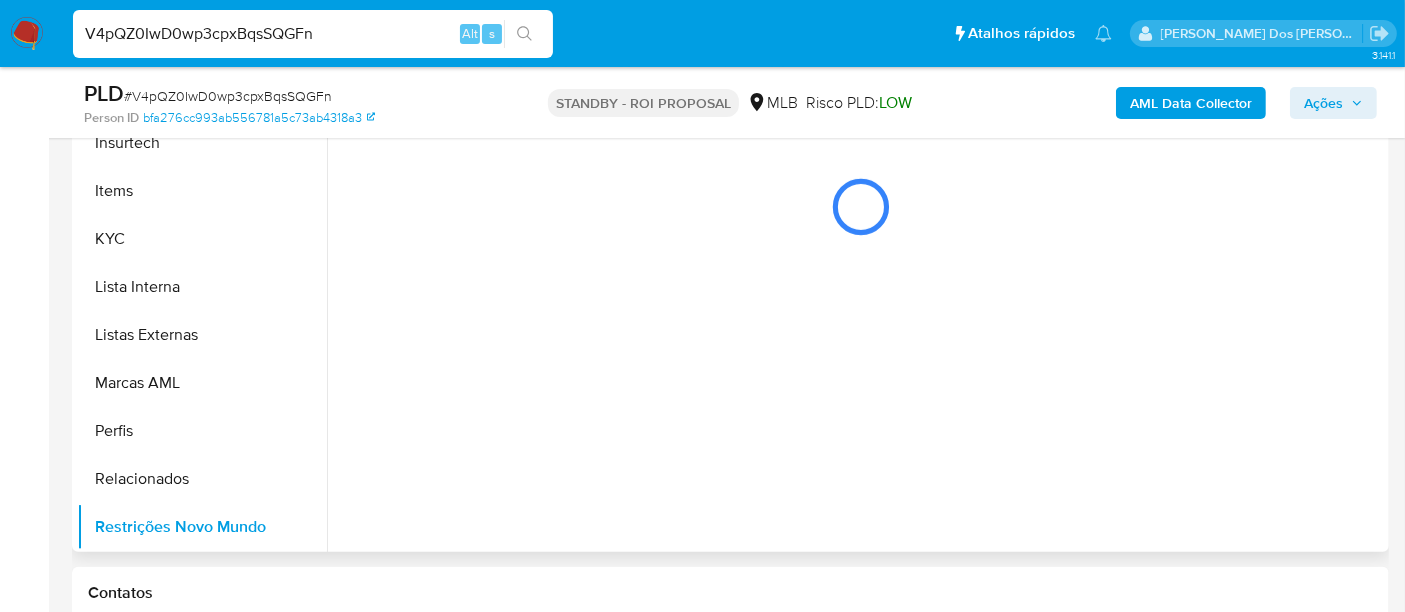 scroll, scrollTop: 444, scrollLeft: 0, axis: vertical 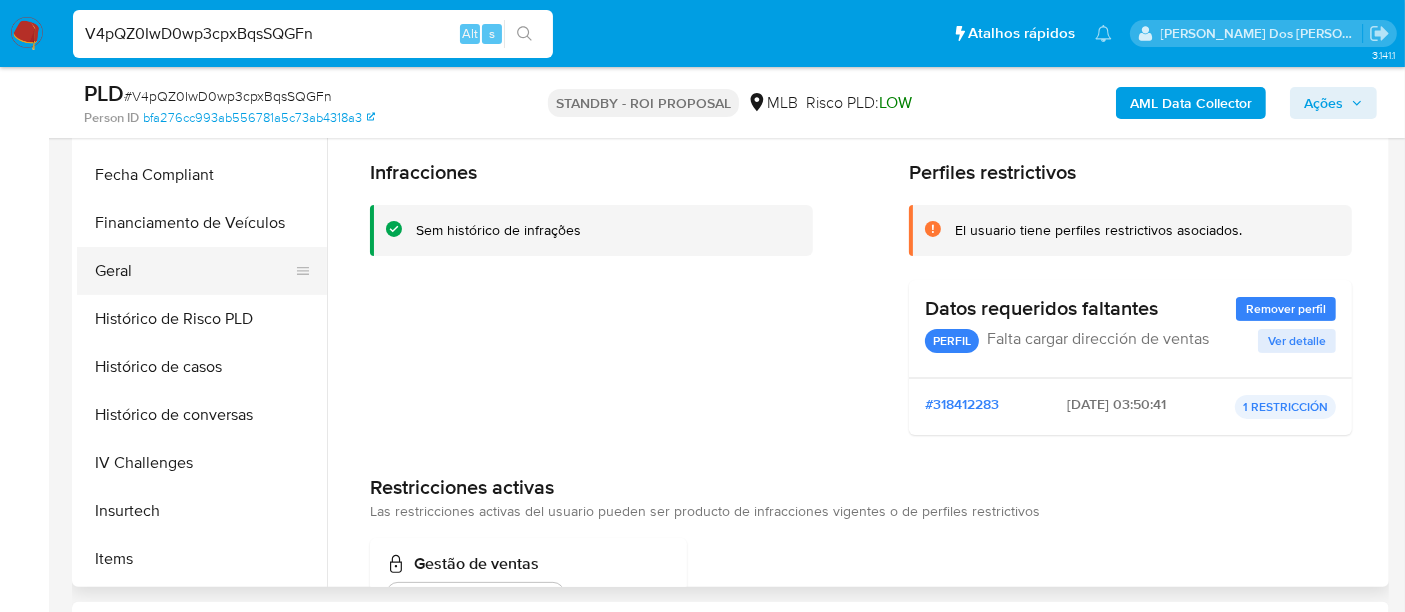 click on "Geral" at bounding box center (194, 271) 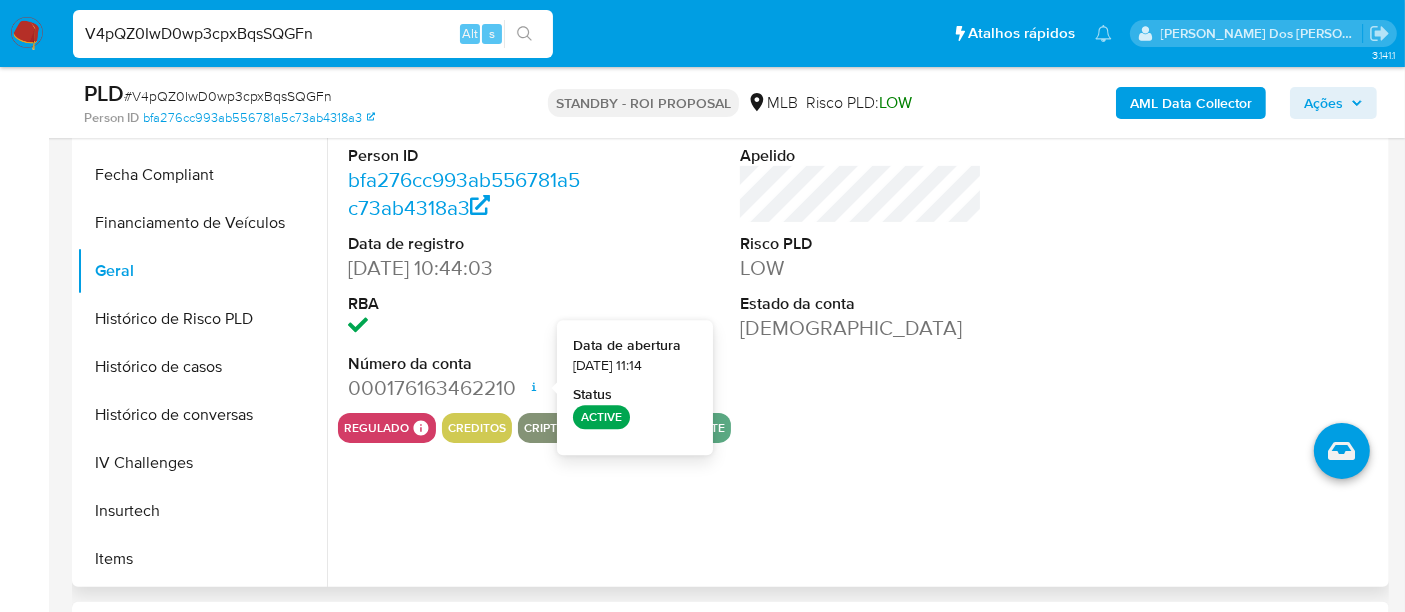 type 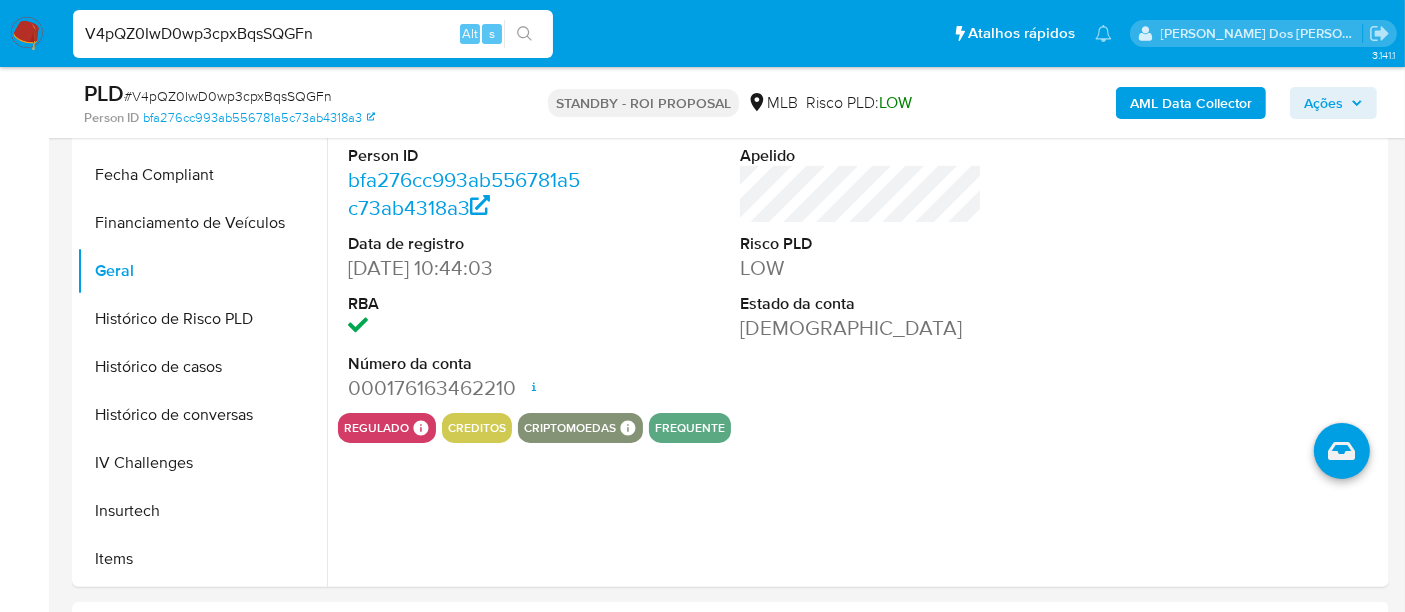 click on "V4pQZ0IwD0wp3cpxBqsSQGFn" at bounding box center [313, 34] 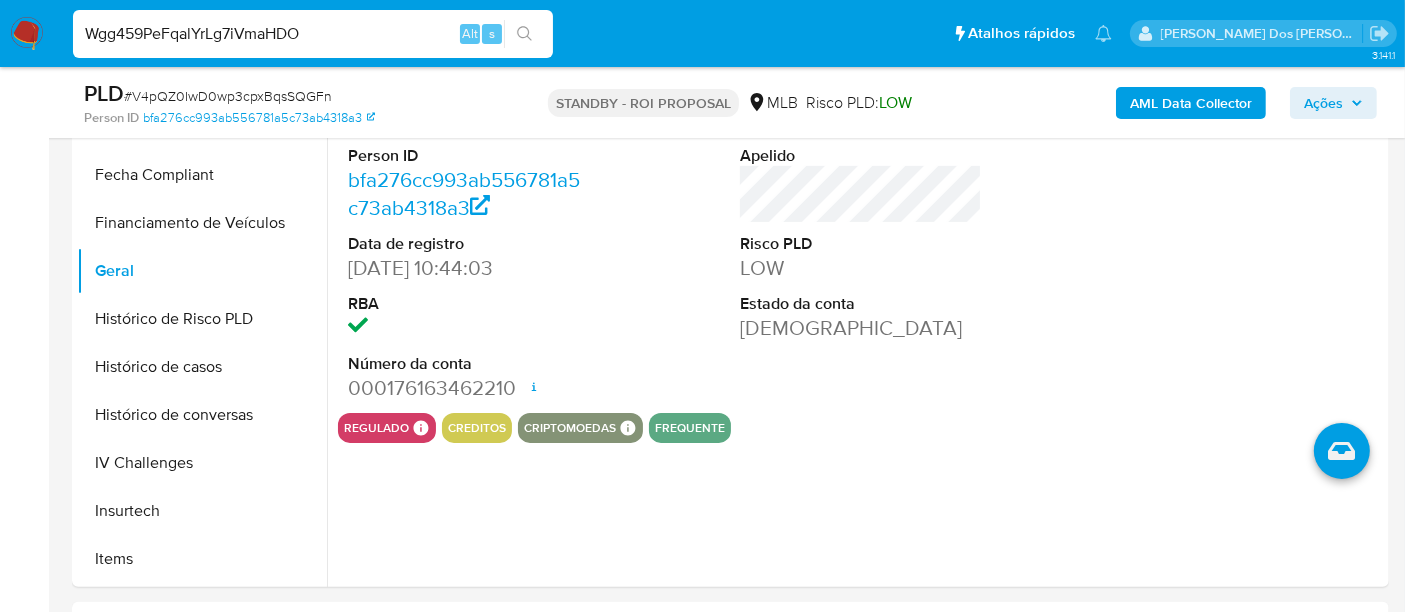 type on "Wgg459PeFqalYrLg7iVmaHDO" 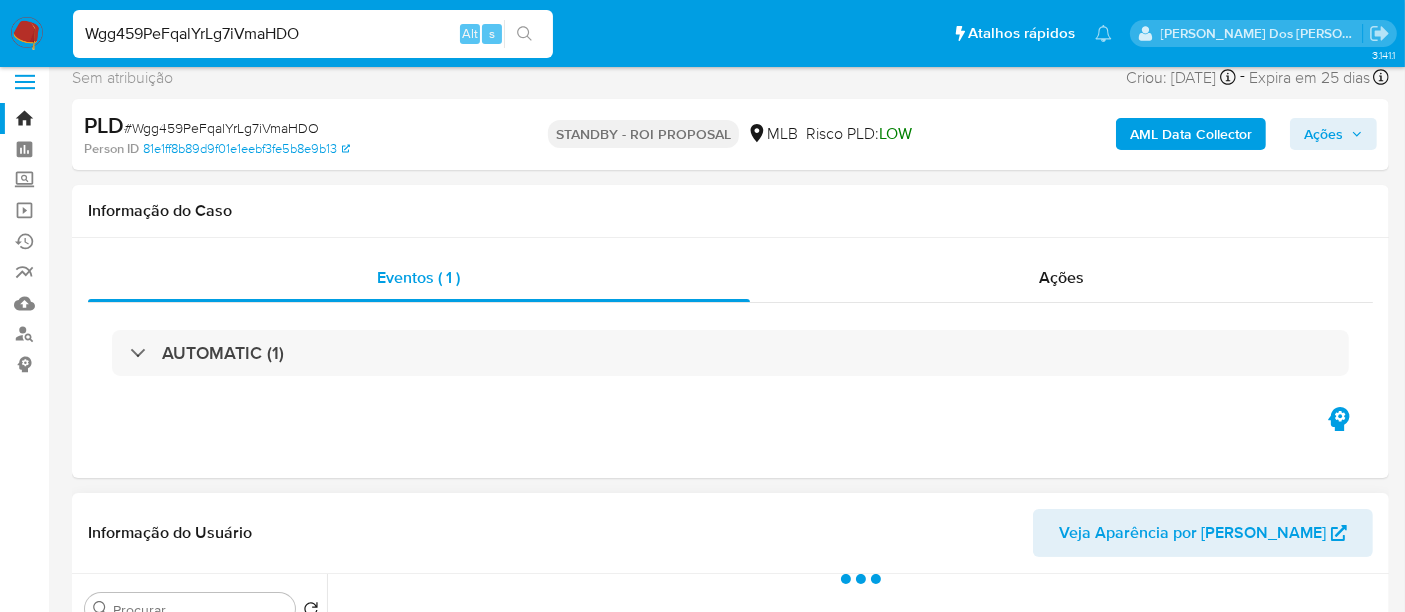 scroll, scrollTop: 222, scrollLeft: 0, axis: vertical 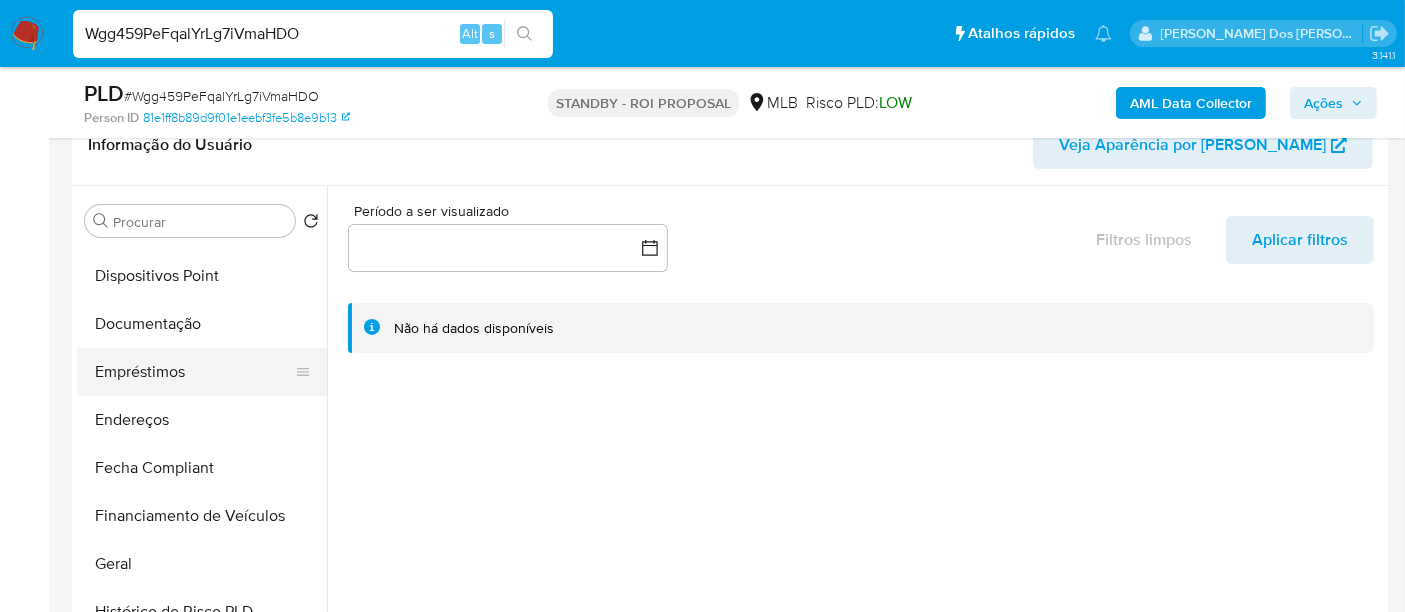 select on "10" 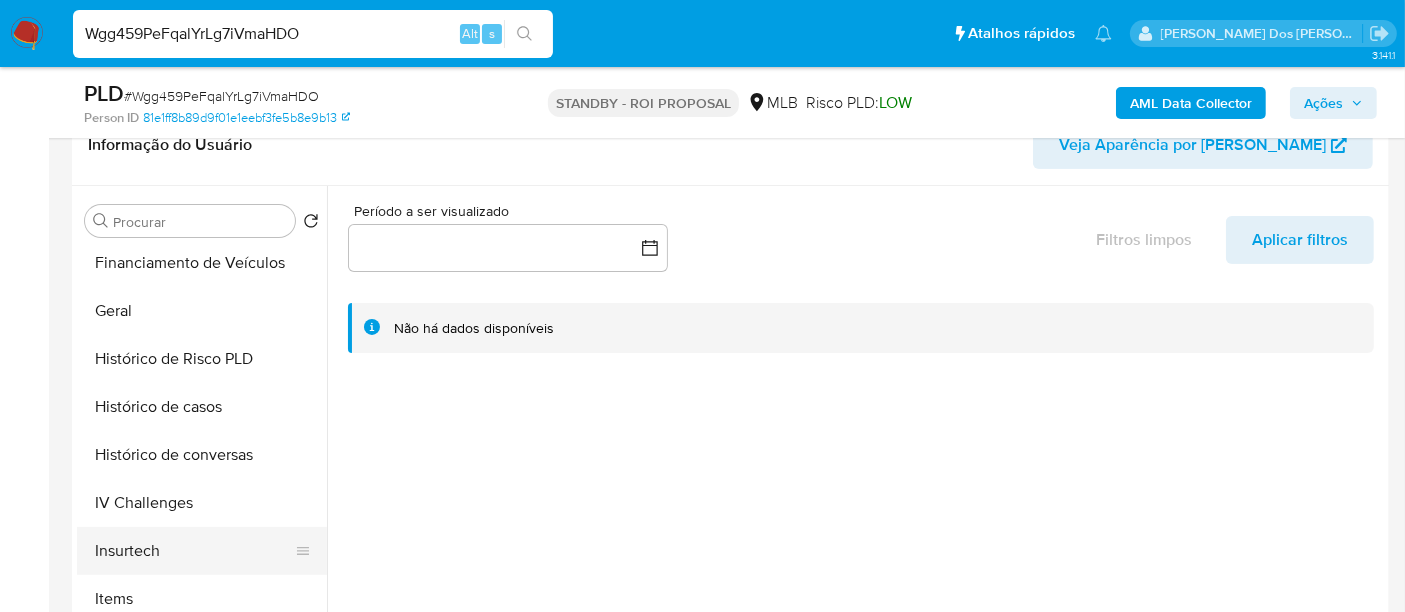 scroll, scrollTop: 666, scrollLeft: 0, axis: vertical 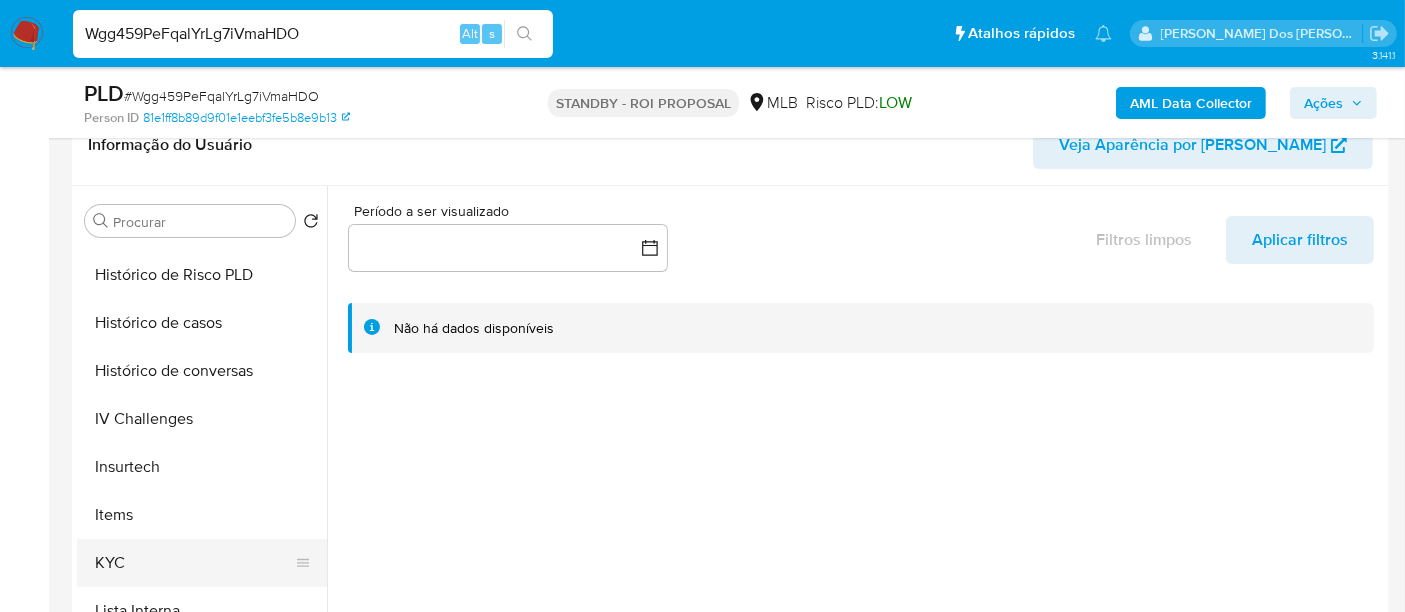 click on "KYC" at bounding box center (194, 563) 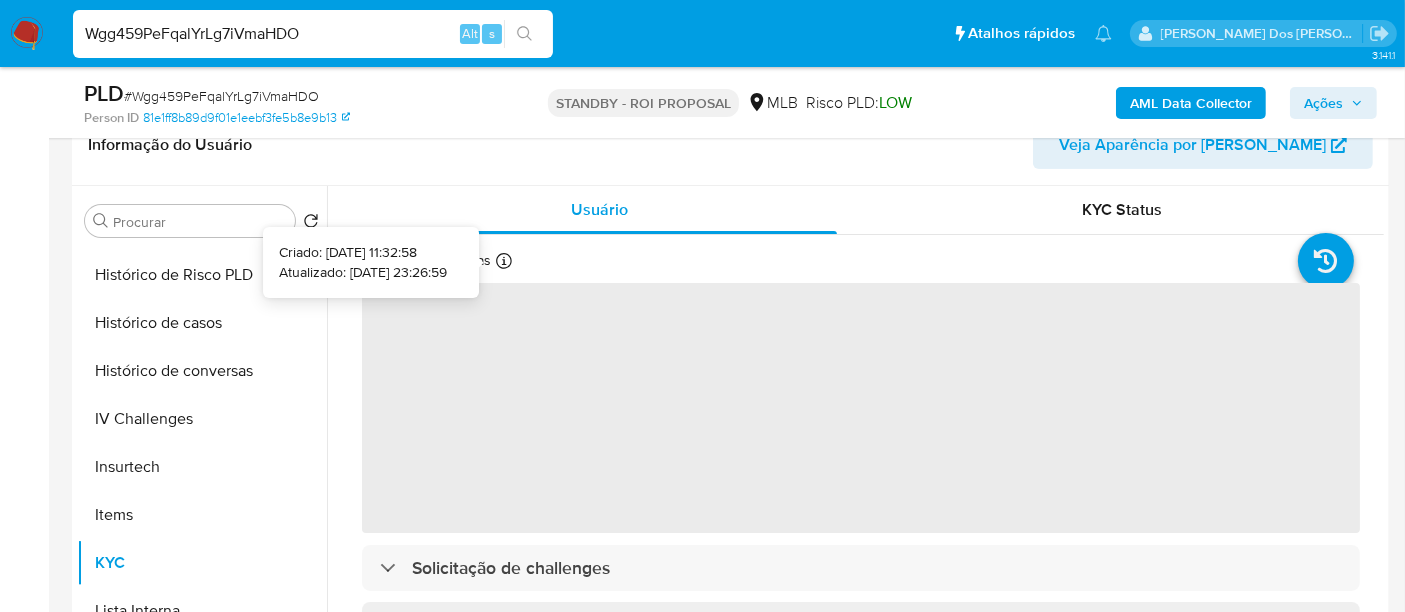 type 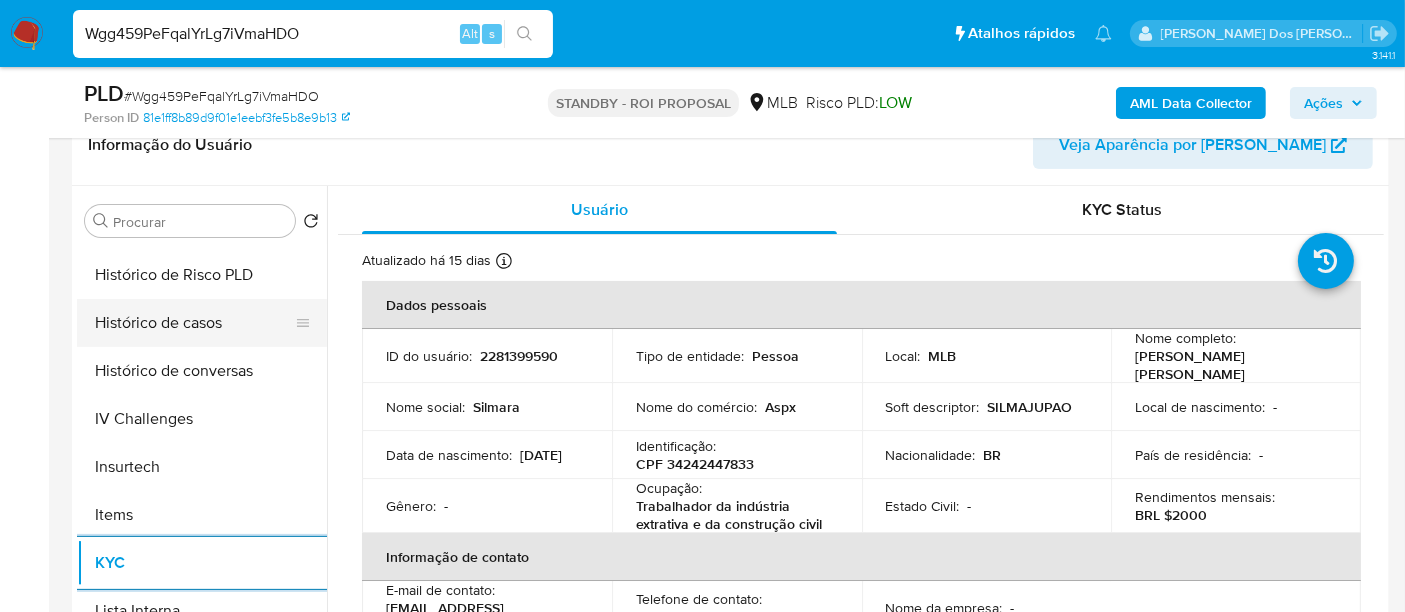 click on "Histórico de casos" at bounding box center [194, 323] 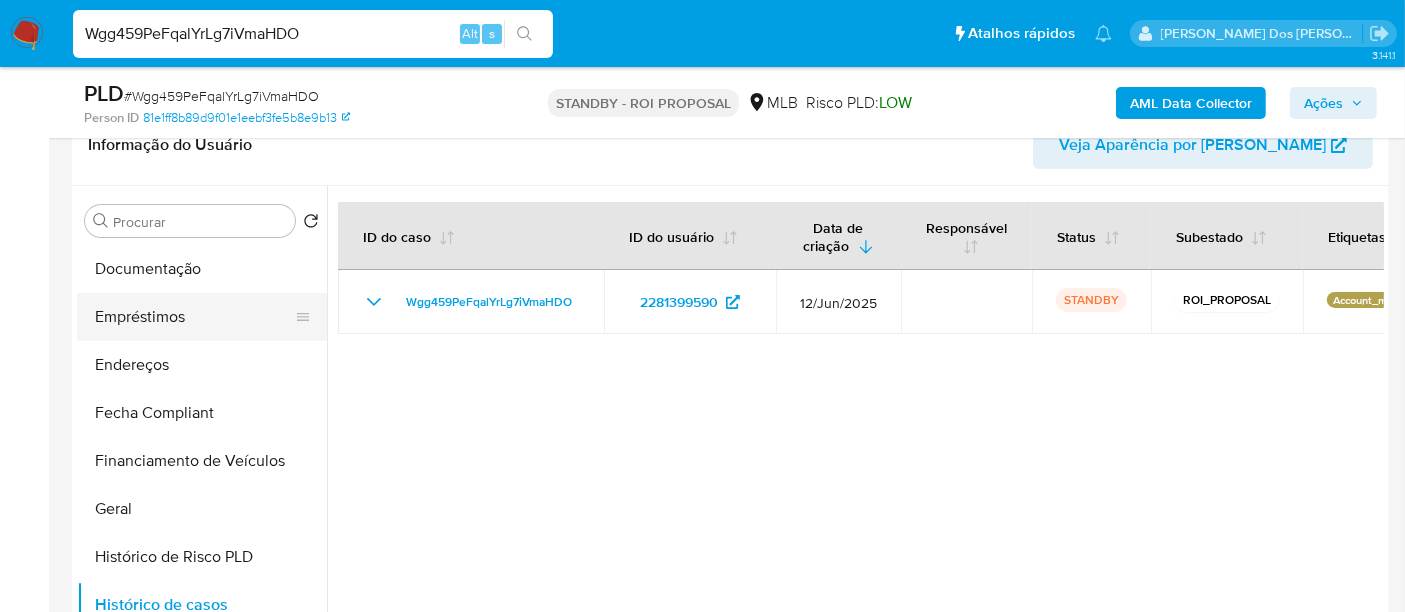 scroll, scrollTop: 333, scrollLeft: 0, axis: vertical 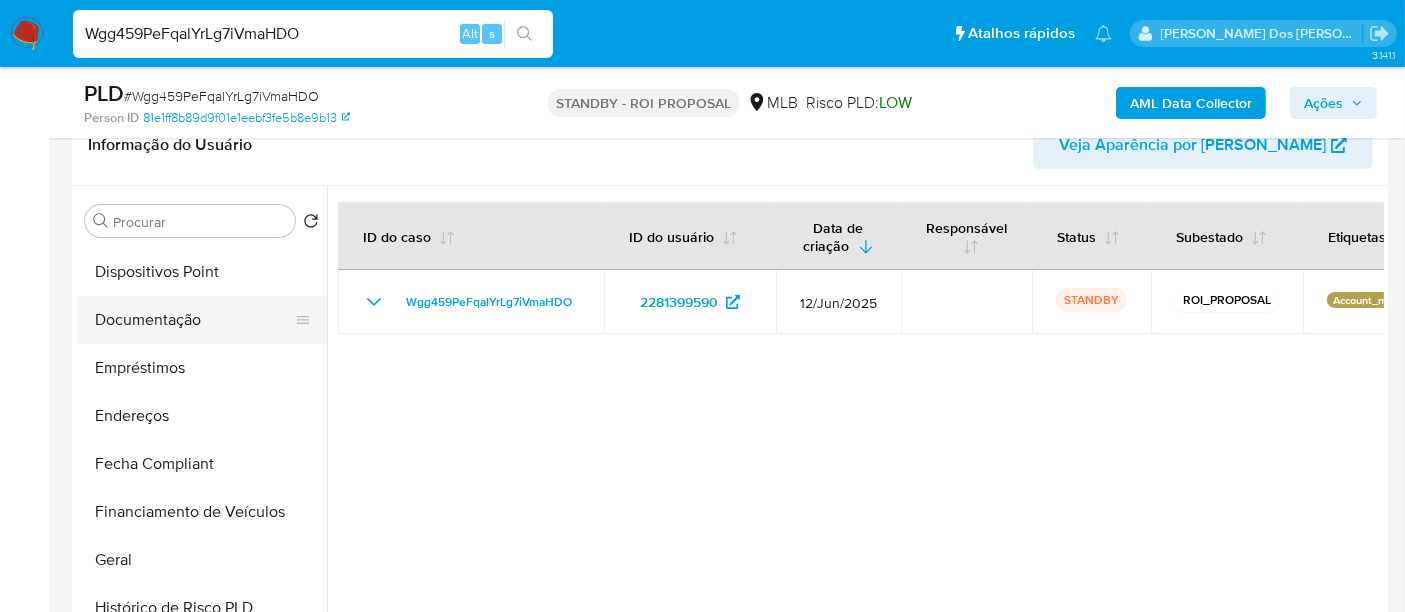 click on "Documentação" at bounding box center [194, 320] 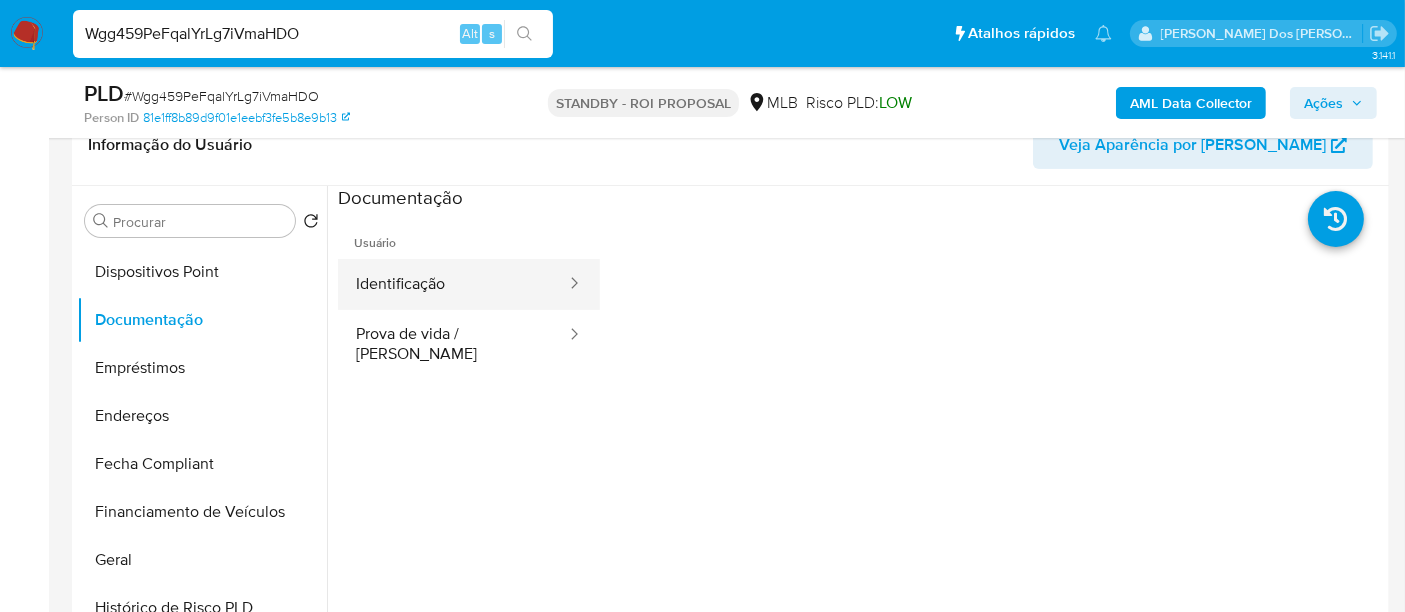 click on "Identificação" at bounding box center (453, 284) 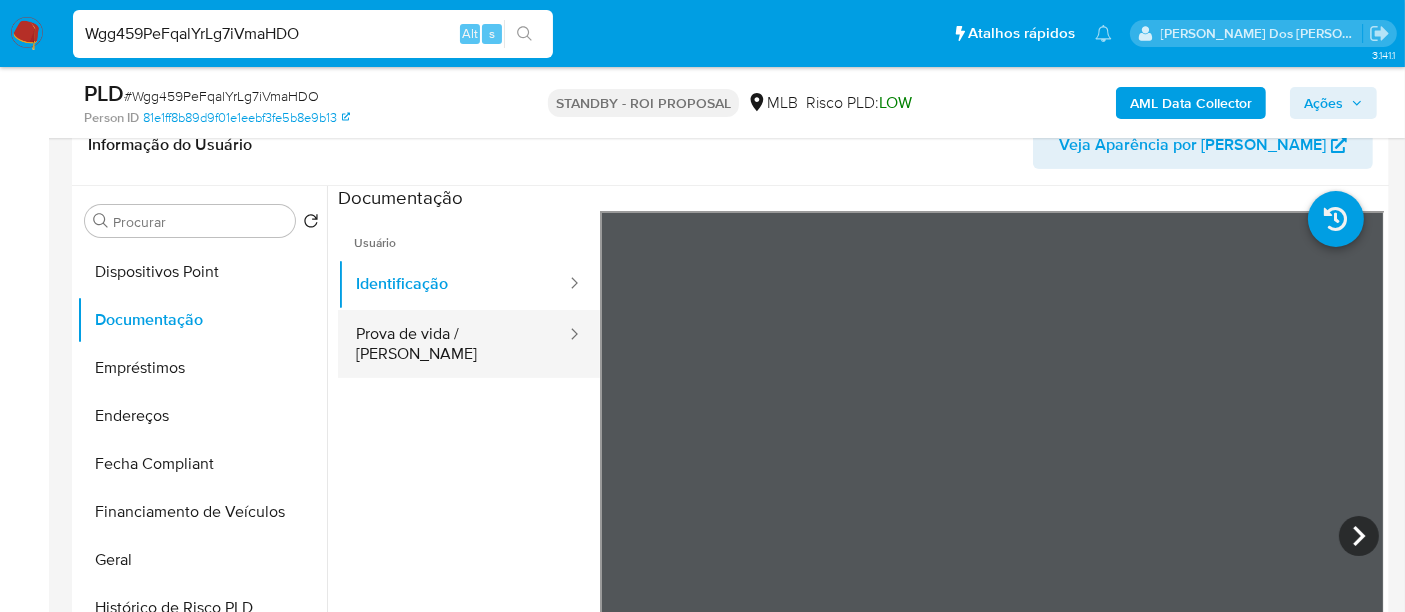 click on "Prova de vida / Selfie" at bounding box center [453, 344] 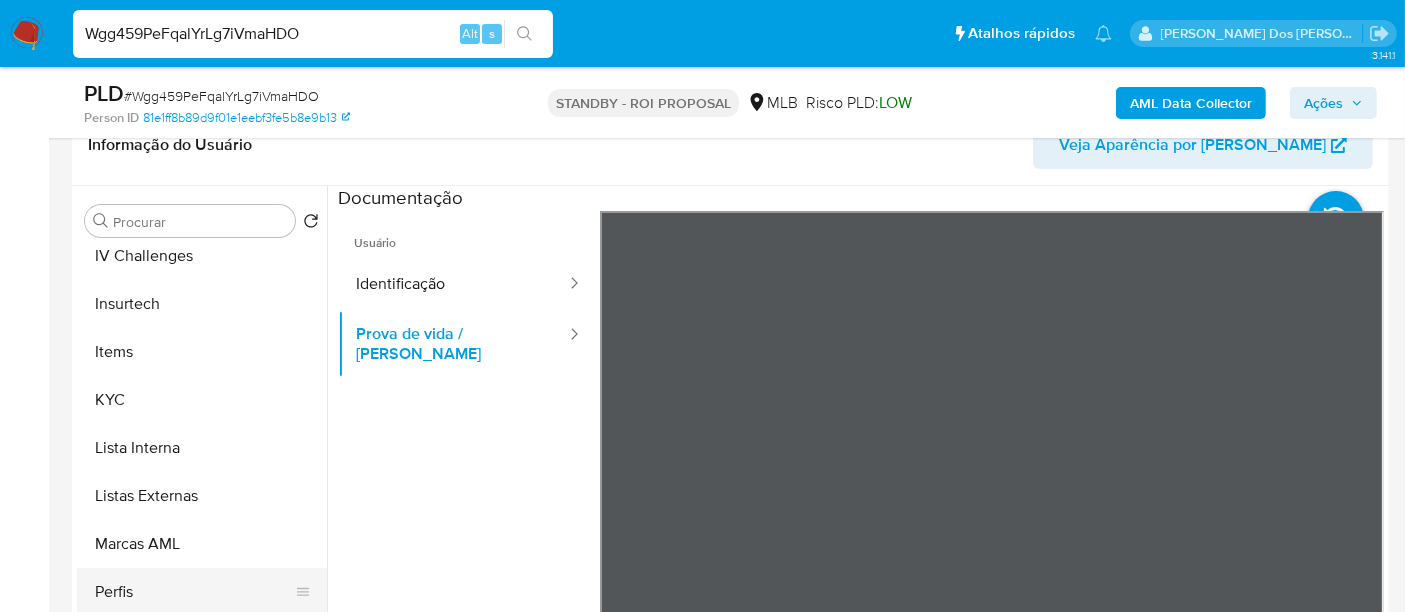 scroll, scrollTop: 844, scrollLeft: 0, axis: vertical 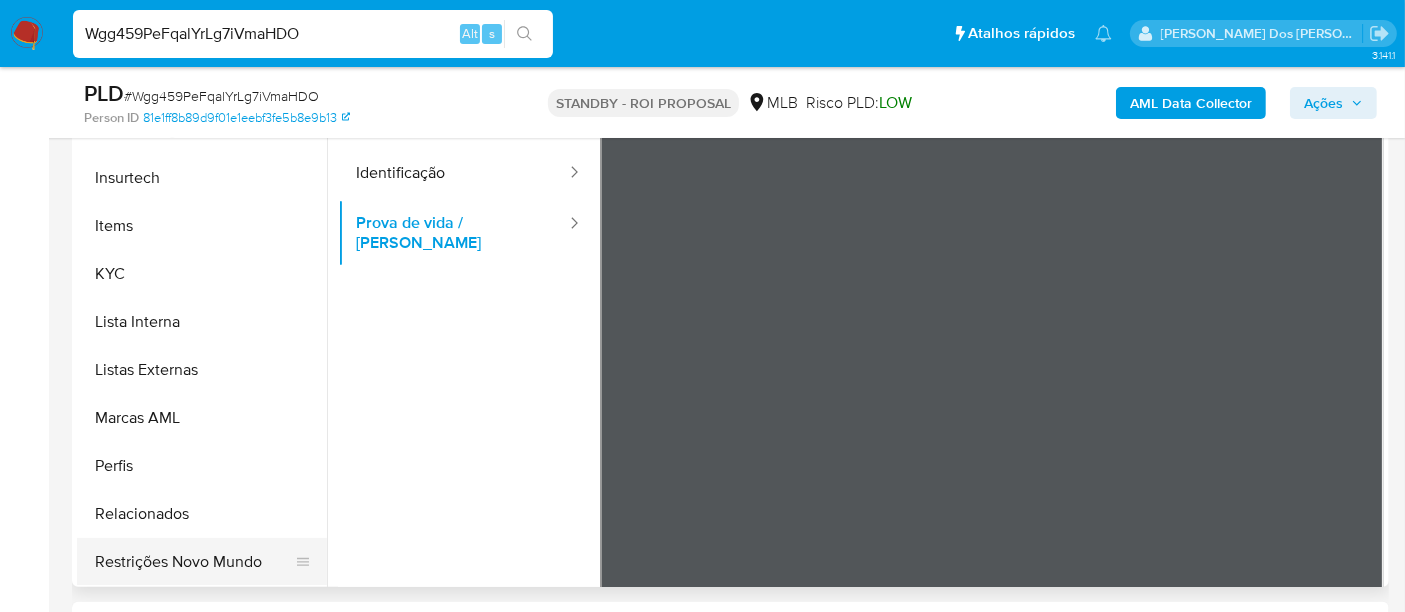 click on "Restrições Novo Mundo" at bounding box center [194, 562] 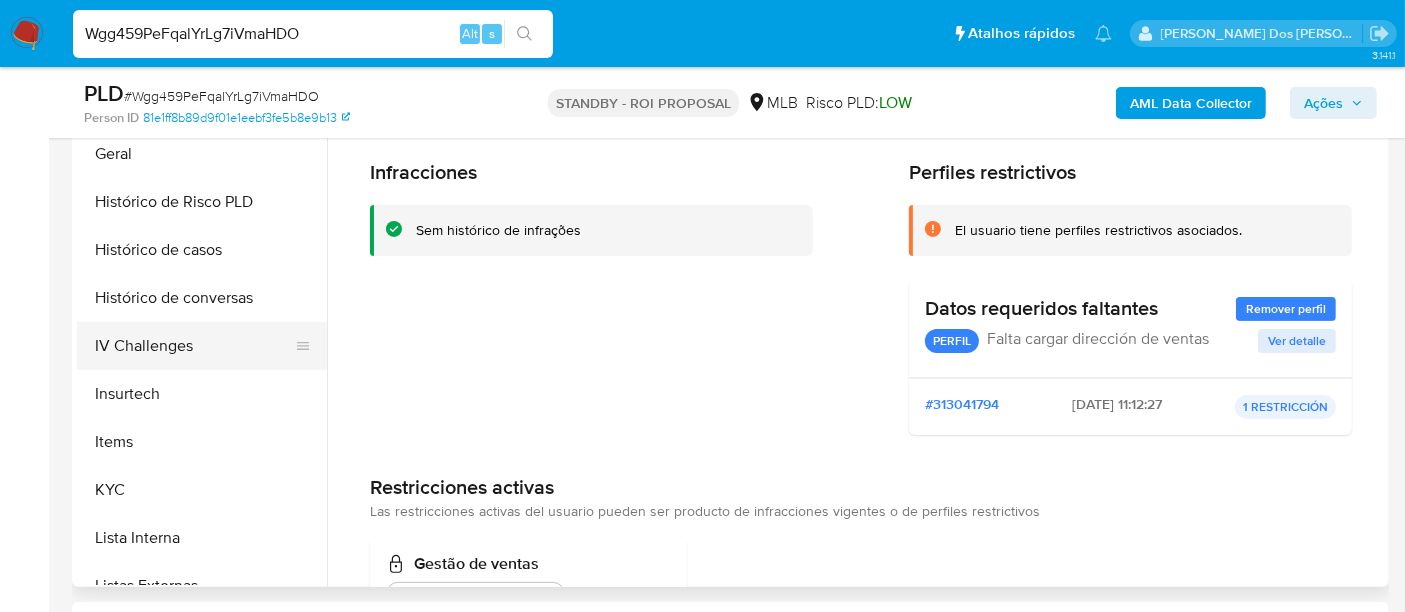 scroll, scrollTop: 622, scrollLeft: 0, axis: vertical 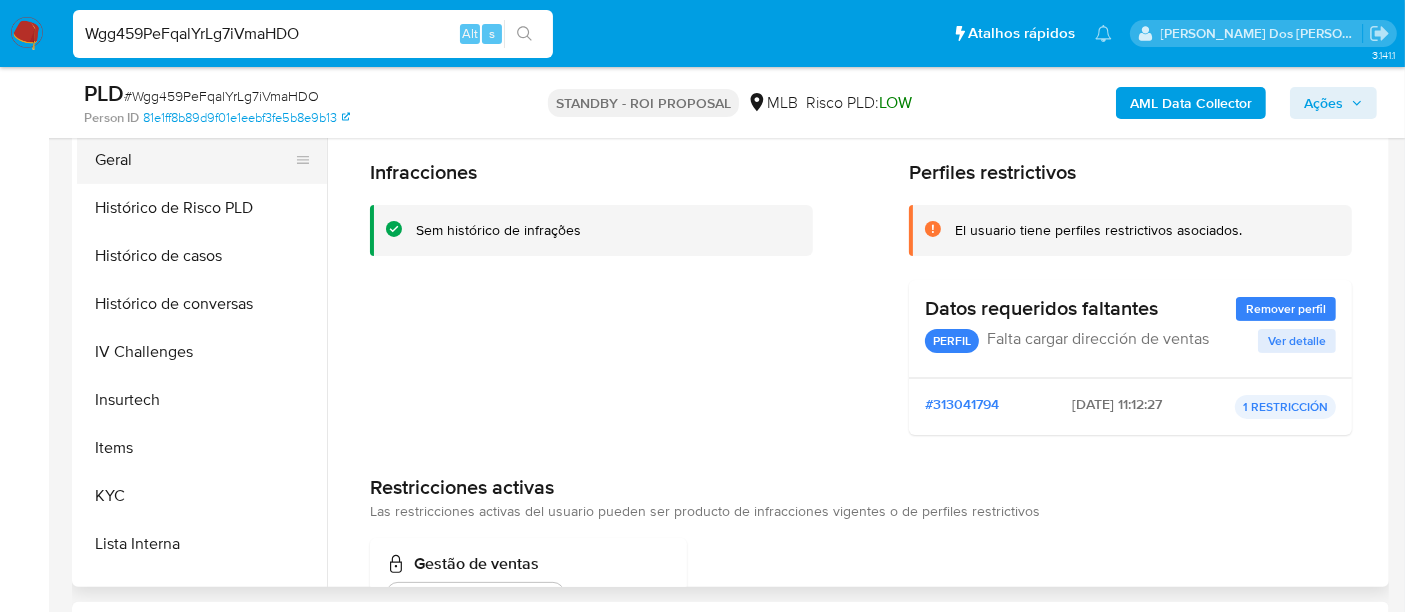 click on "Geral" at bounding box center [194, 160] 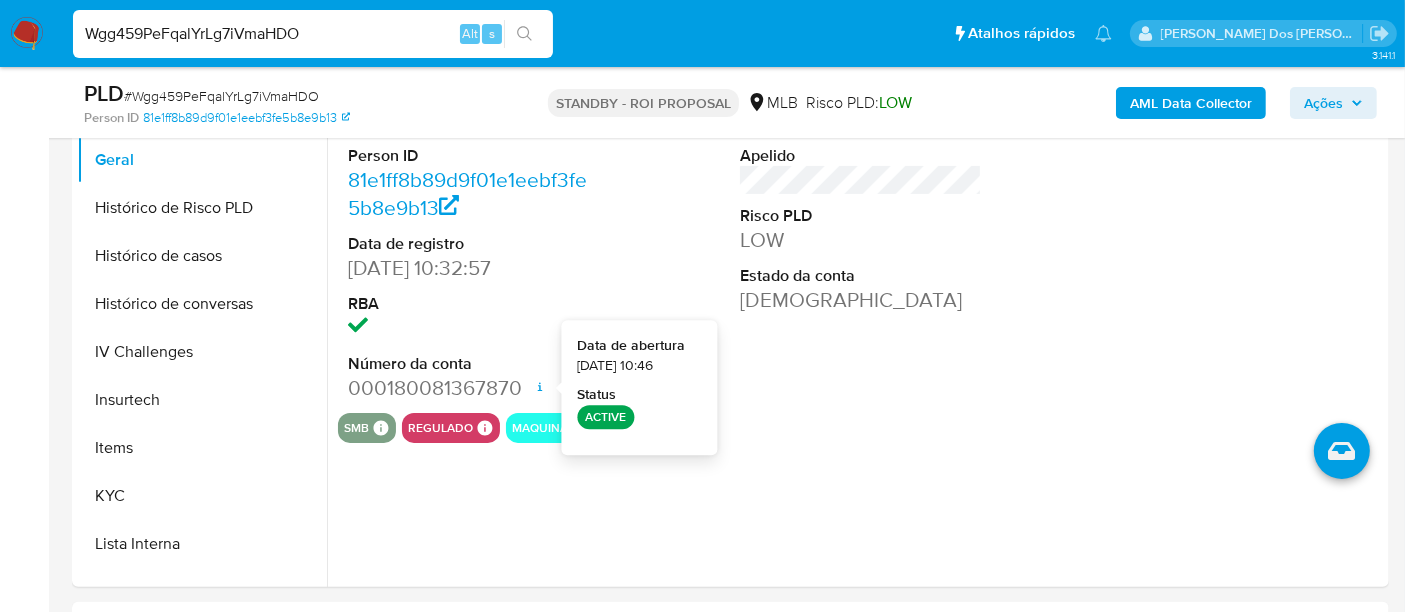 type 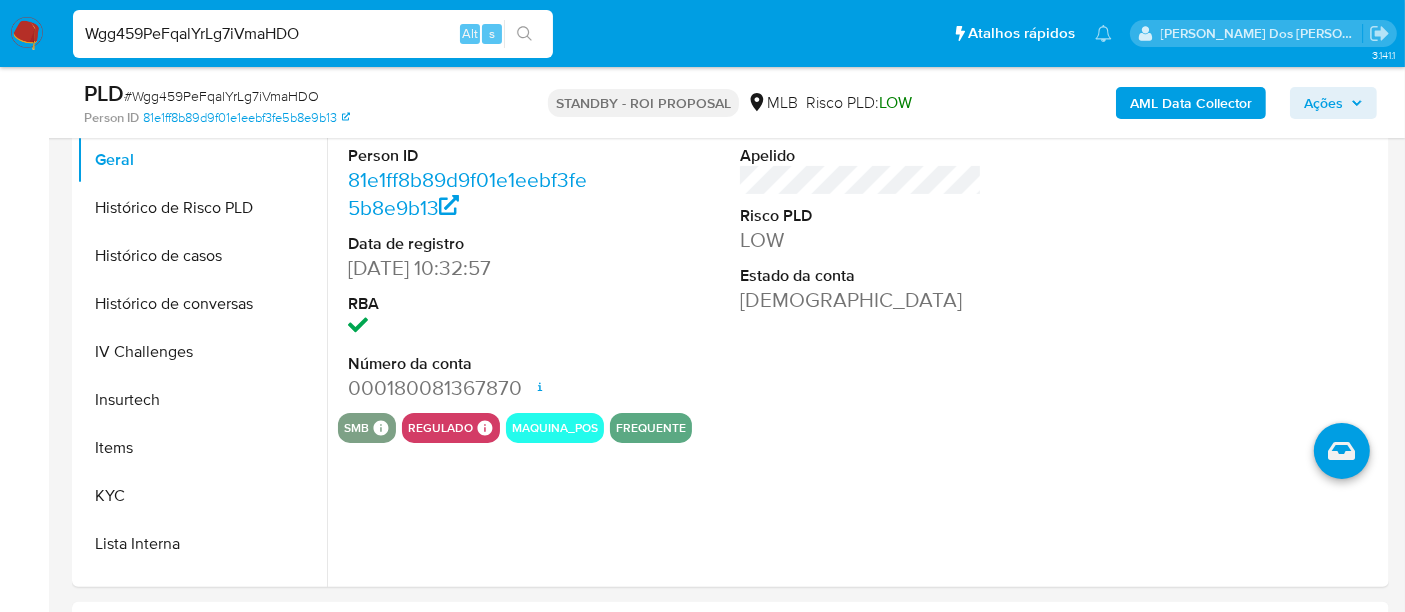 click on "Wgg459PeFqalYrLg7iVmaHDO" at bounding box center [313, 34] 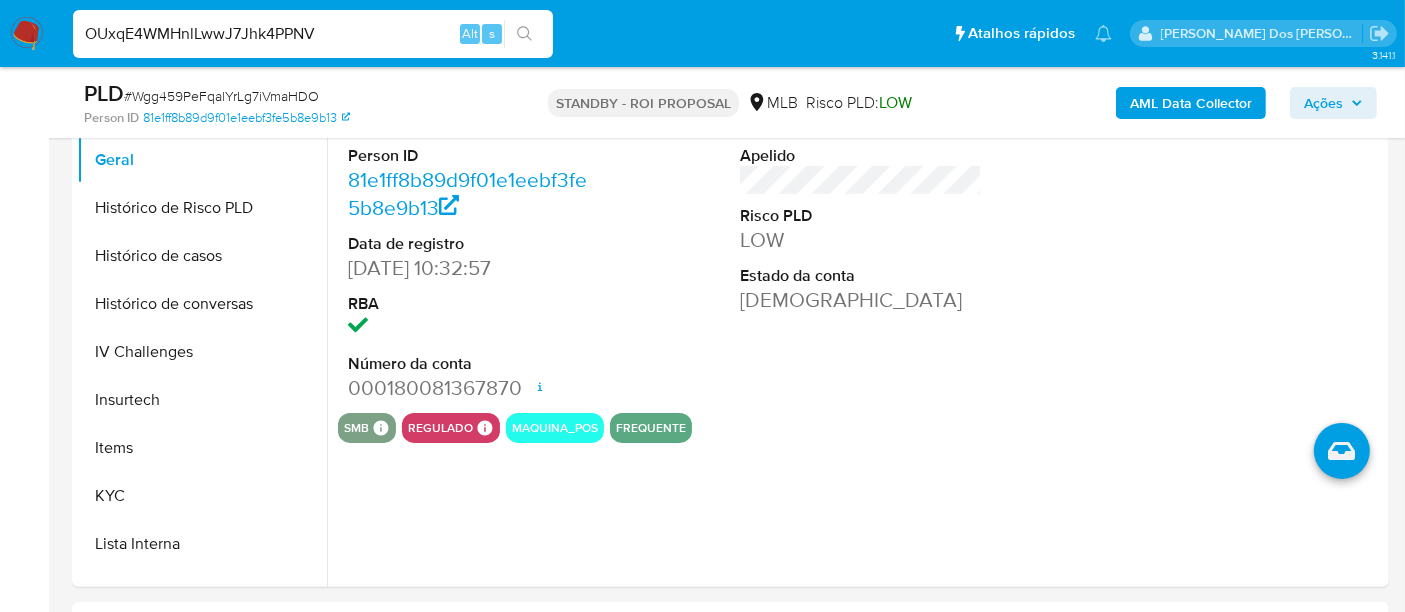 type on "OUxqE4WMHnlLwwJ7Jhk4PPNV" 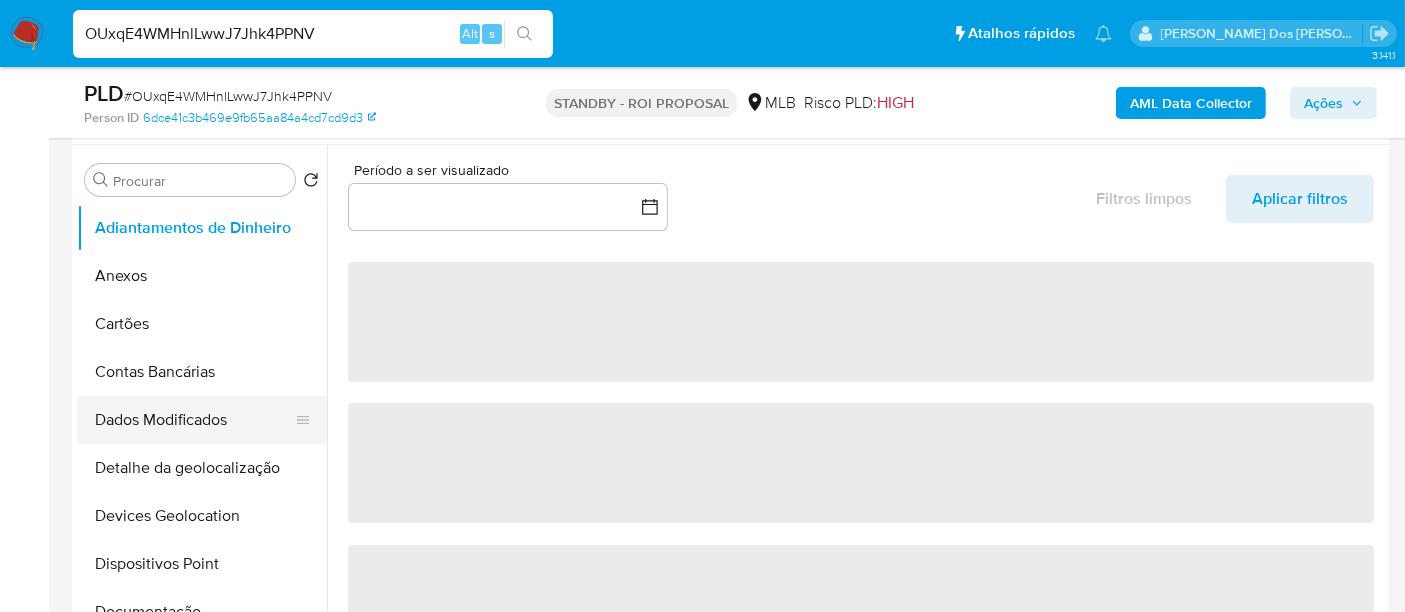 scroll, scrollTop: 444, scrollLeft: 0, axis: vertical 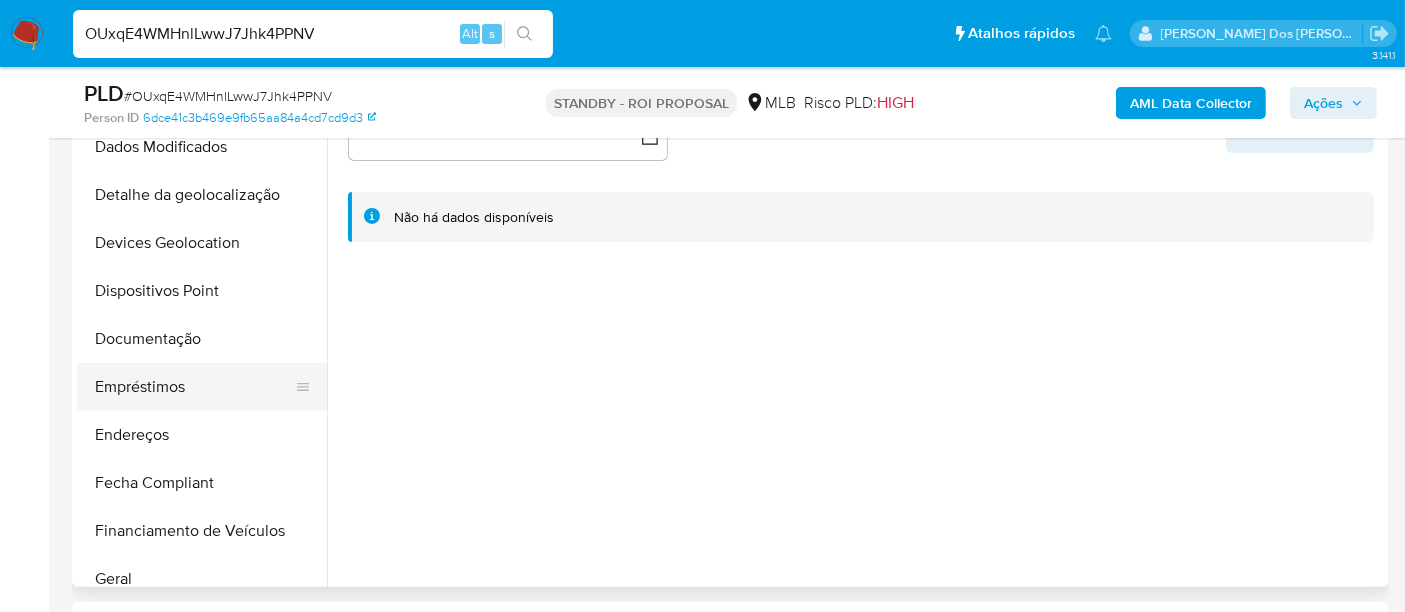 select on "10" 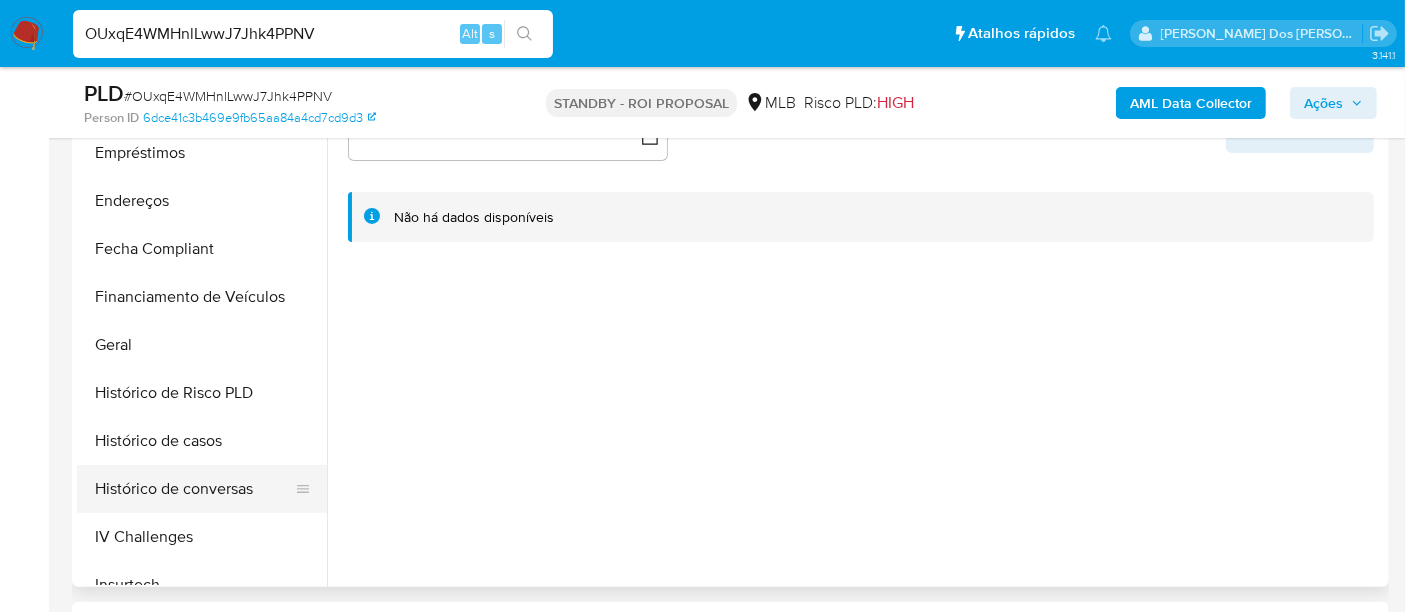 scroll, scrollTop: 555, scrollLeft: 0, axis: vertical 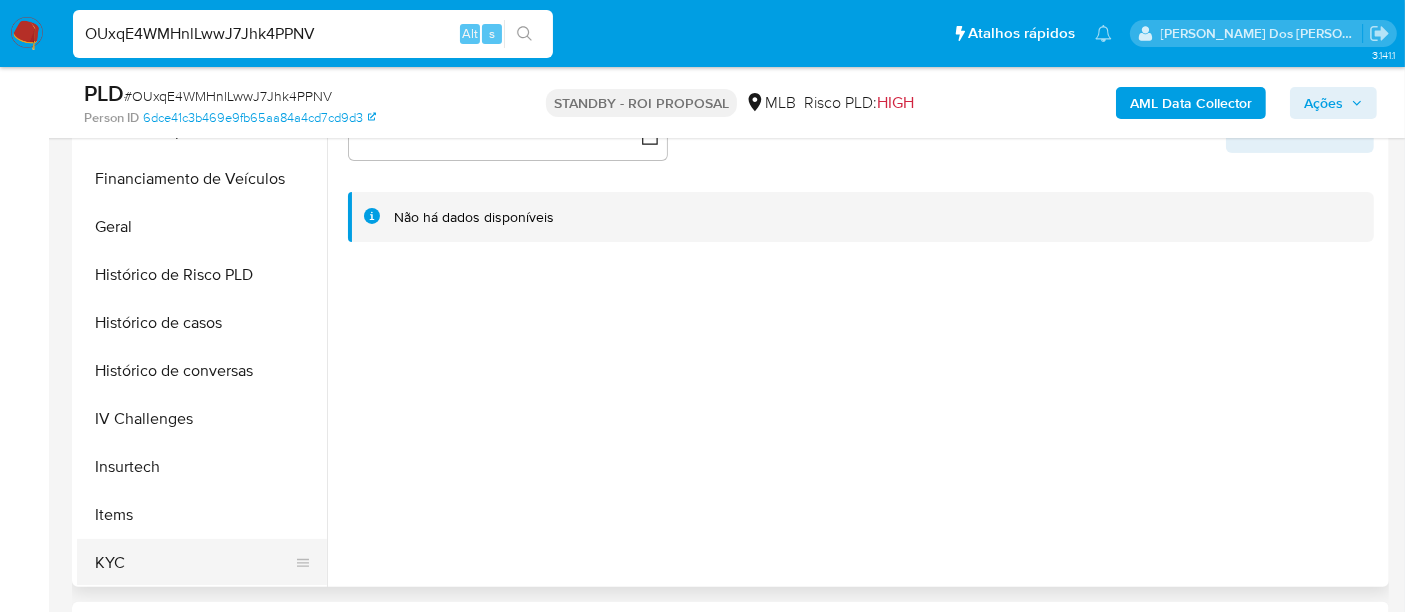 click on "KYC" at bounding box center [194, 563] 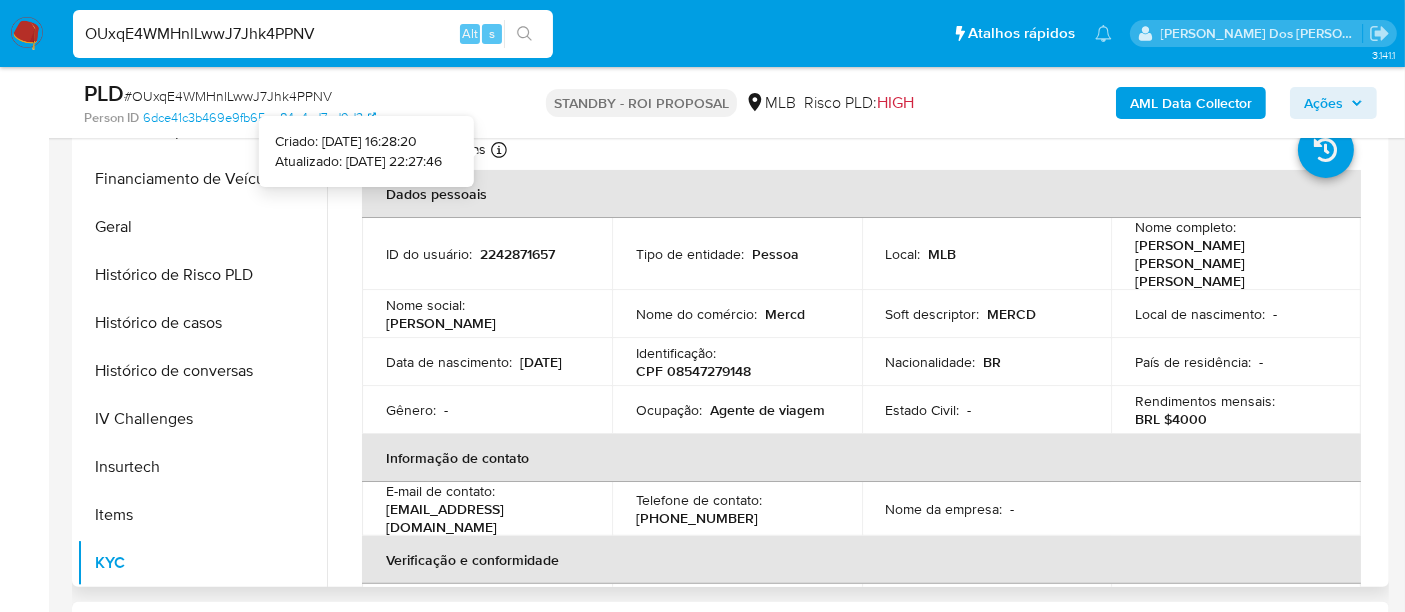 type 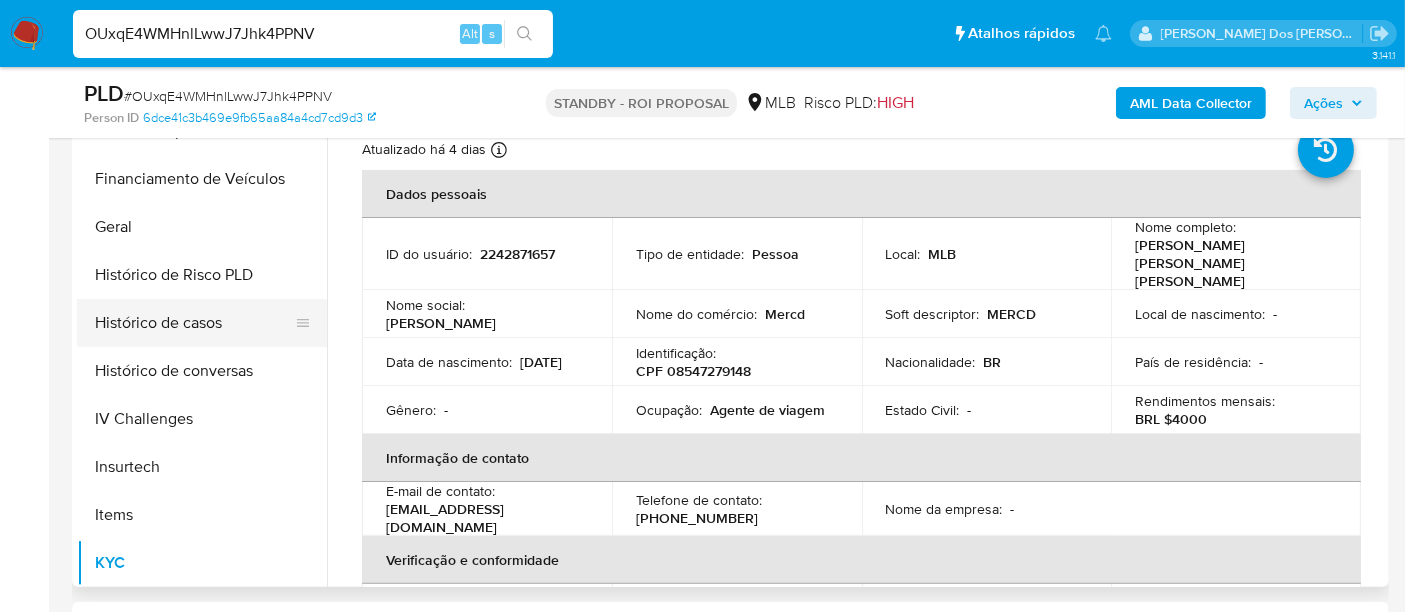 drag, startPoint x: 184, startPoint y: 319, endPoint x: 212, endPoint y: 324, distance: 28.442924 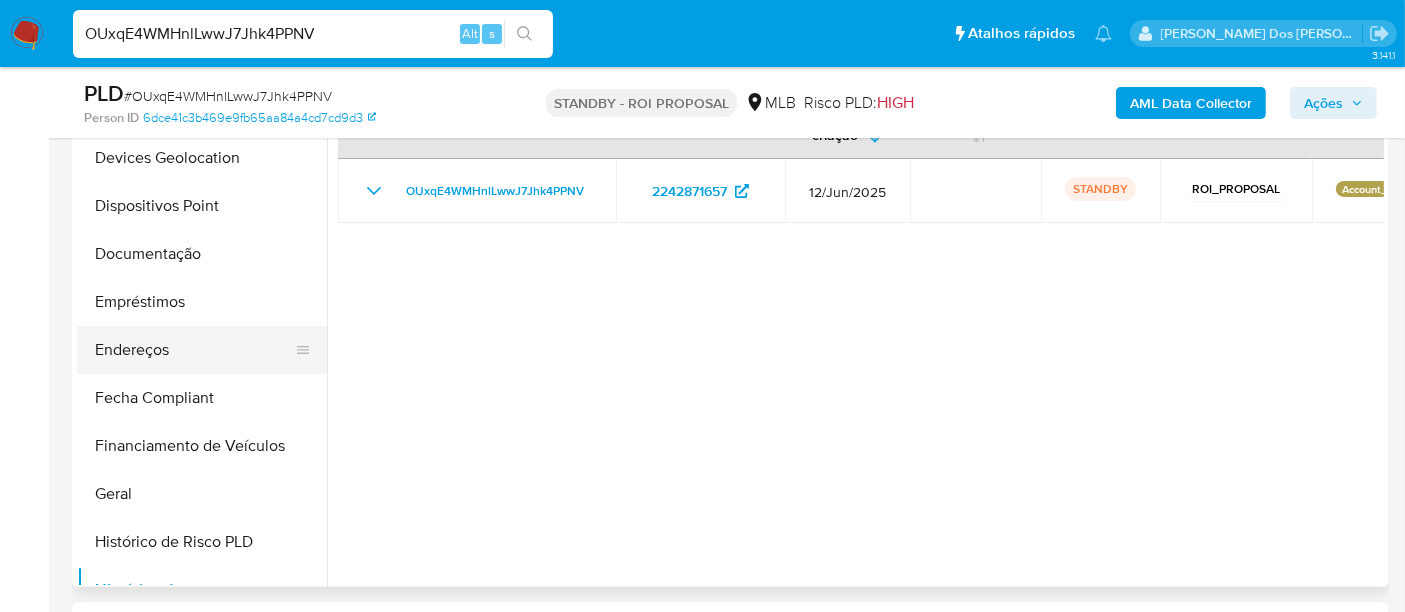 scroll, scrollTop: 222, scrollLeft: 0, axis: vertical 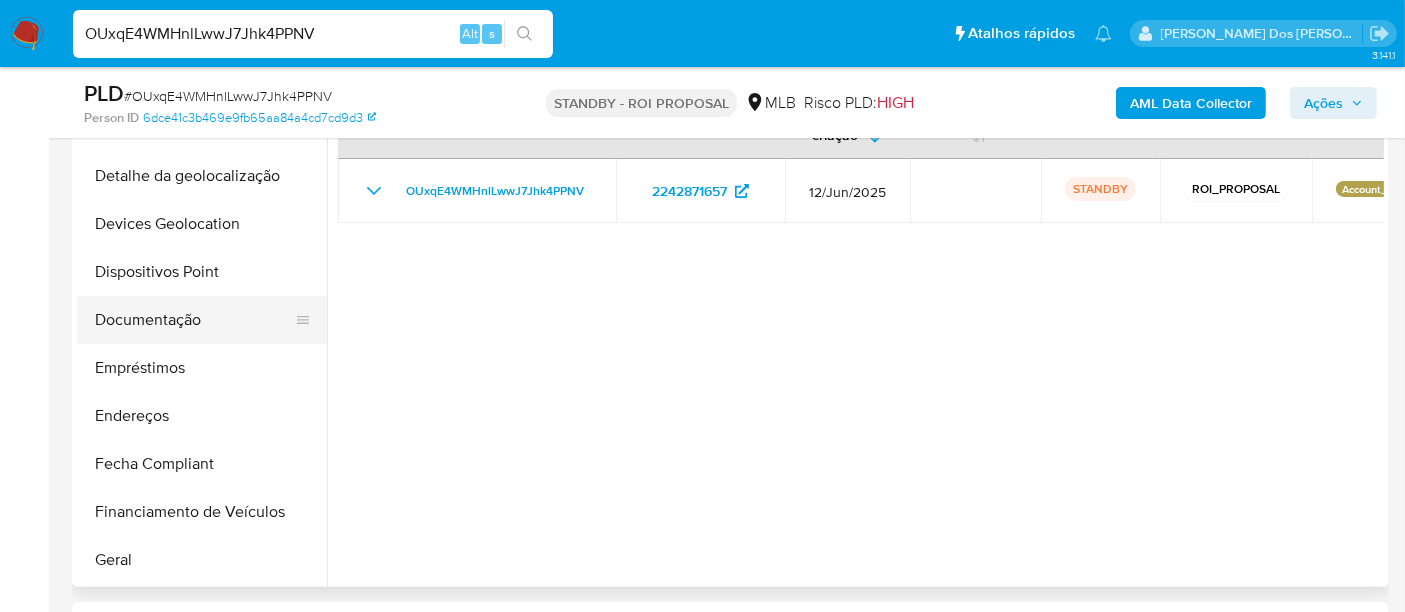click on "Documentação" at bounding box center [194, 320] 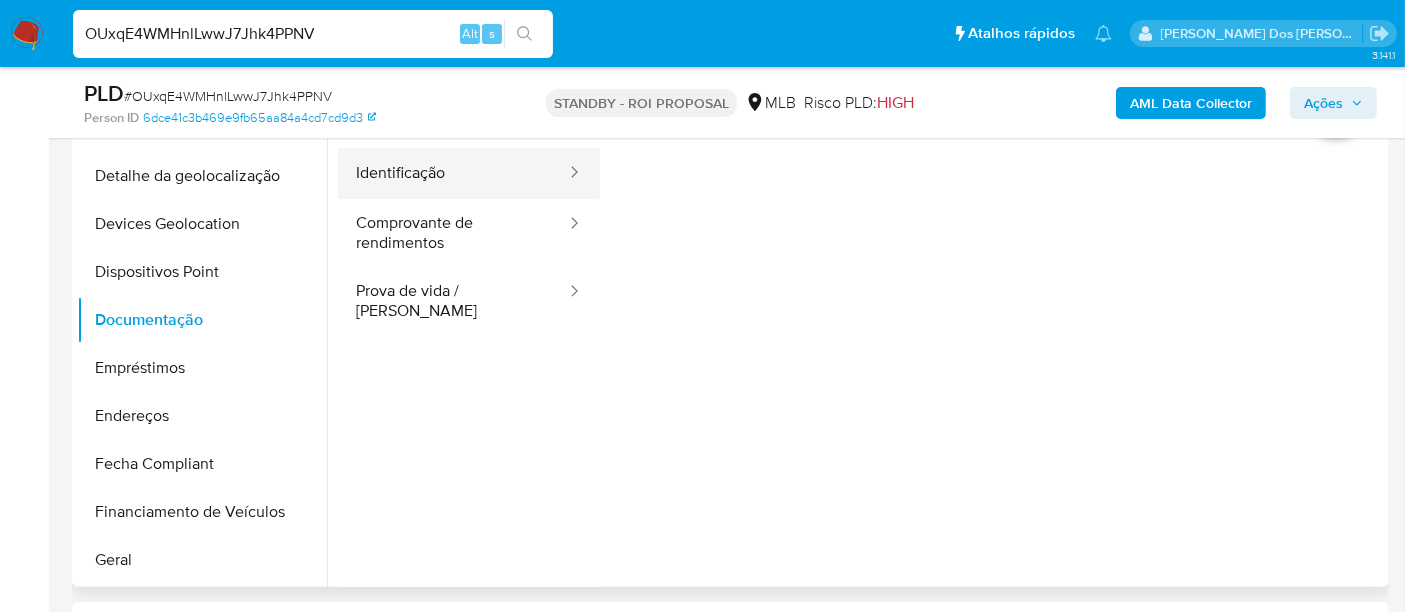 click on "Identificação" at bounding box center (453, 173) 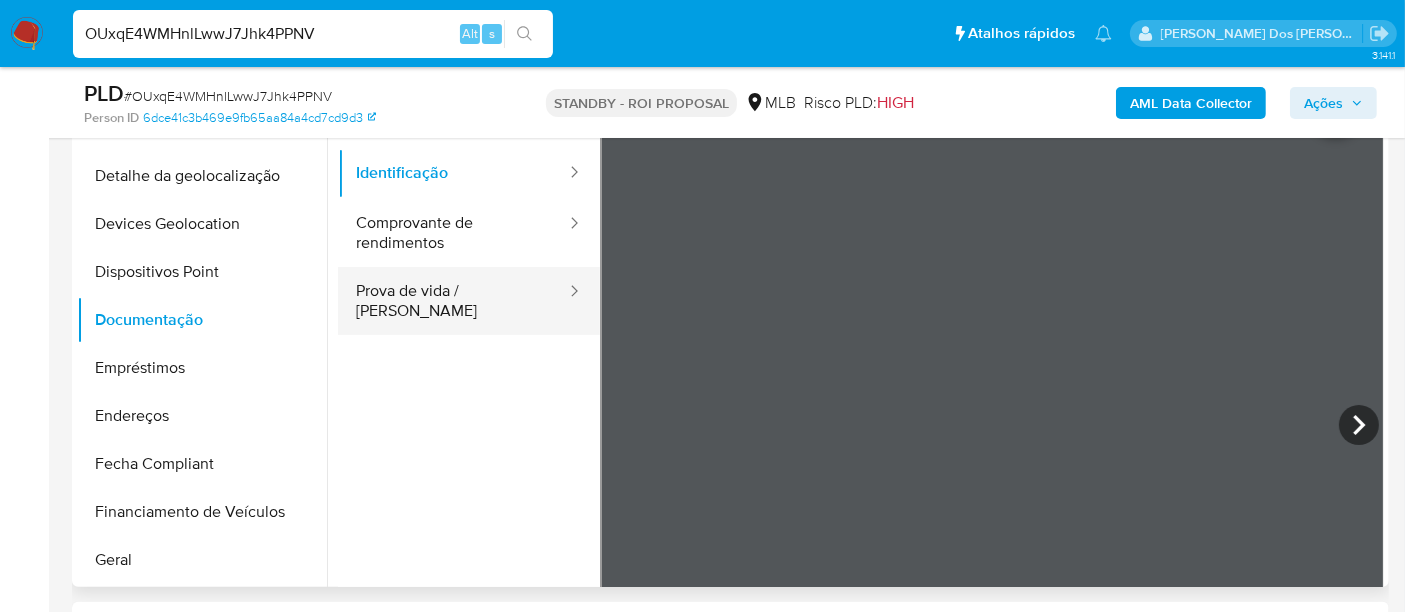 click on "Prova de vida / Selfie" at bounding box center (453, 301) 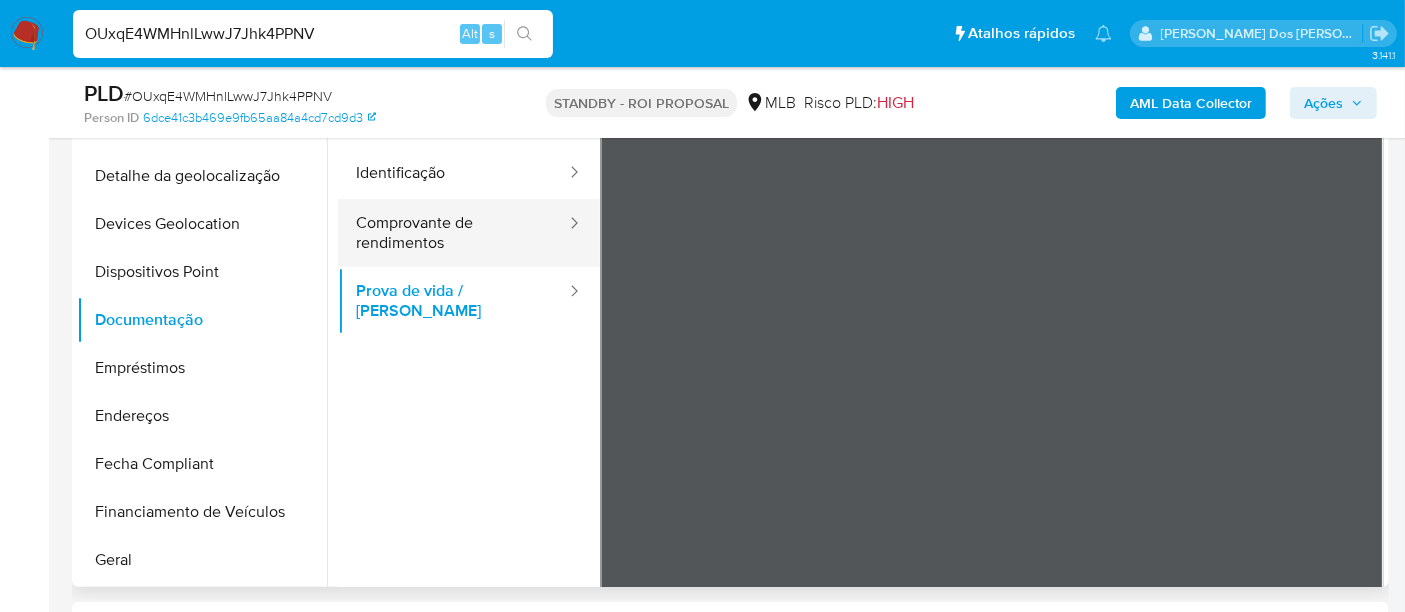 click on "Comprovante de rendimentos" at bounding box center (453, 233) 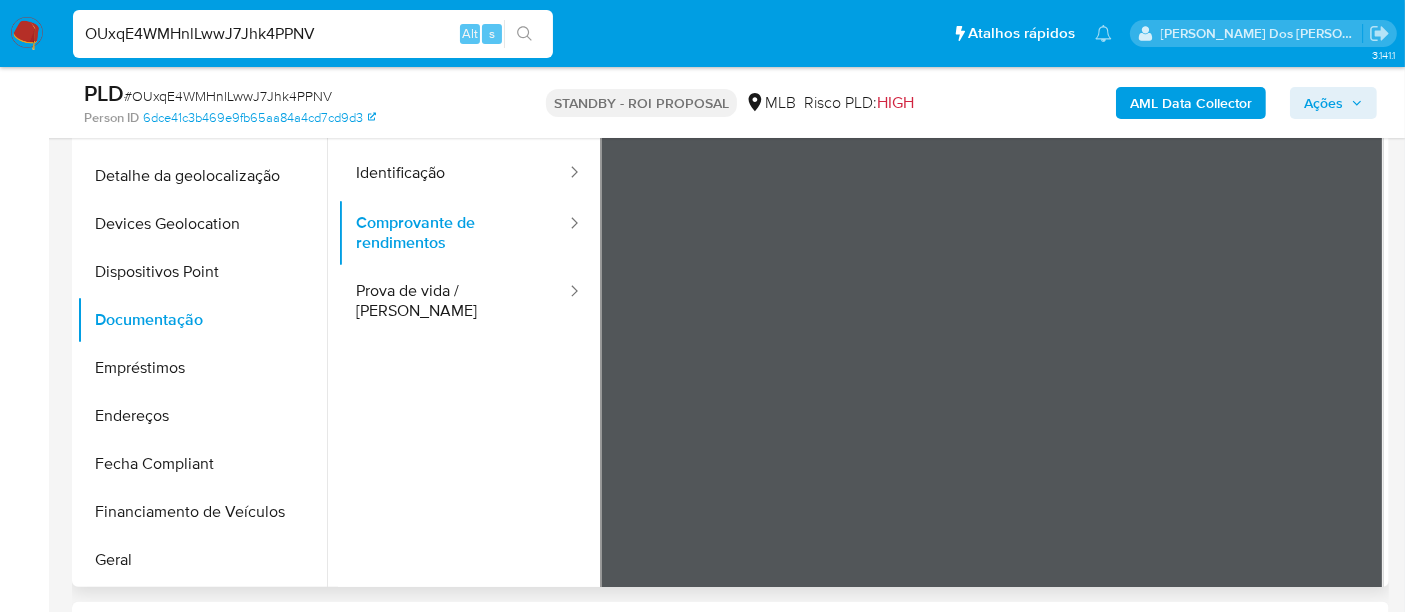 type 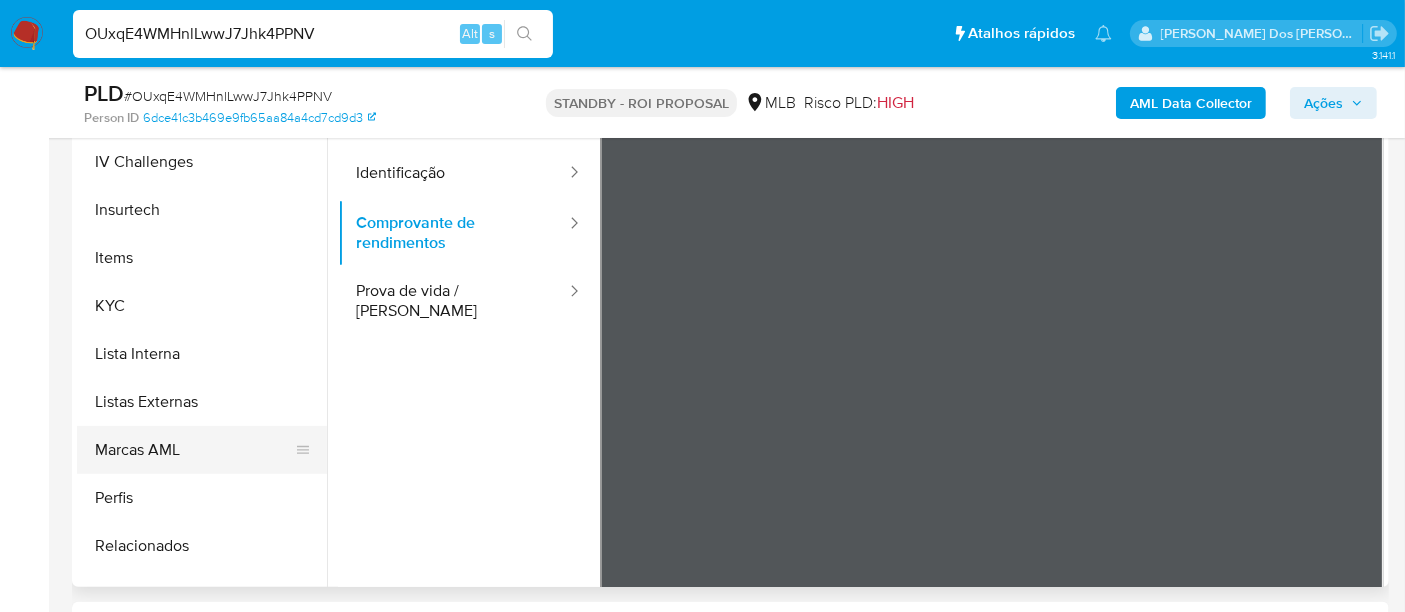 scroll, scrollTop: 844, scrollLeft: 0, axis: vertical 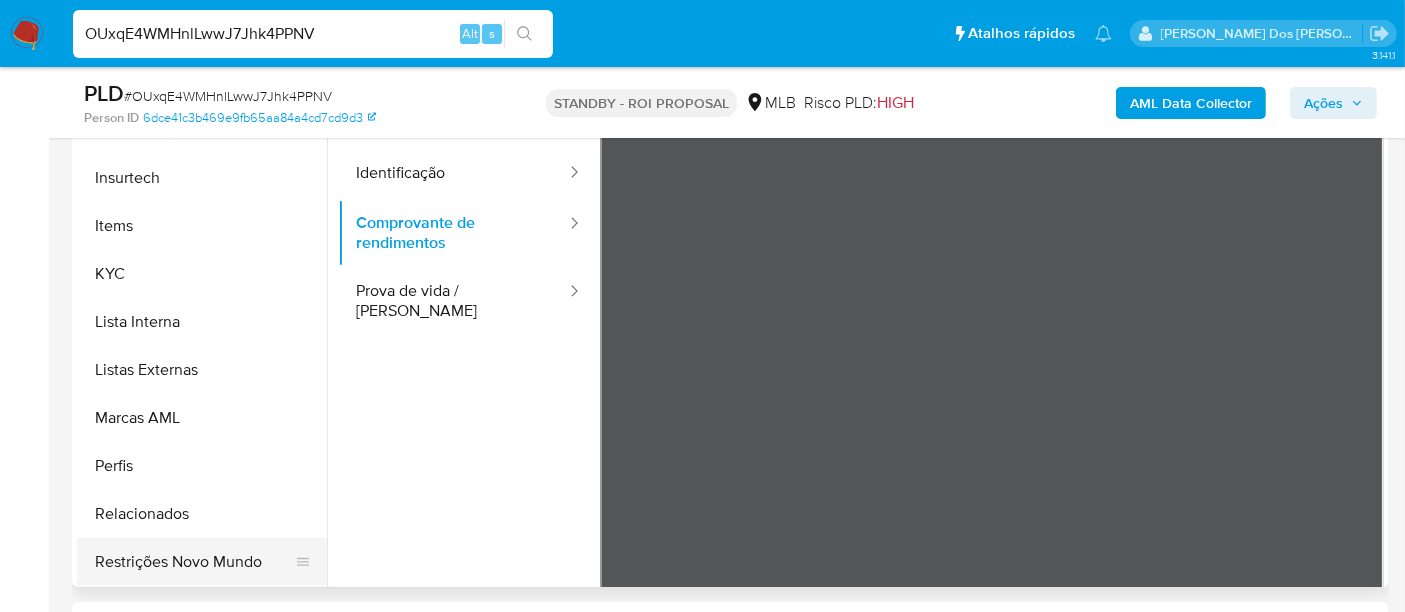 click on "Restrições Novo Mundo" at bounding box center [194, 562] 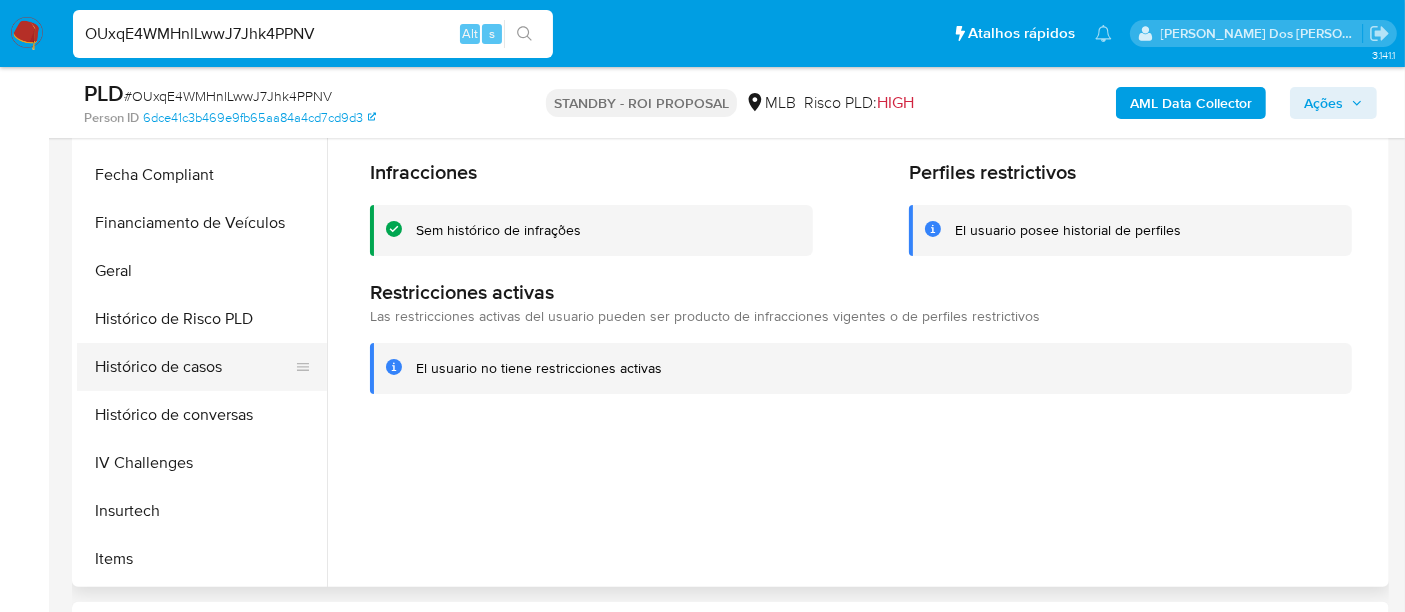 scroll, scrollTop: 511, scrollLeft: 0, axis: vertical 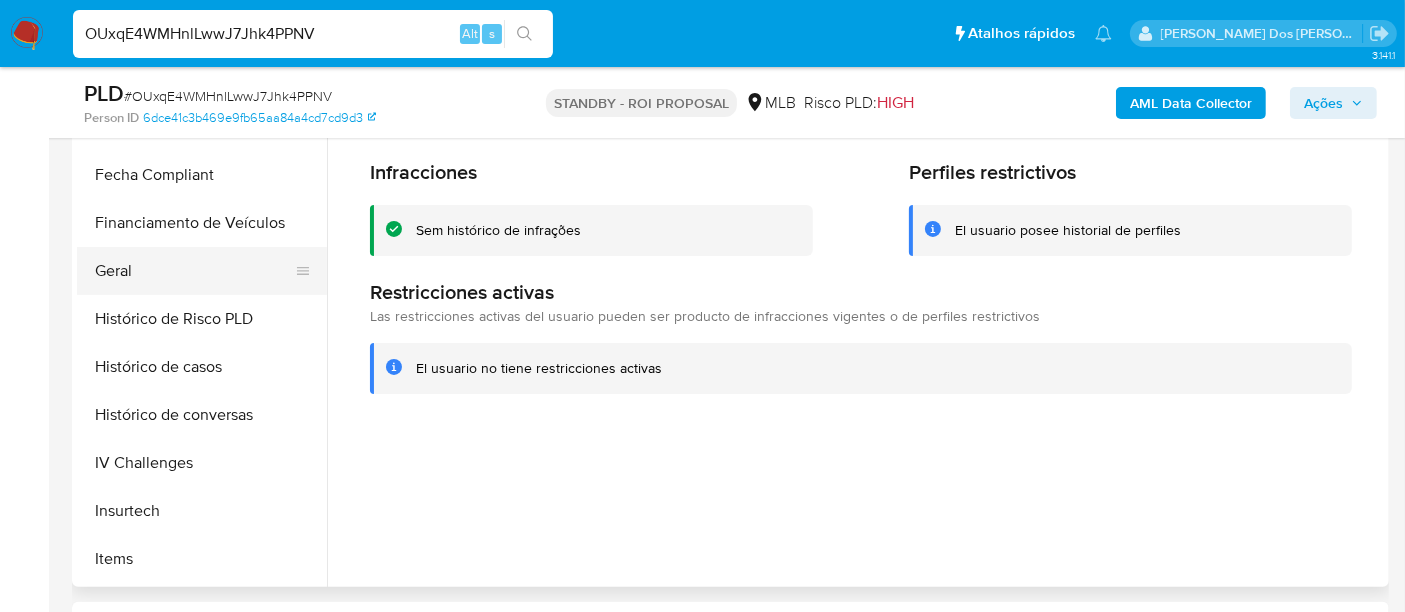 drag, startPoint x: 106, startPoint y: 270, endPoint x: 172, endPoint y: 270, distance: 66 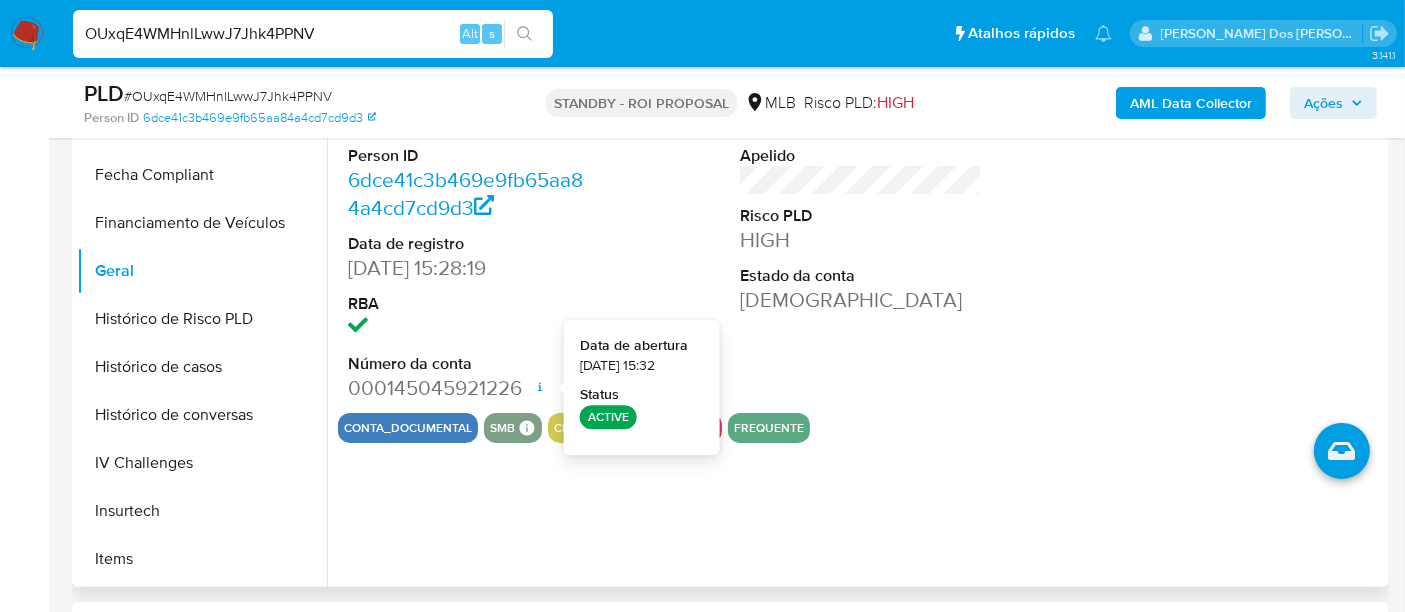 type 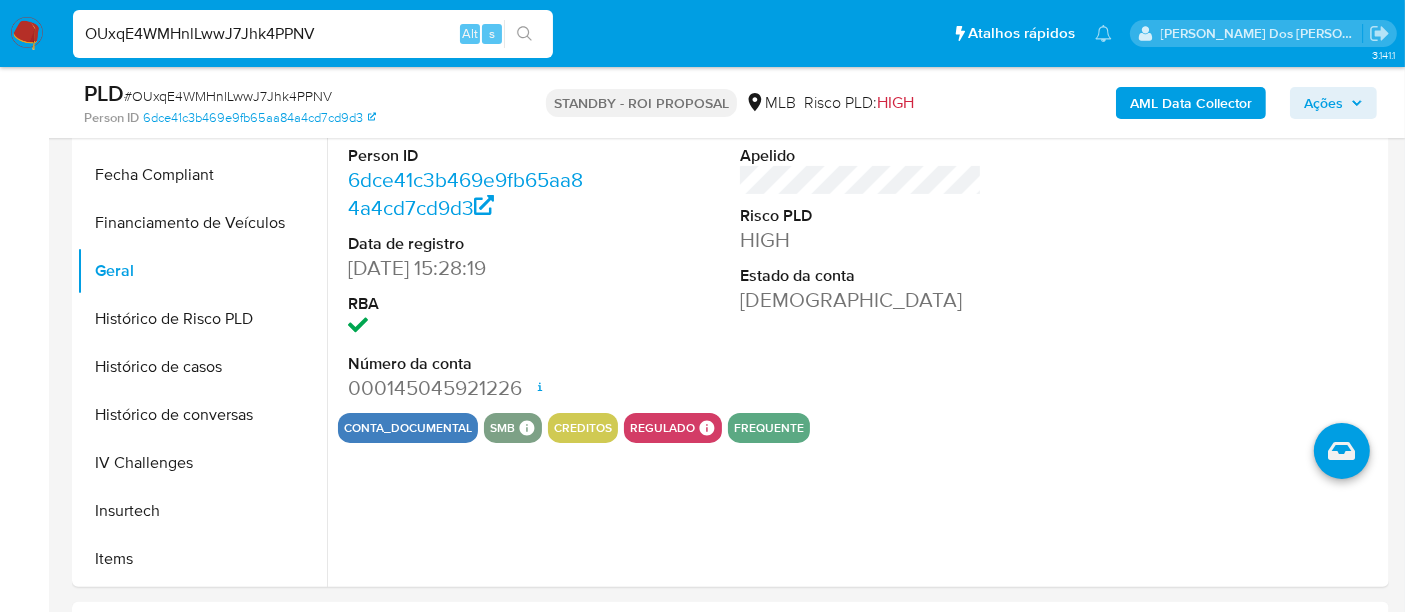 click on "OUxqE4WMHnlLwwJ7Jhk4PPNV" at bounding box center [313, 34] 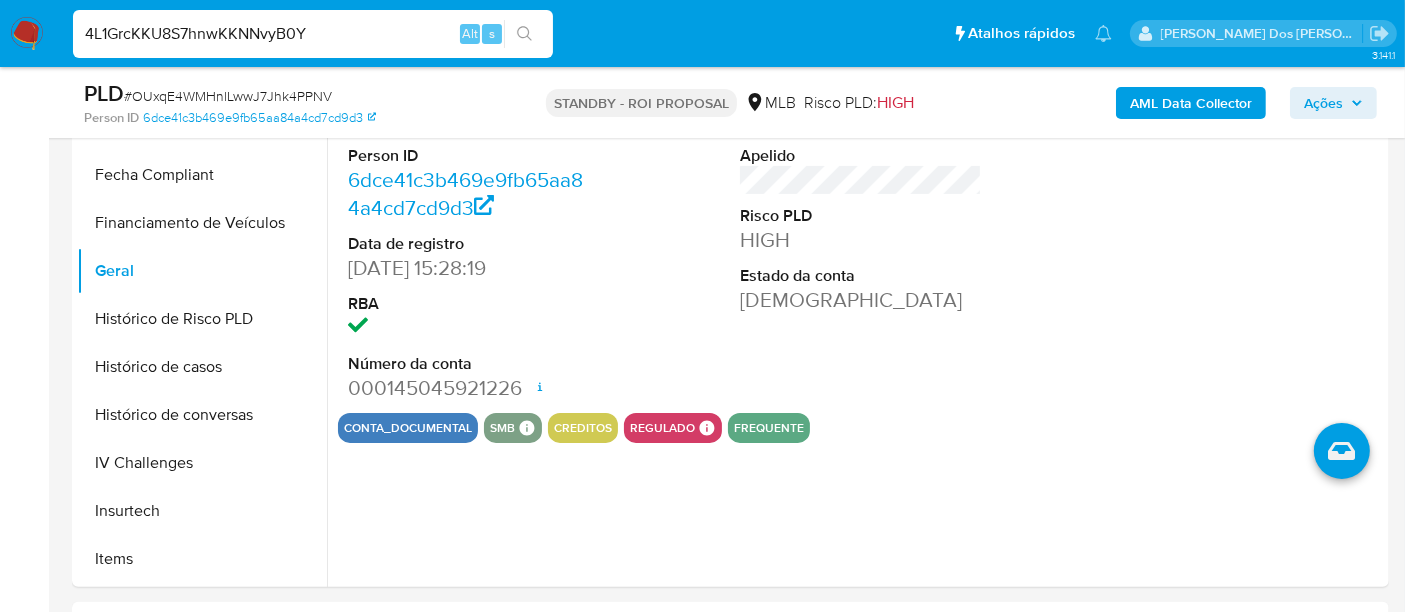 type on "4L1GrcKKU8S7hnwKKNNvyB0Y" 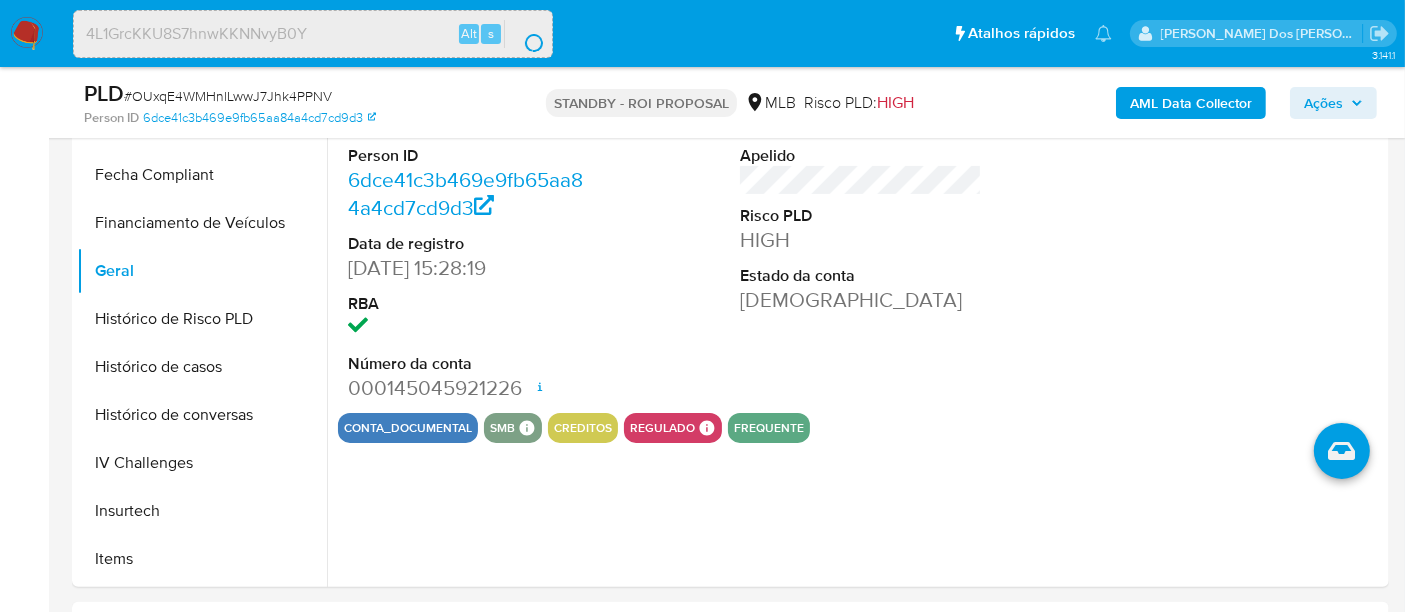 scroll, scrollTop: 0, scrollLeft: 0, axis: both 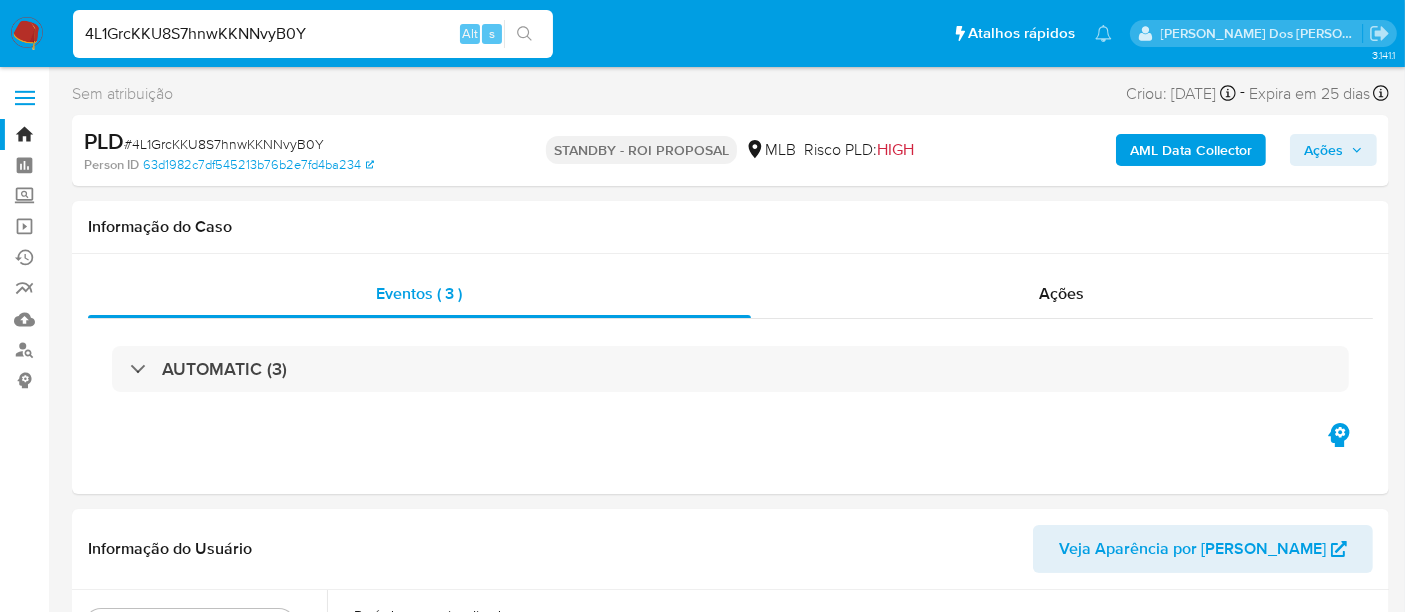 select on "10" 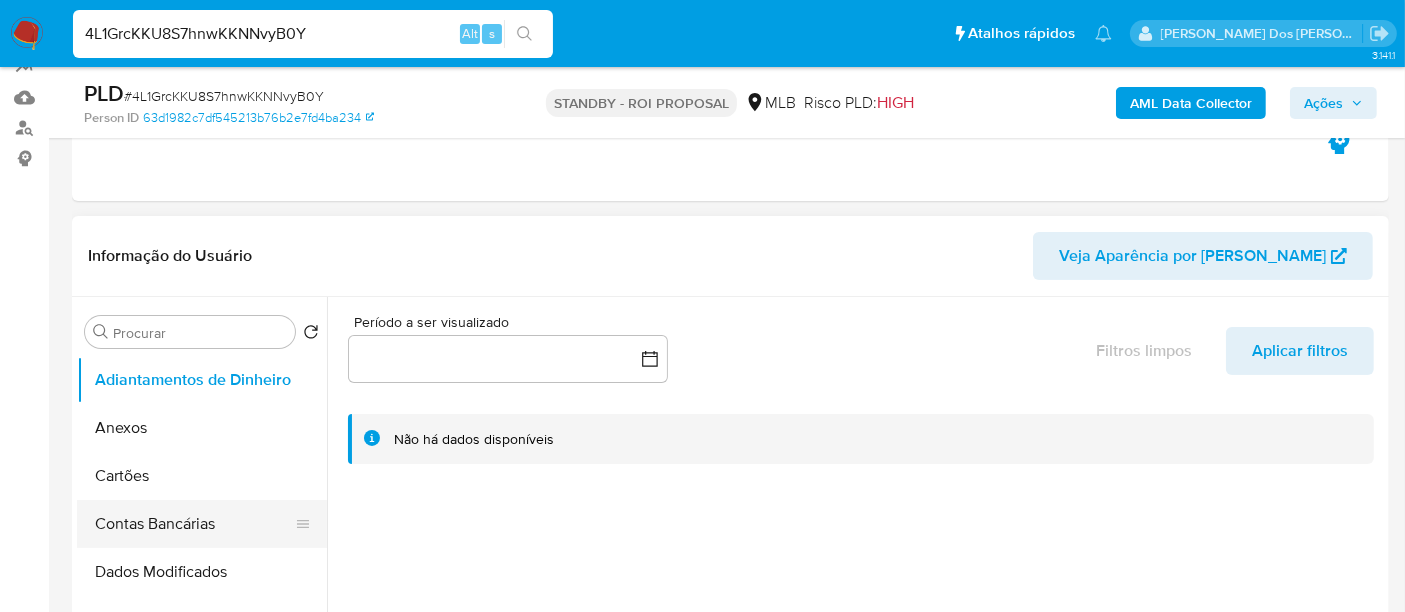 scroll, scrollTop: 333, scrollLeft: 0, axis: vertical 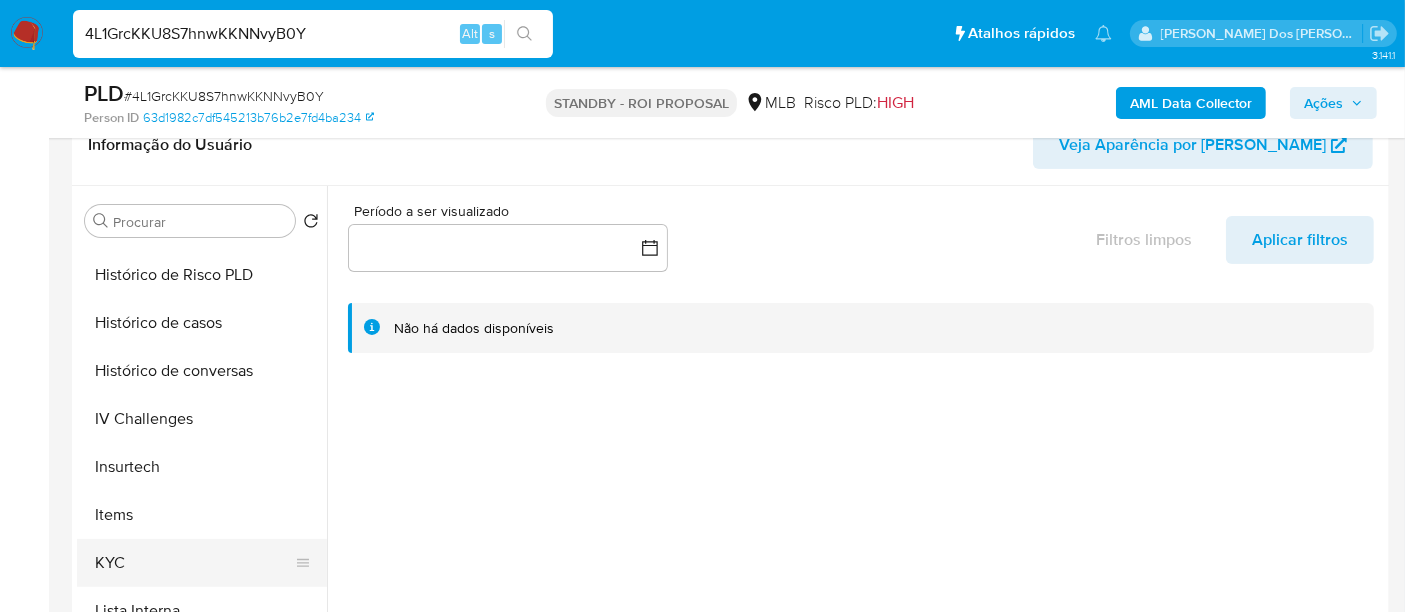 click on "KYC" at bounding box center (194, 563) 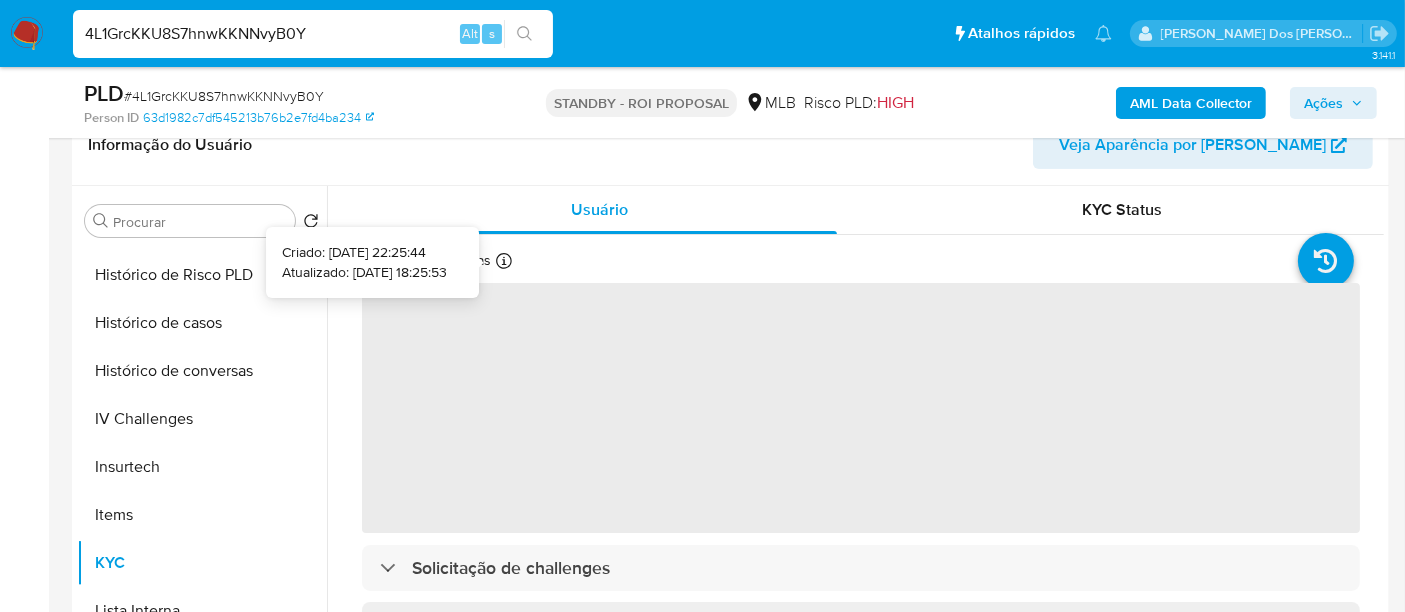 type 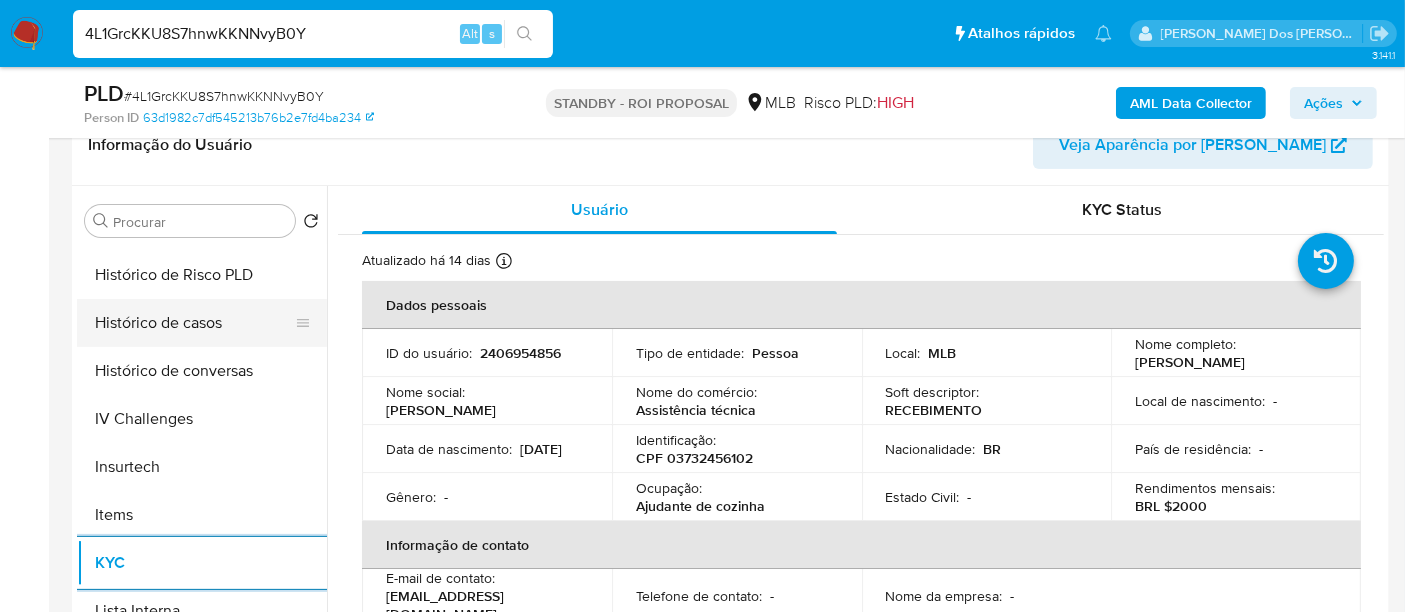click on "Histórico de casos" at bounding box center [194, 323] 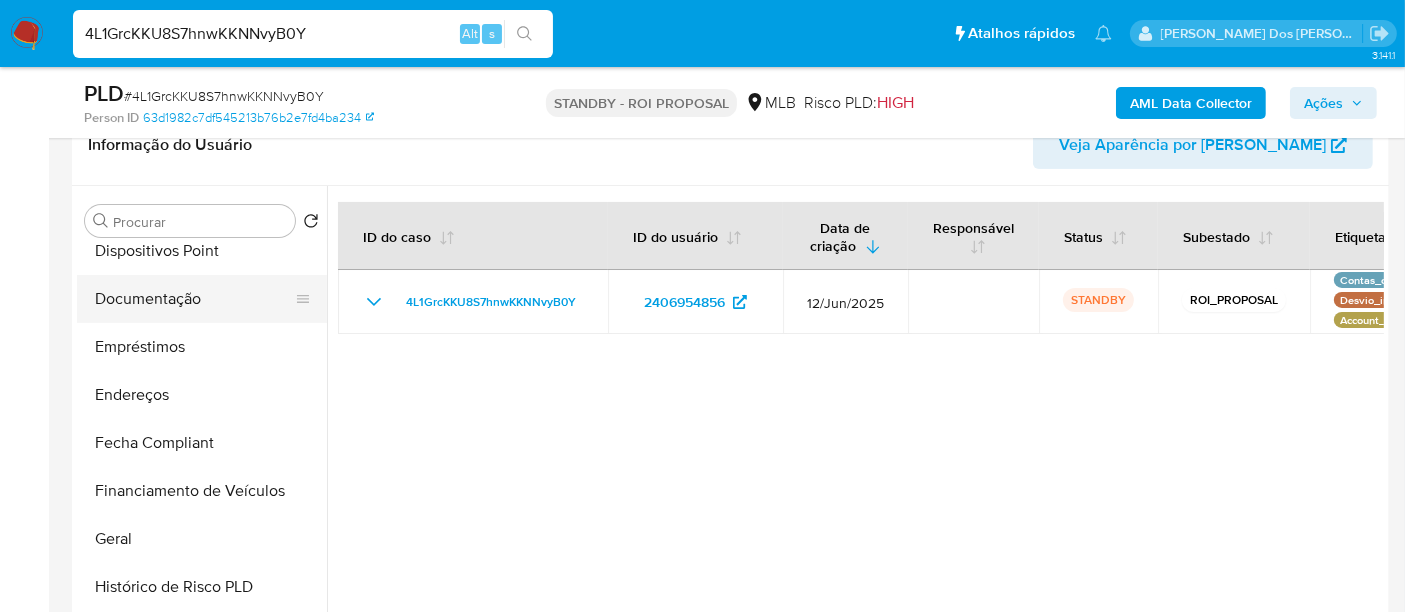 scroll, scrollTop: 333, scrollLeft: 0, axis: vertical 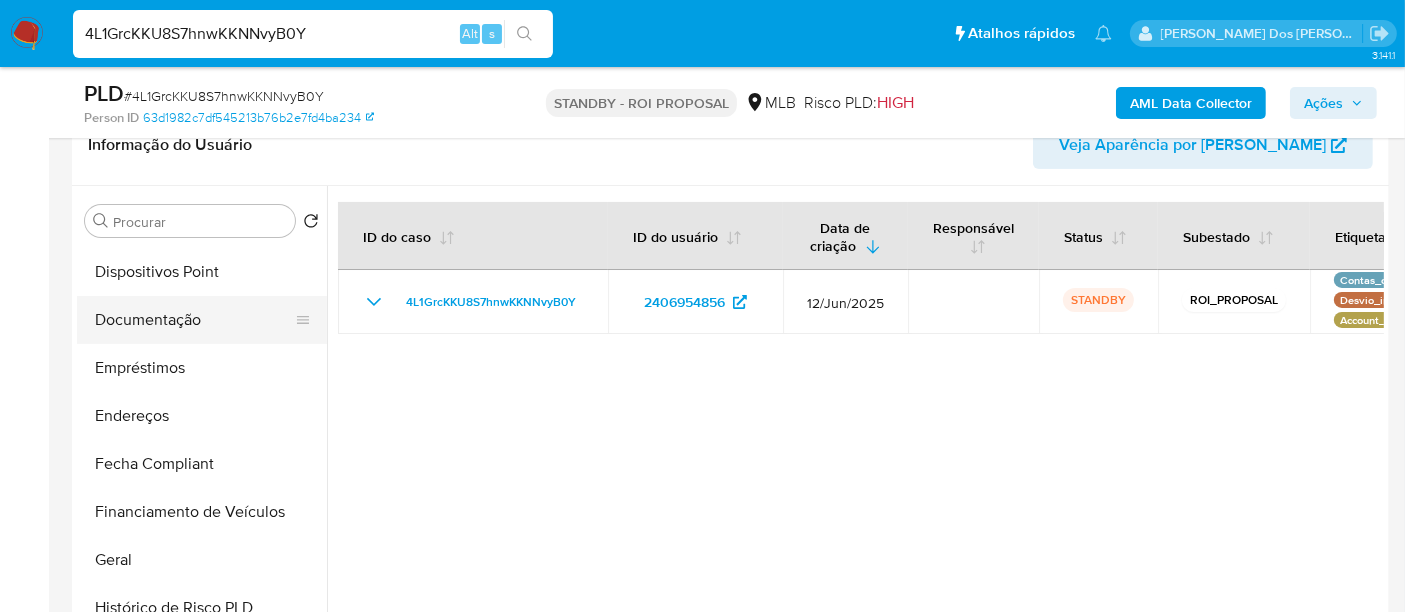 click on "Documentação" at bounding box center (194, 320) 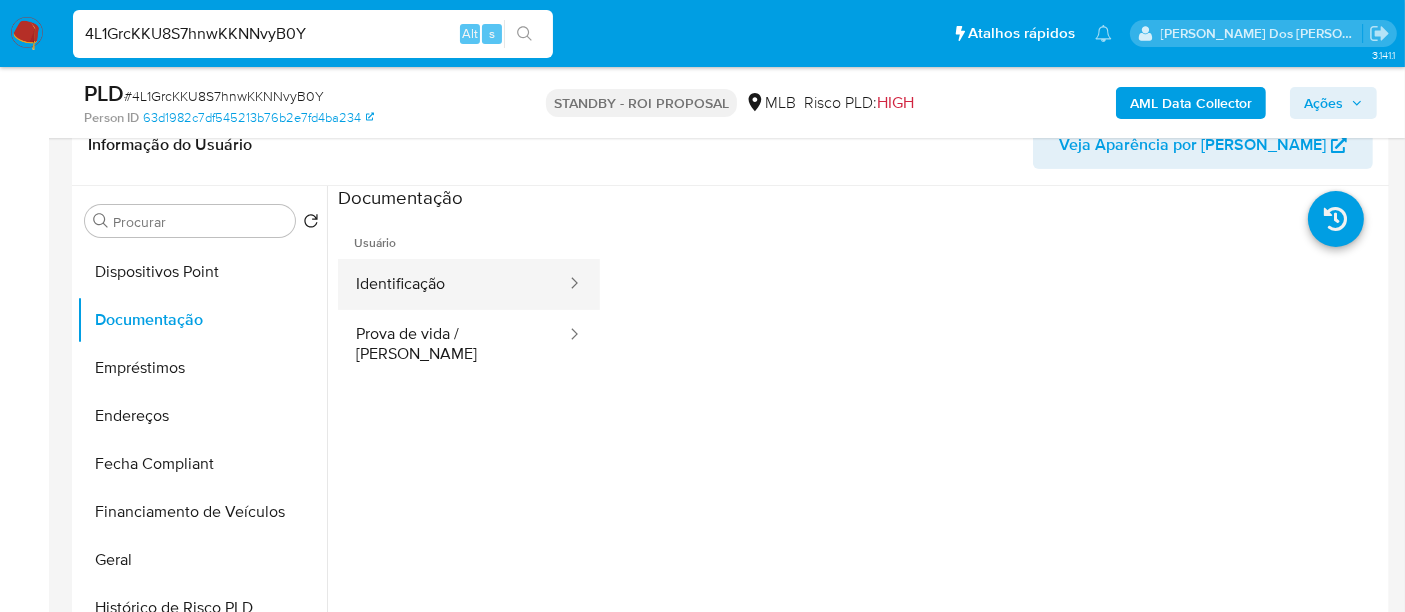 click on "Identificação" at bounding box center [453, 284] 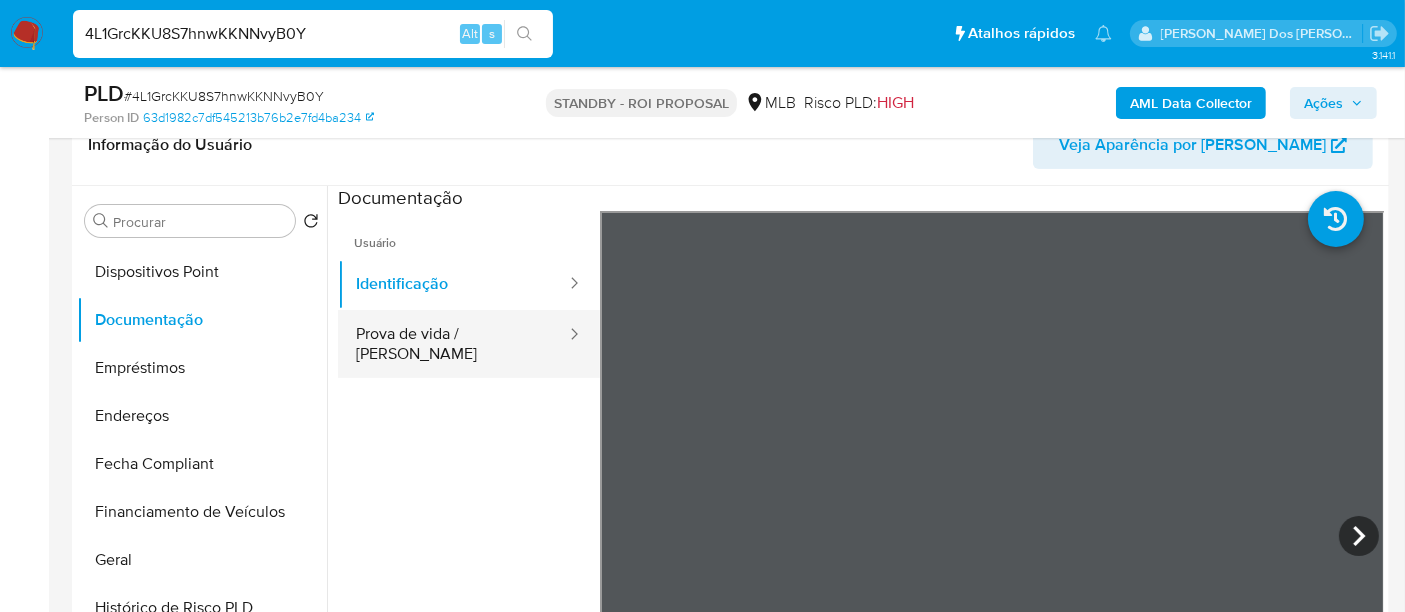 click on "Prova de vida / Selfie" at bounding box center [453, 344] 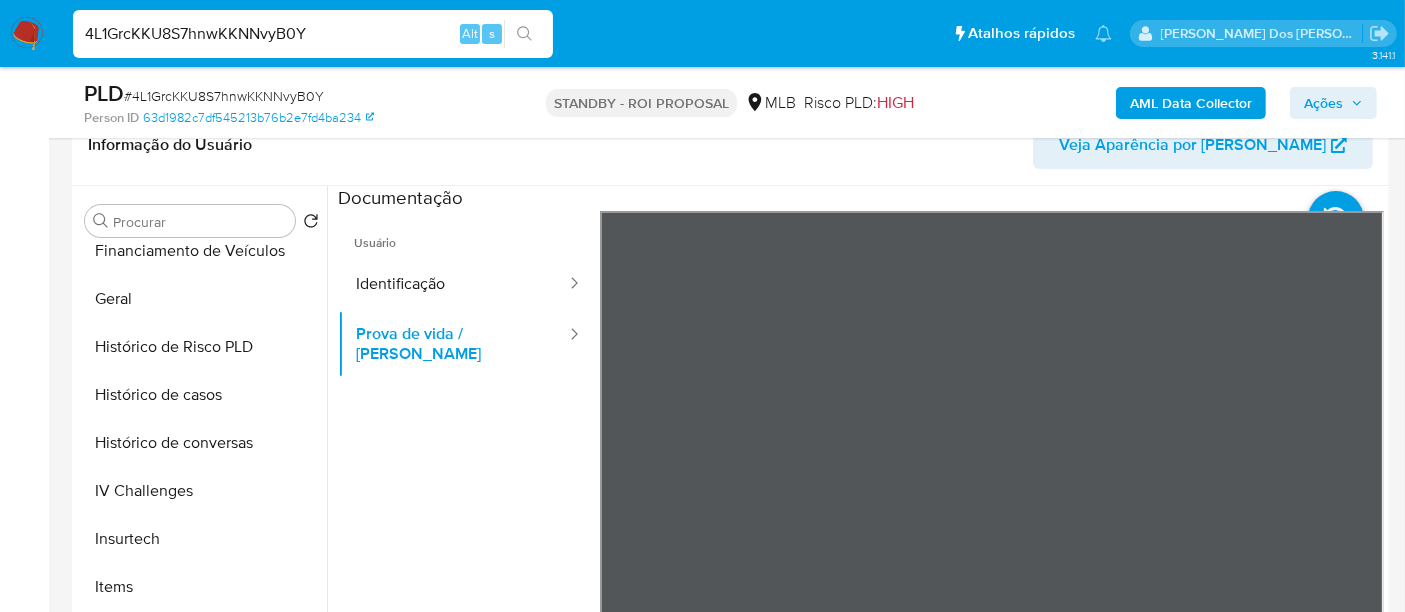 scroll, scrollTop: 844, scrollLeft: 0, axis: vertical 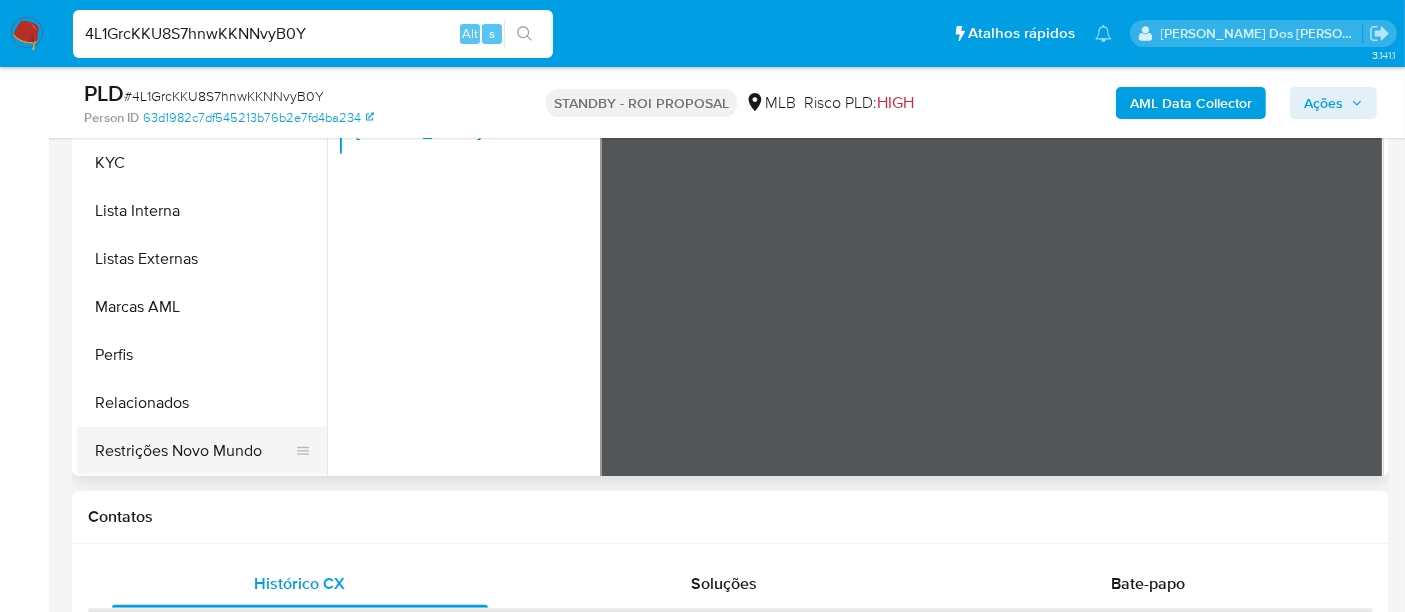 click on "Restrições Novo Mundo" at bounding box center (194, 451) 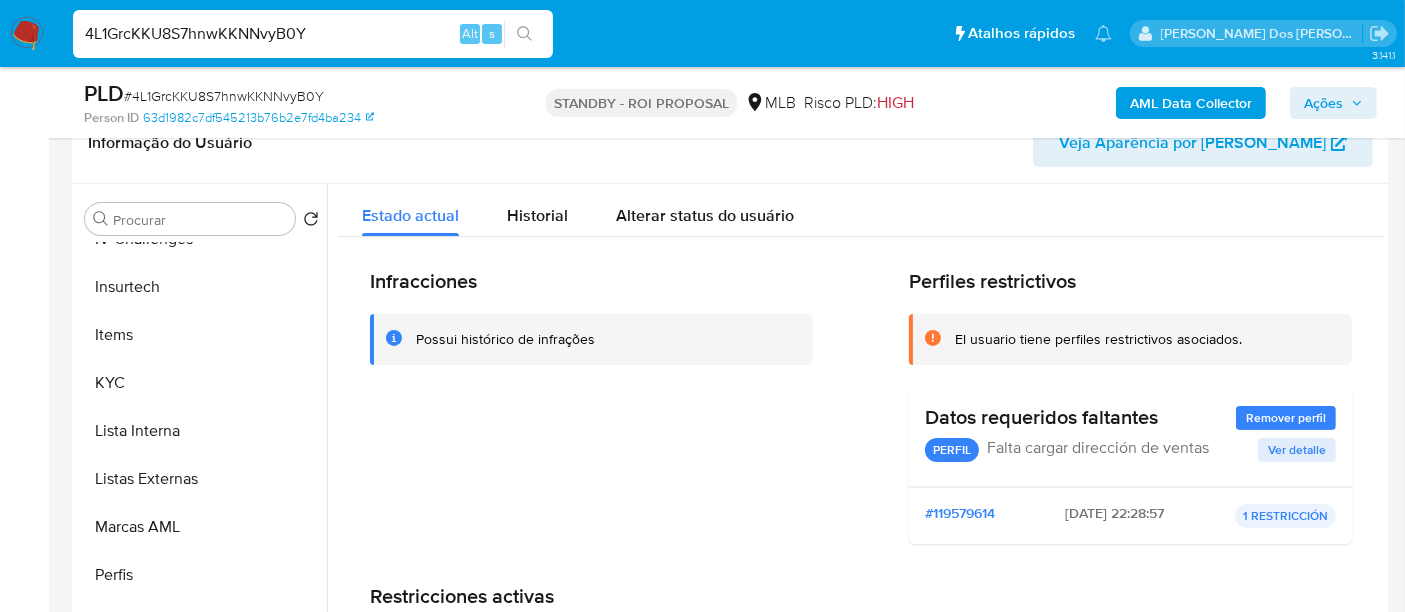 scroll, scrollTop: 333, scrollLeft: 0, axis: vertical 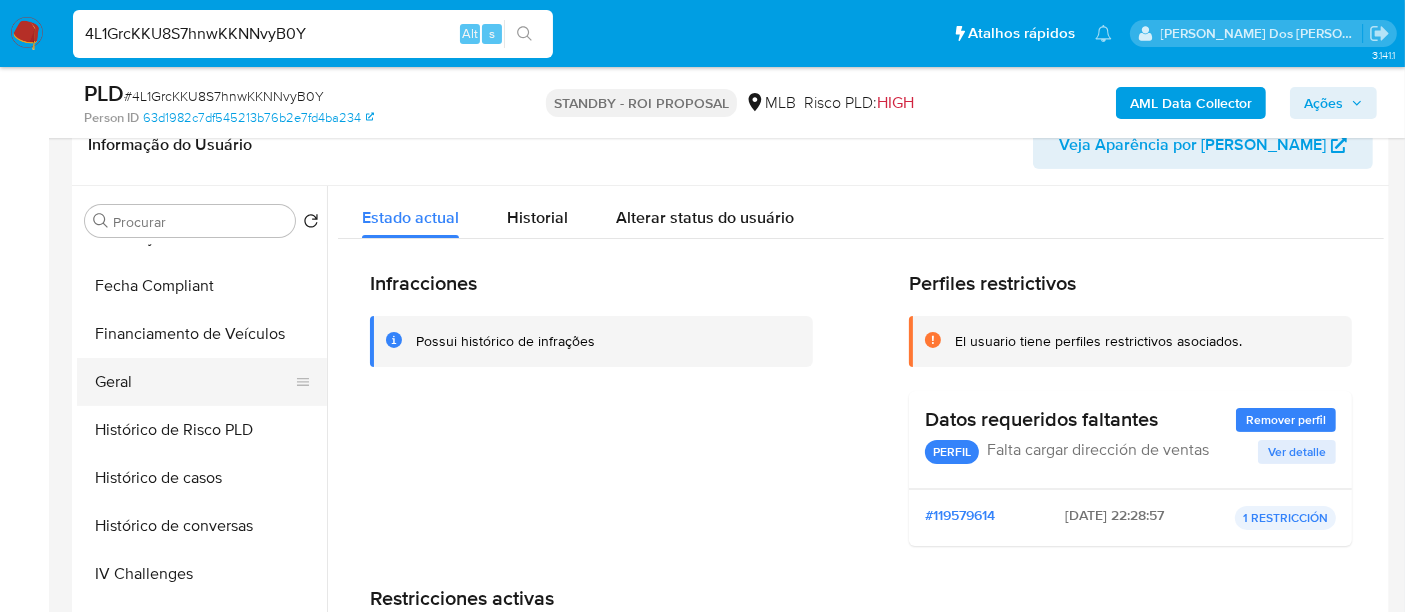click on "Geral" at bounding box center (194, 382) 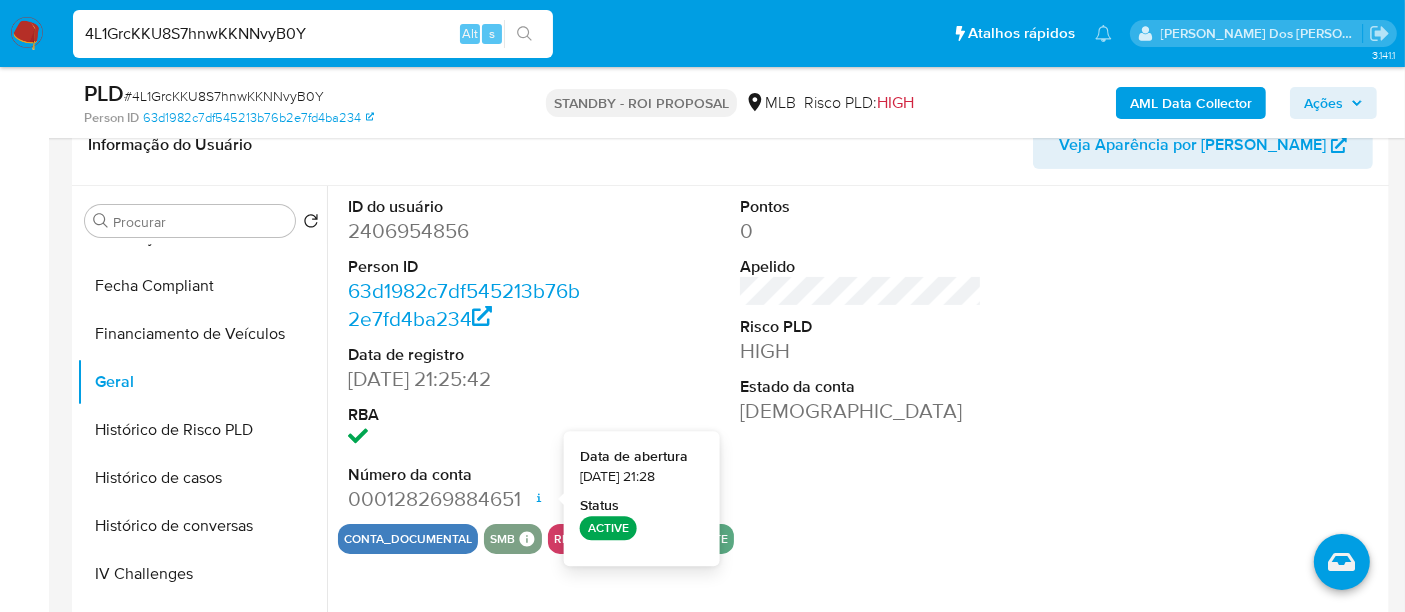 type 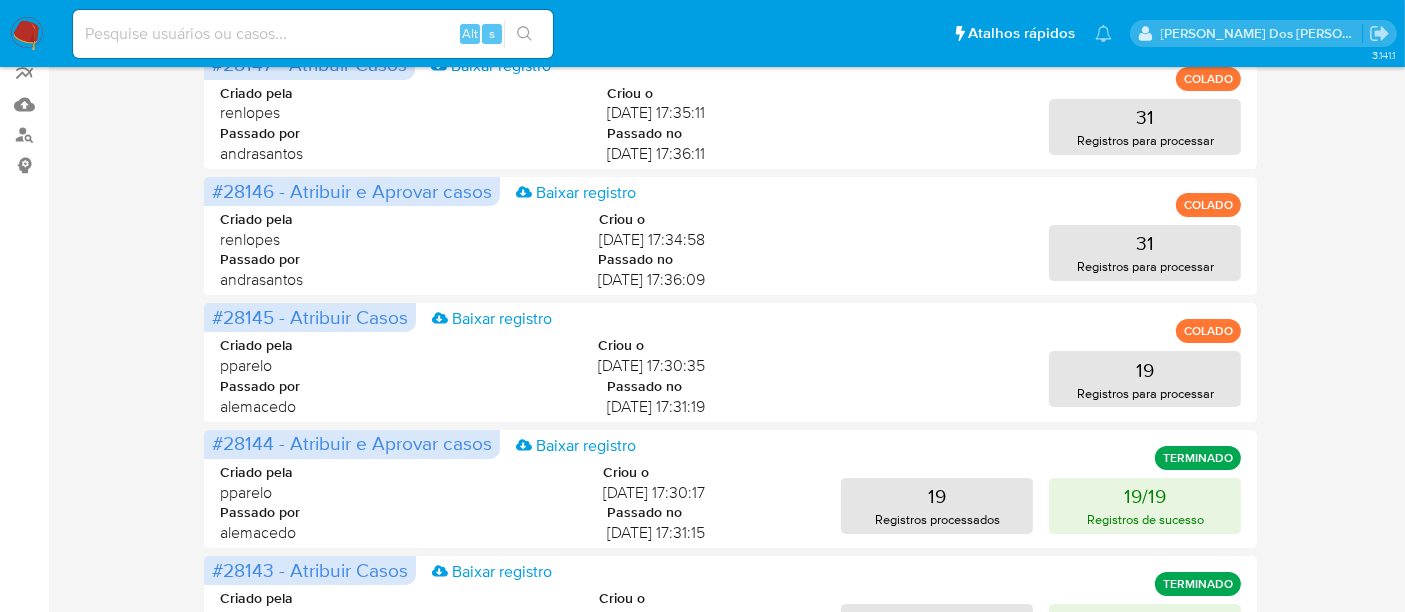 scroll, scrollTop: 111, scrollLeft: 0, axis: vertical 